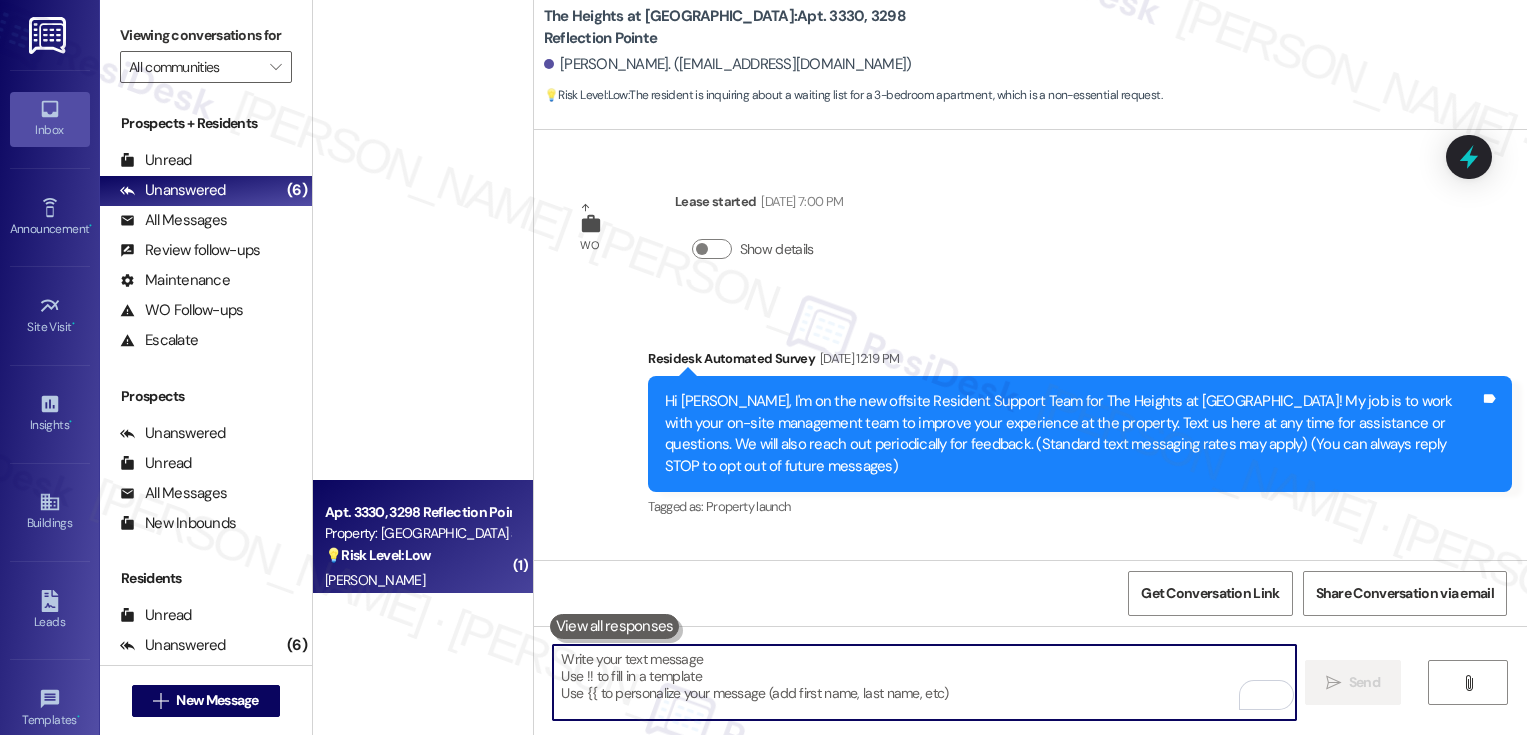 scroll, scrollTop: 0, scrollLeft: 0, axis: both 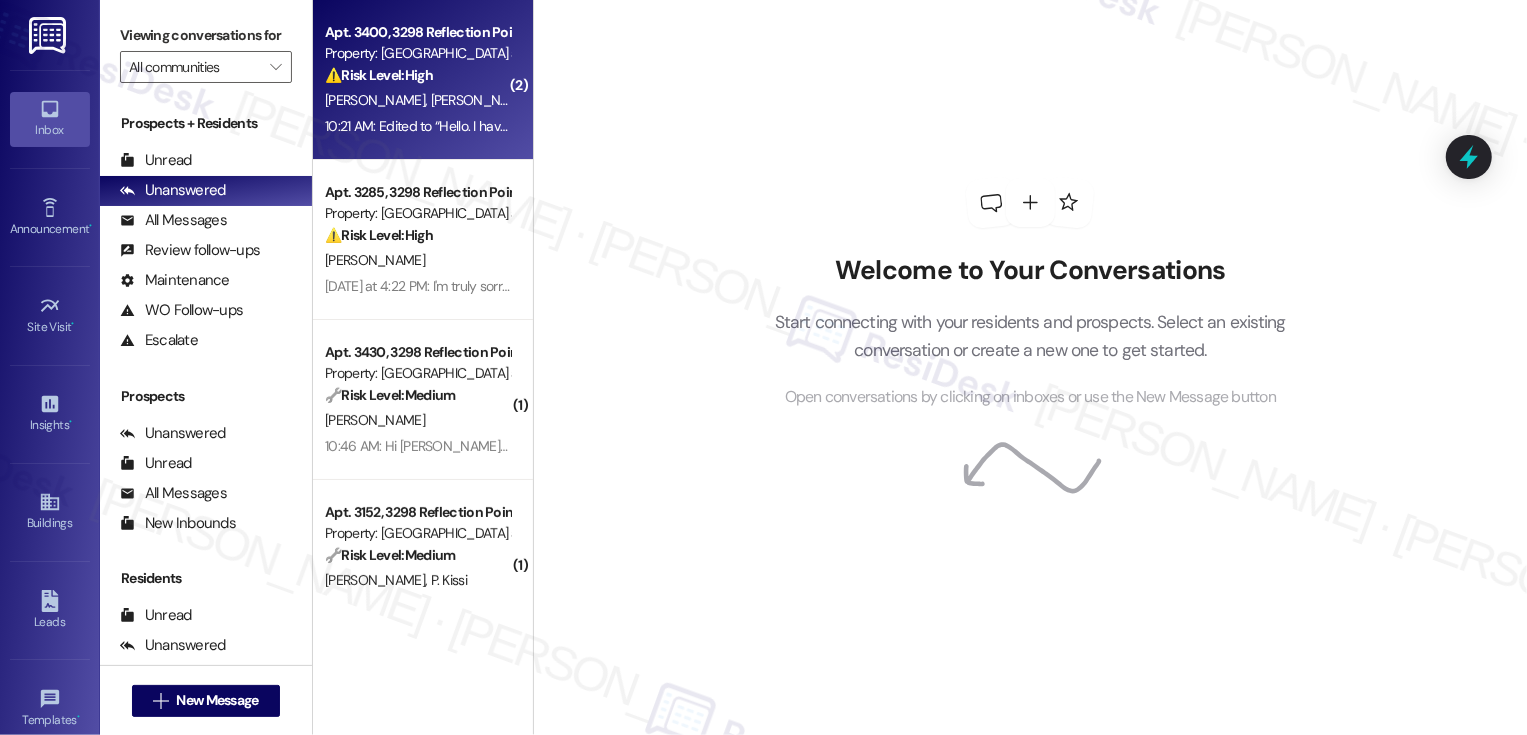 click on "Property: [GEOGRAPHIC_DATA] at [GEOGRAPHIC_DATA]" at bounding box center [417, 53] 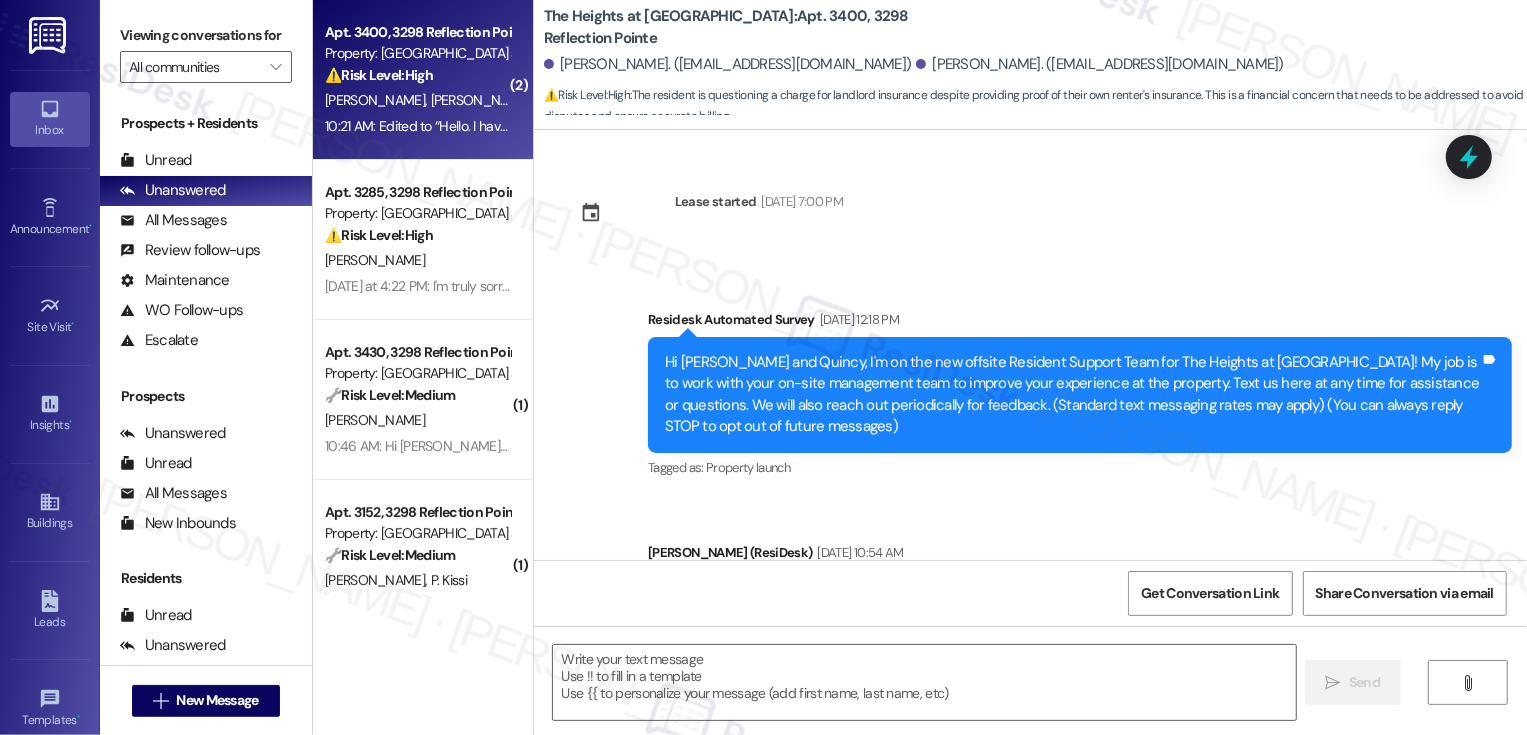 scroll, scrollTop: 75, scrollLeft: 0, axis: vertical 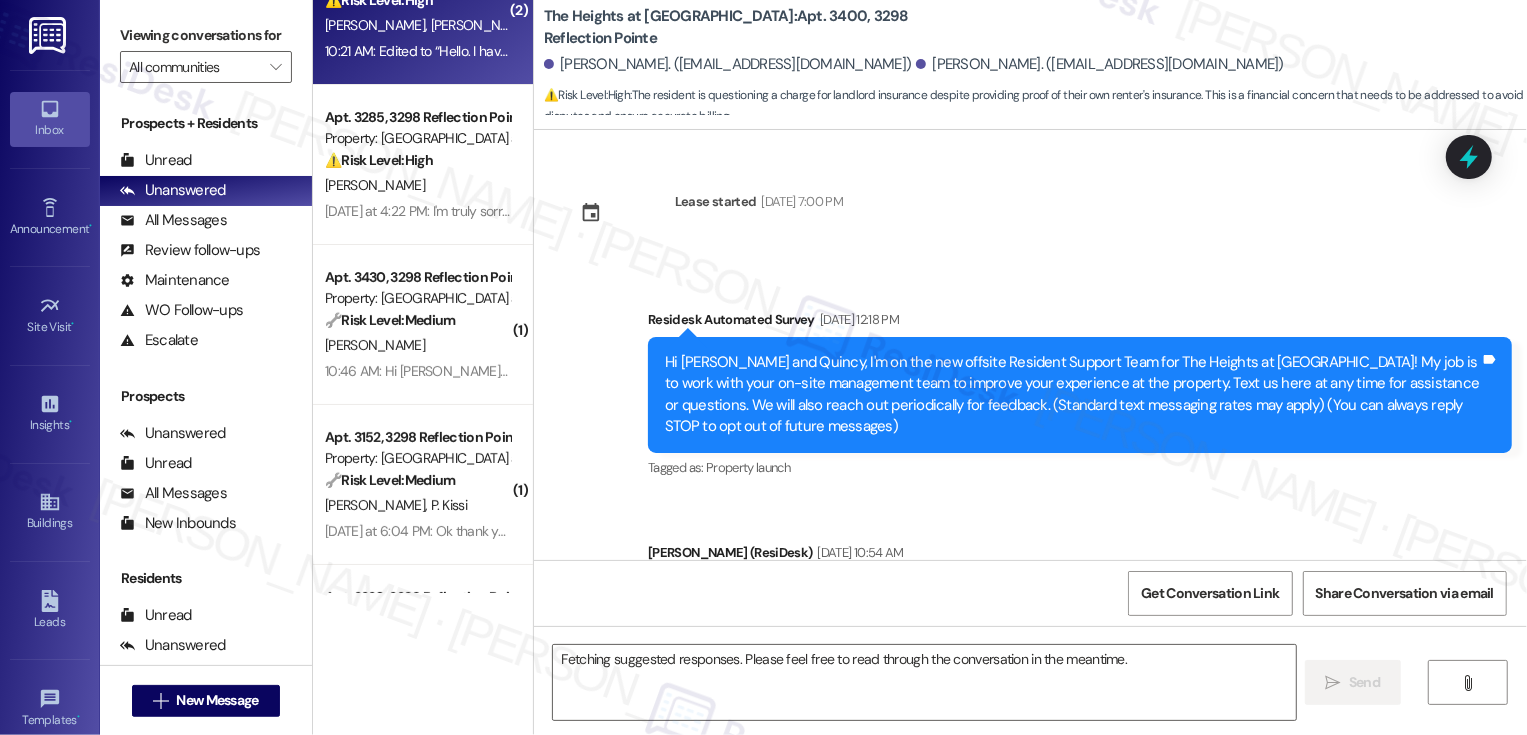 click on "[PERSON_NAME]" at bounding box center (417, 185) 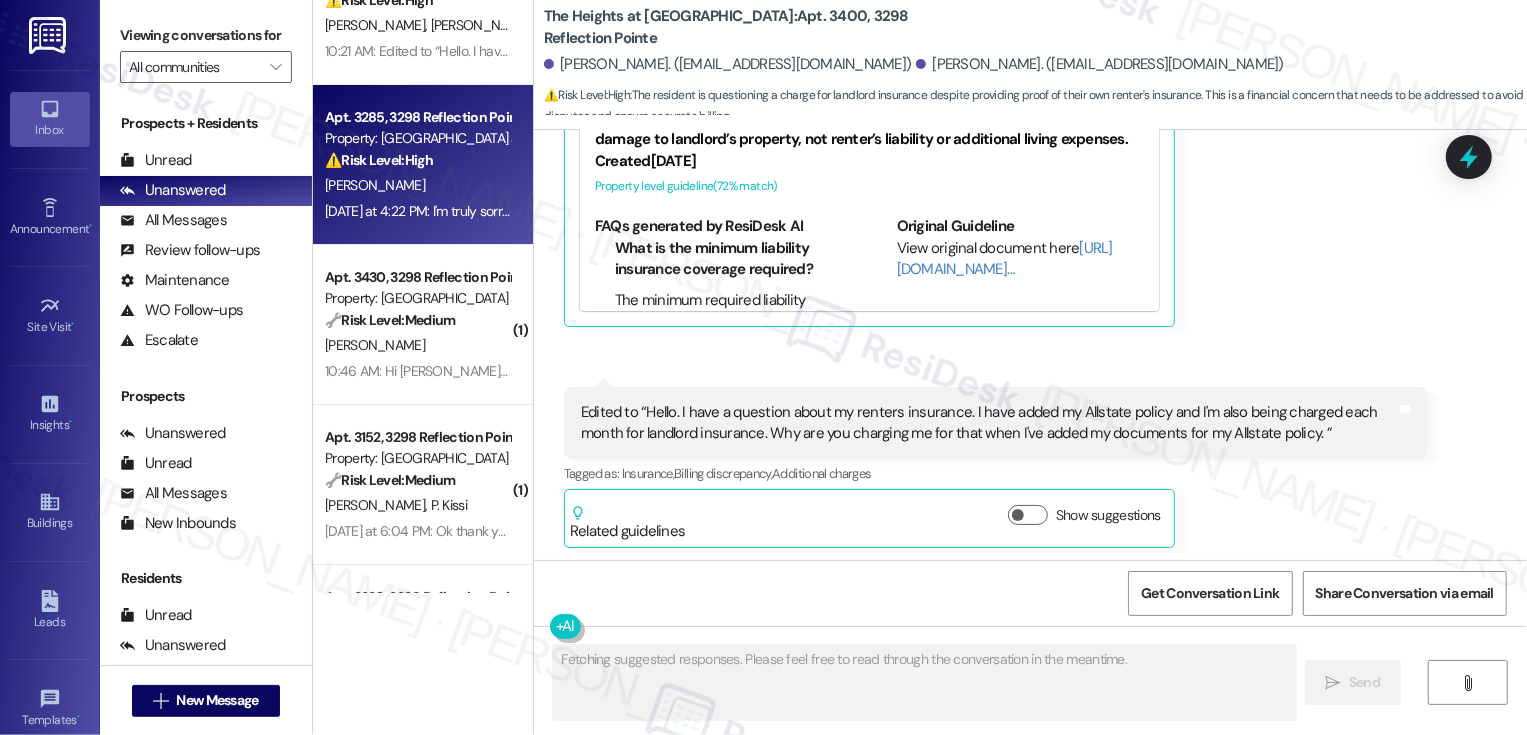 scroll, scrollTop: 2256, scrollLeft: 0, axis: vertical 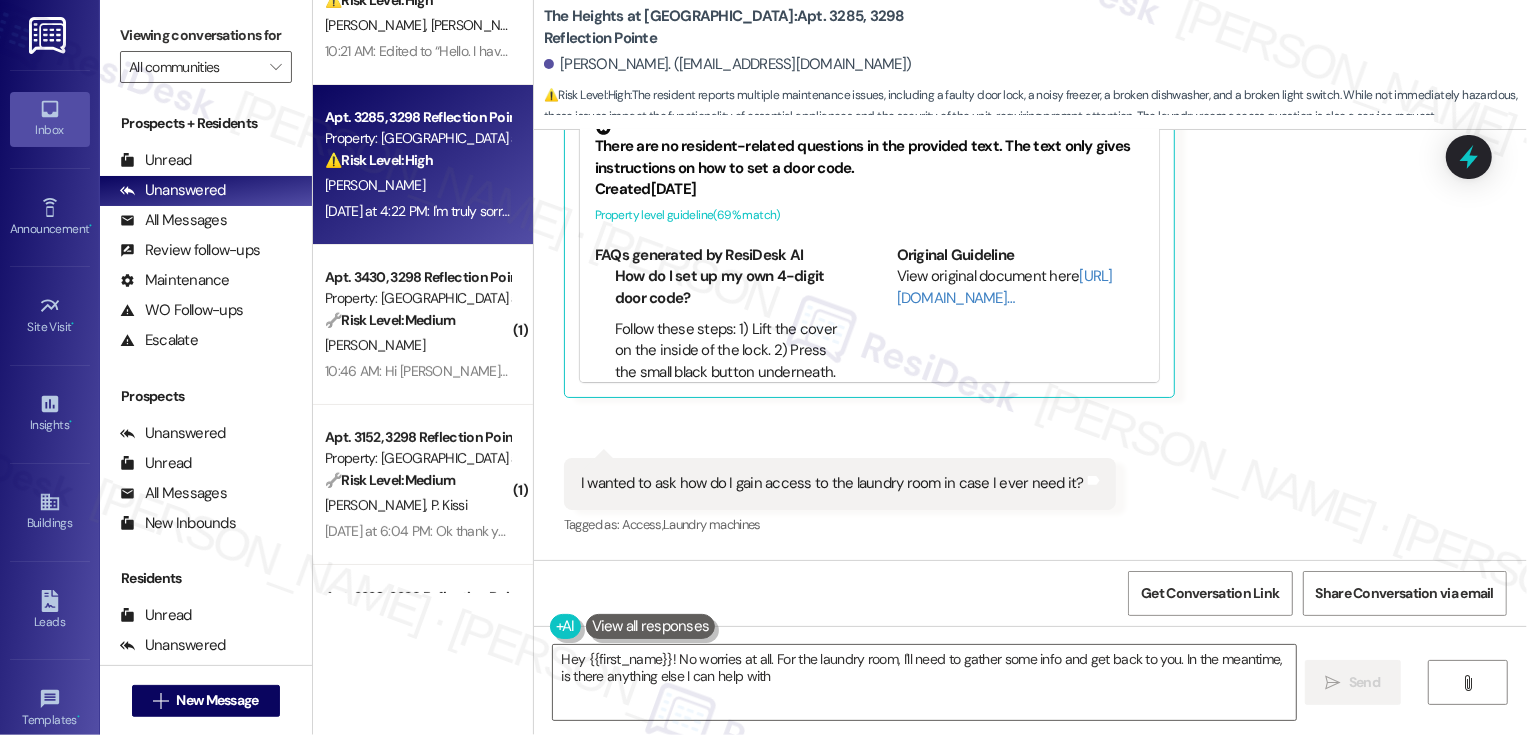 type on "Hey {{first_name}}! No worries at all. For the laundry room, I'll need to gather some info and get back to you. In the meantime, is there anything else I can help with?" 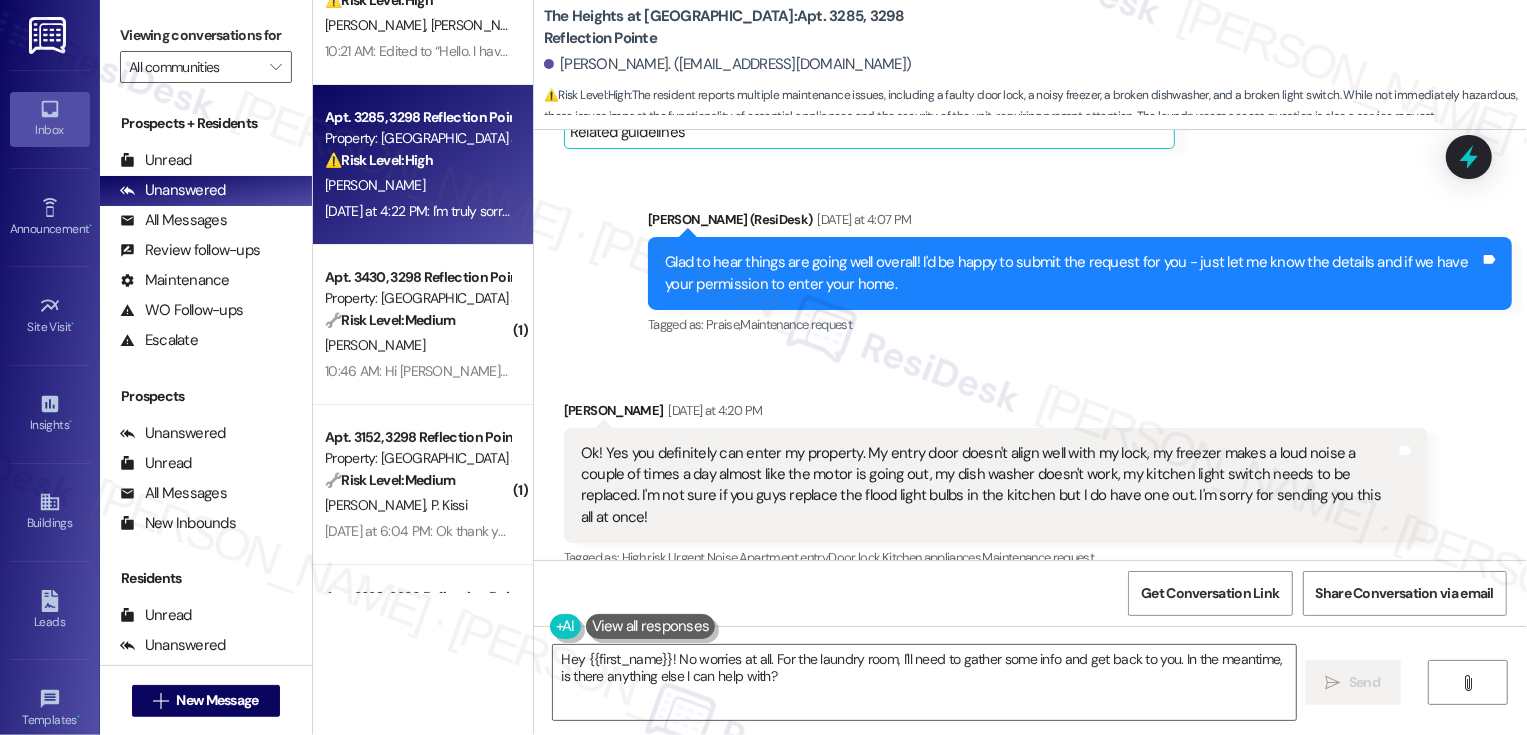 scroll, scrollTop: 5104, scrollLeft: 0, axis: vertical 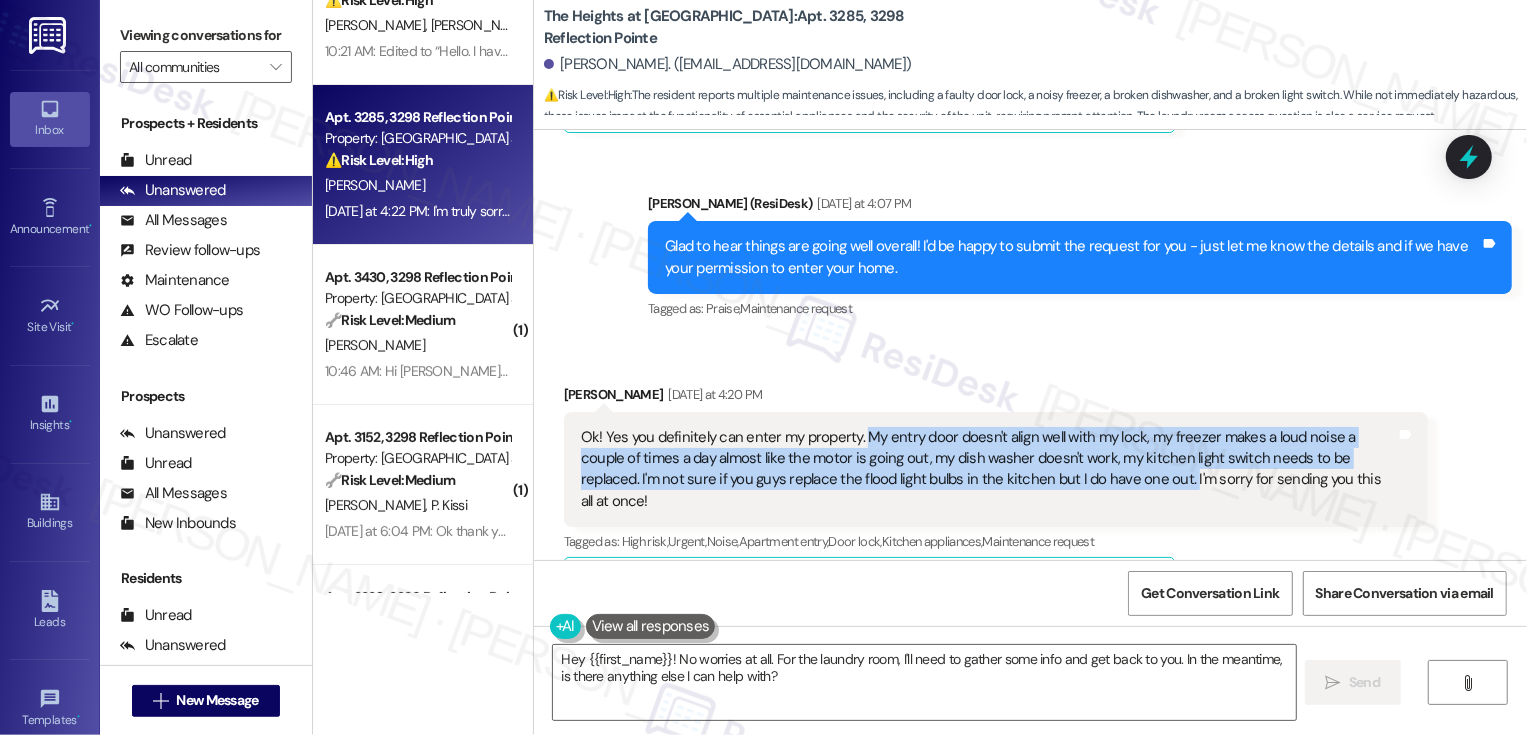 drag, startPoint x: 851, startPoint y: 432, endPoint x: 1066, endPoint y: 483, distance: 220.96606 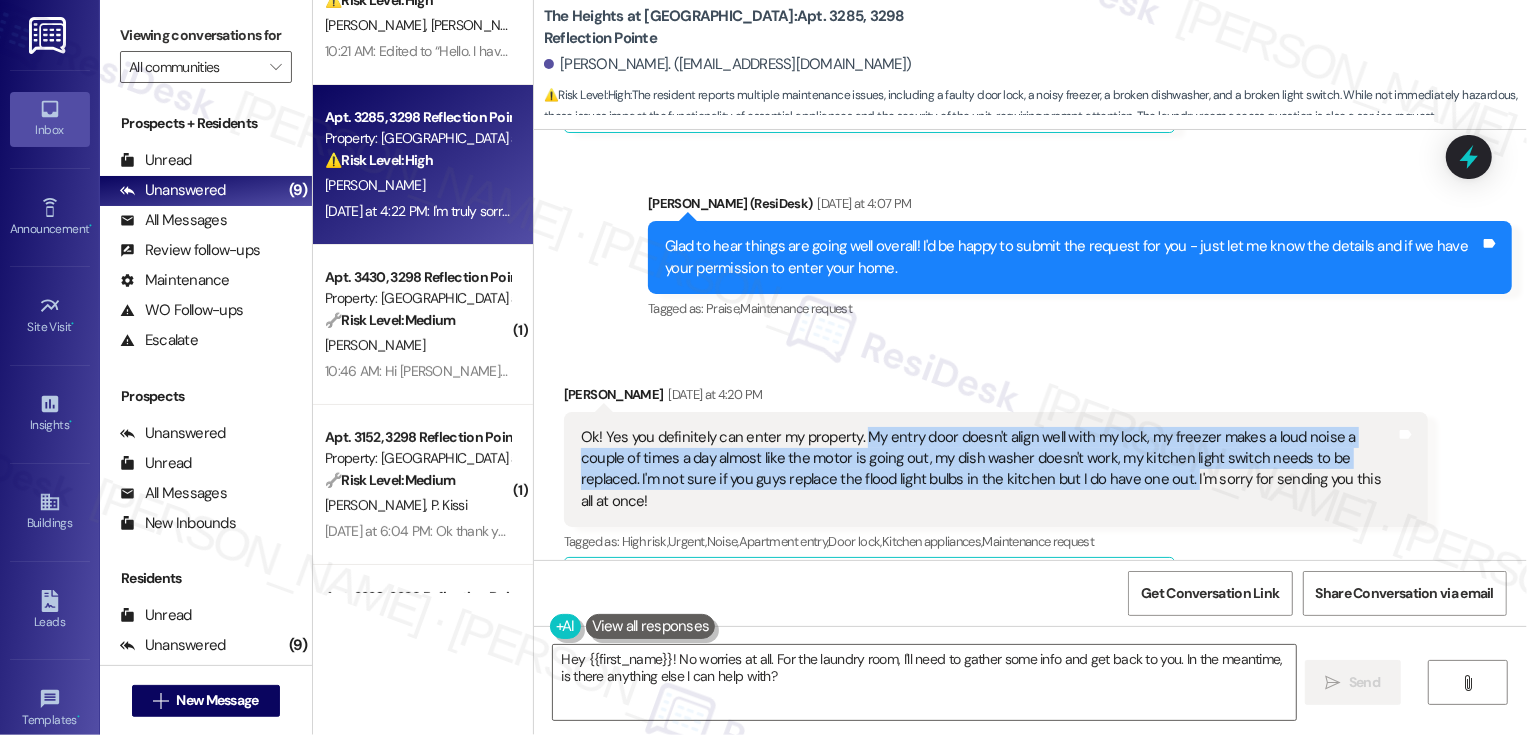 click on "Ok! Yes you definitely can enter my property. My entry door doesn't align well with my lock, my freezer makes a loud noise a couple of times a day almost like the motor is going out, my dish washer doesn't work, my kitchen light switch needs to be replaced. I'm not sure if you guys replace the flood light bulbs in the kitchen but I do have one out. I'm sorry for sending you this all at once!" at bounding box center [988, 470] 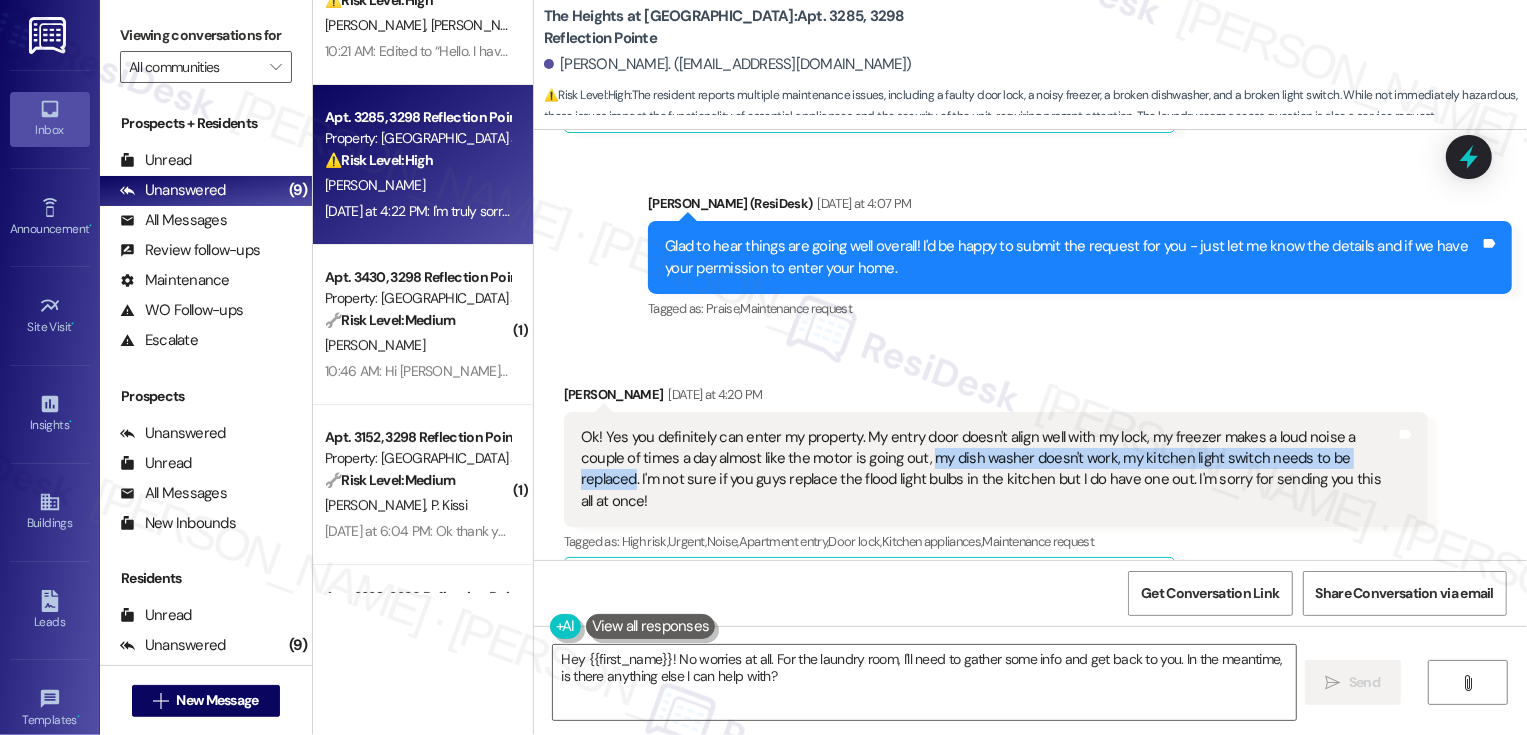 drag, startPoint x: 871, startPoint y: 460, endPoint x: 1331, endPoint y: 458, distance: 460.00433 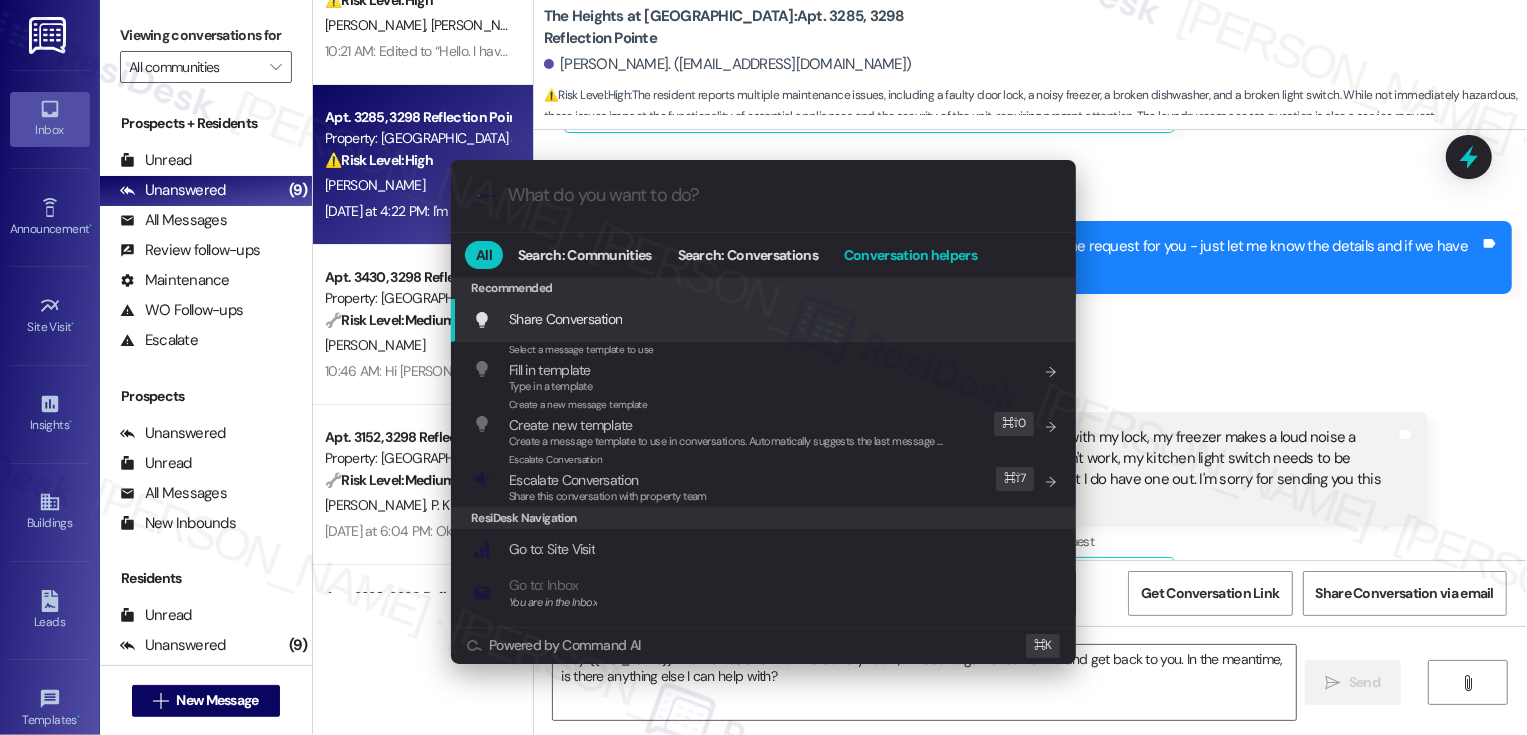 click on "Conversation helpers" at bounding box center (910, 255) 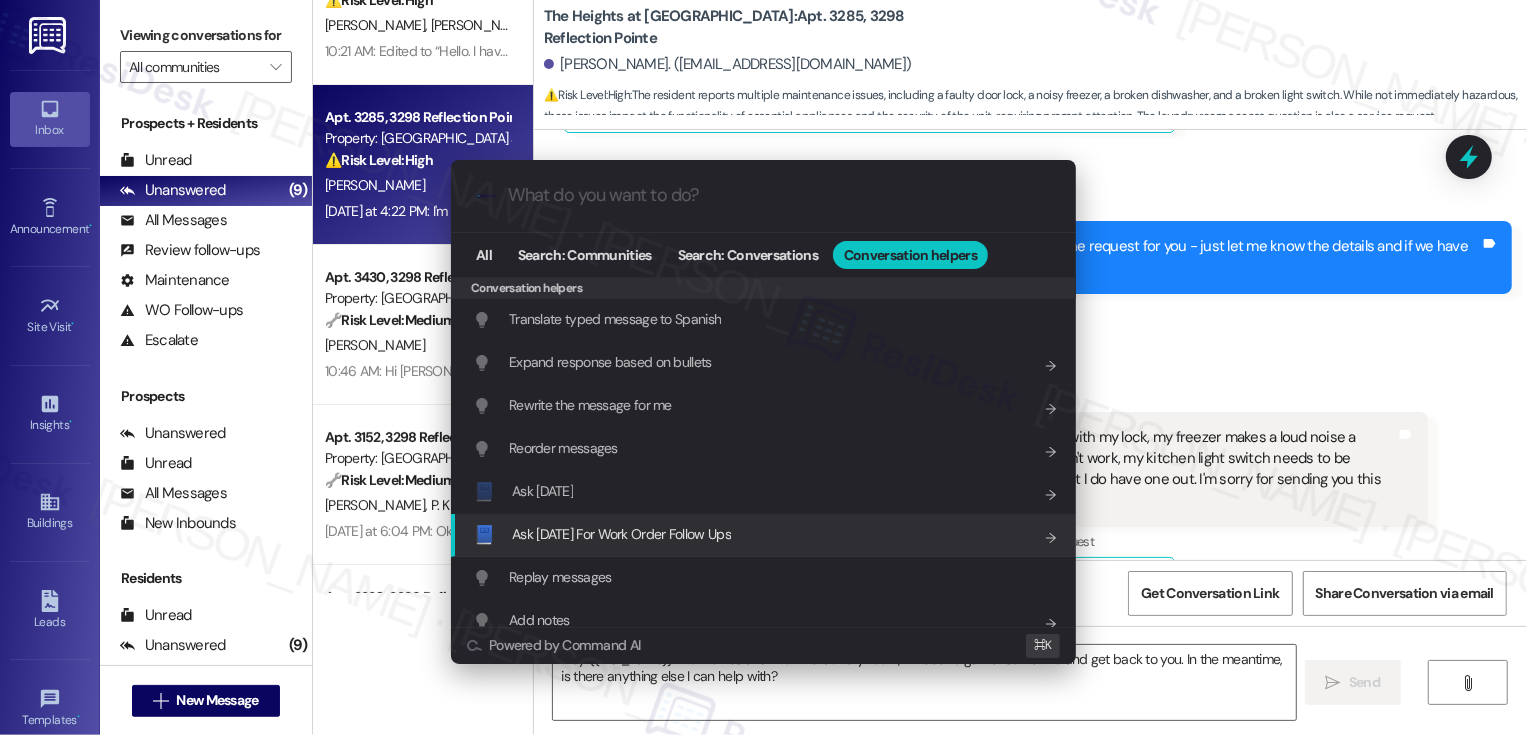 click on "Ask Friday For Work Order Follow Ups" at bounding box center (621, 534) 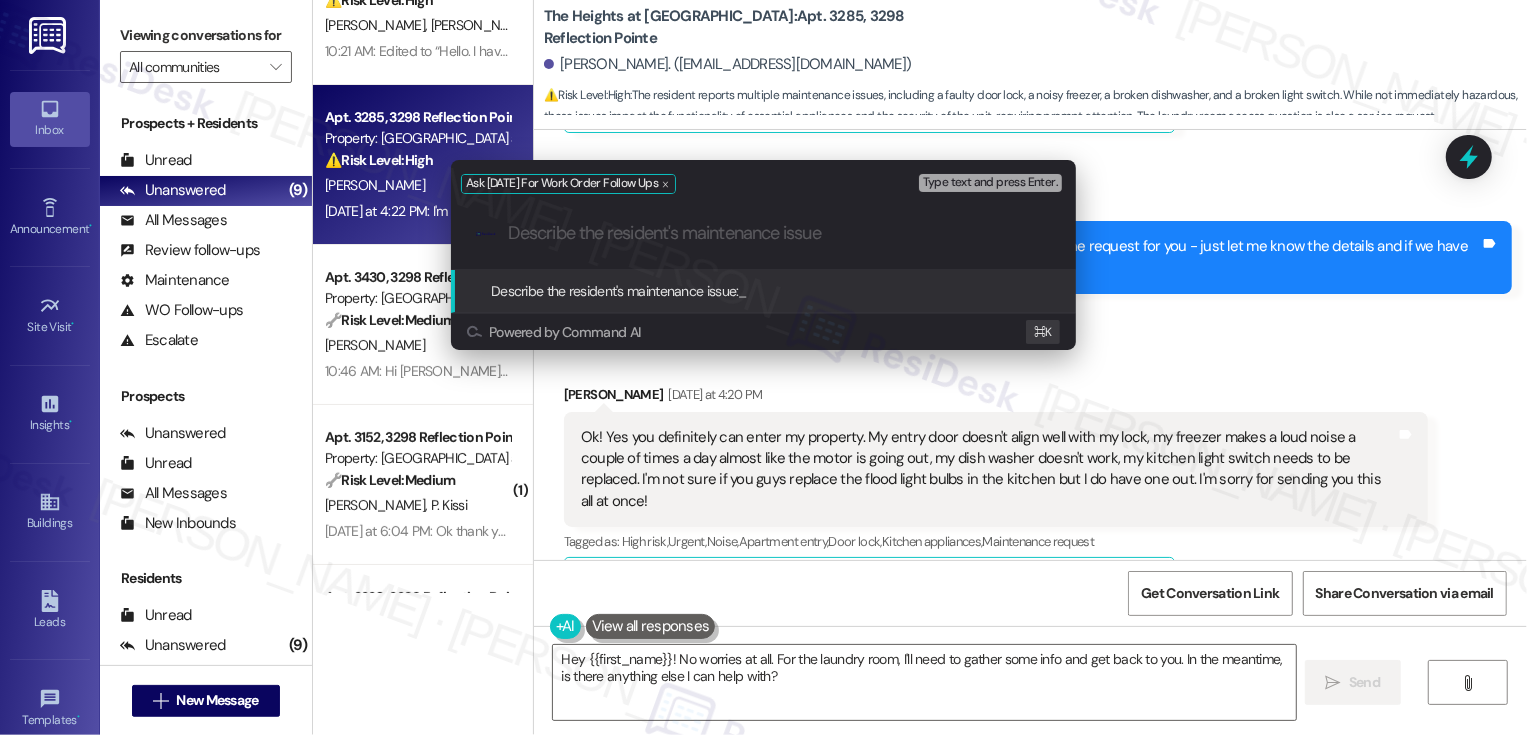 paste on "my dish washer doesn't work, my kitchen light switch needs to be replaced" 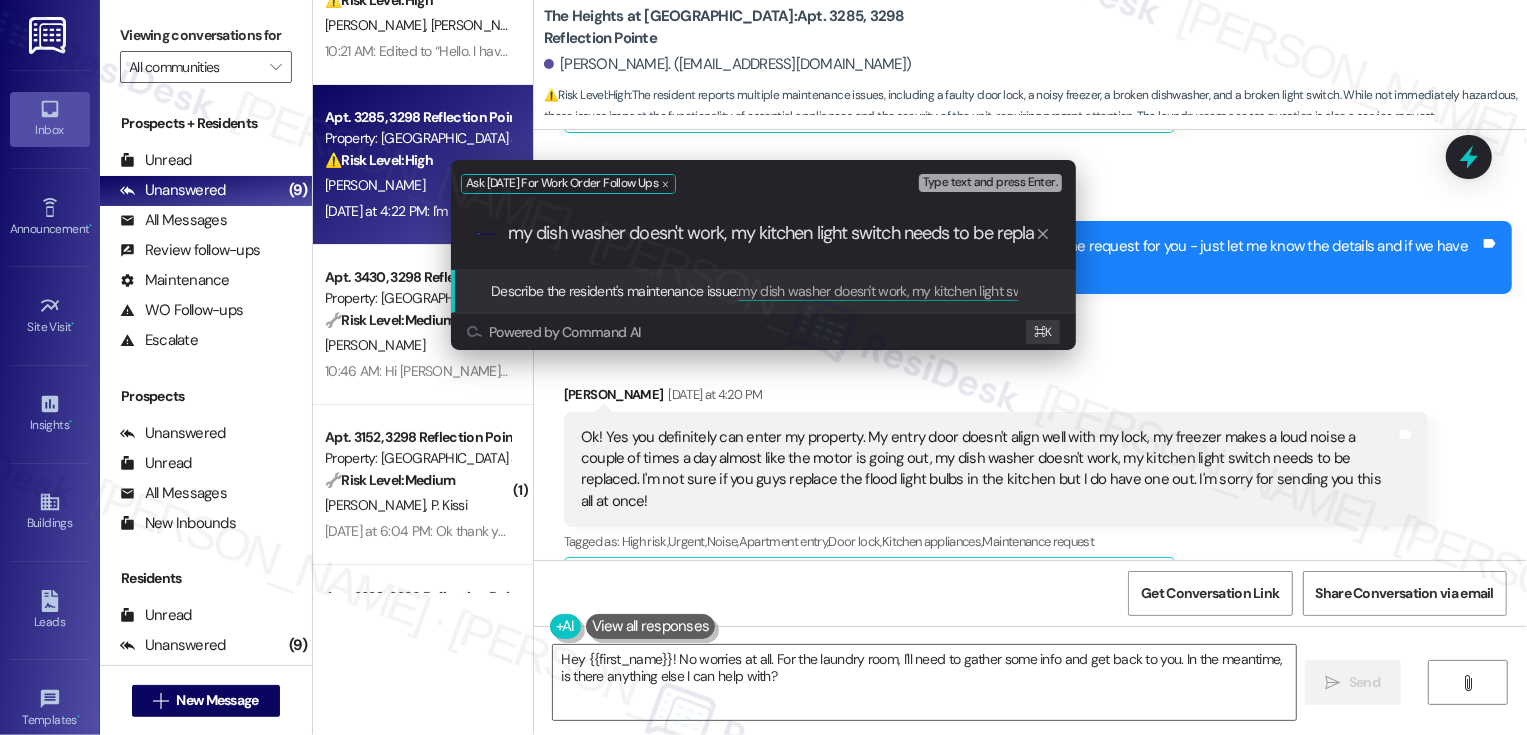scroll, scrollTop: 0, scrollLeft: 35, axis: horizontal 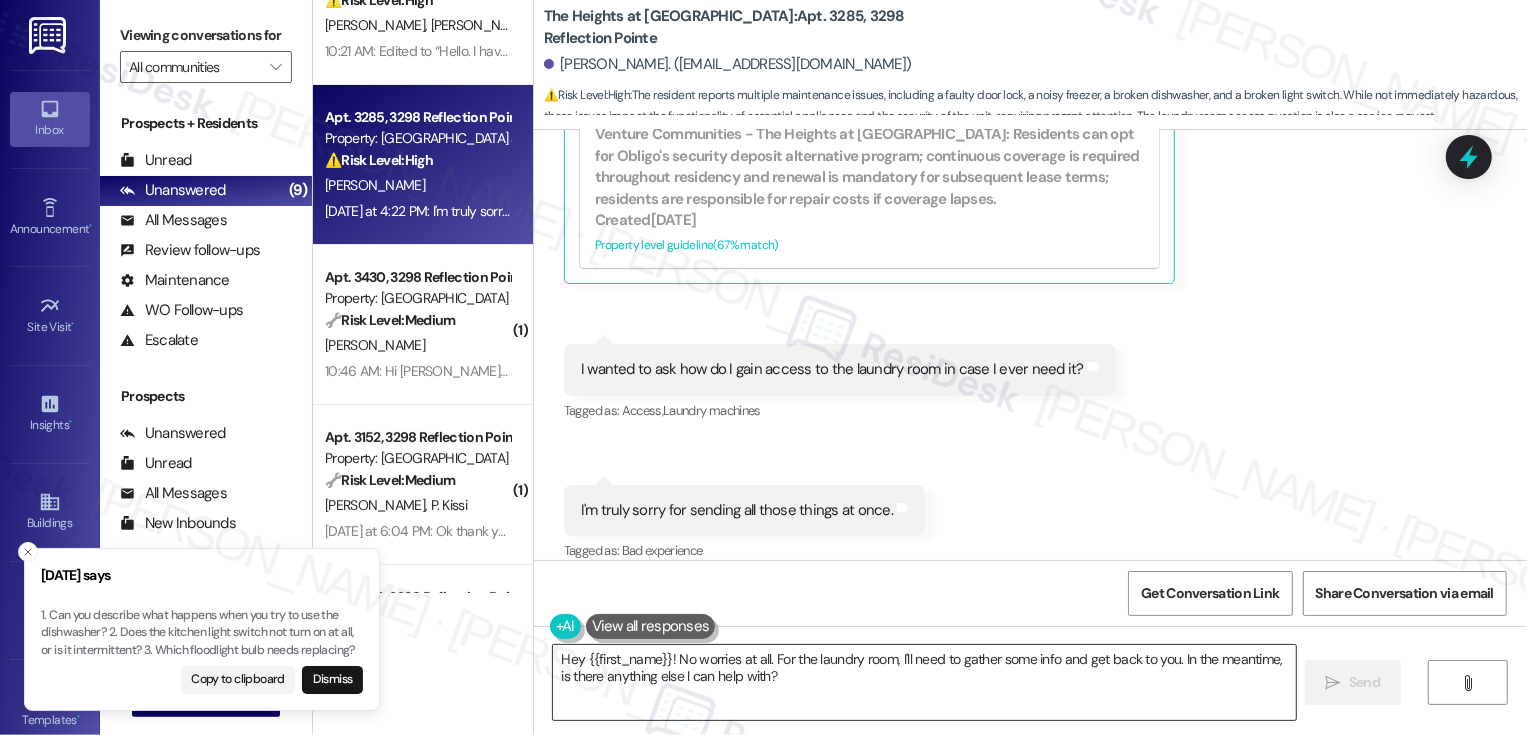 click on "Hey {{first_name}}! No worries at all. For the laundry room, I'll need to gather some info and get back to you. In the meantime, is there anything else I can help with?" at bounding box center [924, 682] 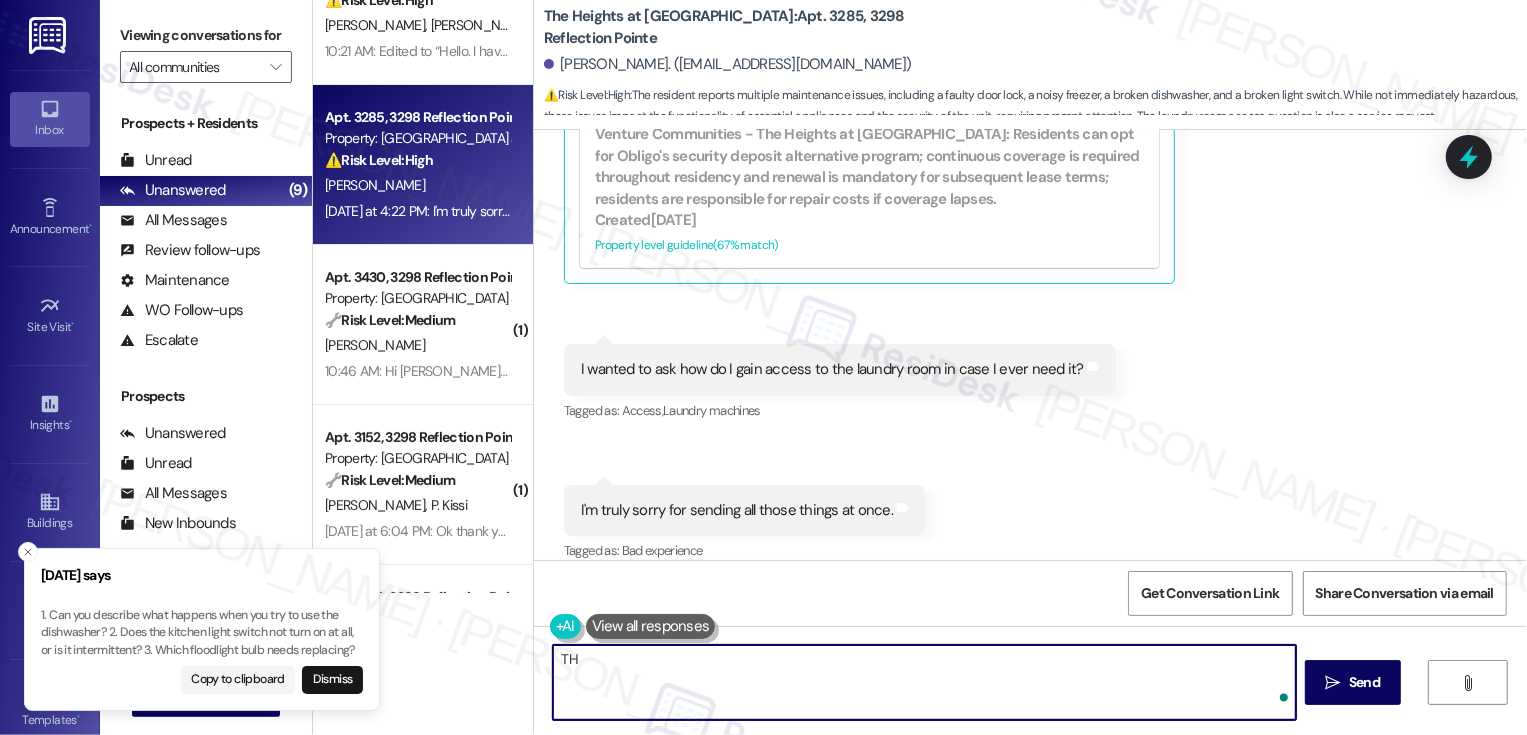 type on "T" 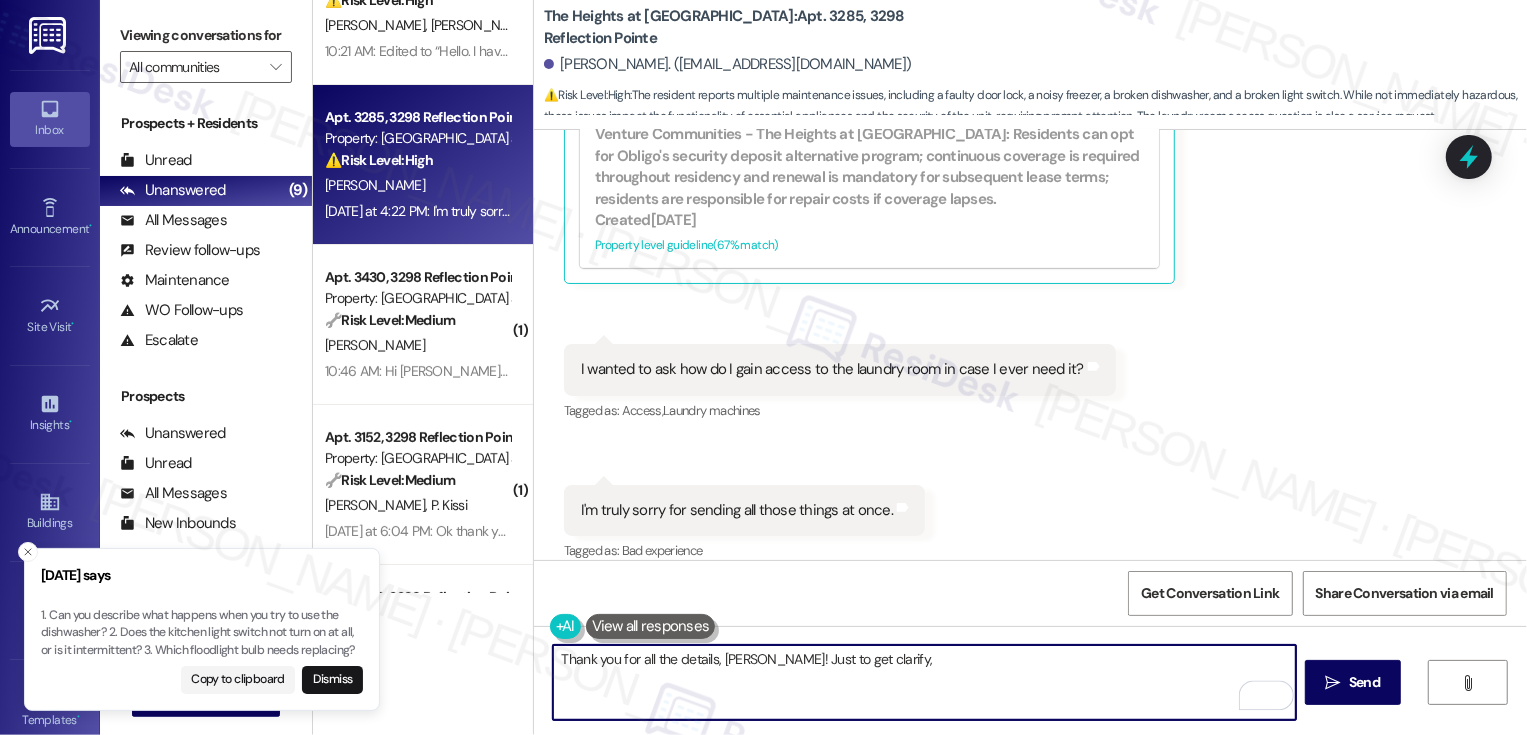 type on "Thank you for all the details, Andre! Just to get clarify," 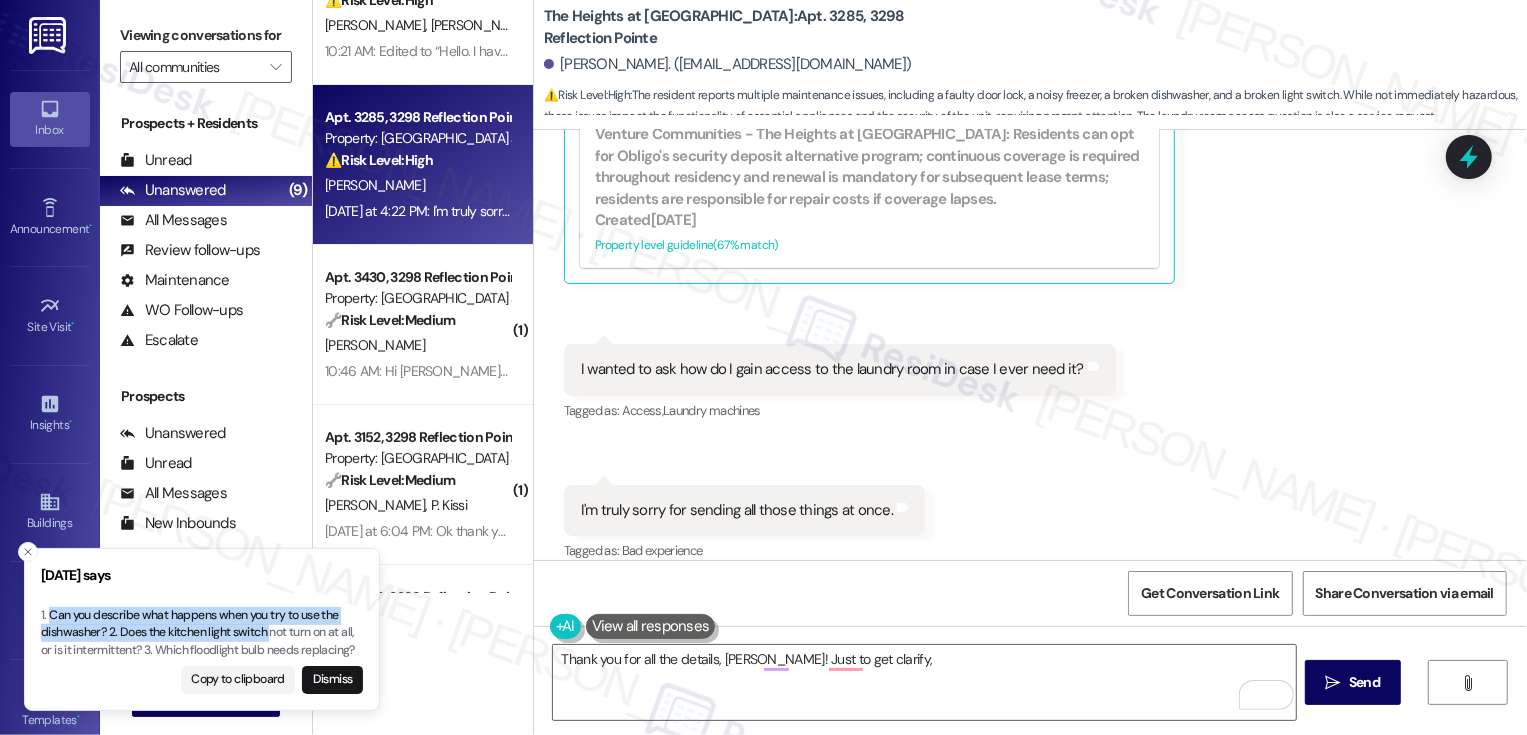 type 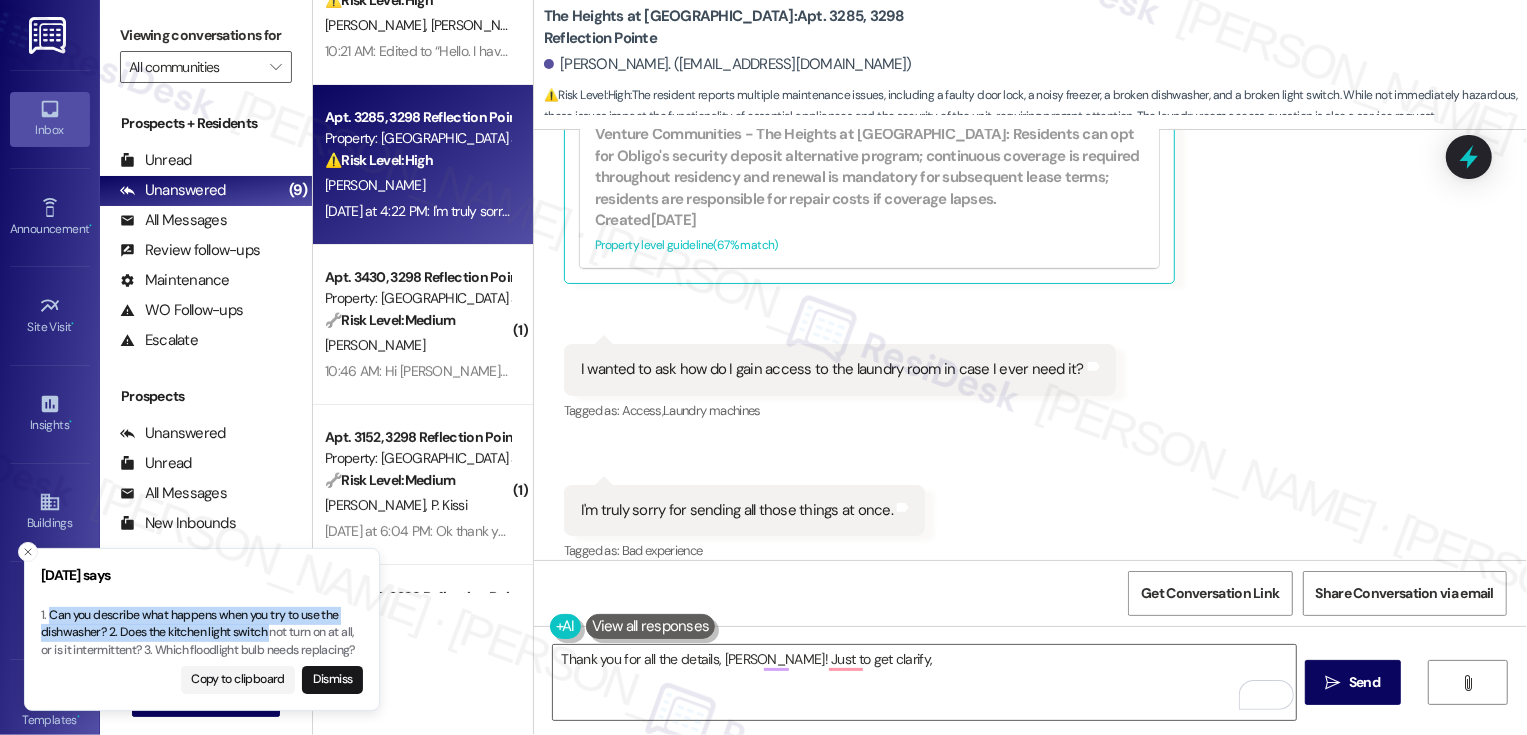 drag, startPoint x: 51, startPoint y: 614, endPoint x: 271, endPoint y: 637, distance: 221.199 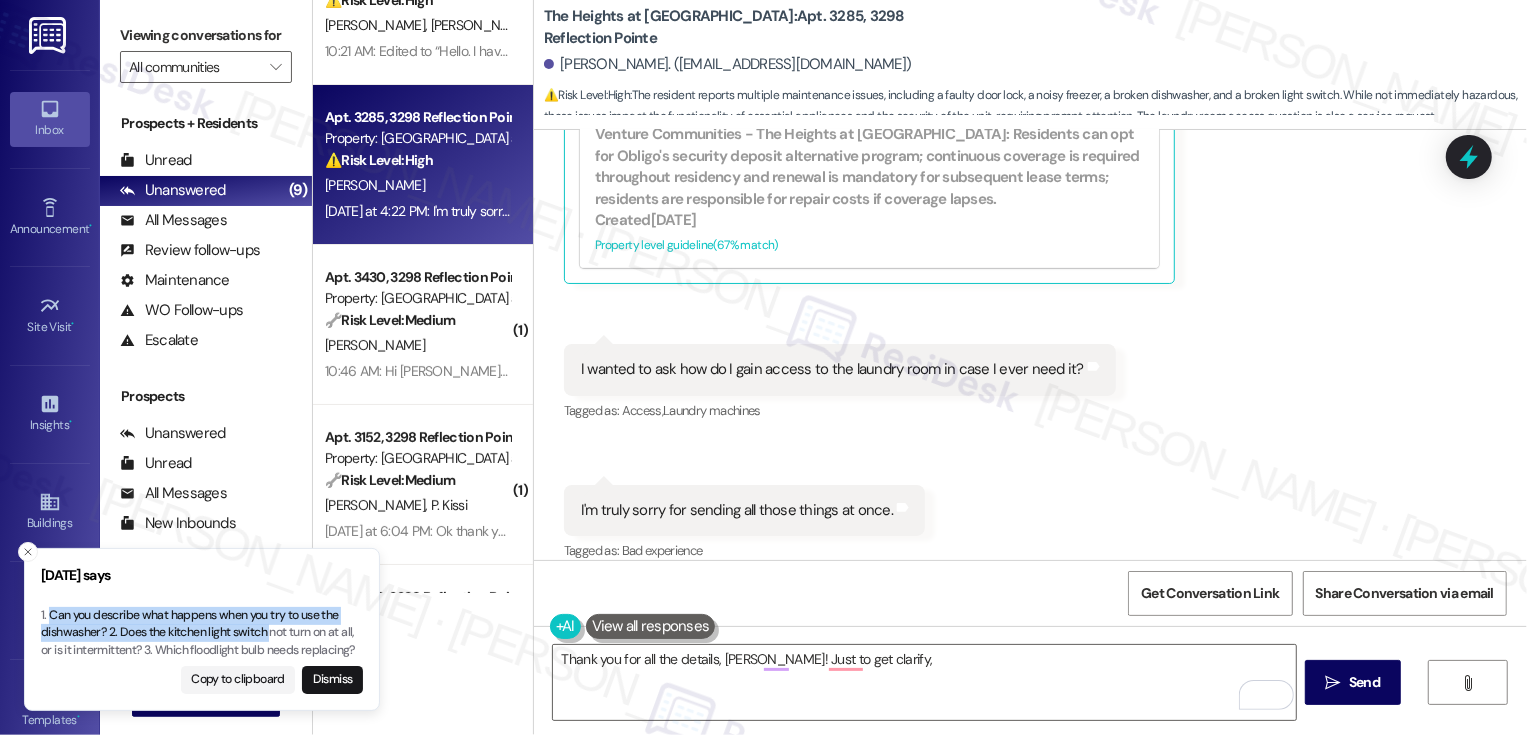 copy on "Can you describe what happens when you try to use the dishwasher?
2. Does the kitchen light switch" 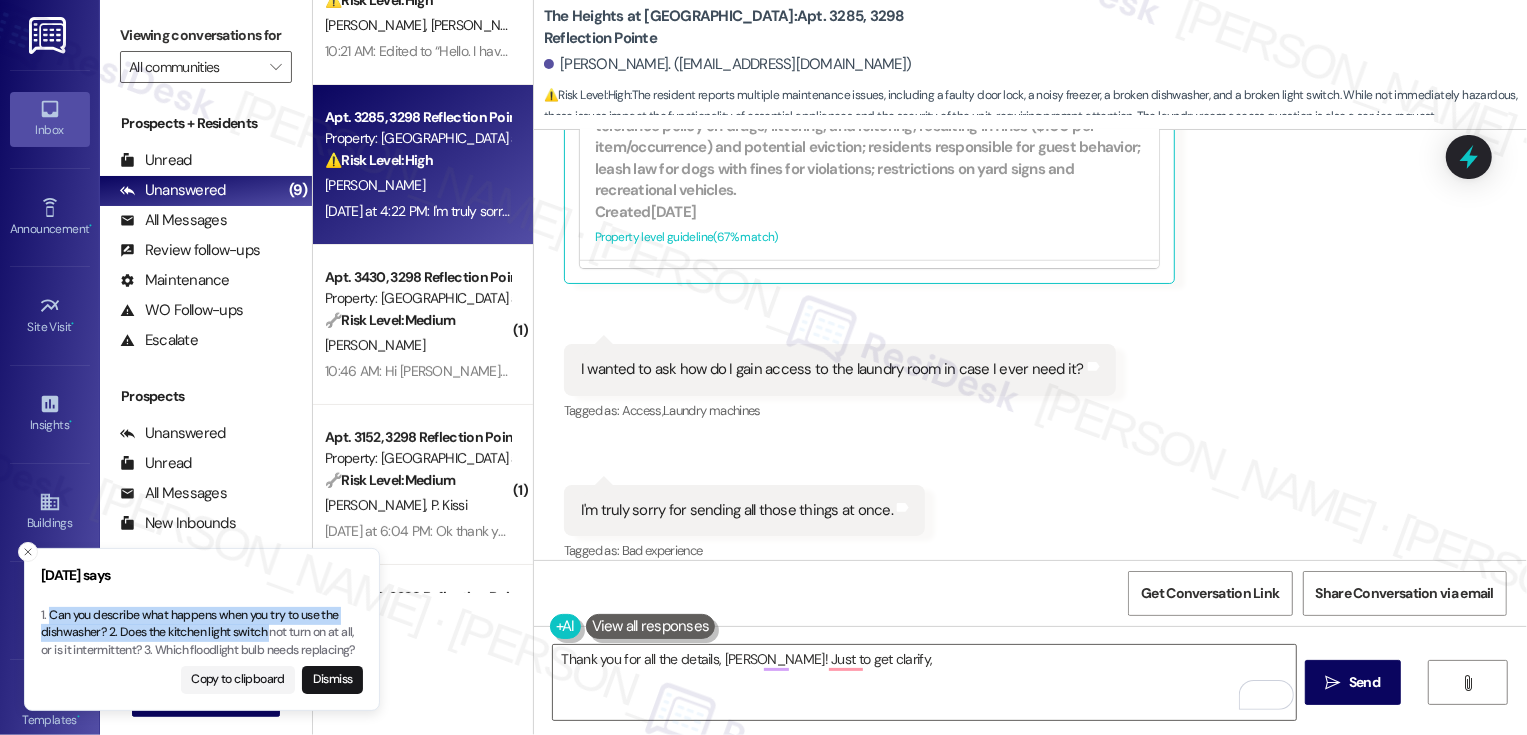 scroll, scrollTop: 572, scrollLeft: 0, axis: vertical 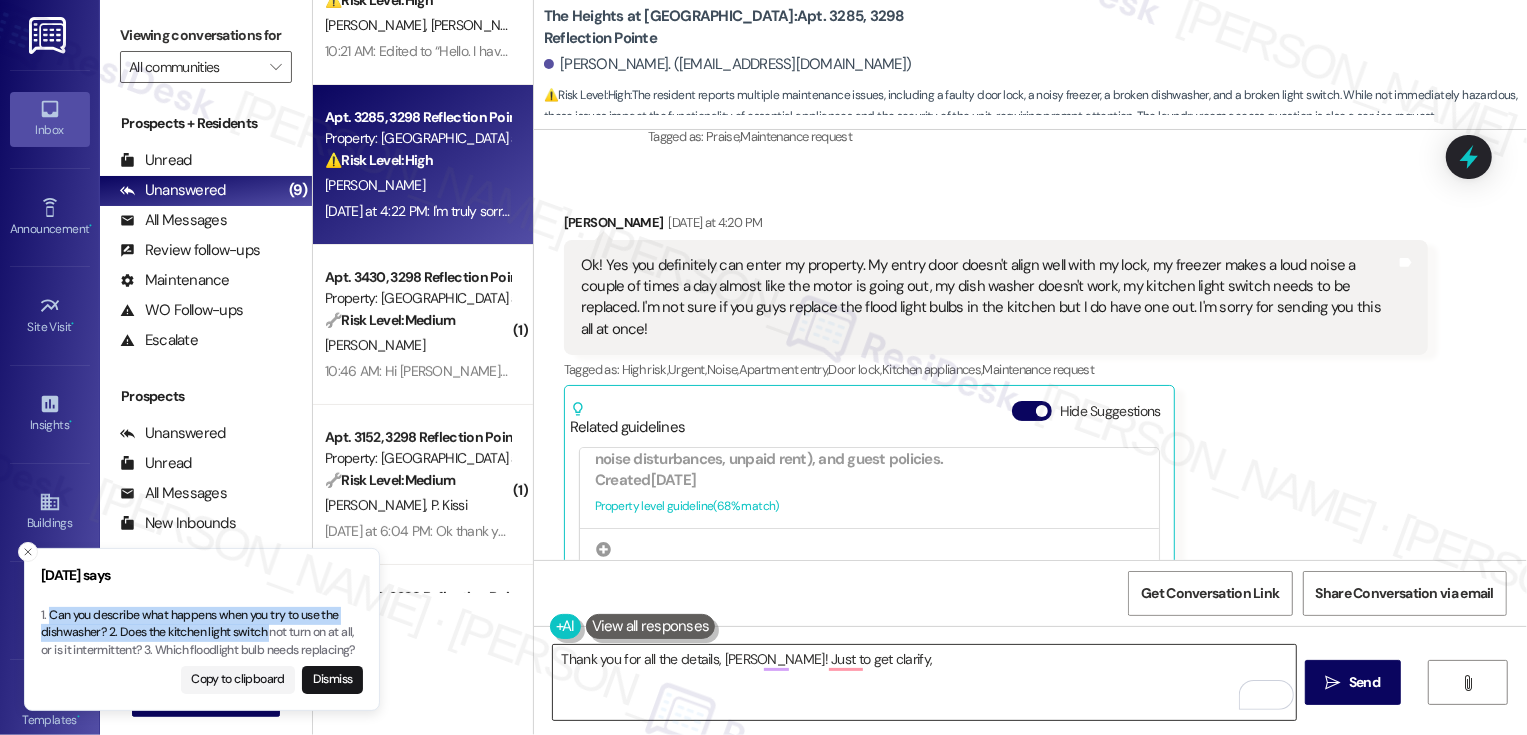 click on "Thank you for all the details, Andre! Just to get clarify," at bounding box center [924, 682] 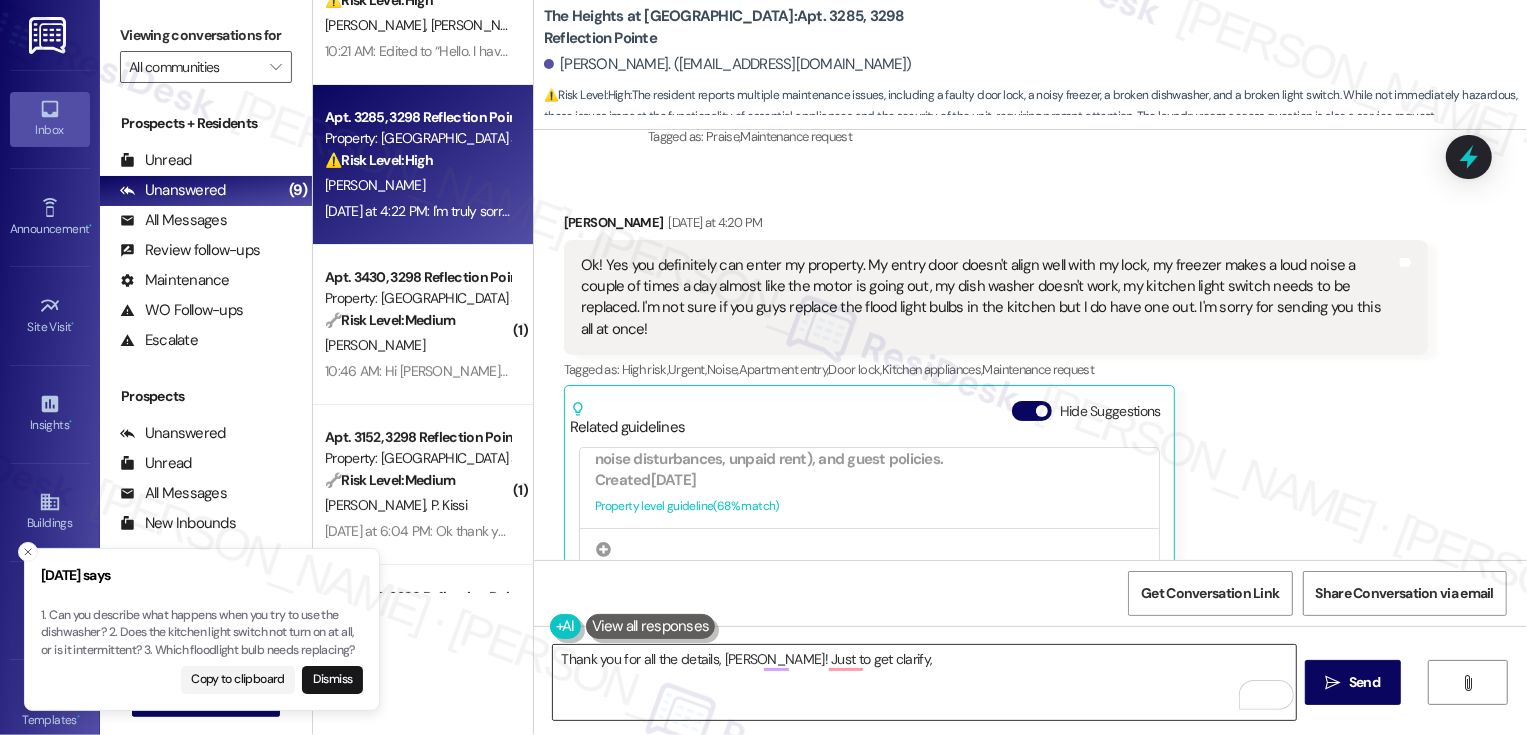 paste on "Can you describe what happens when you try to use the dishwasher? 2. Does the kitchen light switch" 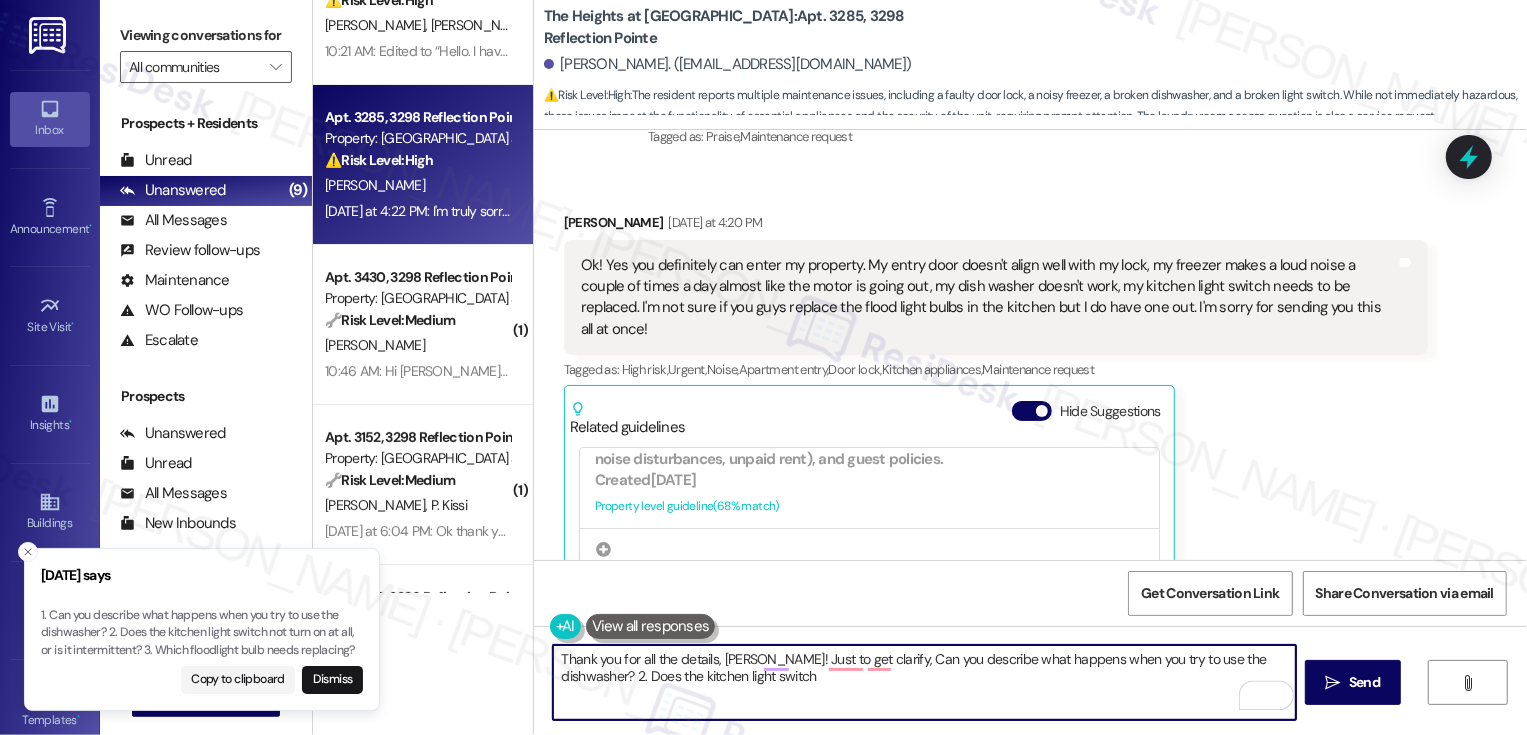 click on "Thank you for all the details, Andre! Just to get clarify, Can you describe what happens when you try to use the dishwasher? 2. Does the kitchen light switch" at bounding box center [924, 682] 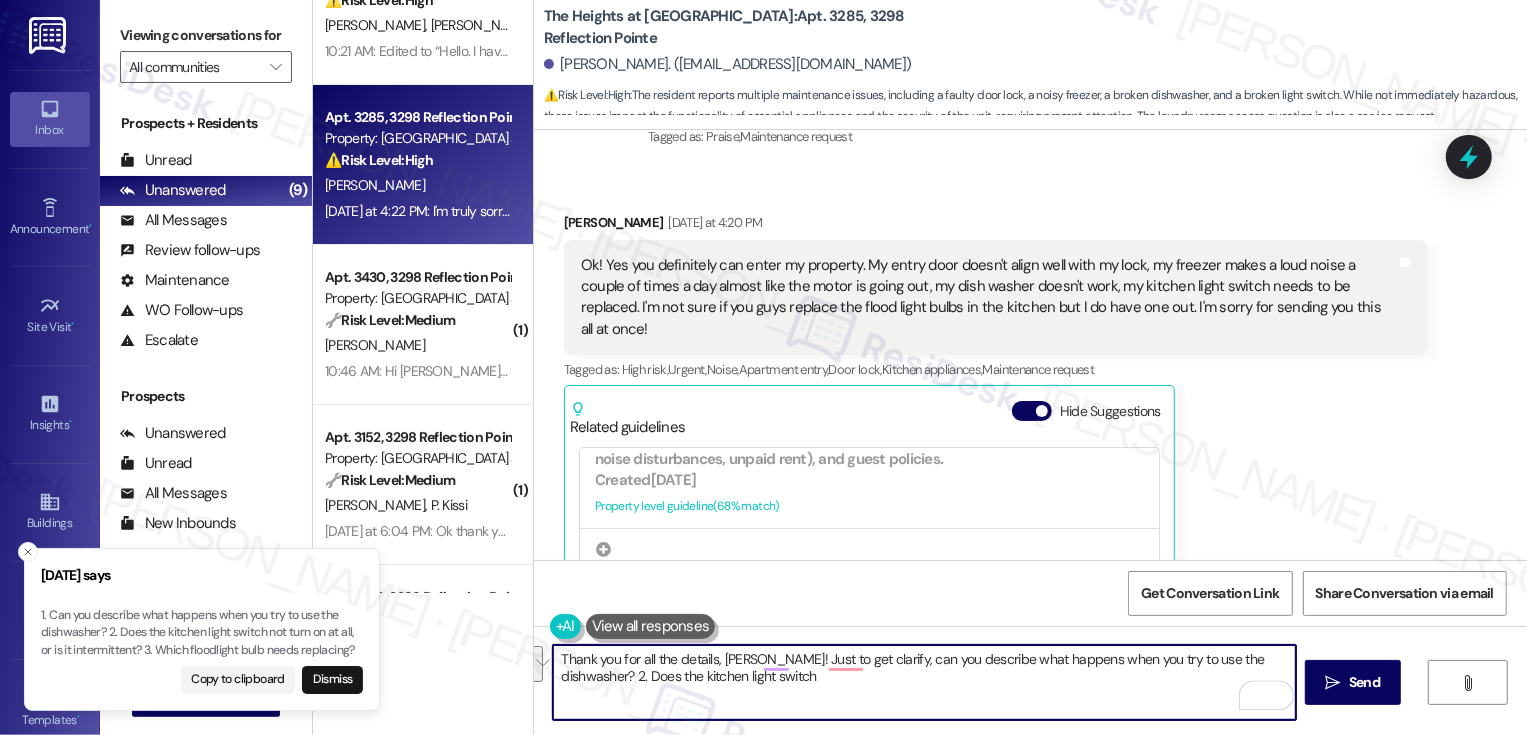 drag, startPoint x: 1260, startPoint y: 660, endPoint x: 1267, endPoint y: 672, distance: 13.892444 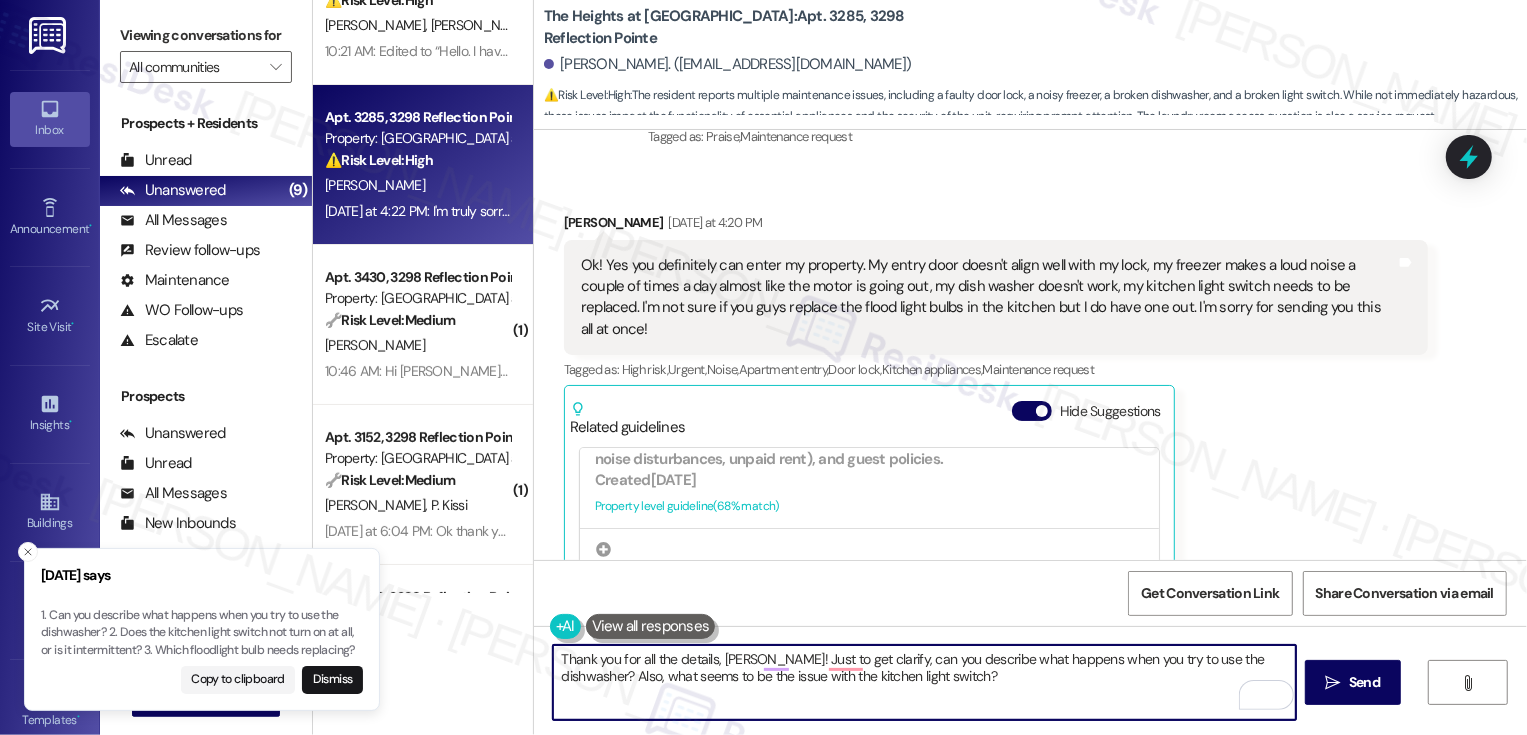 click on "Thank you for all the details, Andre! Just to get clarify, can you describe what happens when you try to use the dishwasher? Also, what seems to be the issue with the kitchen light switch?" at bounding box center (924, 682) 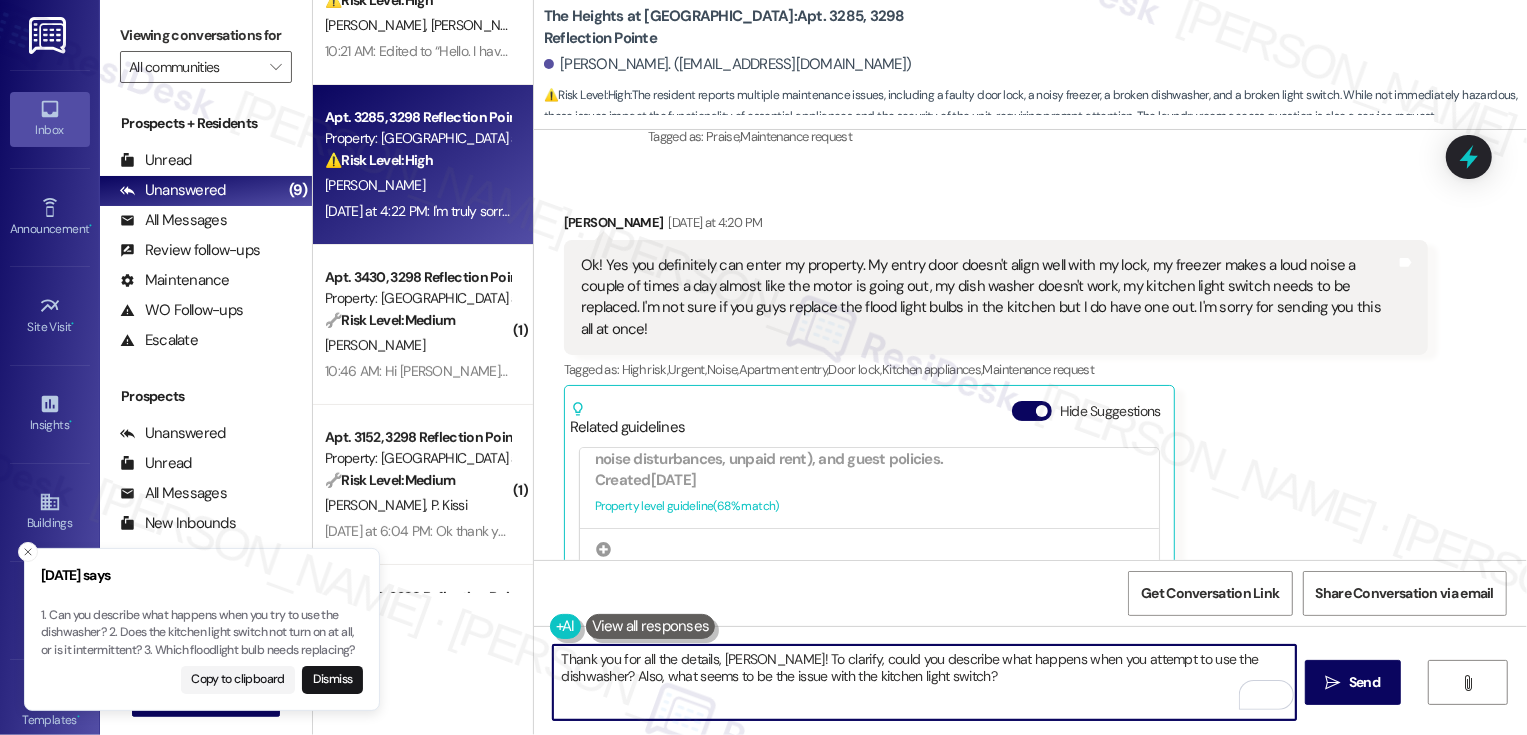 click on "Thank you for all the details, [PERSON_NAME]! To clarify, could you describe what happens when you attempt to use the dishwasher? Also, what seems to be the issue with the kitchen light switch?" at bounding box center [924, 682] 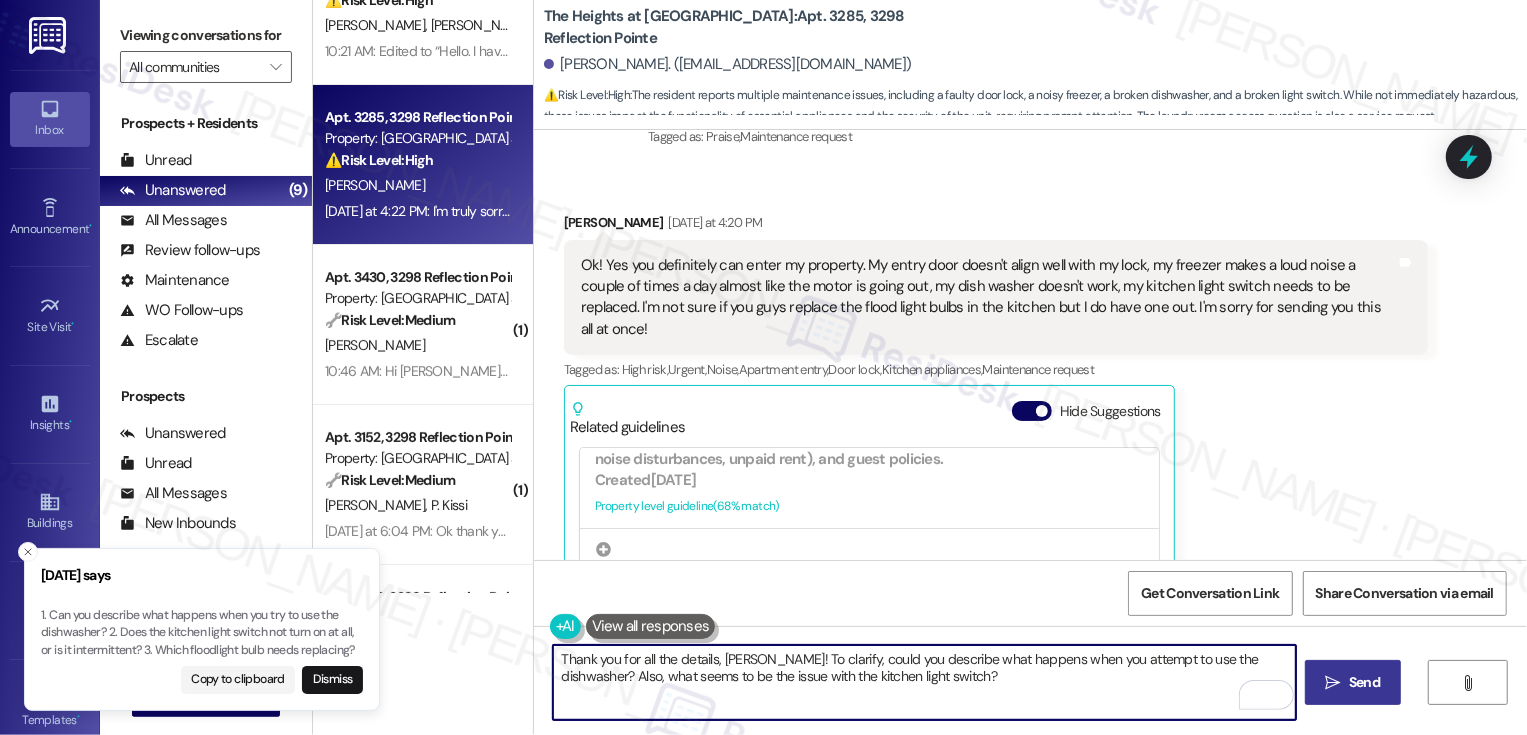 type on "Thank you for all the details, [PERSON_NAME]! To clarify, could you describe what happens when you attempt to use the dishwasher? Also, what seems to be the issue with the kitchen light switch?" 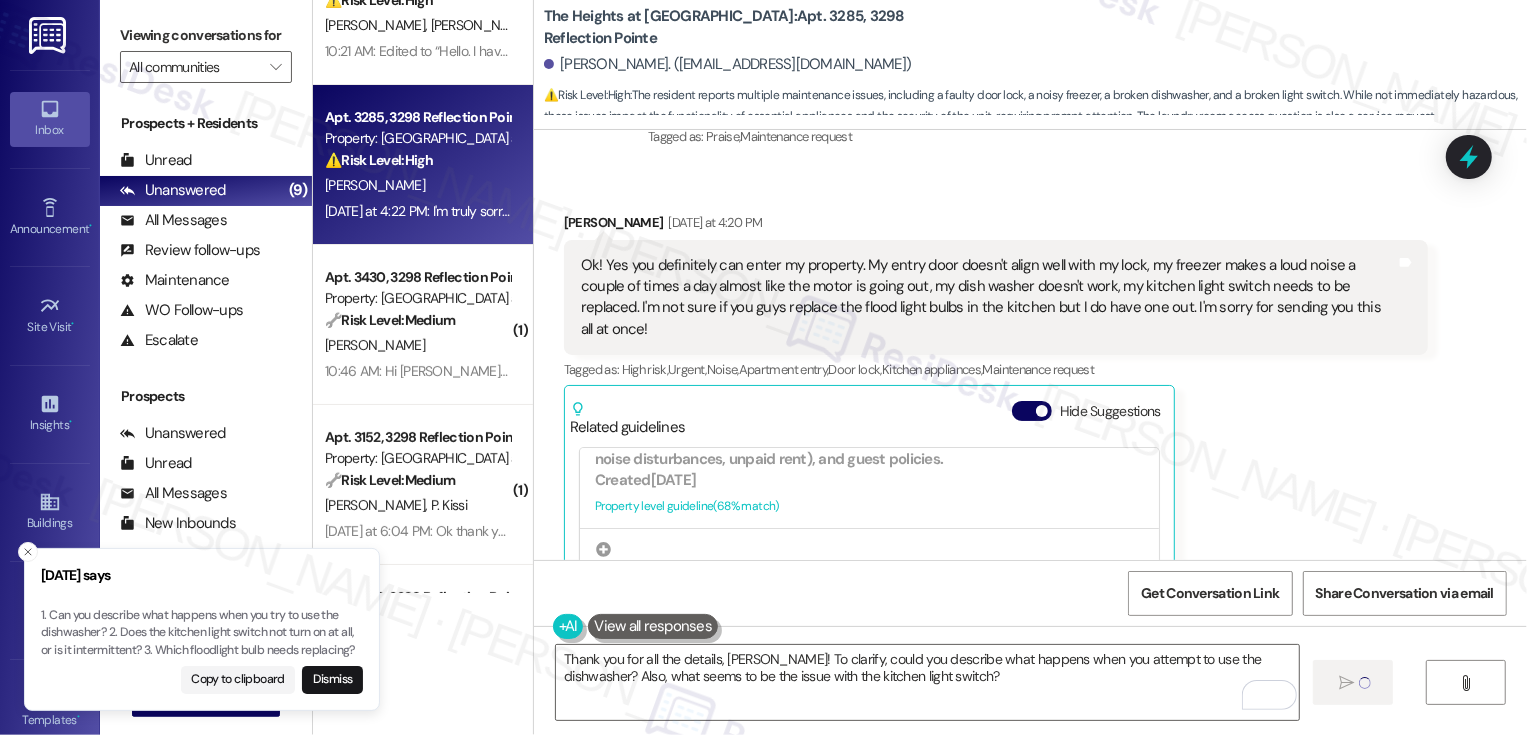 scroll, scrollTop: 5604, scrollLeft: 0, axis: vertical 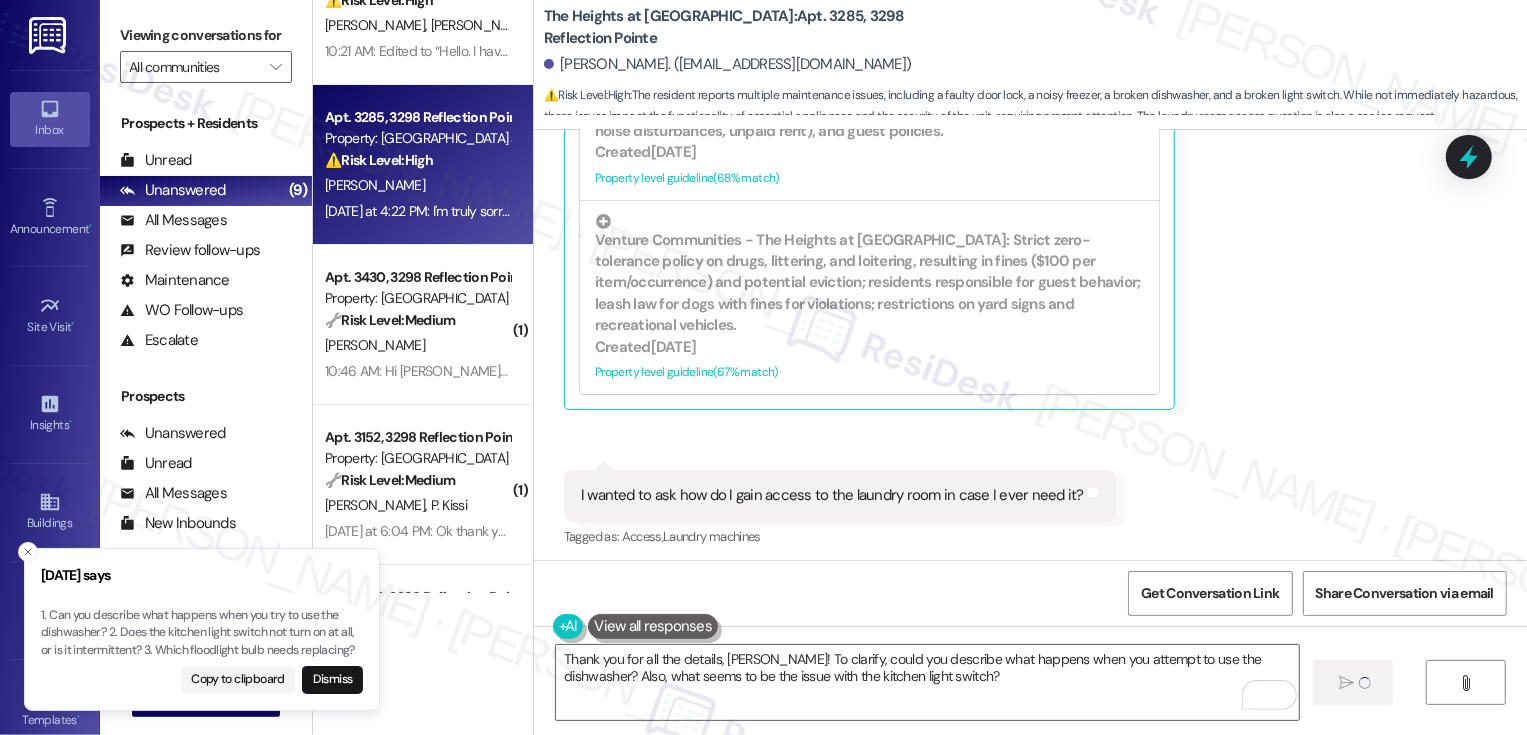 type 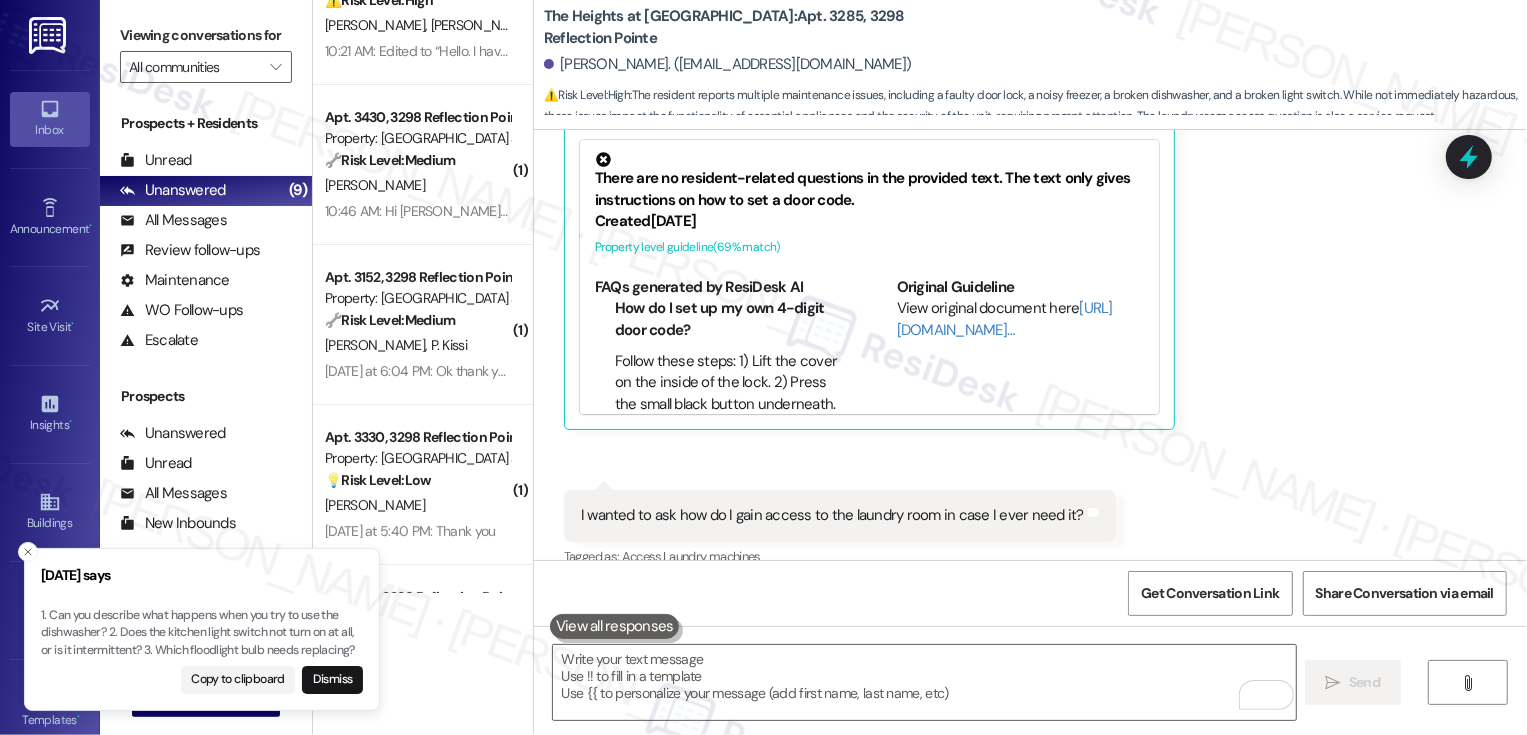 scroll, scrollTop: 5568, scrollLeft: 0, axis: vertical 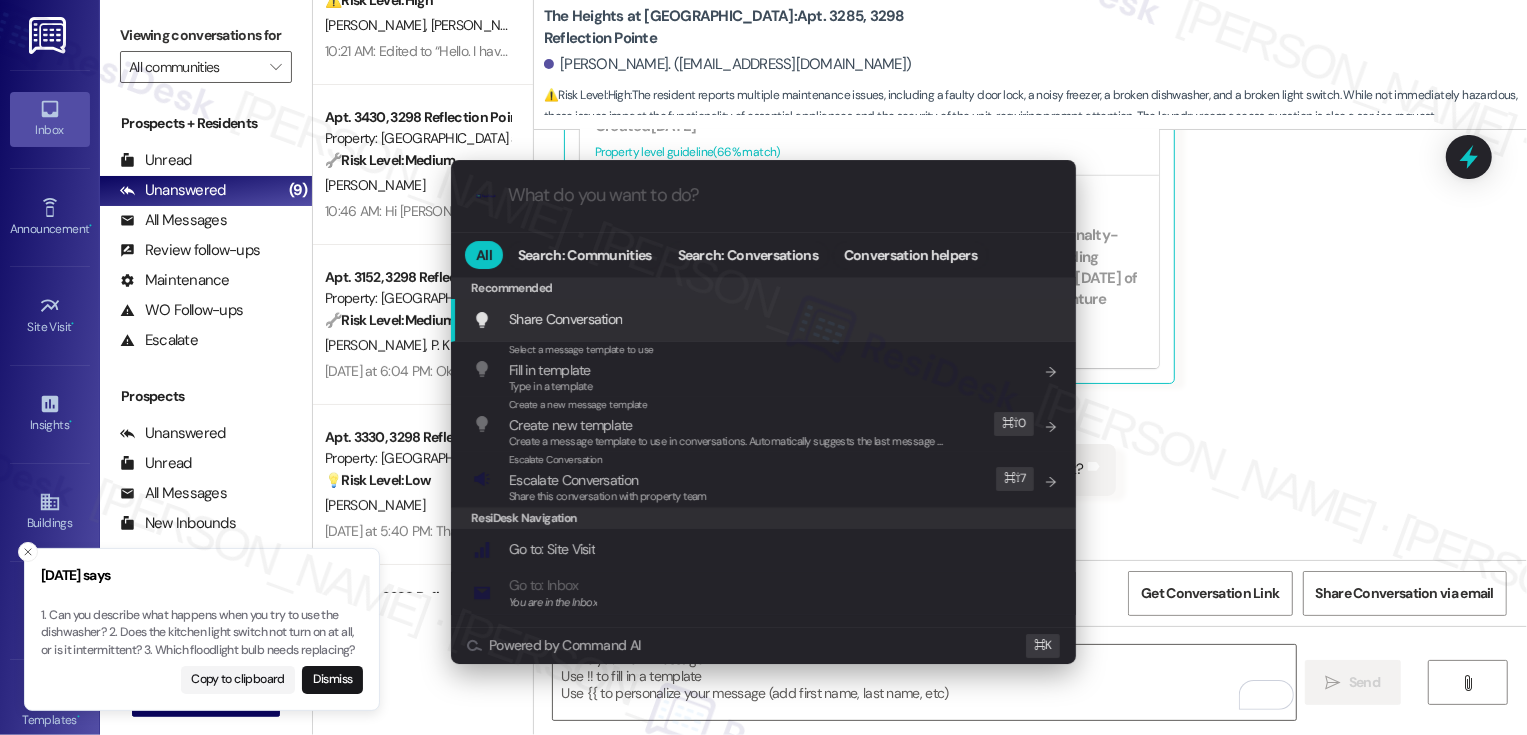 type on "g" 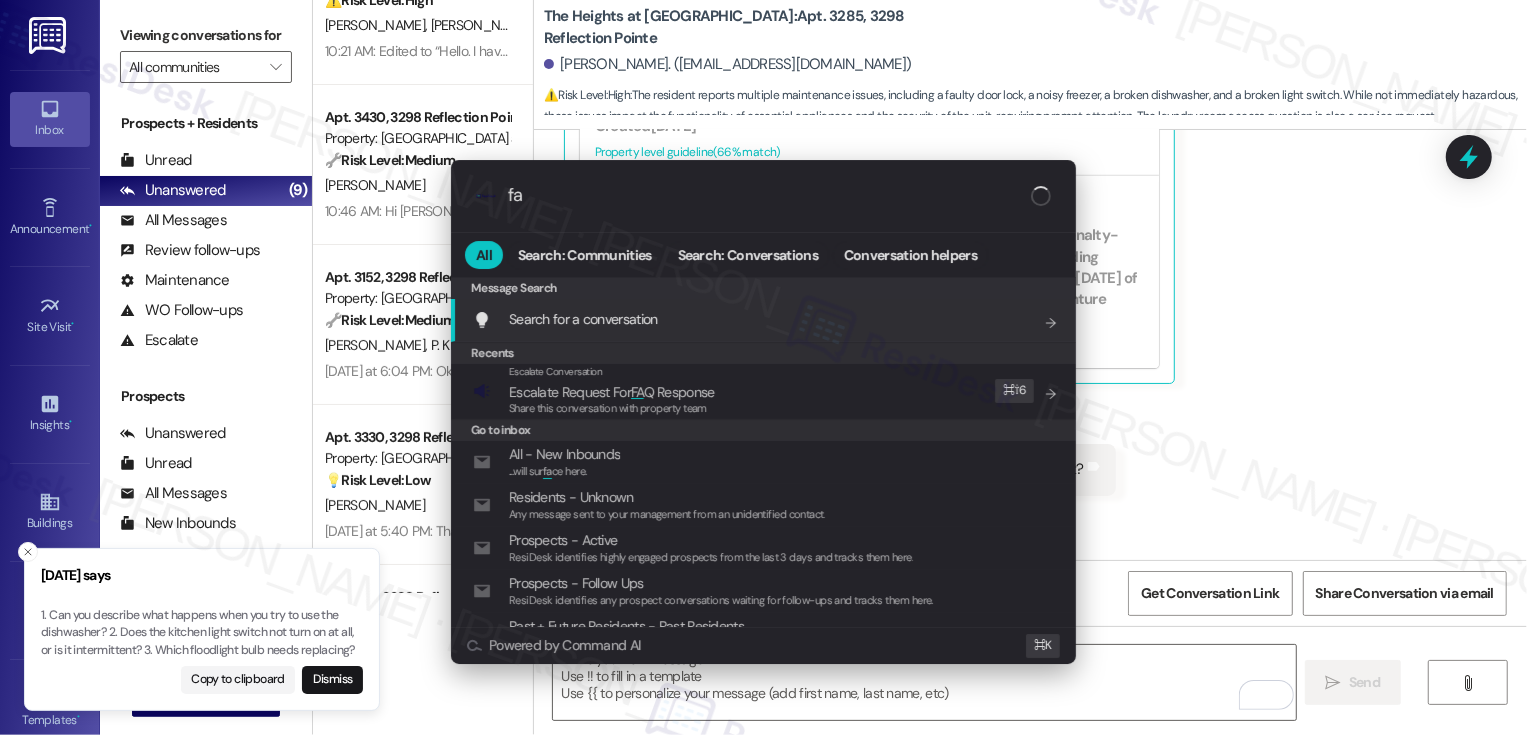 type on "faq" 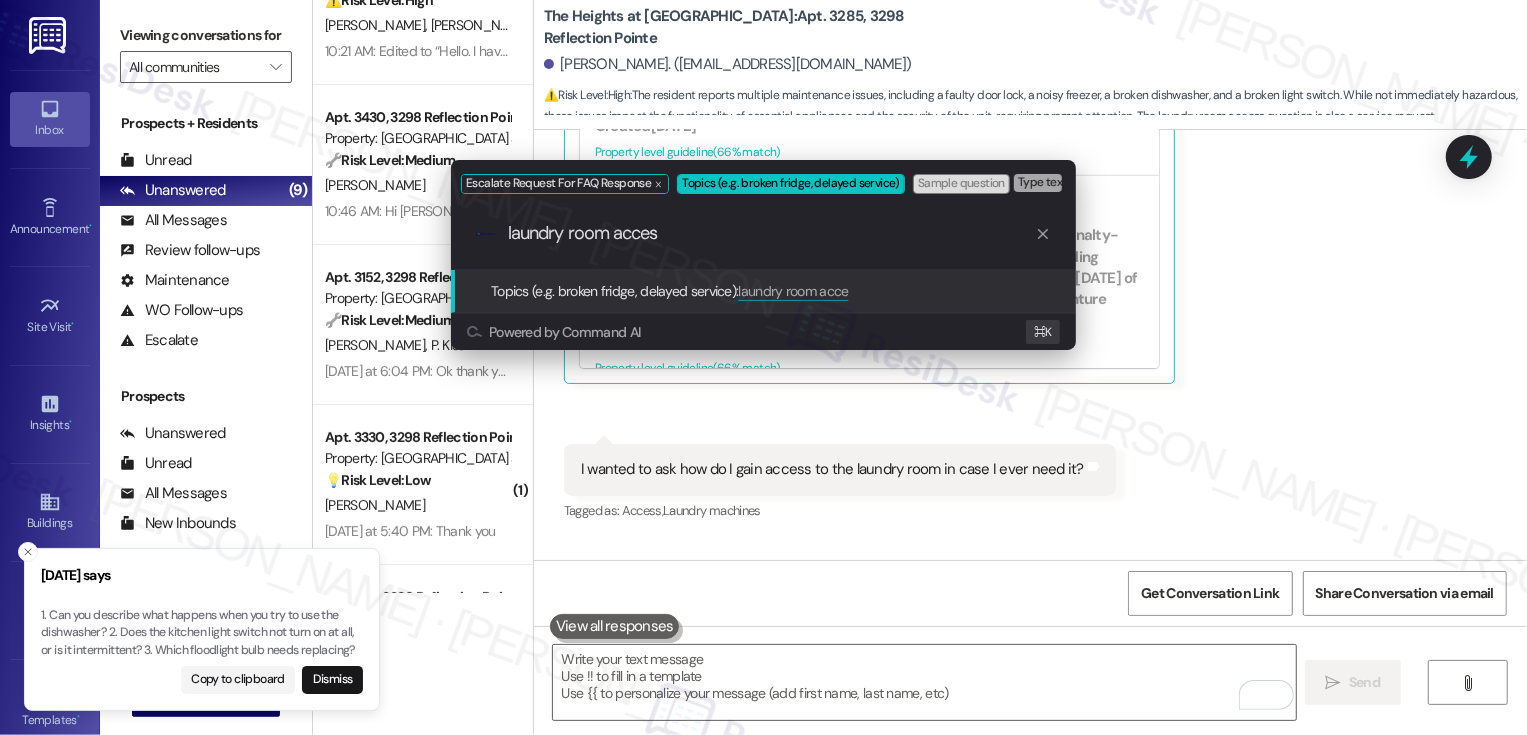 type on "laundry room access" 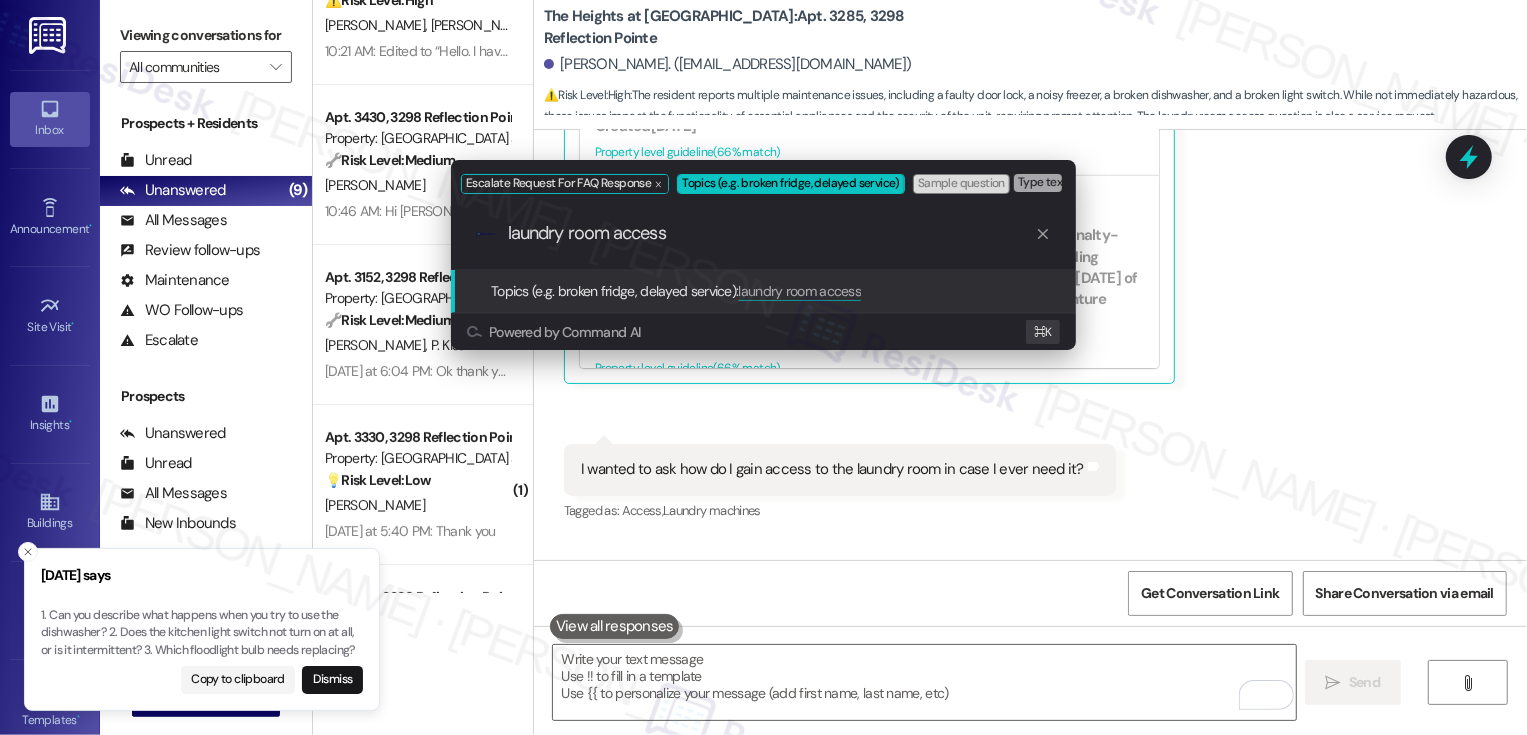 type 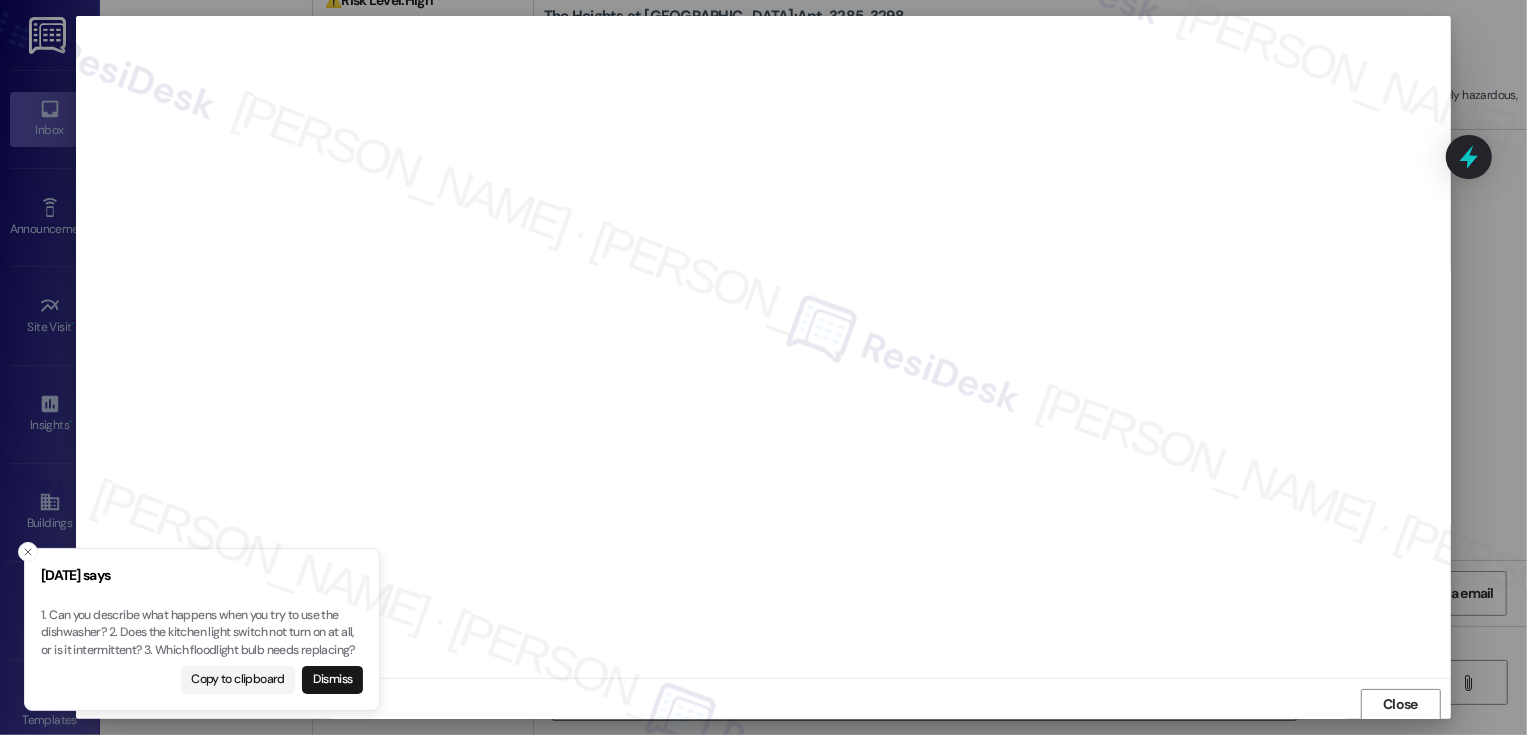 scroll, scrollTop: 1, scrollLeft: 0, axis: vertical 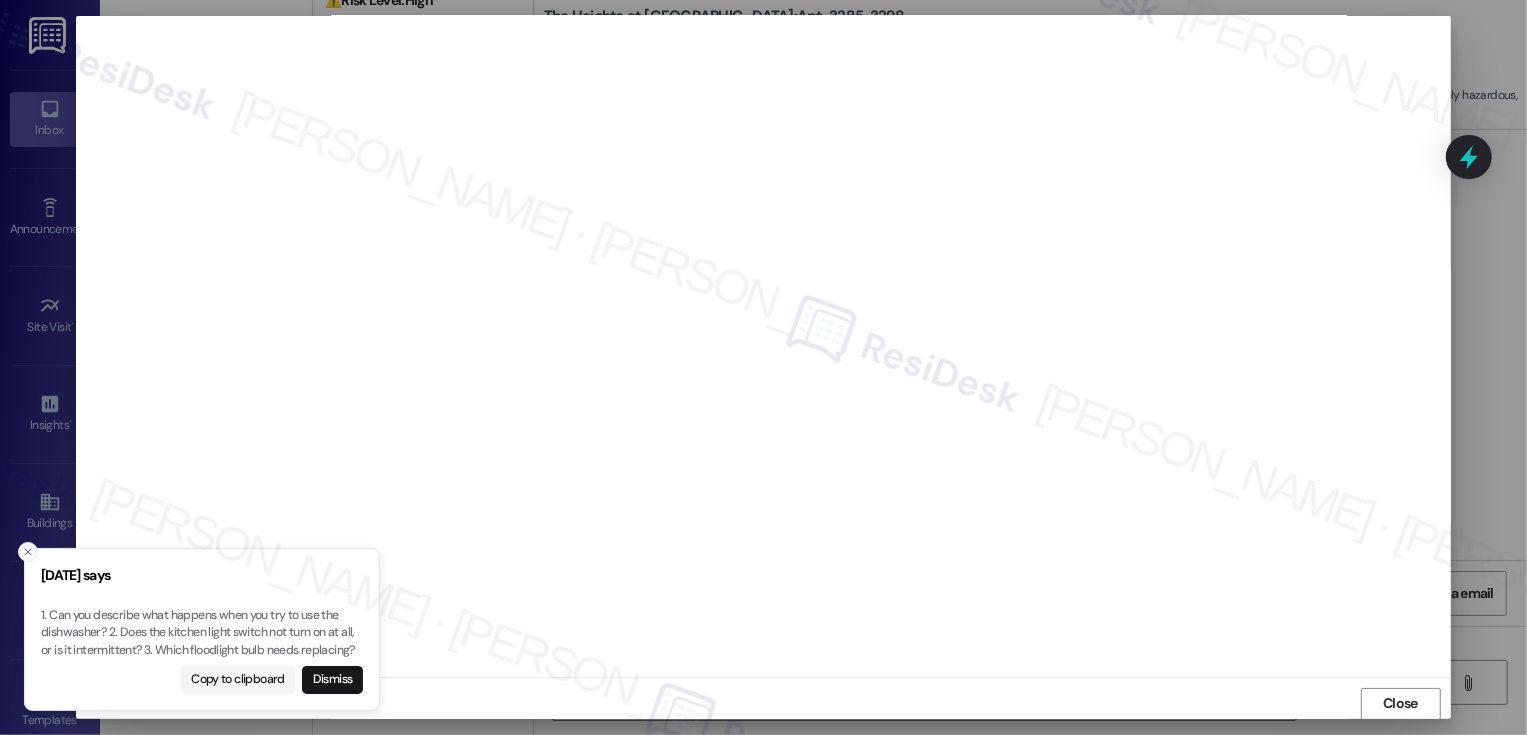 click 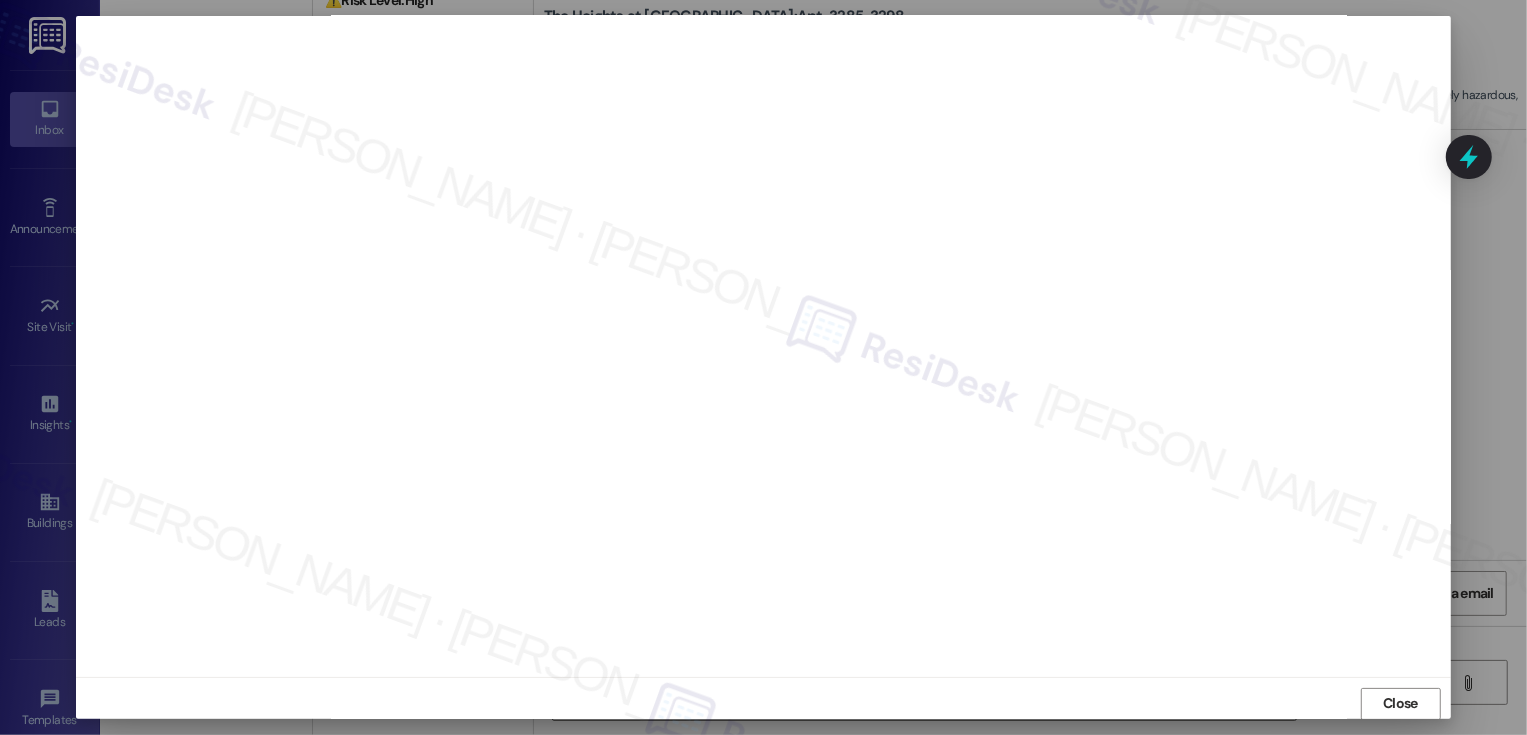 scroll, scrollTop: 11, scrollLeft: 0, axis: vertical 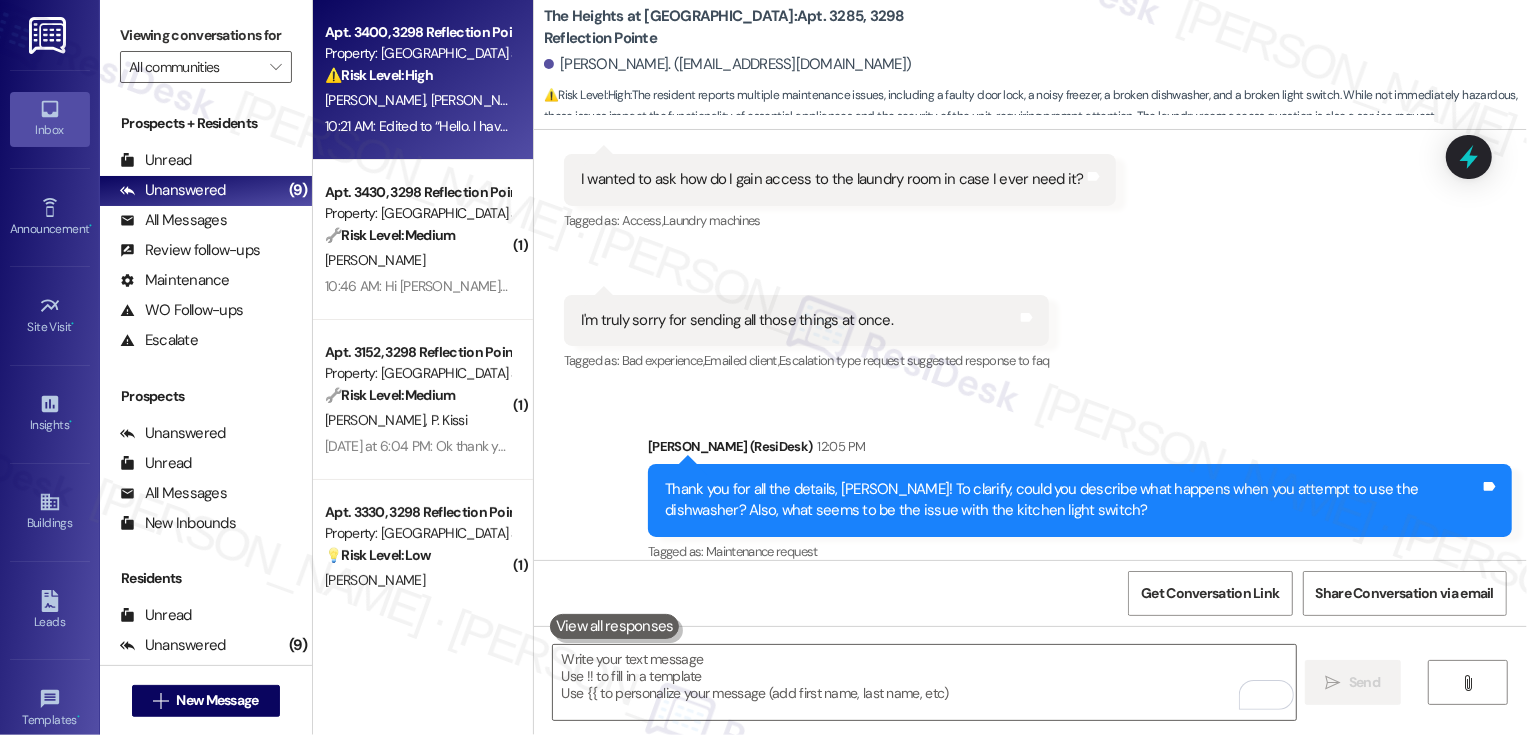 click on "10:21 AM: Edited to “Hello. I have a question about my renters insurance. I have added my Allstate policy and I'm also being charged each month for landlord insurance. Why are you charging me for that when I've added my documents for my Allstate policy. ” 10:21 AM: Edited to “Hello. I have a question about my renters insurance. I have added my Allstate policy and I'm also being charged each month for landlord insurance. Why are you charging me for that when I've added my documents for my Allstate policy. ”" at bounding box center [1068, 126] 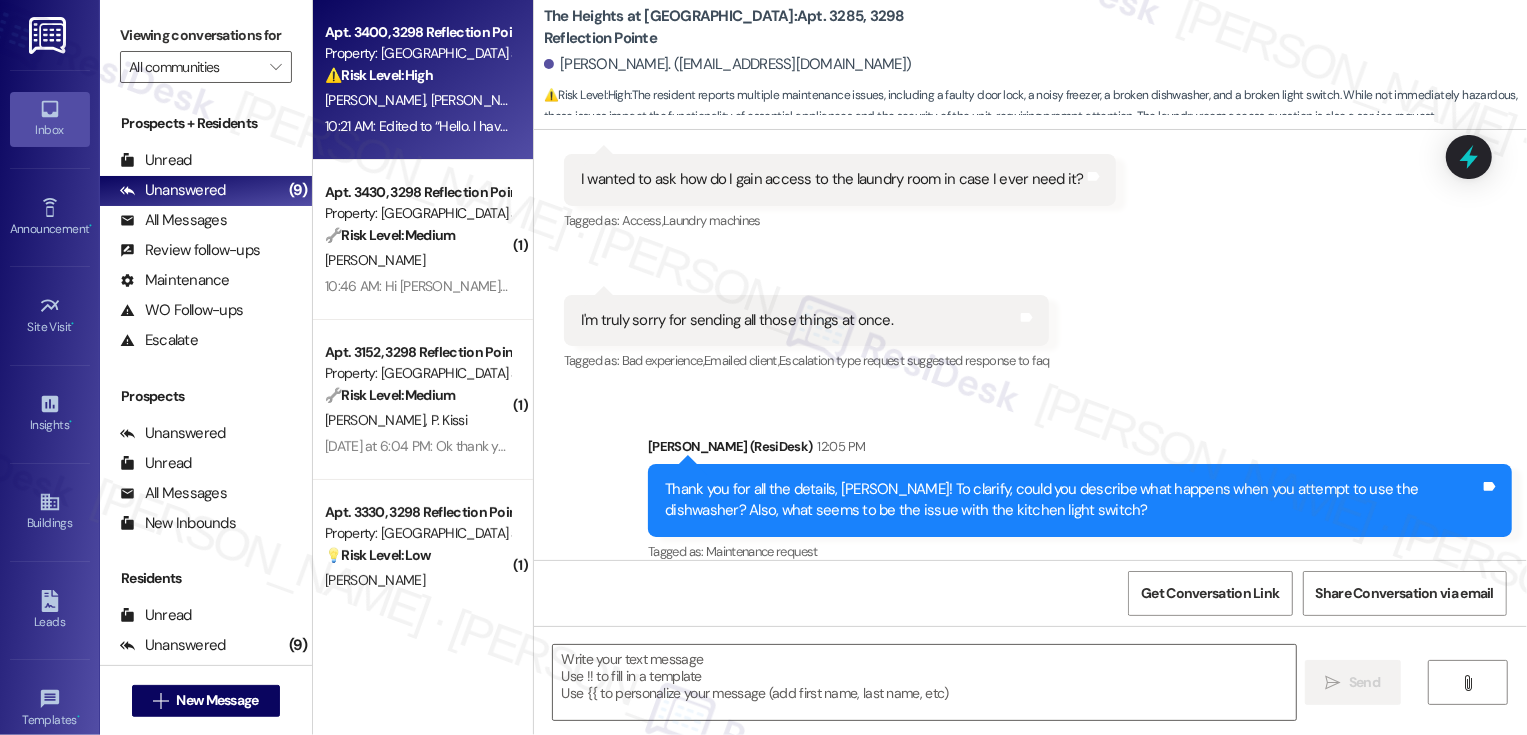 click on "10:21 AM: Edited to “Hello. I have a question about my renters insurance. I have added my Allstate policy and I'm also being charged each month for landlord insurance. Why are you charging me for that when I've added my documents for my Allstate policy. ” 10:21 AM: Edited to “Hello. I have a question about my renters insurance. I have added my Allstate policy and I'm also being charged each month for landlord insurance. Why are you charging me for that when I've added my documents for my Allstate policy. ”" at bounding box center (1068, 126) 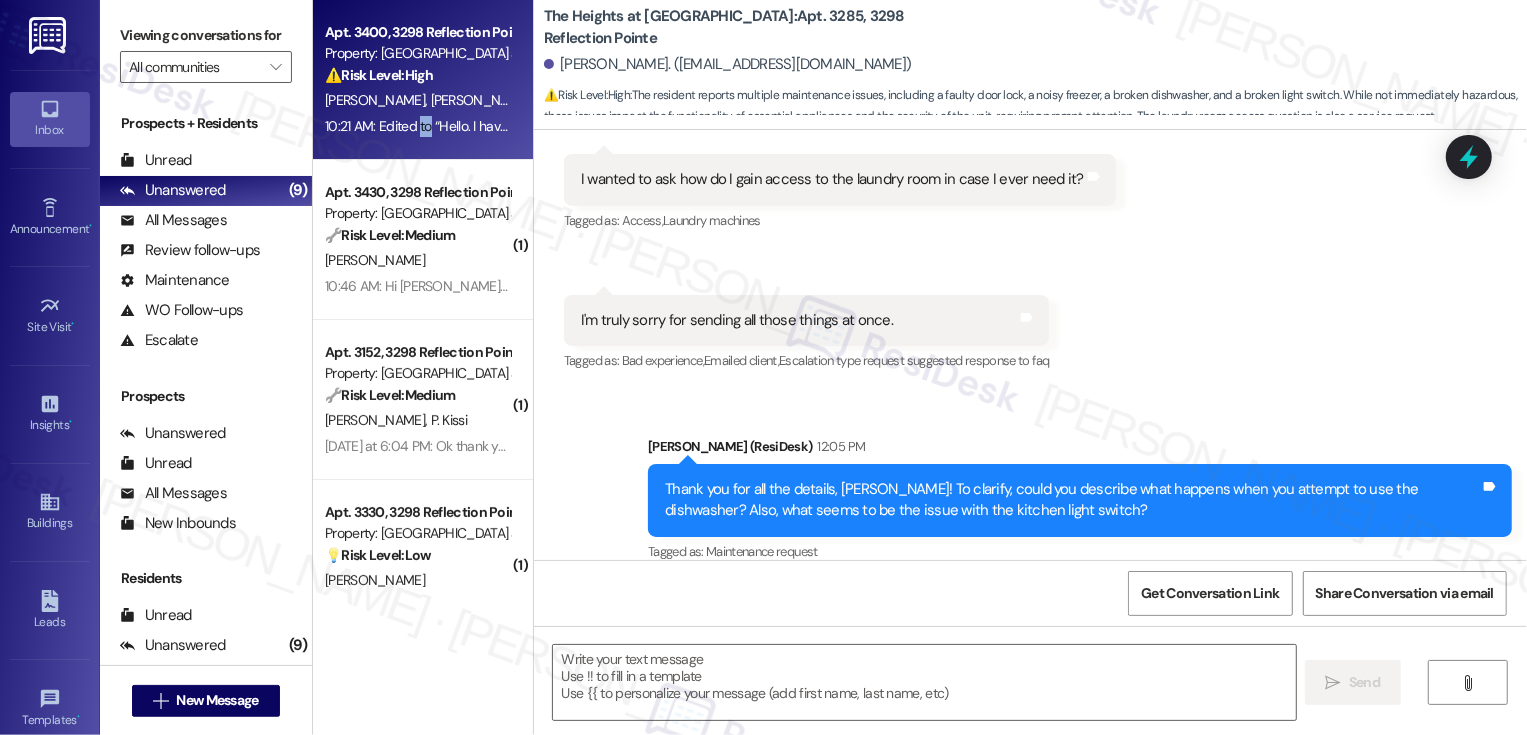 click on "10:21 AM: Edited to “Hello. I have a question about my renters insurance. I have added my Allstate policy and I'm also being charged each month for landlord insurance. Why are you charging me for that when I've added my documents for my Allstate policy. ” 10:21 AM: Edited to “Hello. I have a question about my renters insurance. I have added my Allstate policy and I'm also being charged each month for landlord insurance. Why are you charging me for that when I've added my documents for my Allstate policy. ”" at bounding box center [1068, 126] 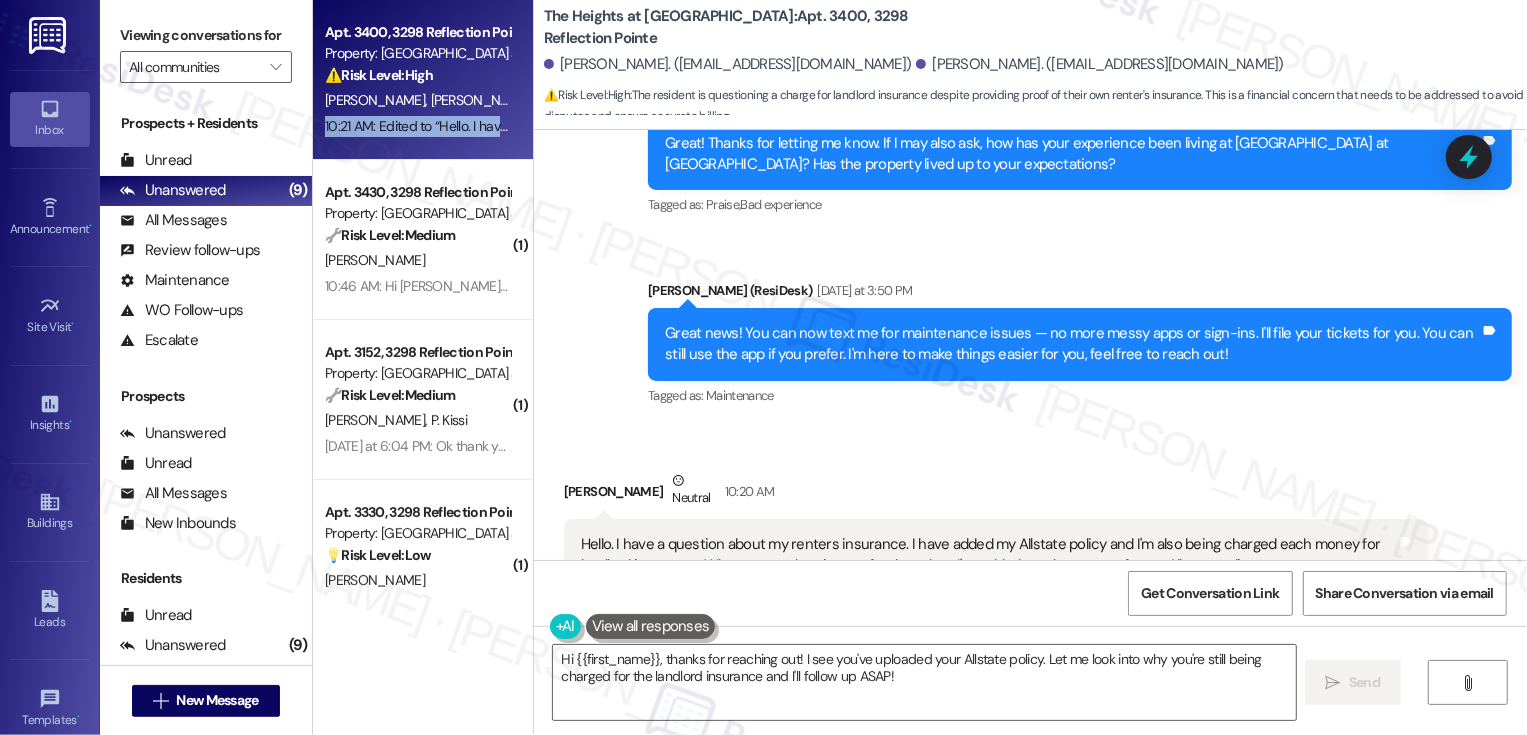 scroll, scrollTop: 1791, scrollLeft: 0, axis: vertical 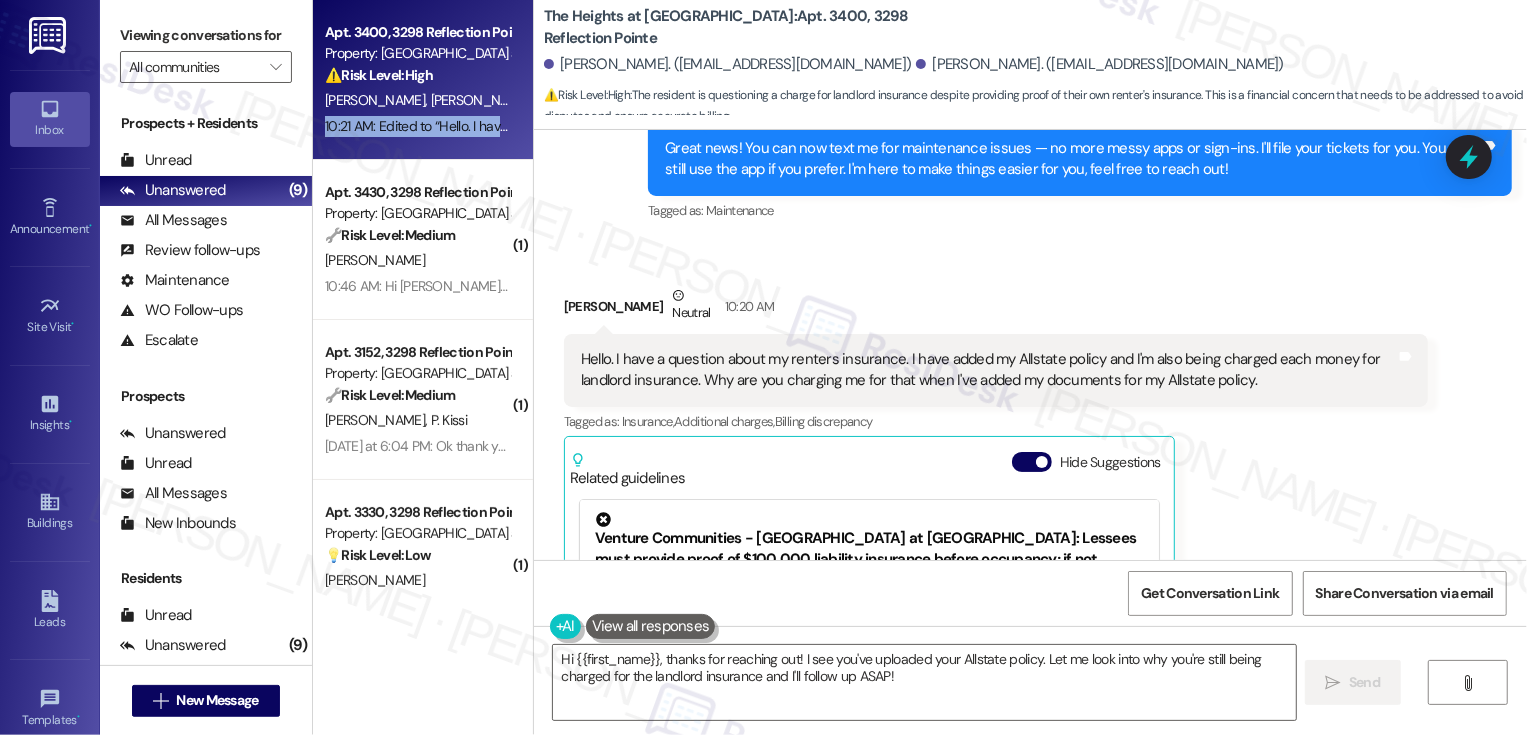 click on "Krista Harris   Neutral 10:20 AM" at bounding box center [996, 309] 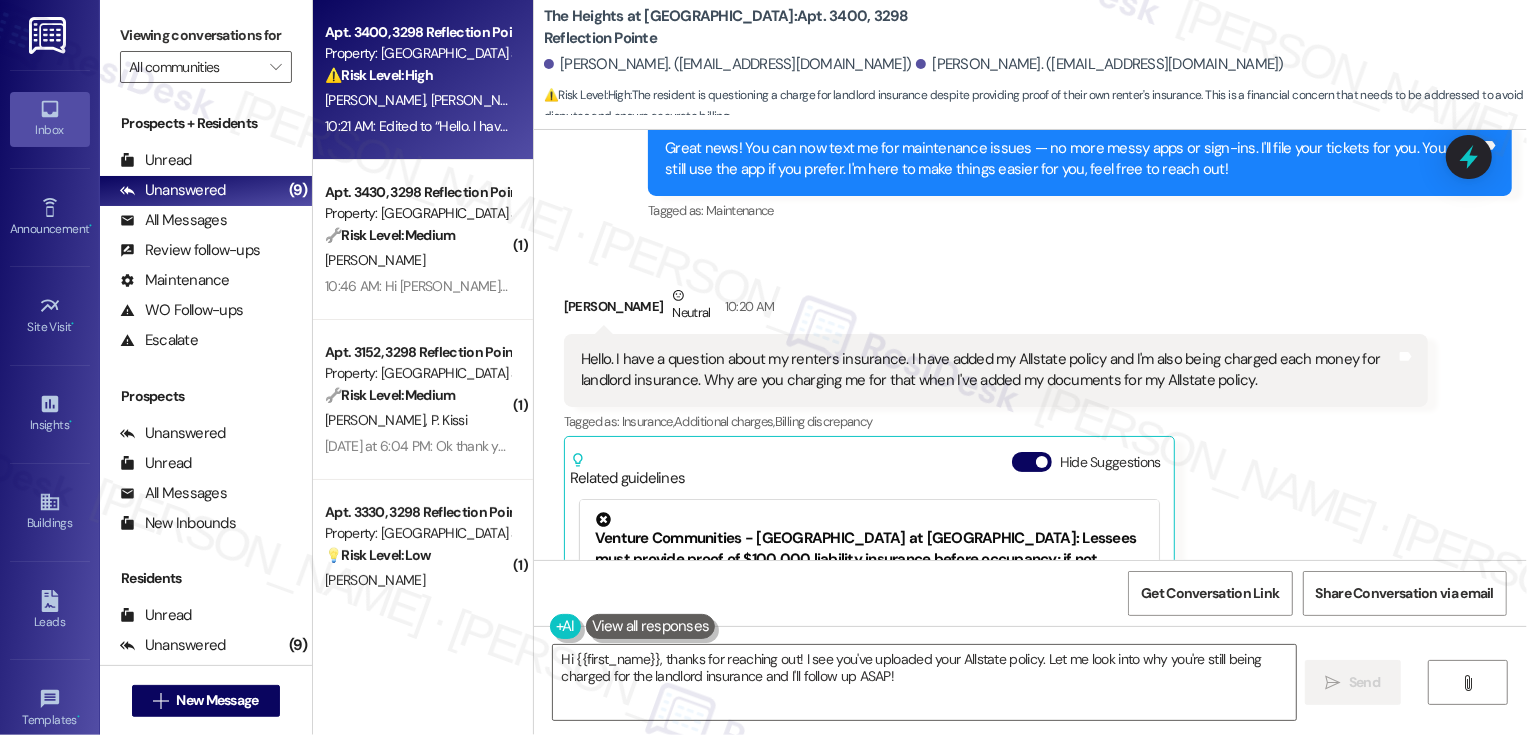 click on "Krista Harris   Neutral 10:20 AM" at bounding box center [996, 309] 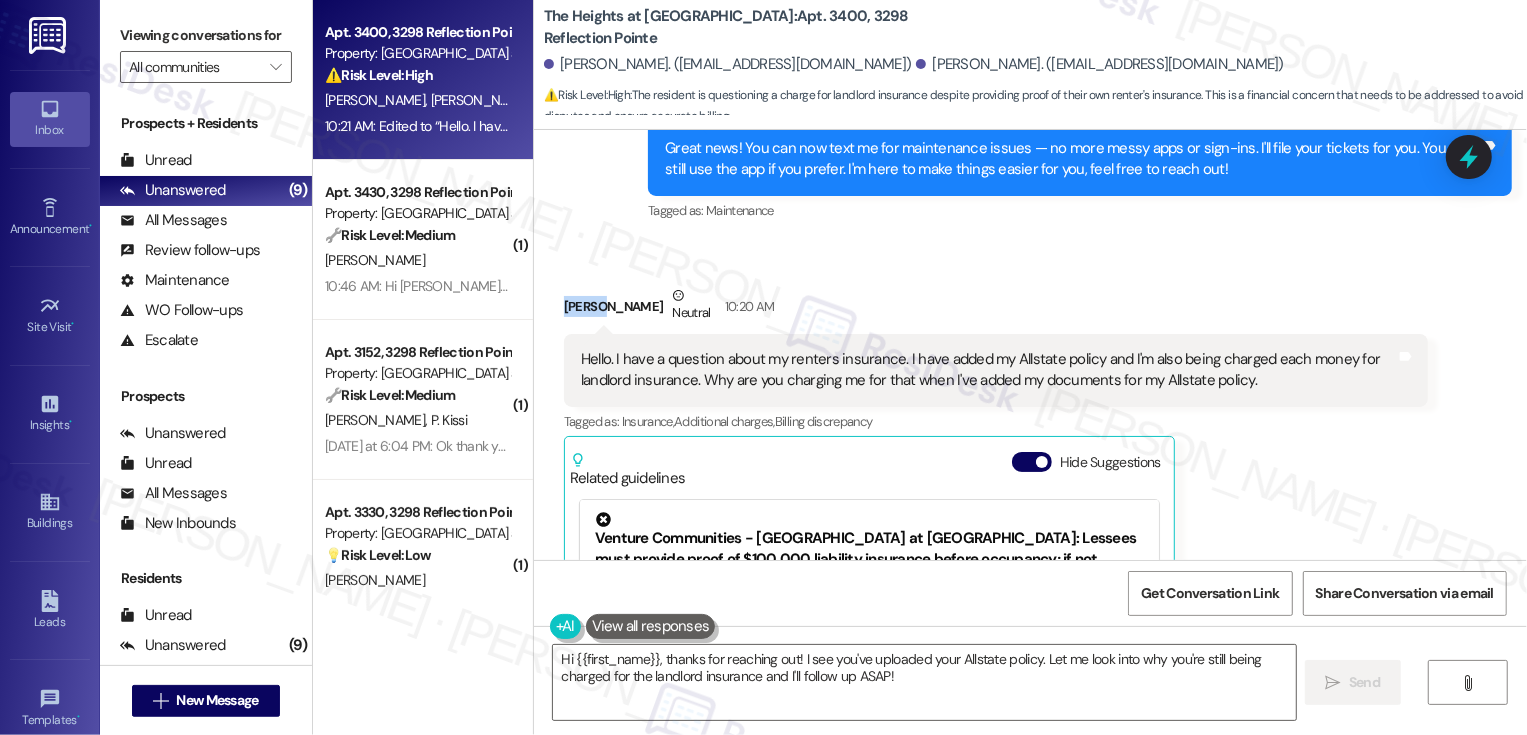 copy on "Krista" 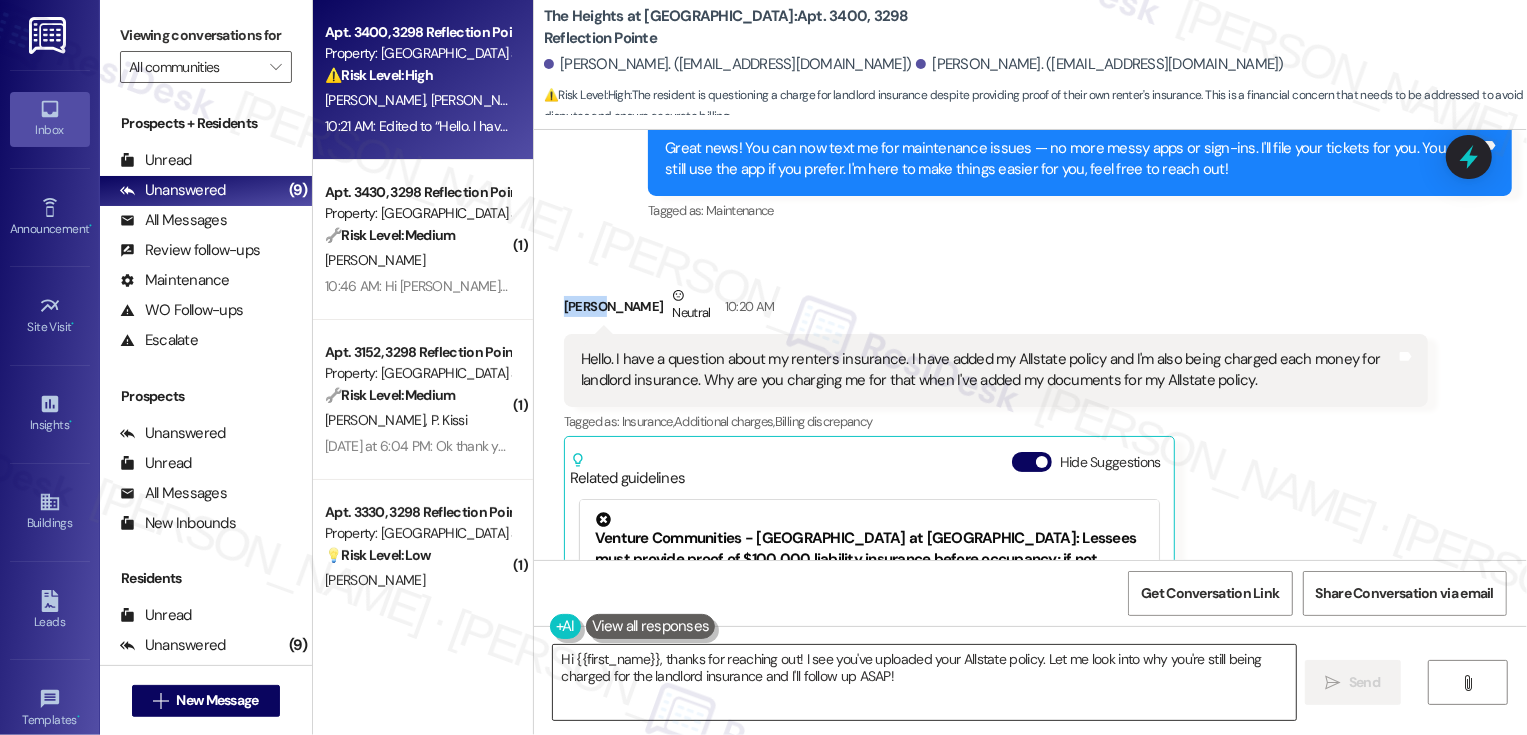 click on "Hi {{first_name}}, thanks for reaching out! I see you've uploaded your Allstate policy. Let me look into why you're still being charged for the landlord insurance and I'll follow up ASAP!" at bounding box center (924, 682) 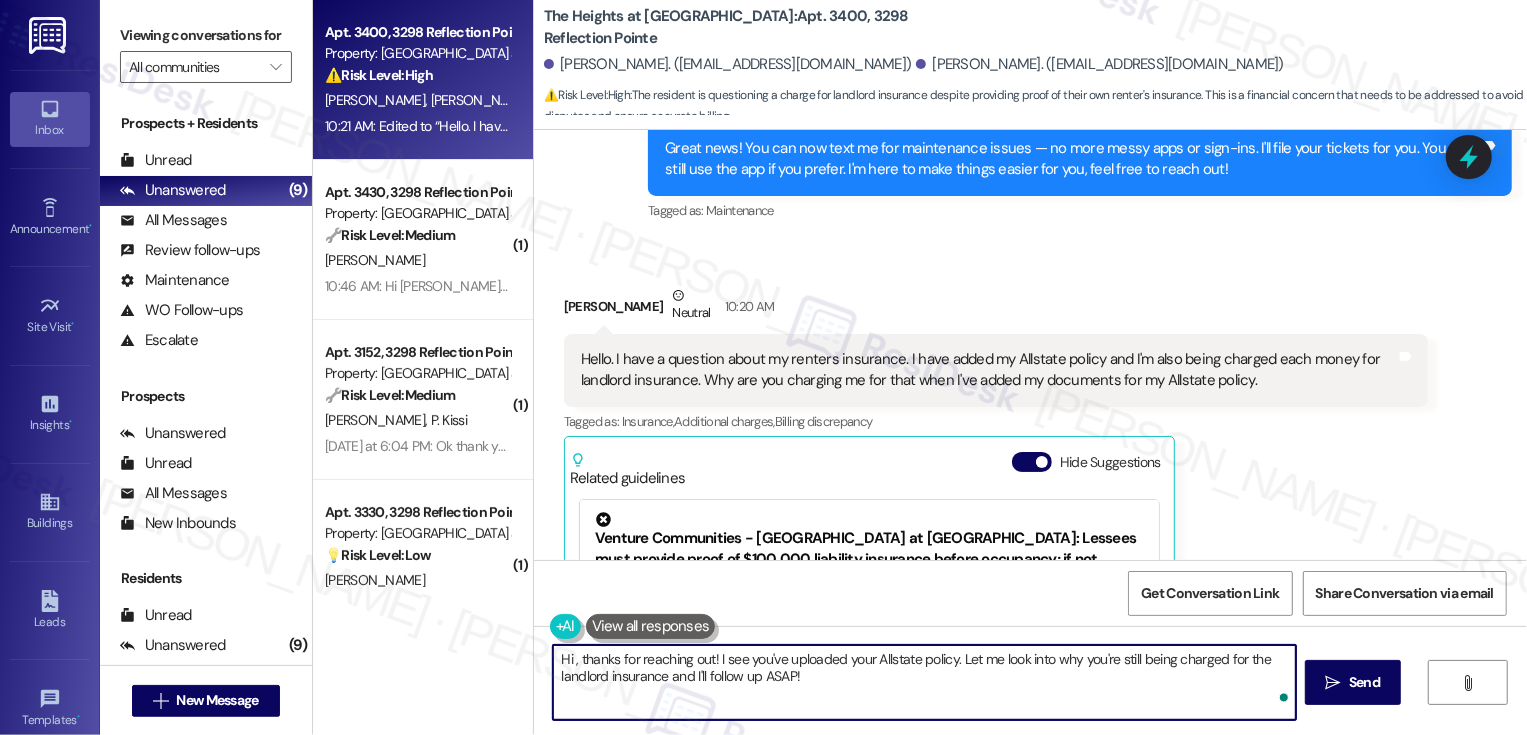 paste on "Krista" 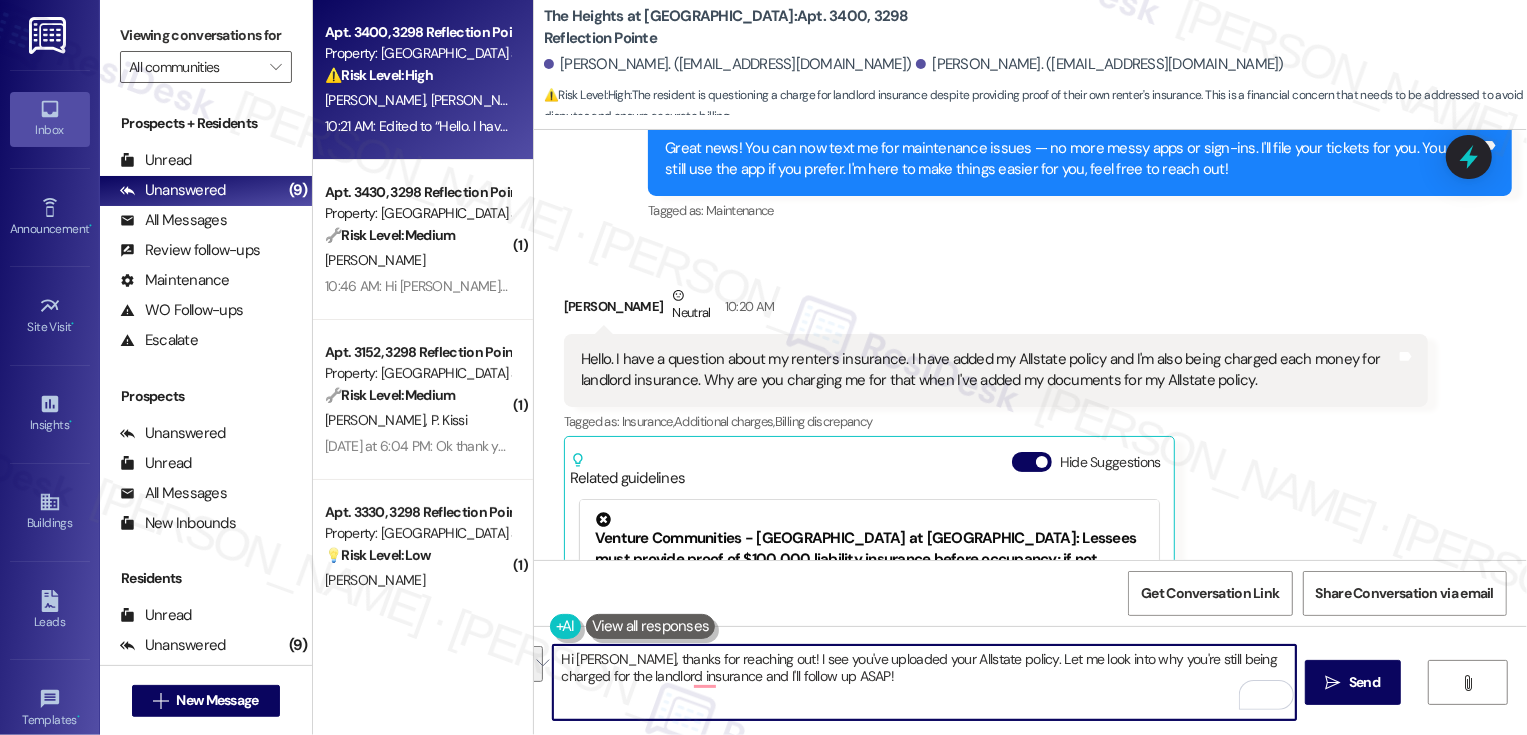drag, startPoint x: 755, startPoint y: 661, endPoint x: 844, endPoint y: 705, distance: 99.282425 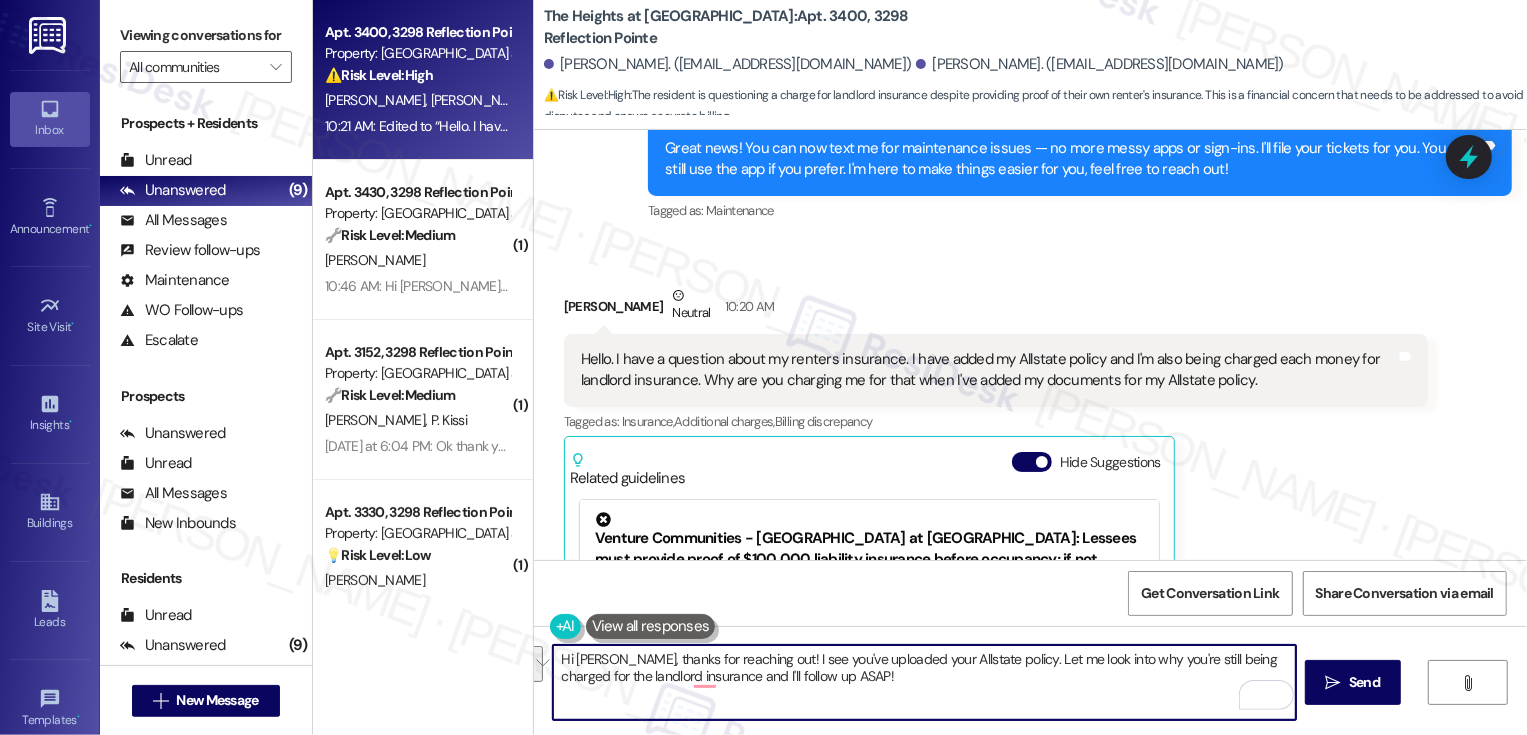 click on "Hi Krista, thanks for reaching out! I see you've uploaded your Allstate policy. Let me look into why you're still being charged for the landlord insurance and I'll follow up ASAP!" at bounding box center (924, 682) 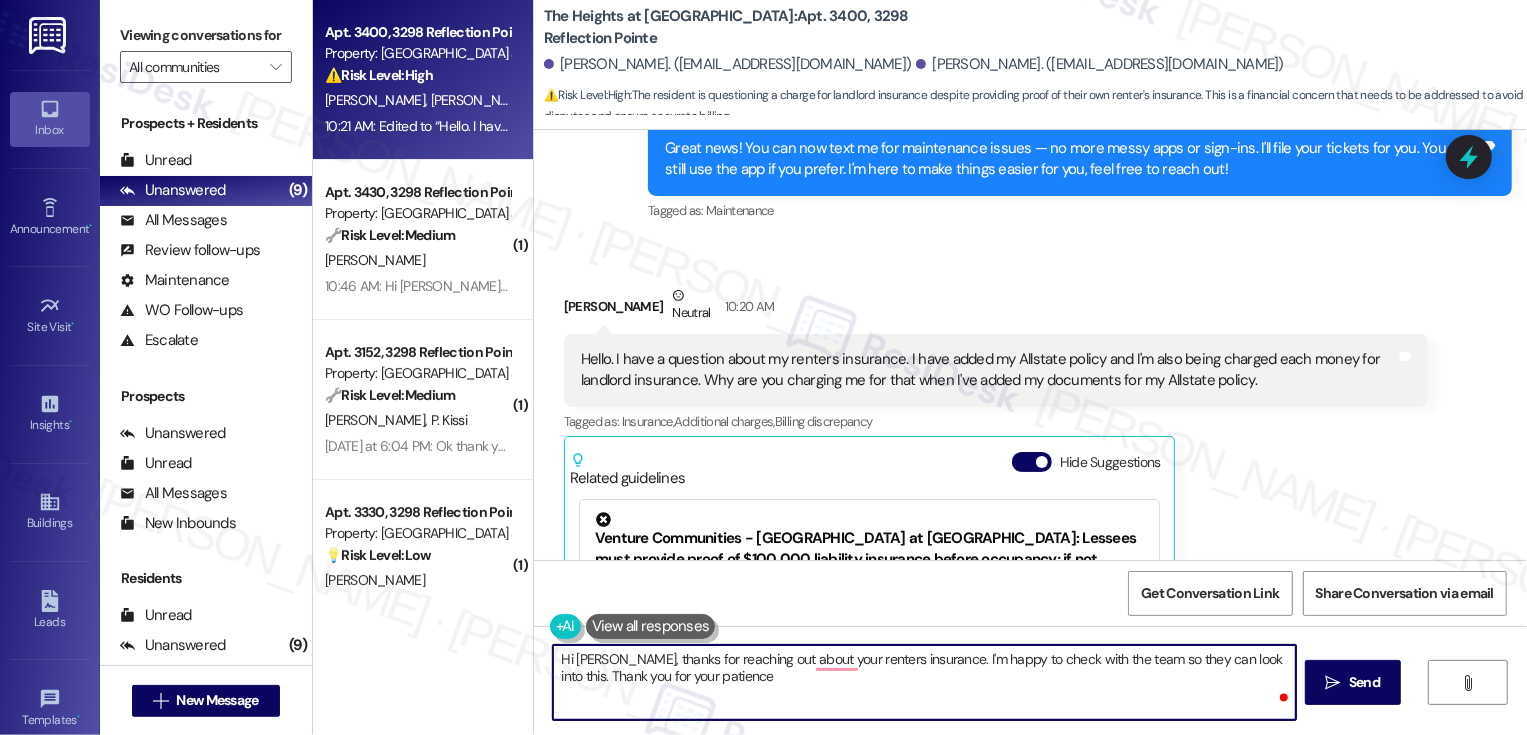 type on "Hi [PERSON_NAME], thanks for reaching out about your renters insurance. I'm happy to check with the team so they can look into this. Thank you for your patience!" 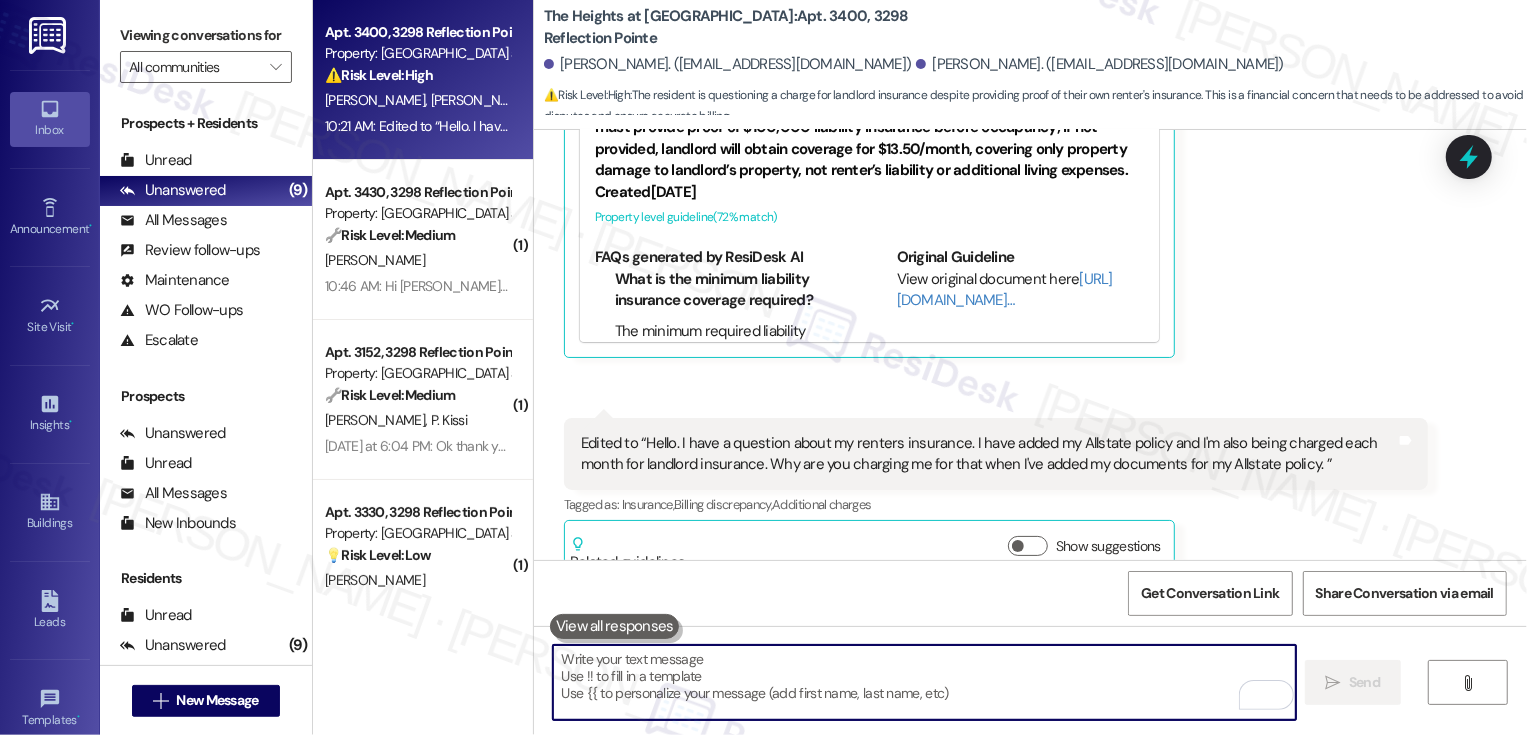 scroll, scrollTop: 2418, scrollLeft: 0, axis: vertical 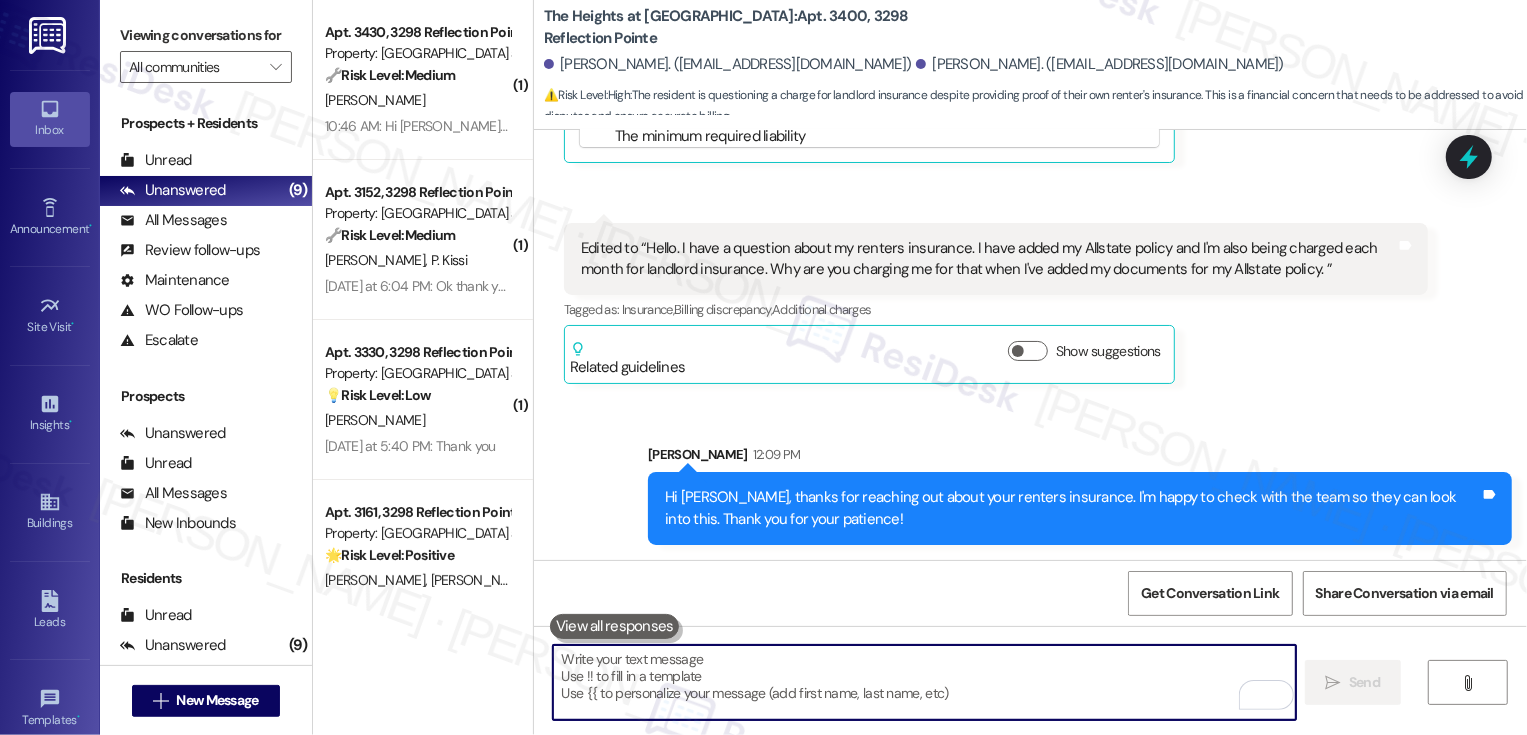 type 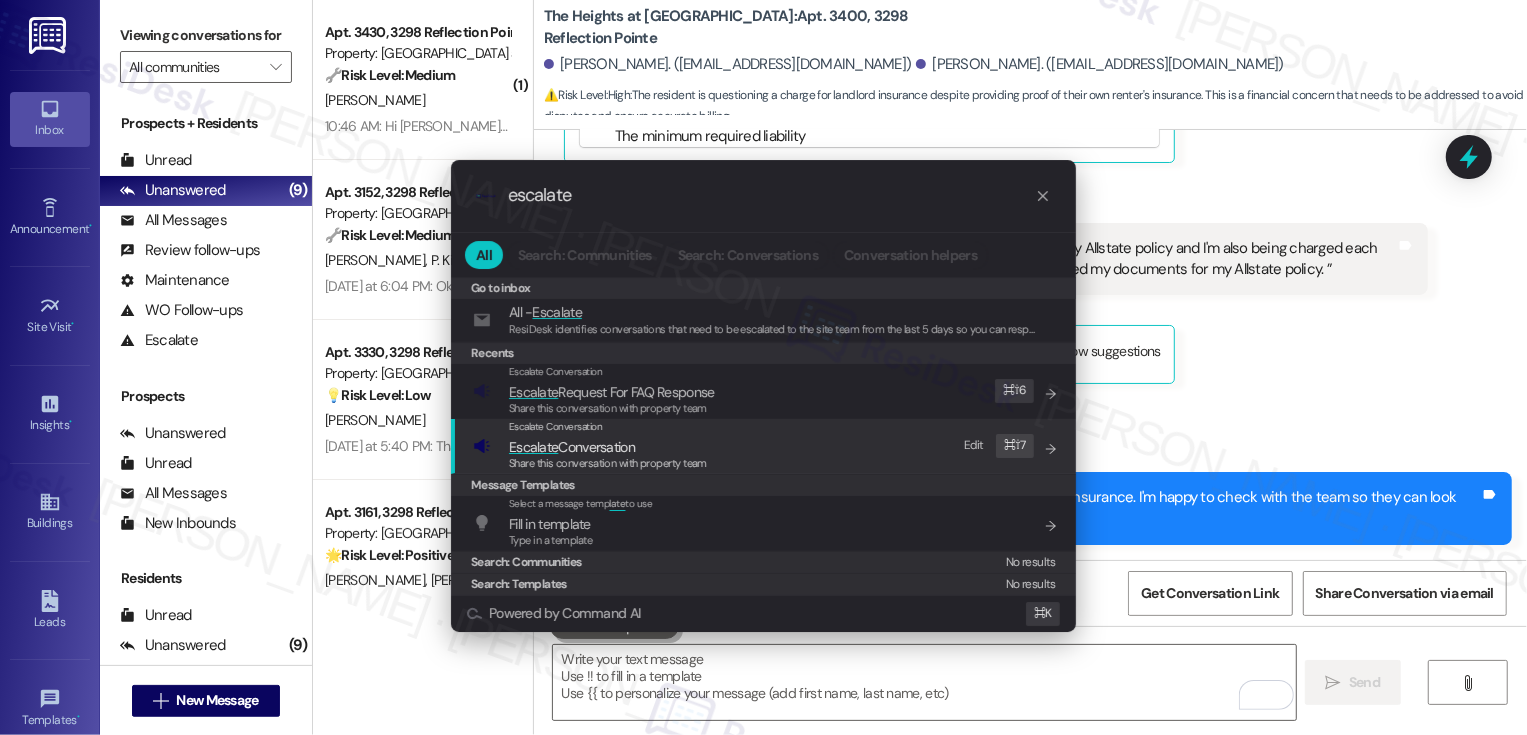 type on "escalate" 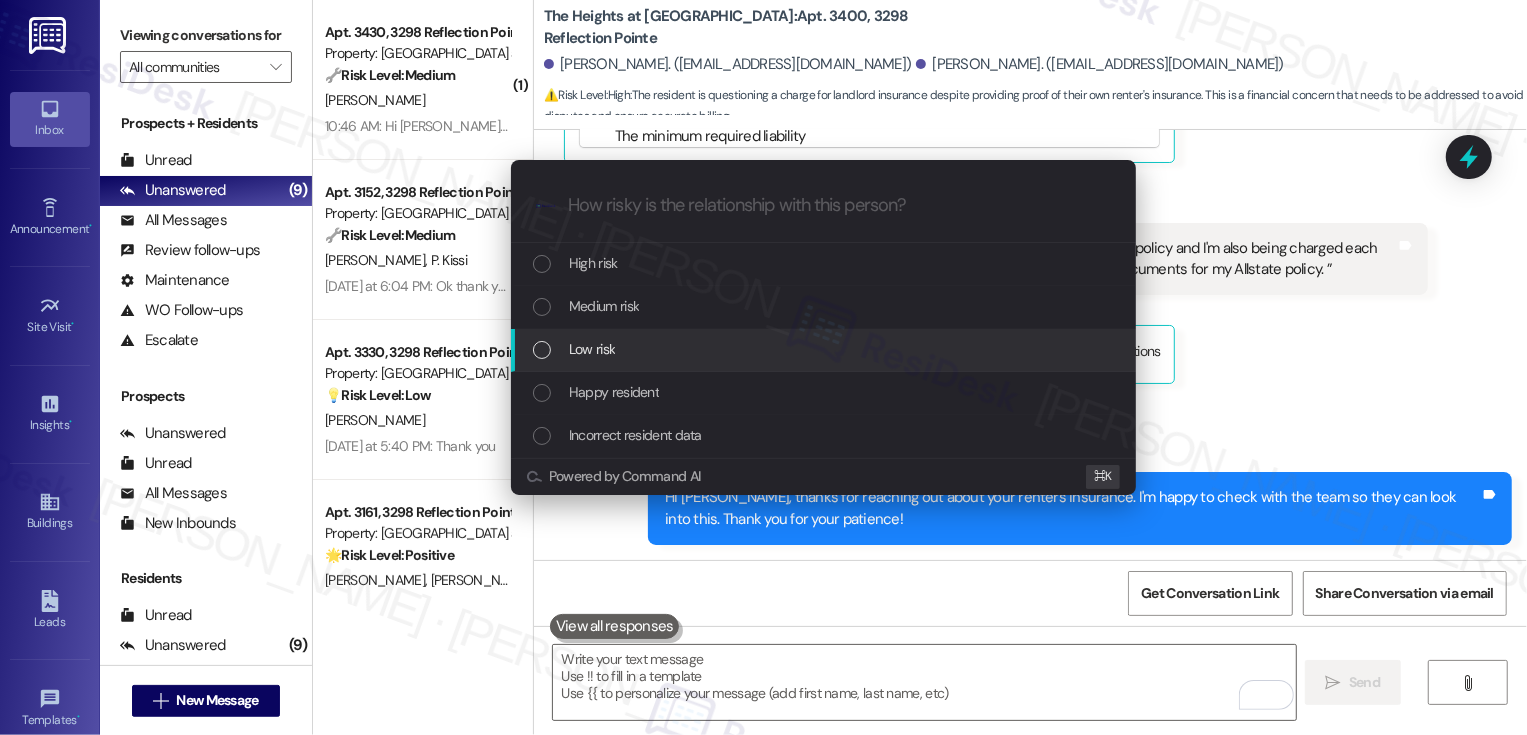click on "Low risk" at bounding box center (825, 349) 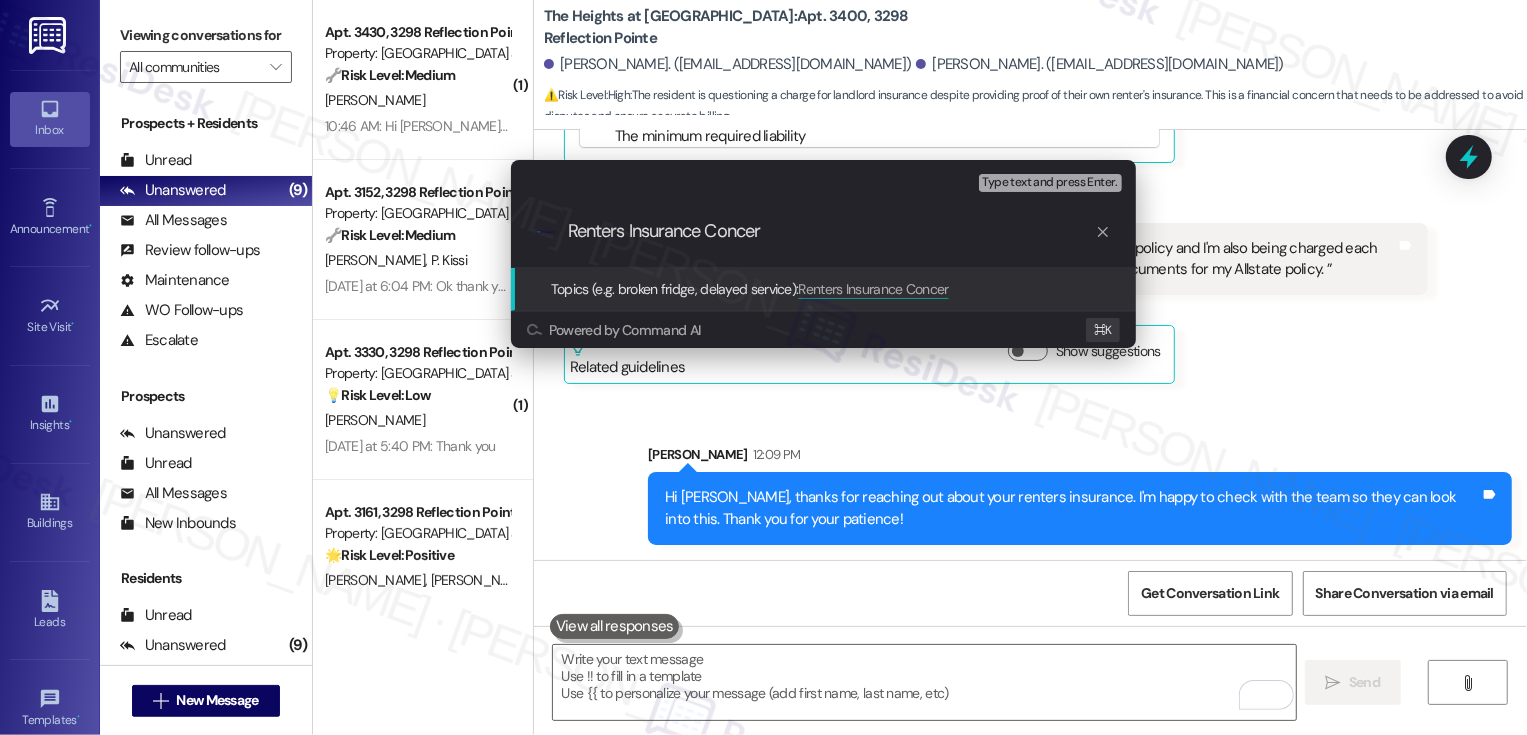 type on "Renters Insurance Concern" 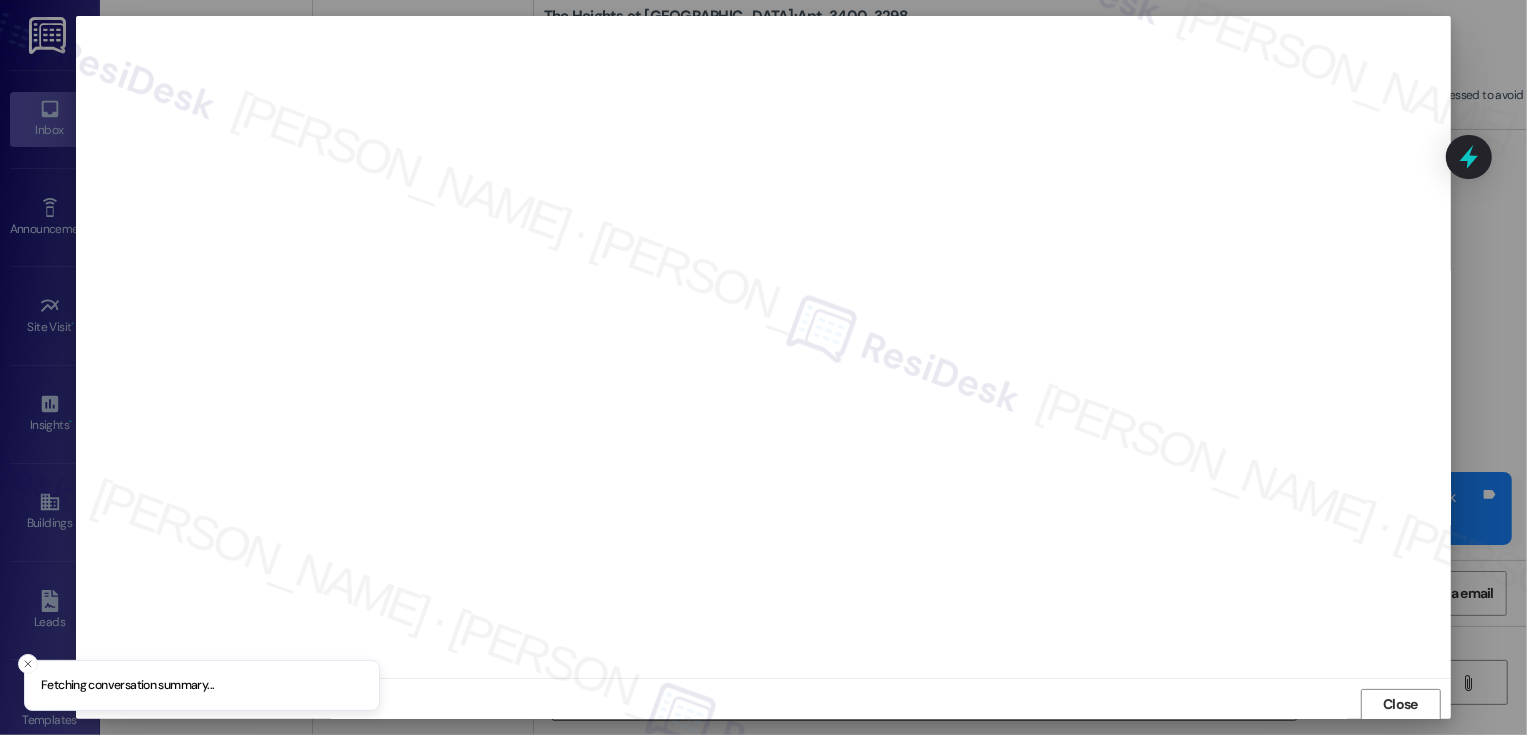 scroll, scrollTop: 1, scrollLeft: 0, axis: vertical 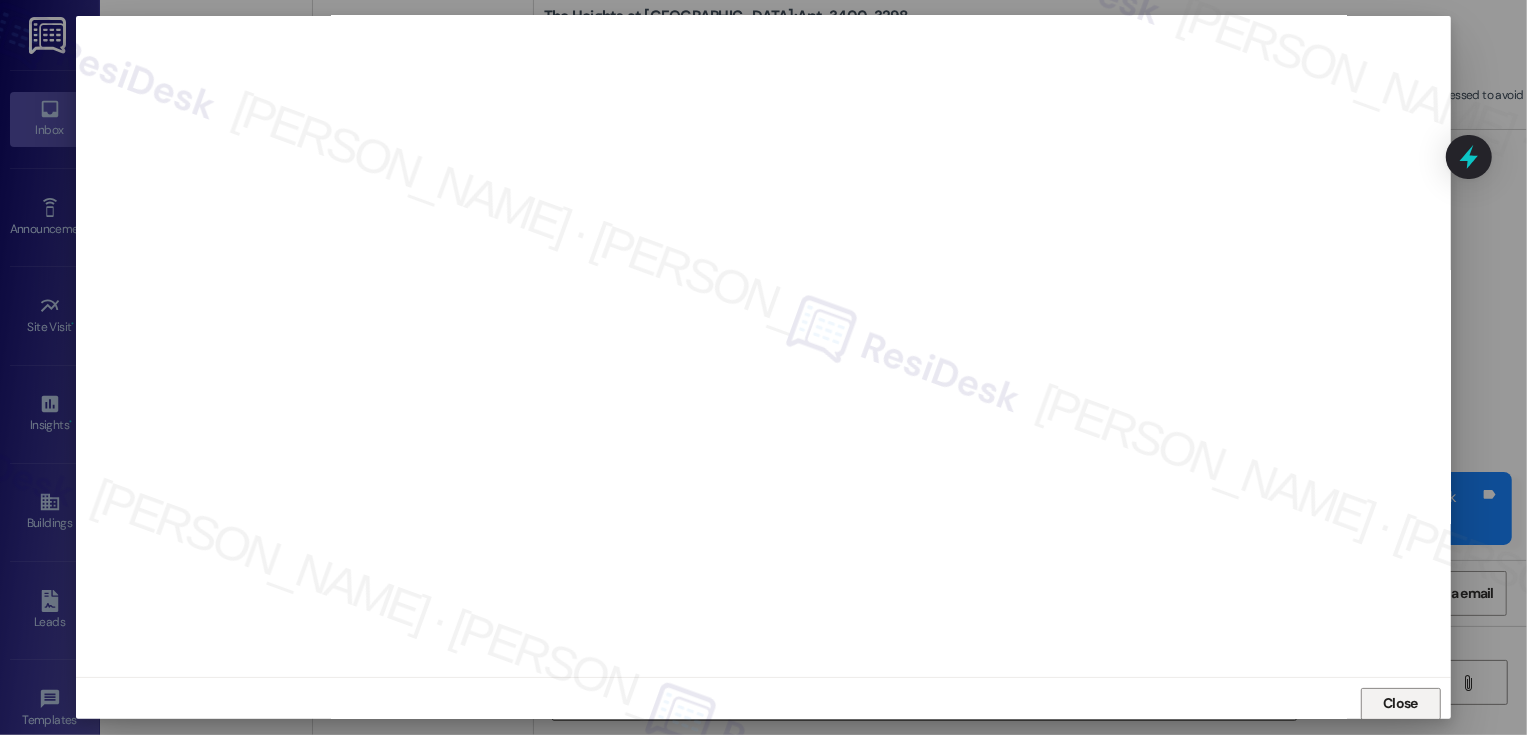 click on "Close" at bounding box center (1401, 704) 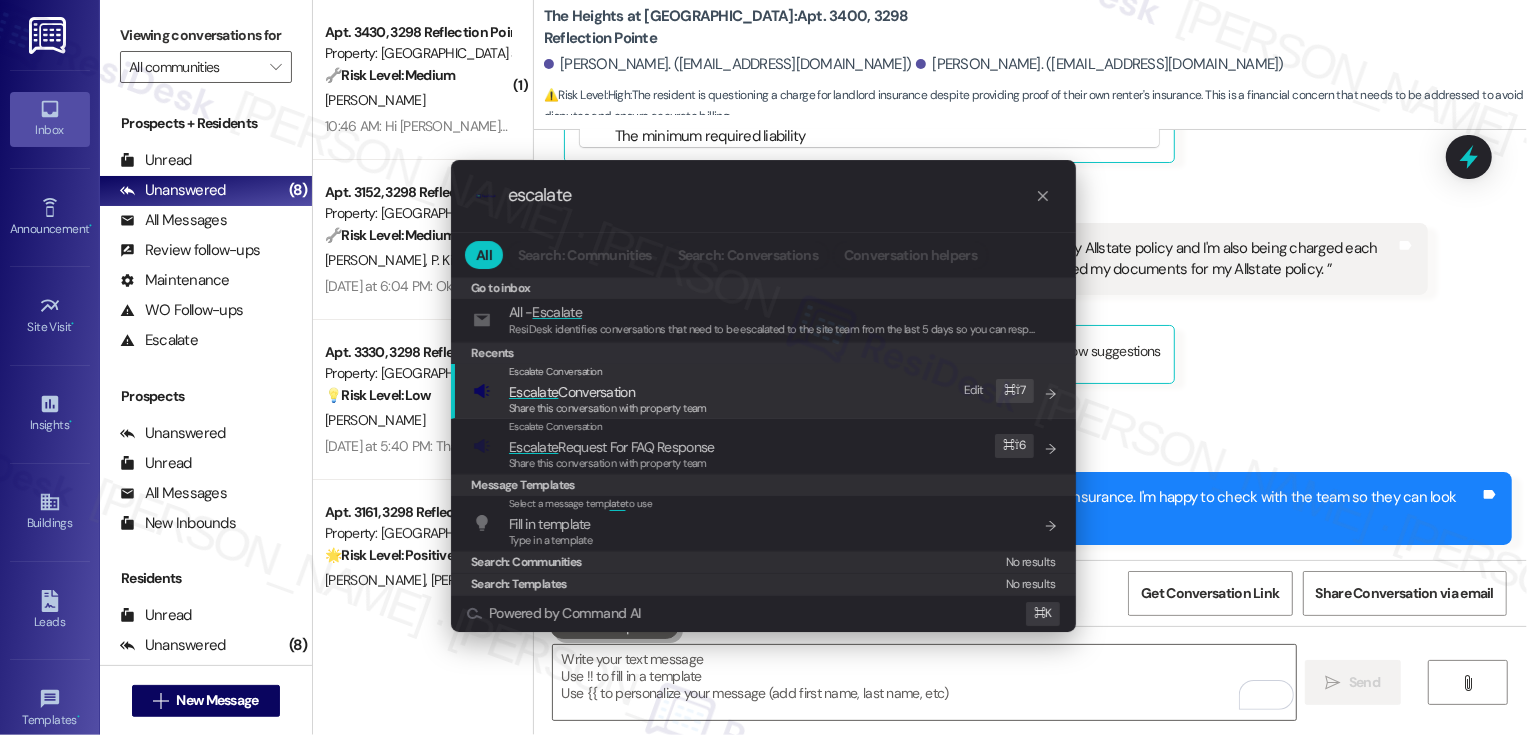 type on "escalate" 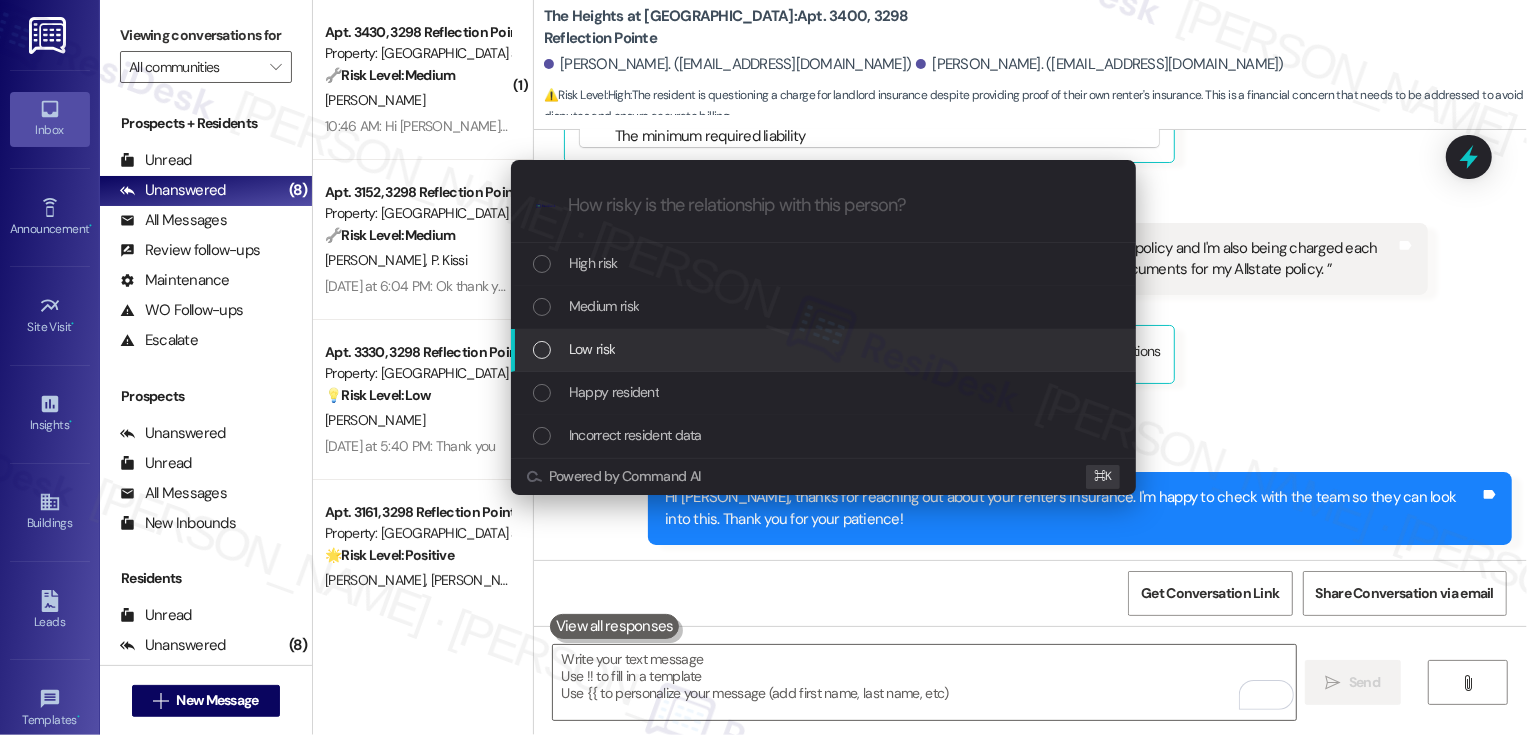 click on "Low risk" at bounding box center (825, 349) 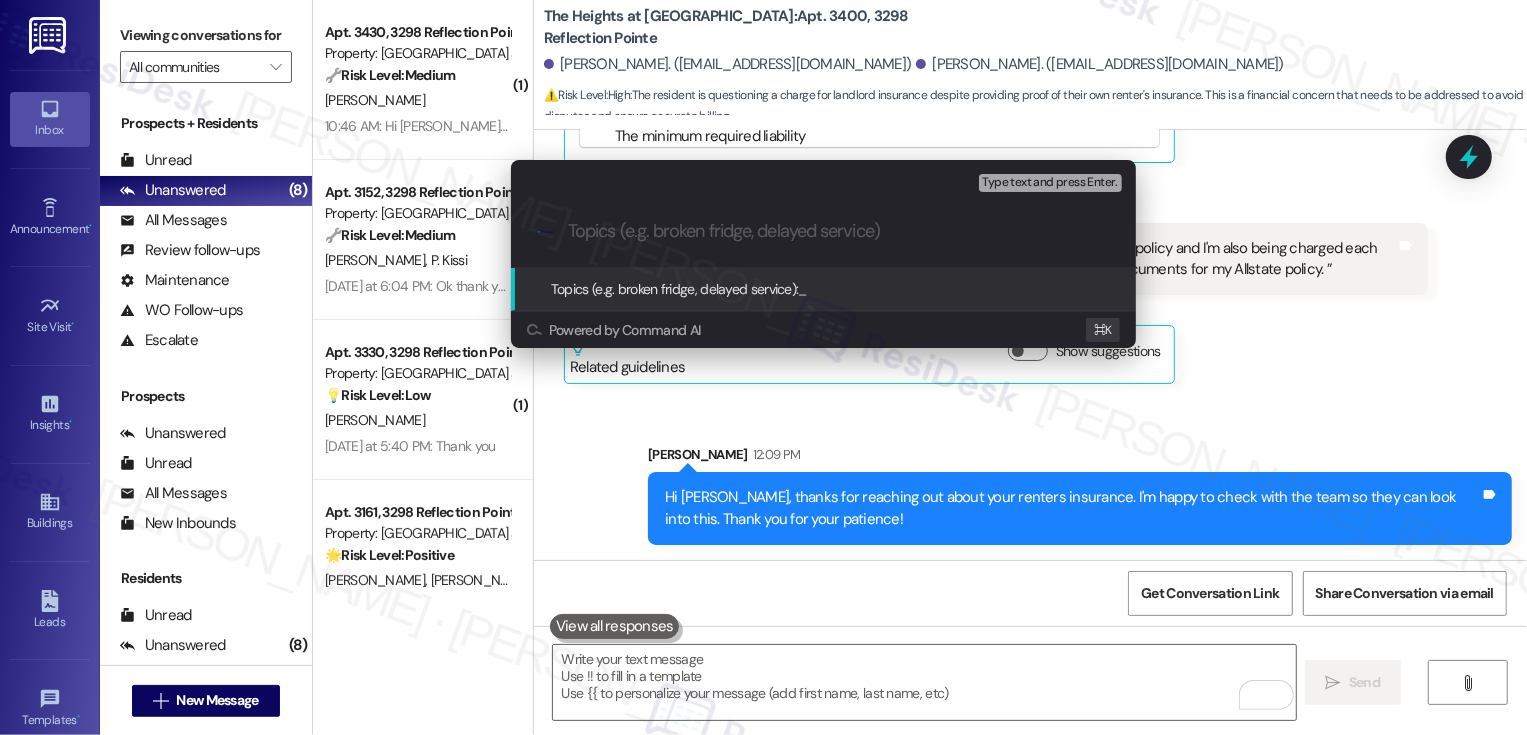 paste on "Renters Insurance Concern" 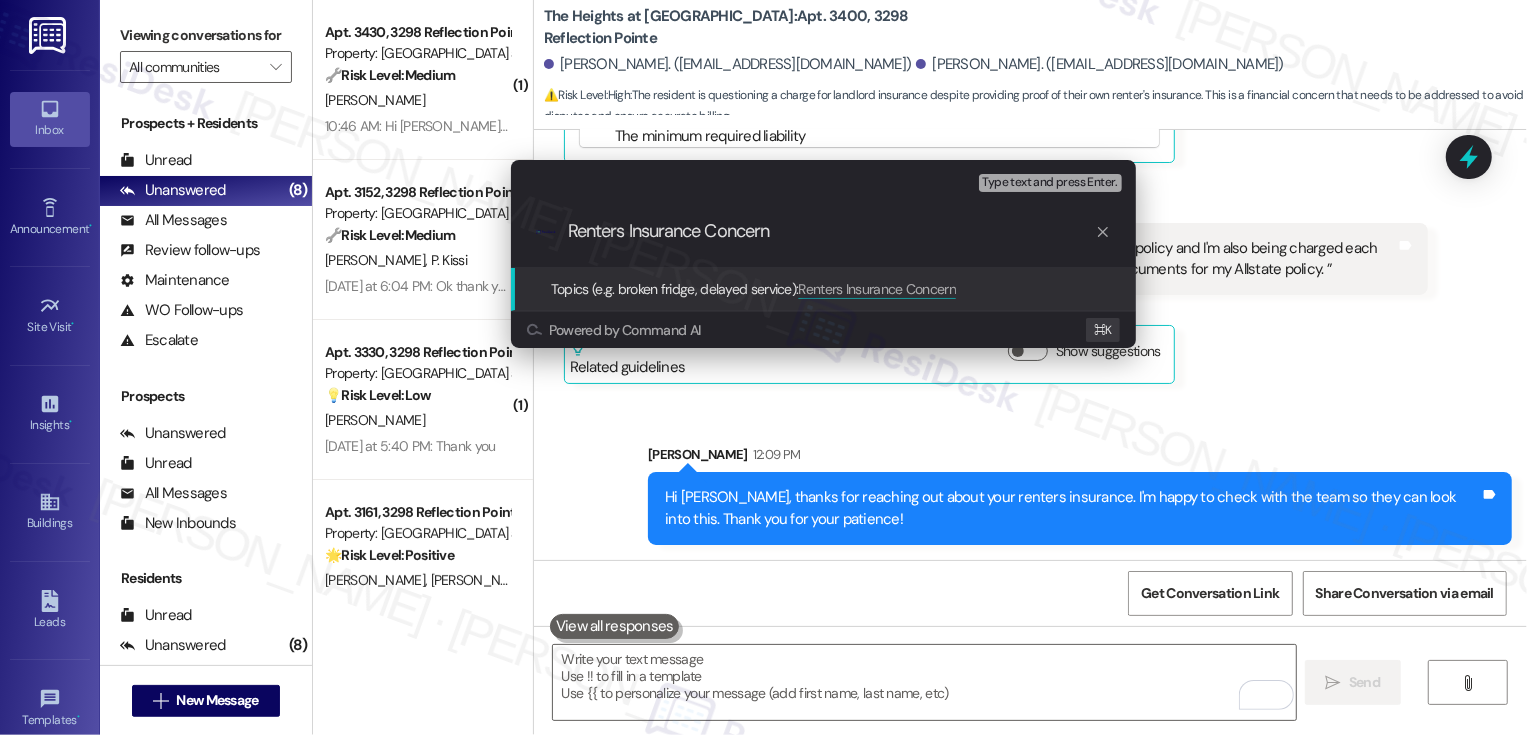 type 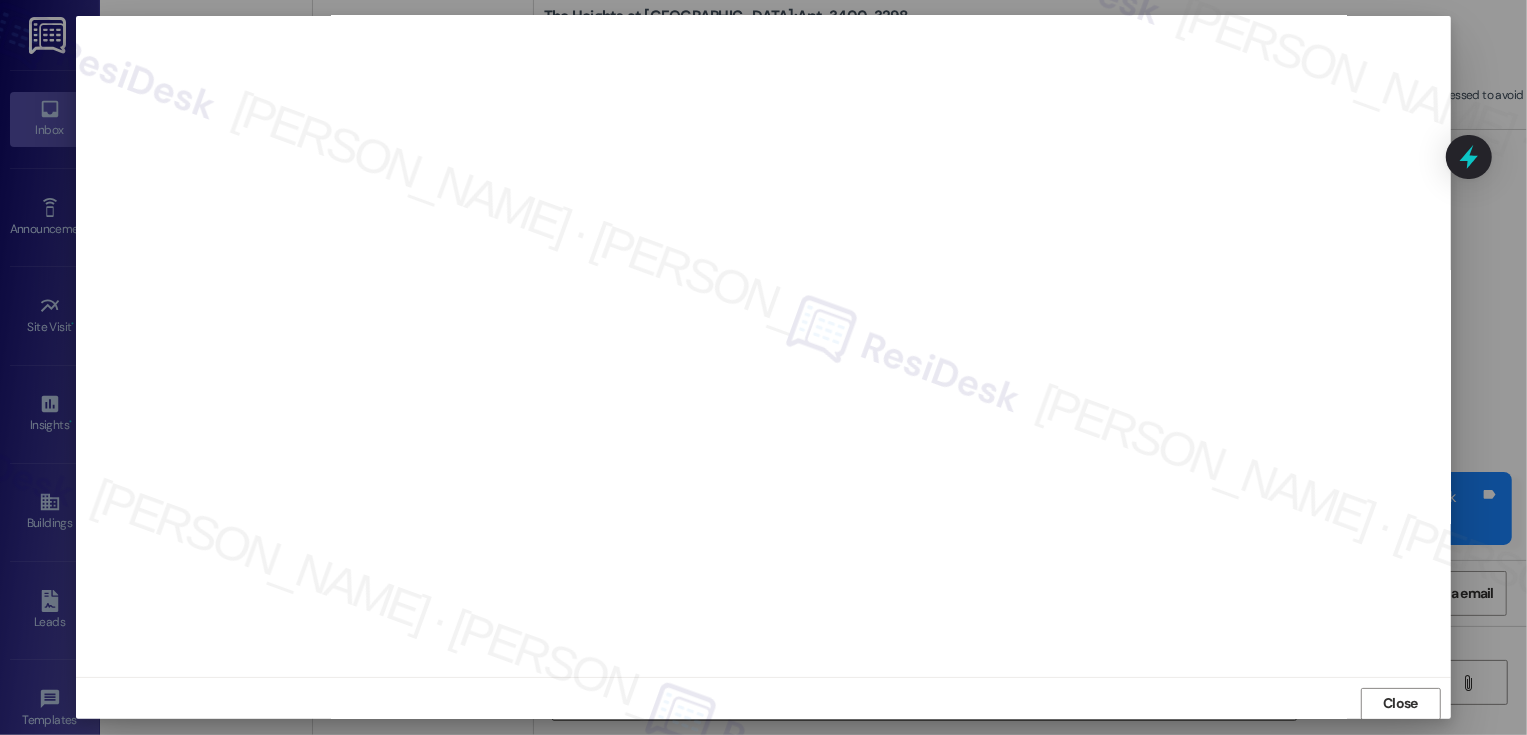 scroll, scrollTop: 11, scrollLeft: 0, axis: vertical 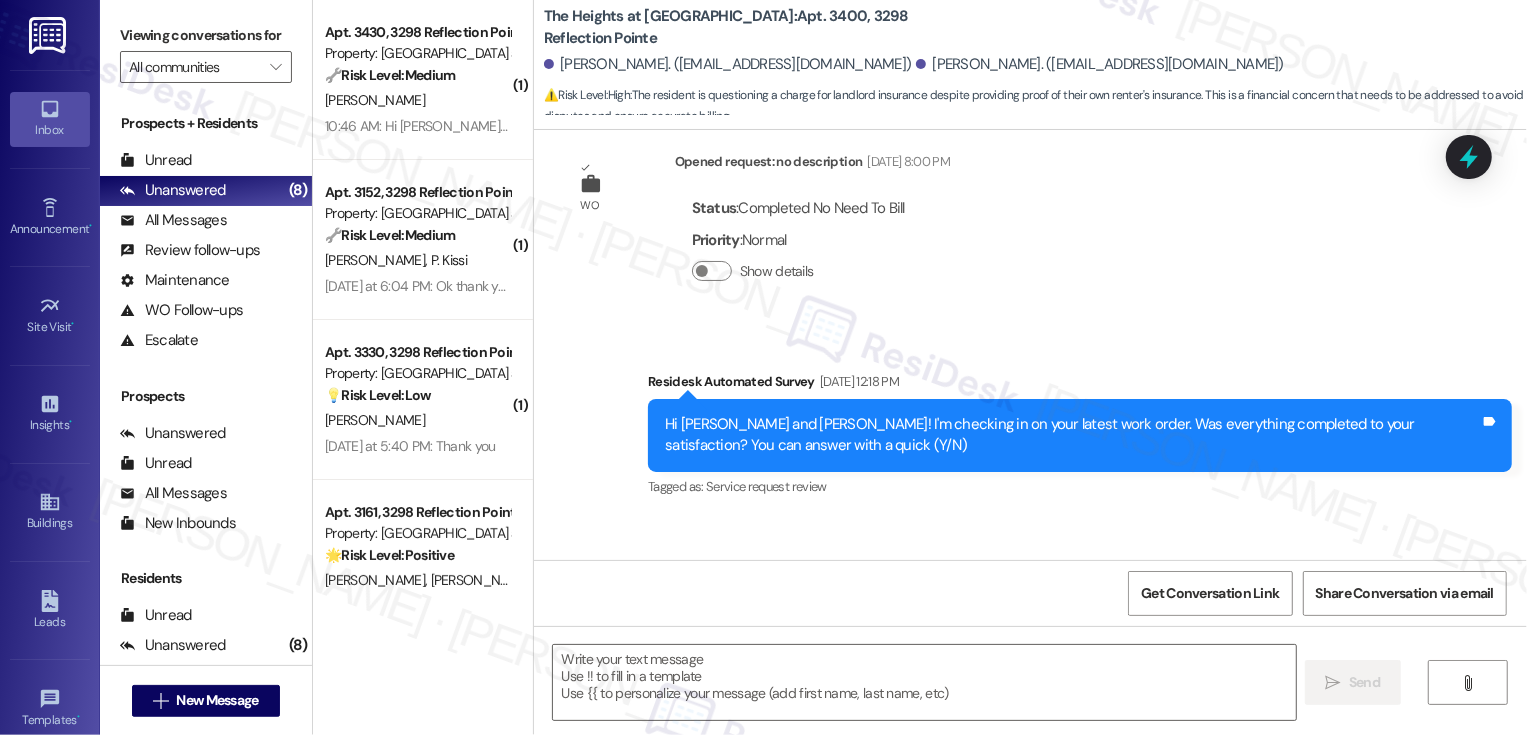 type on "Fetching suggested responses. Please feel free to read through the conversation in the meantime." 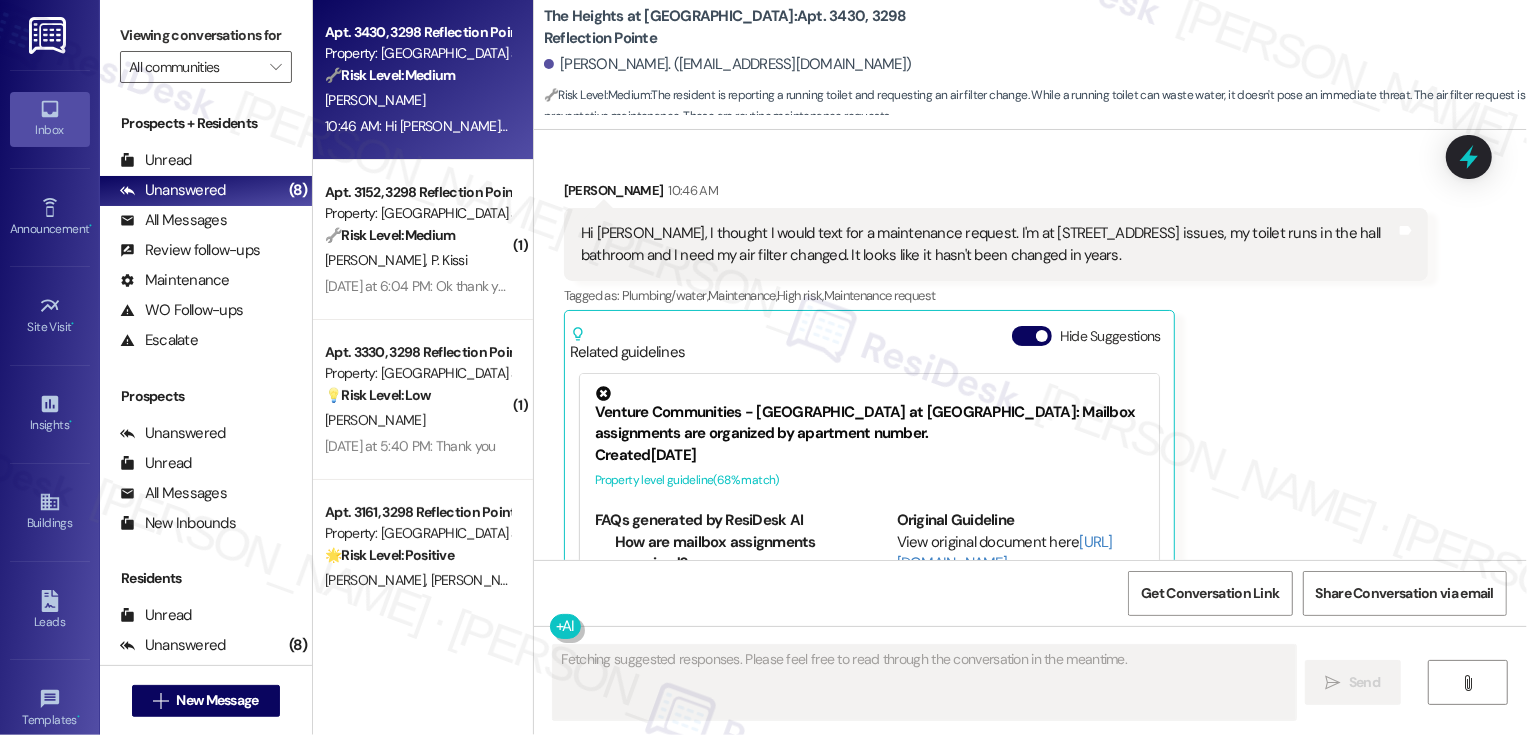 scroll, scrollTop: 794, scrollLeft: 0, axis: vertical 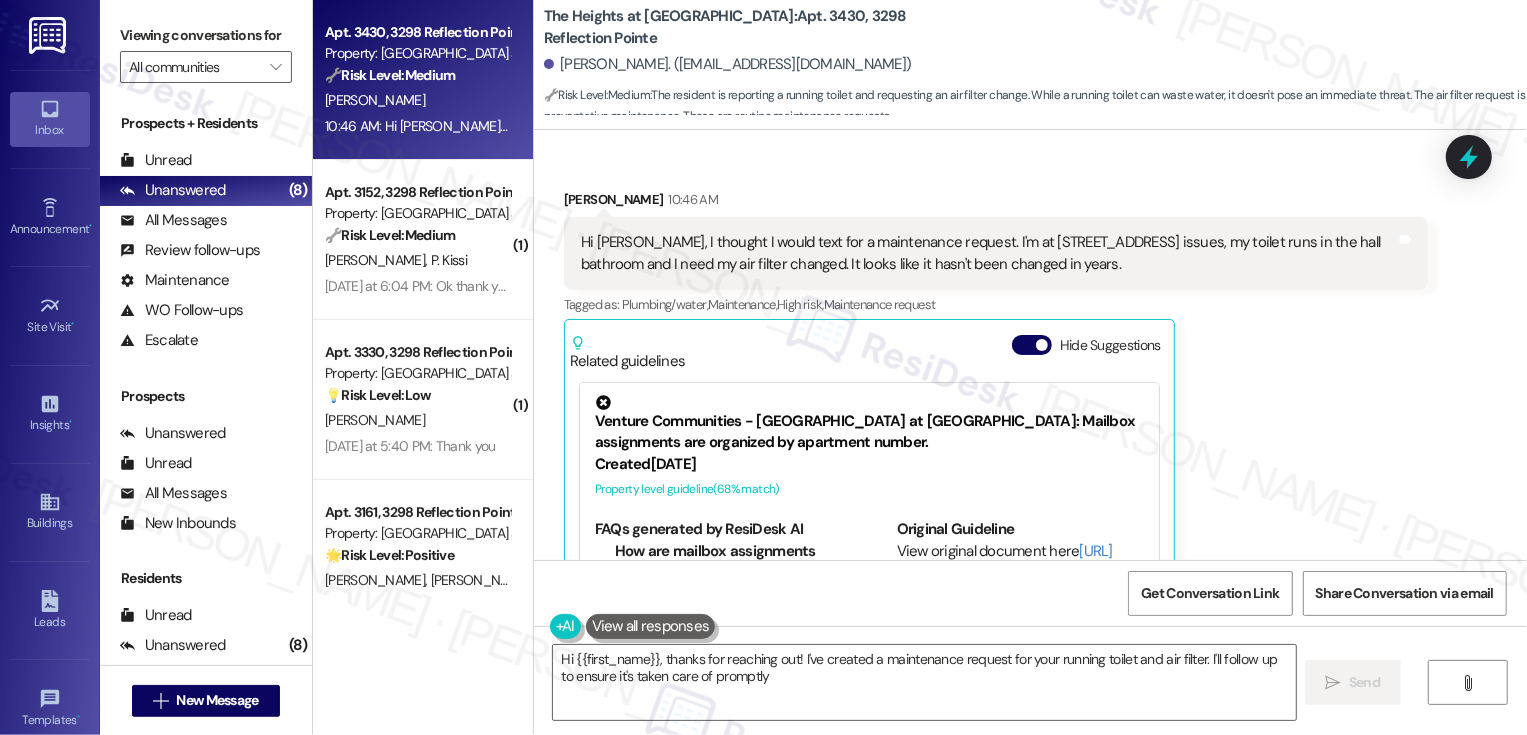 type on "Hi {{first_name}}, thanks for reaching out! I've created a maintenance request for your running toilet and air filter. I'll follow up to ensure it's taken care of promptly!" 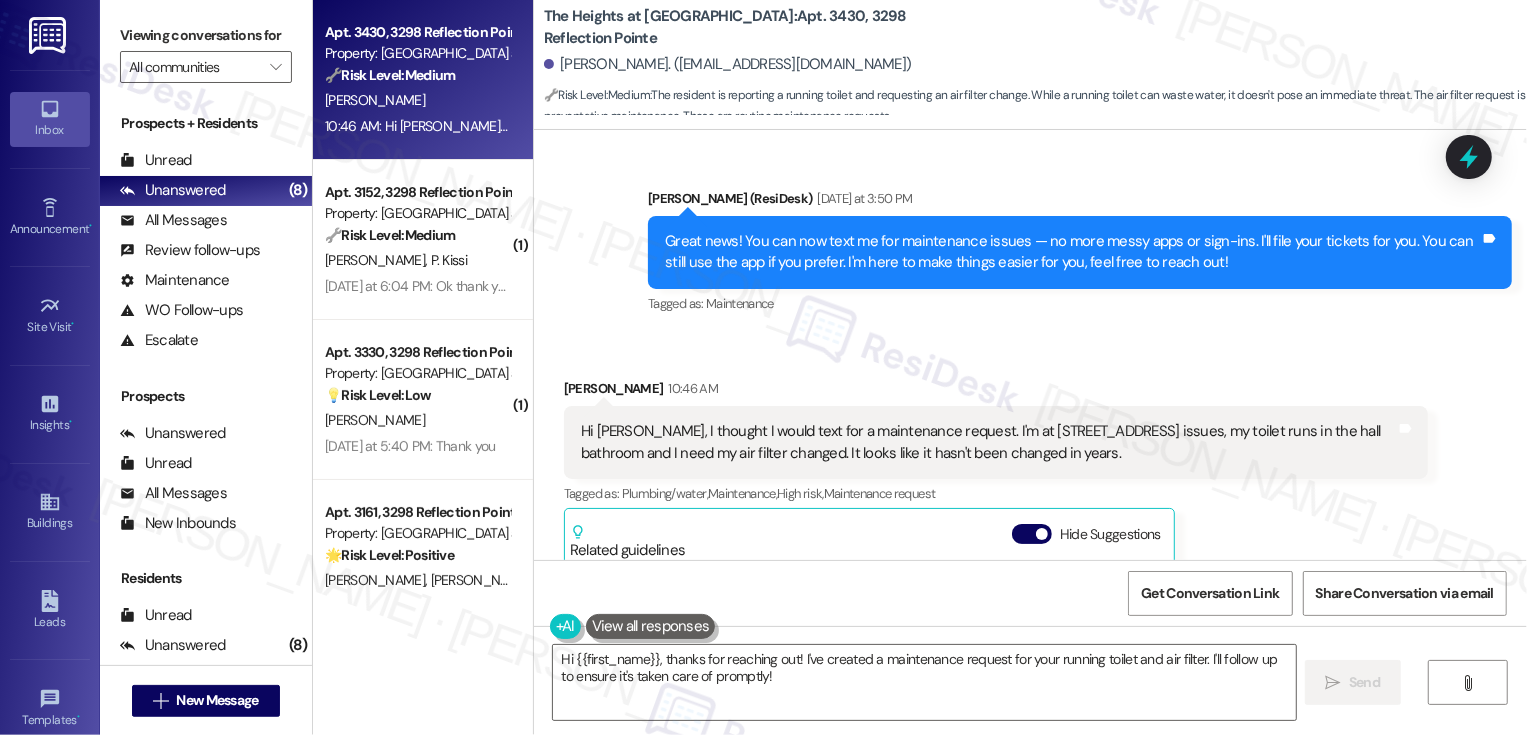 scroll, scrollTop: 670, scrollLeft: 0, axis: vertical 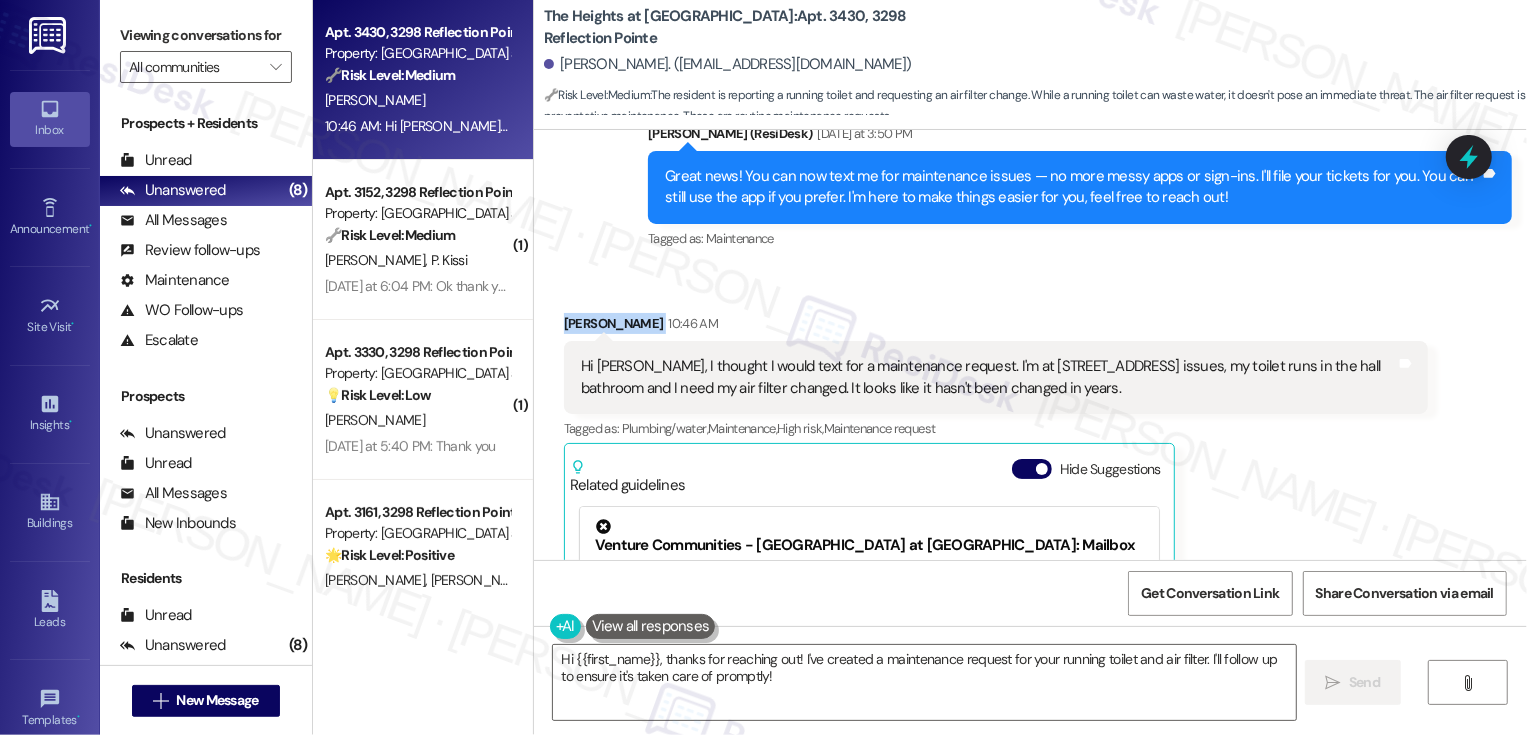 drag, startPoint x: 551, startPoint y: 323, endPoint x: 632, endPoint y: 322, distance: 81.00617 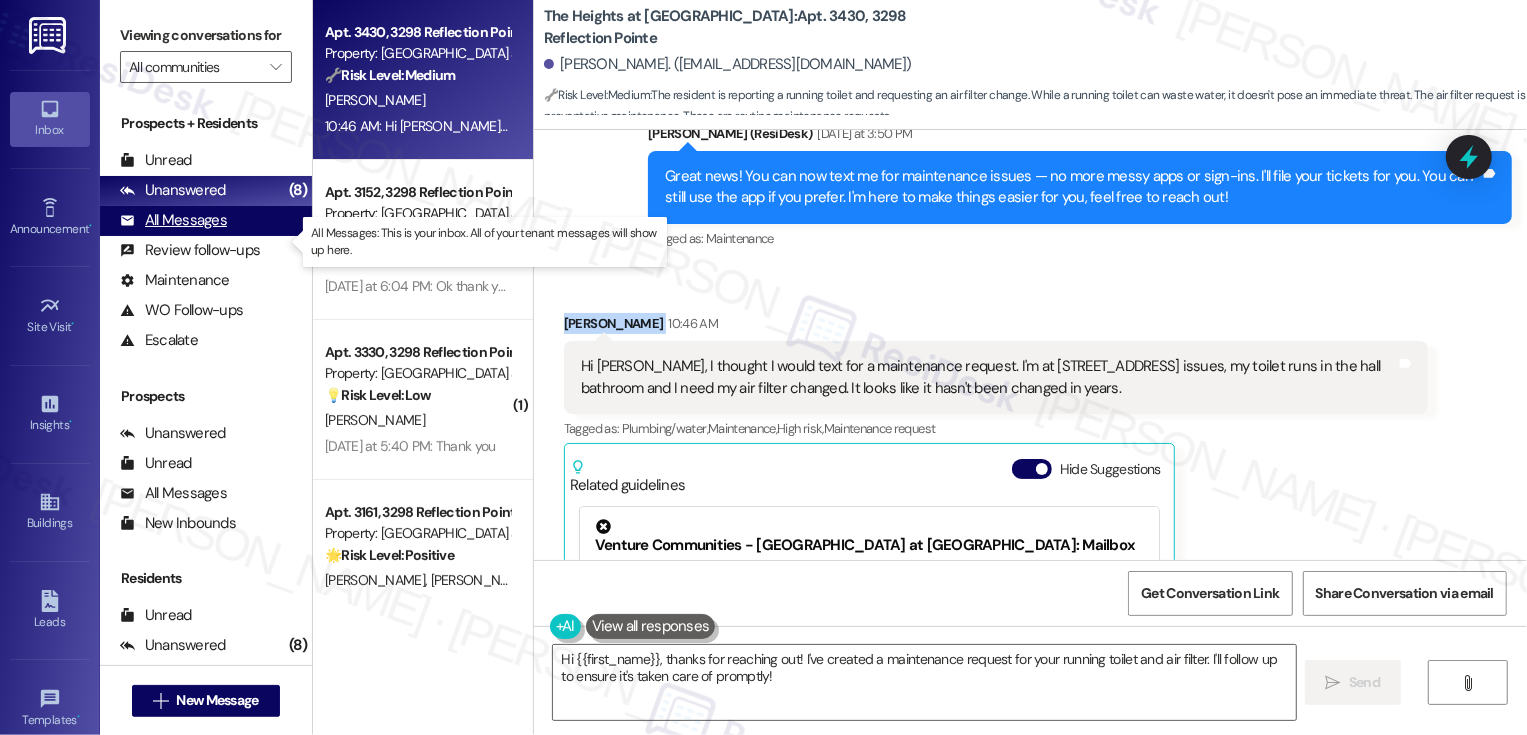 click on "All Messages" at bounding box center (173, 220) 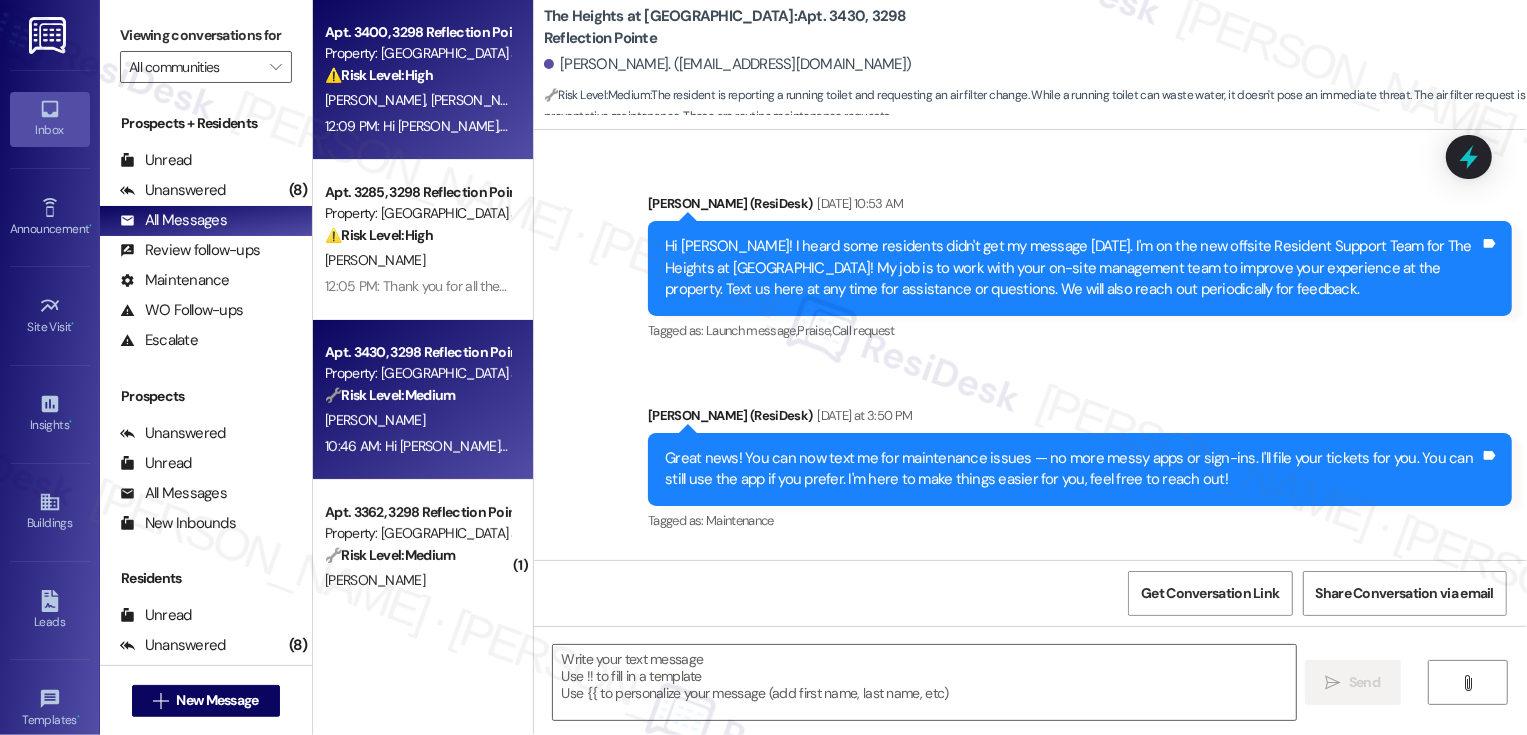 type on "Fetching suggested responses. Please feel free to read through the conversation in the meantime." 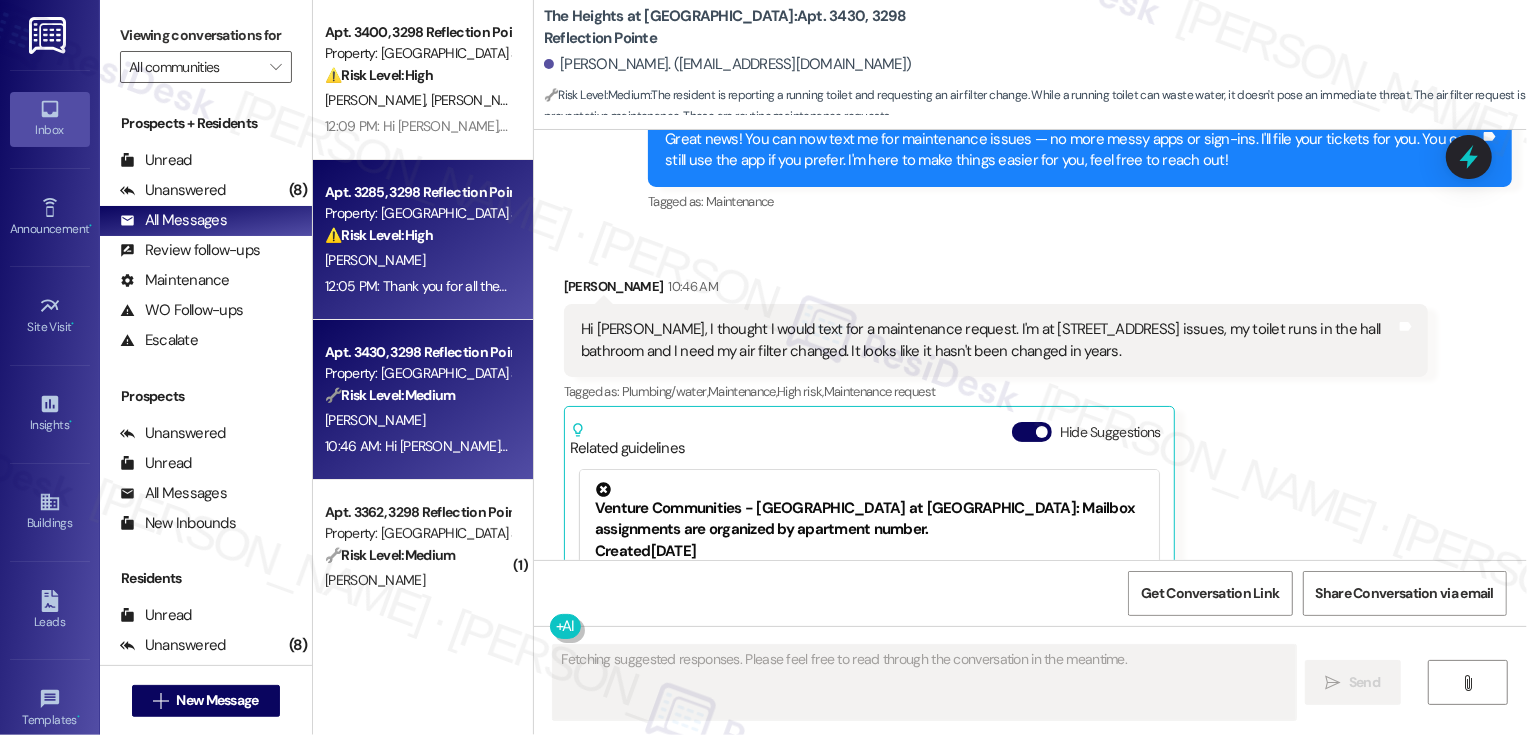scroll, scrollTop: 921, scrollLeft: 0, axis: vertical 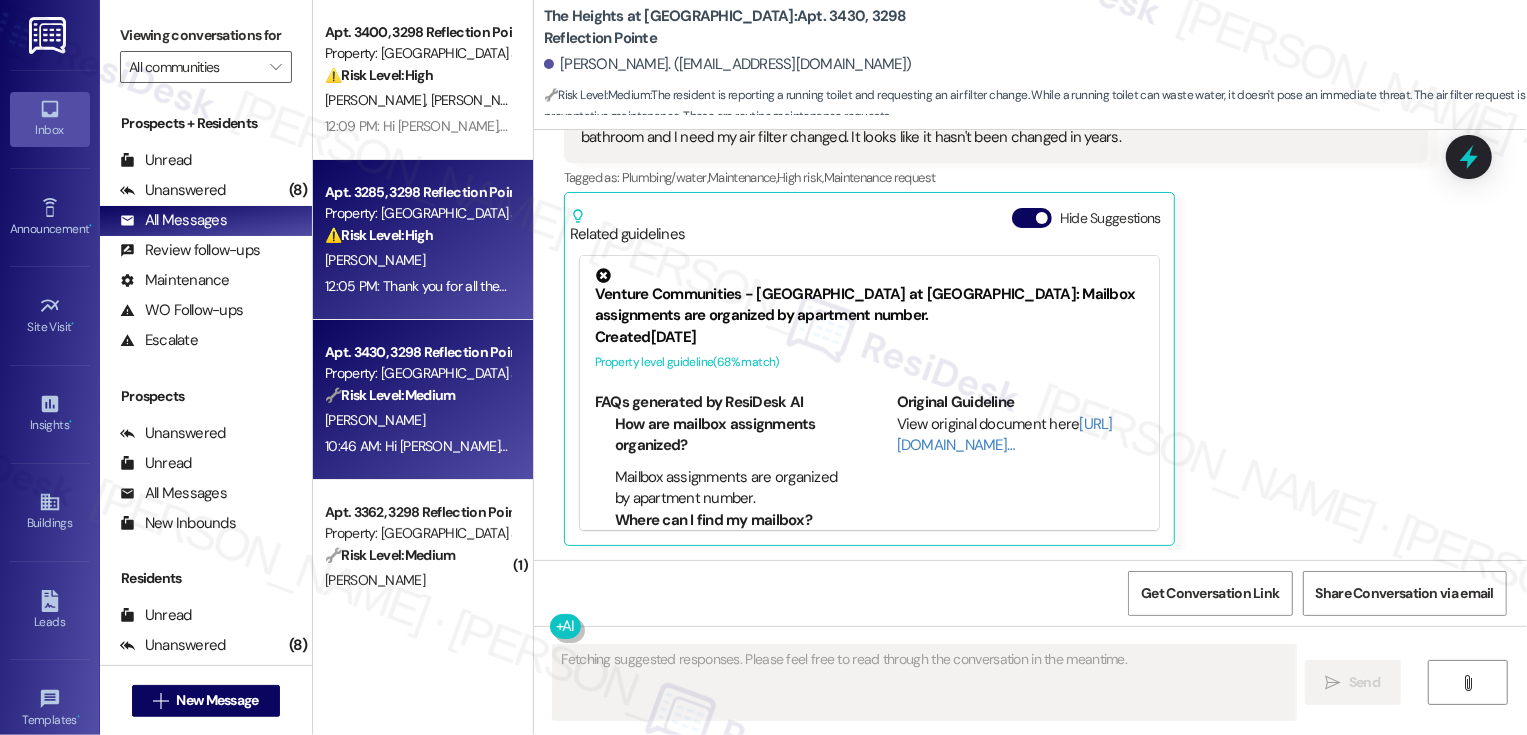 click on "Apt. 3285, 3298 Reflection Pointe" at bounding box center [417, 192] 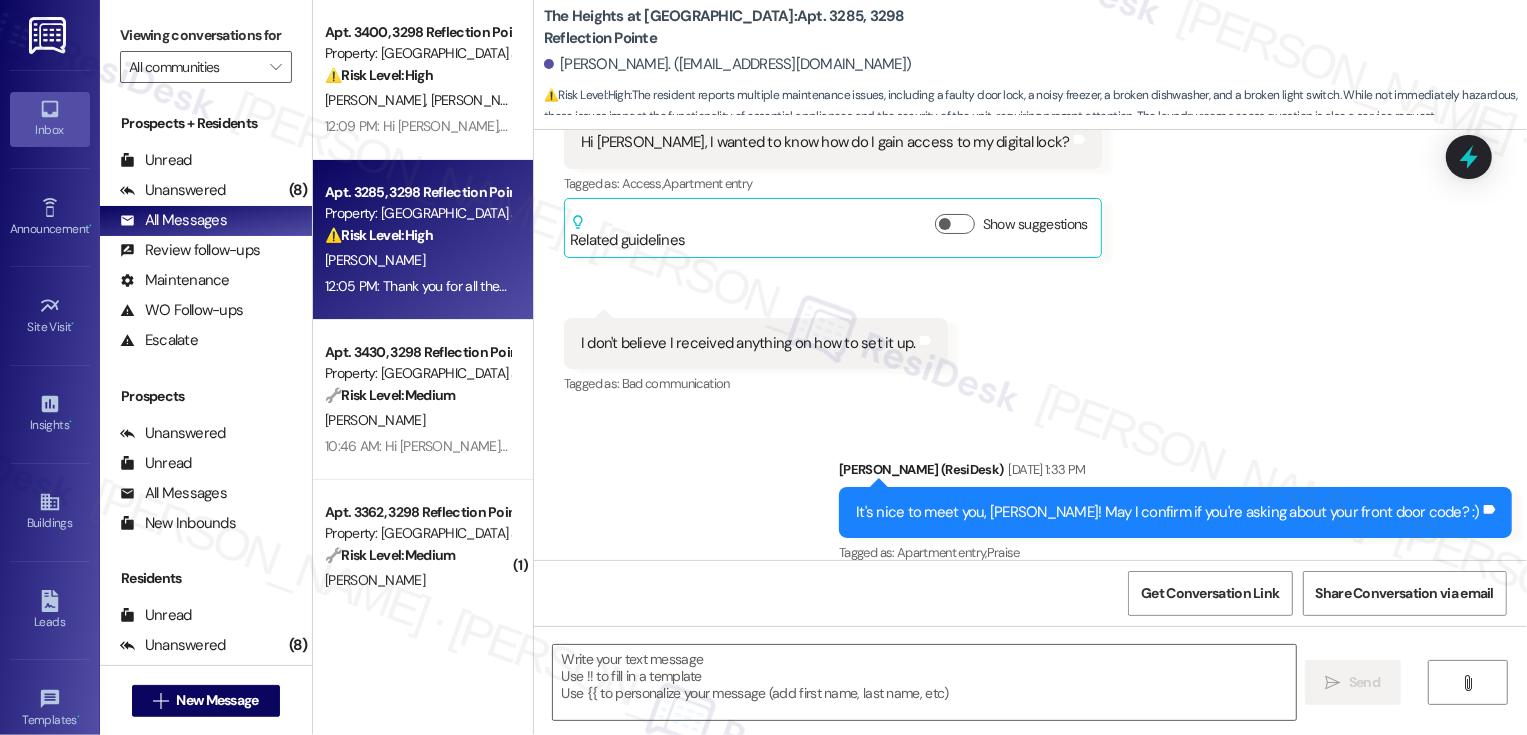 type on "Fetching suggested responses. Please feel free to read through the conversation in the meantime." 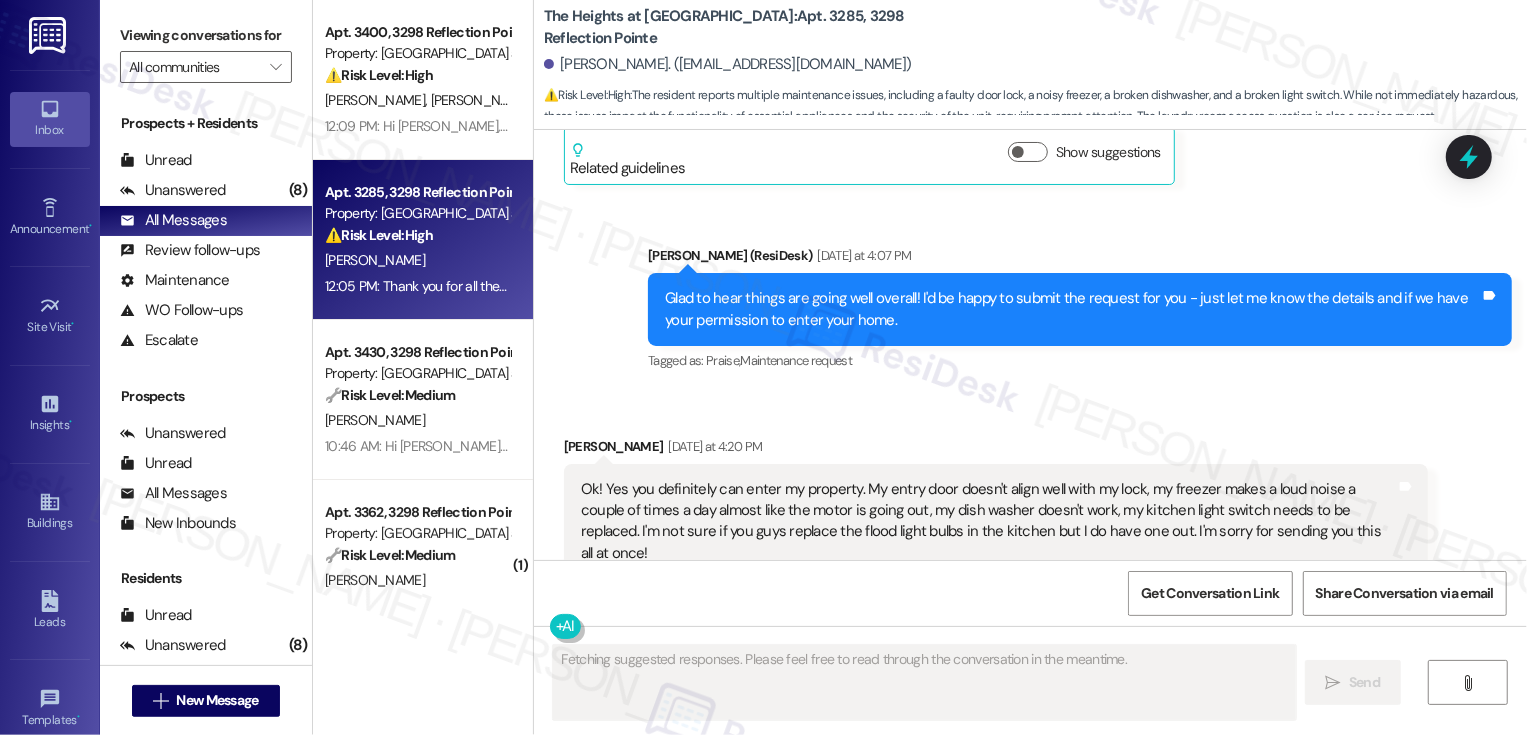 scroll, scrollTop: 5728, scrollLeft: 0, axis: vertical 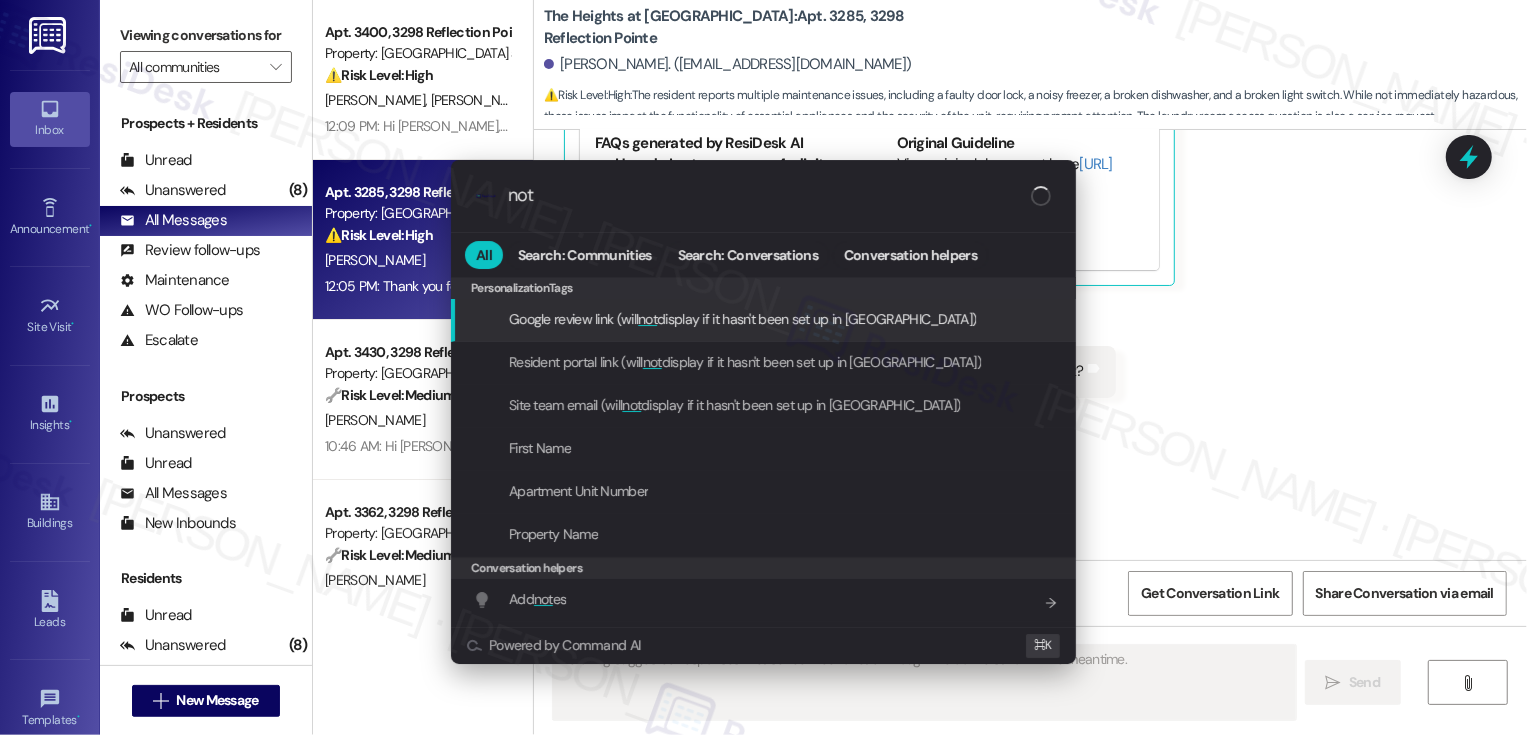 type on "note" 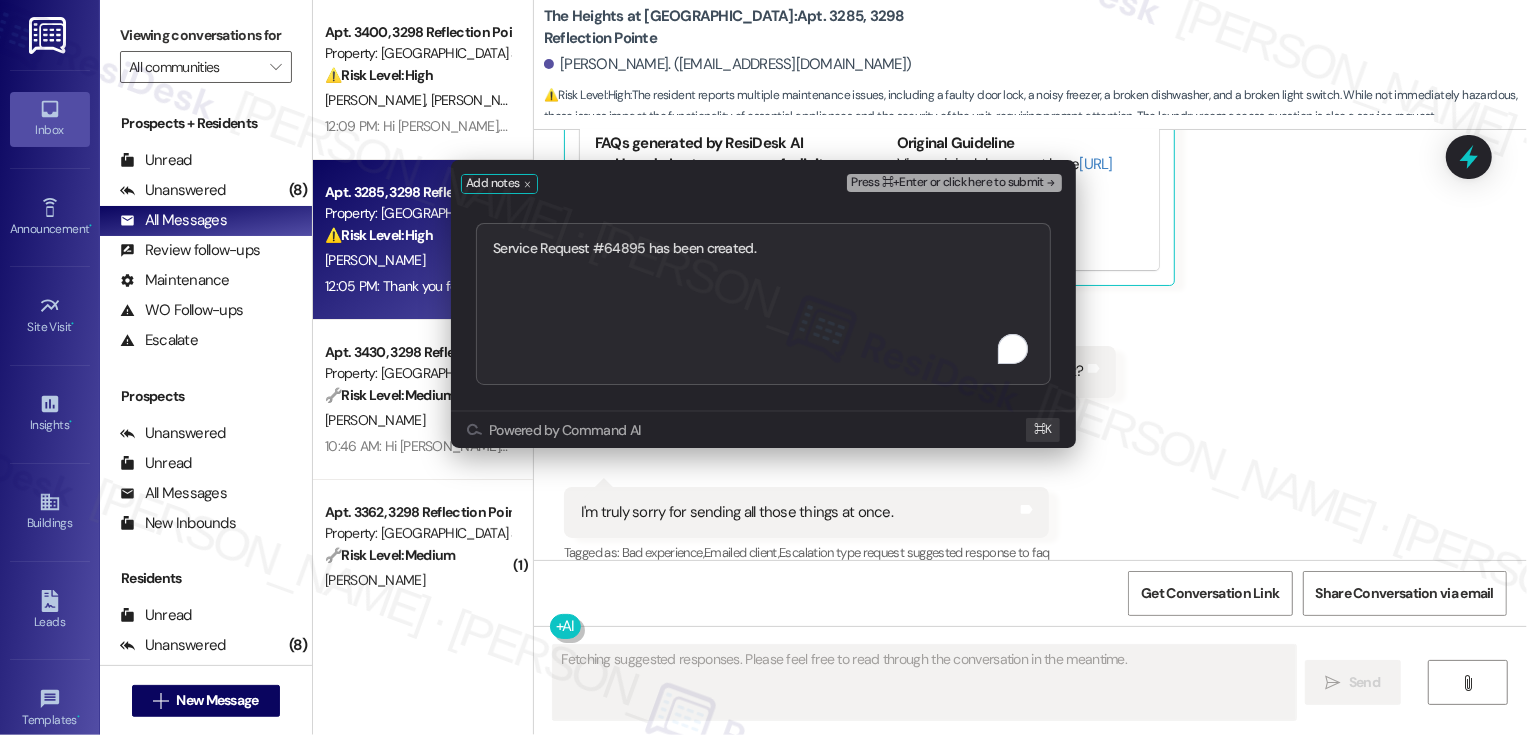 type on "Service Request #64895 has been created." 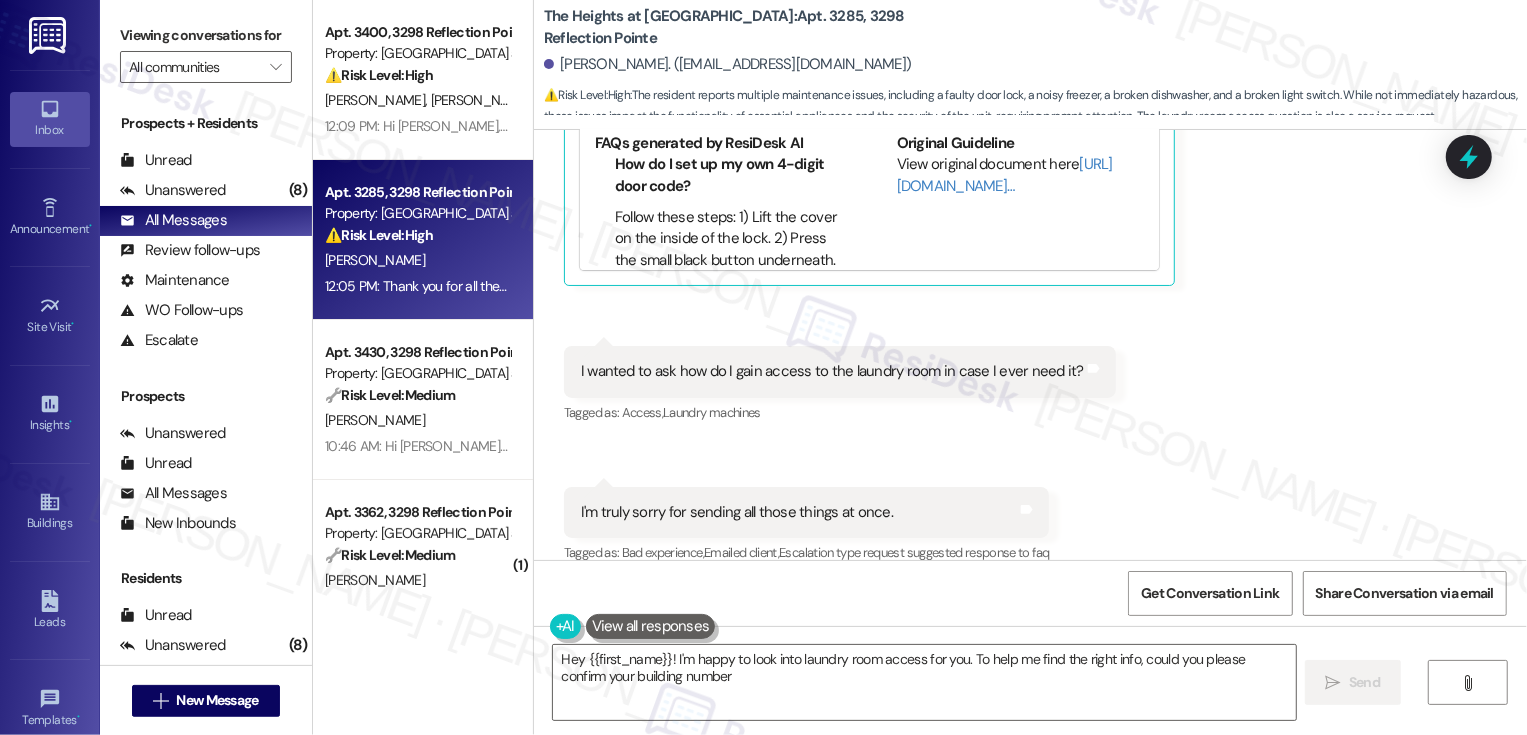 type on "Hey {{first_name}}! I'm happy to look into laundry room access for you. To help me find the right info, could you please confirm your building number?" 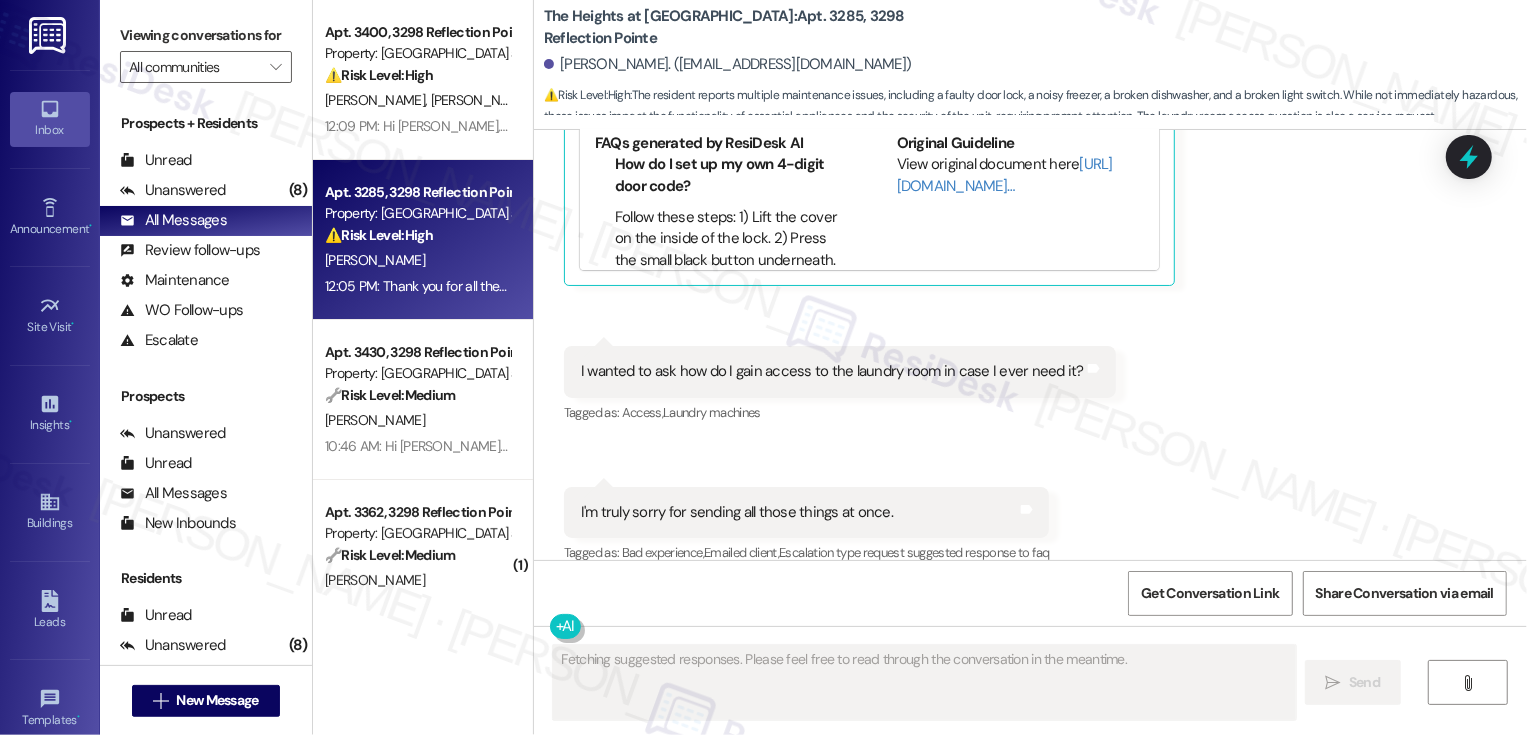 scroll, scrollTop: 6082, scrollLeft: 0, axis: vertical 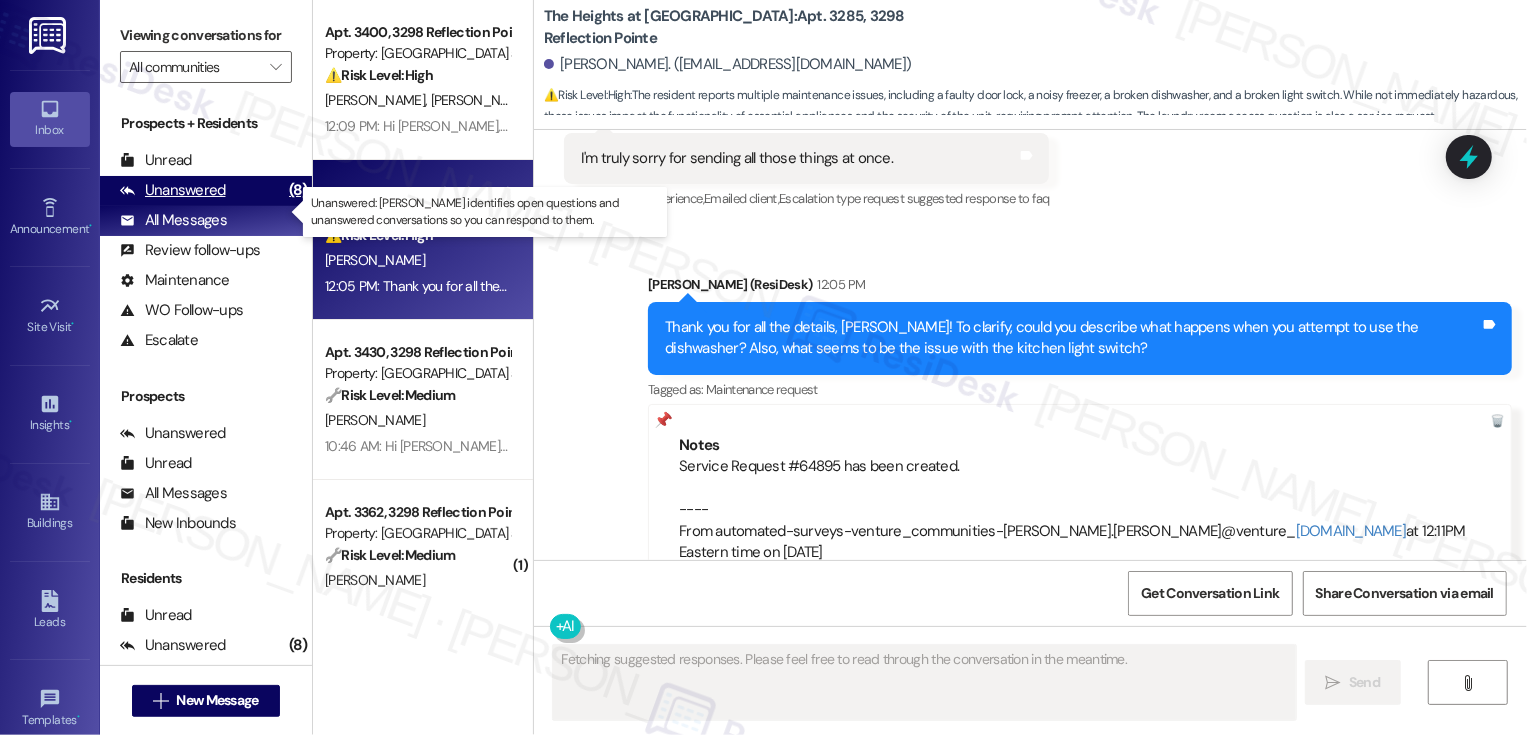 click on "Unanswered" at bounding box center (173, 190) 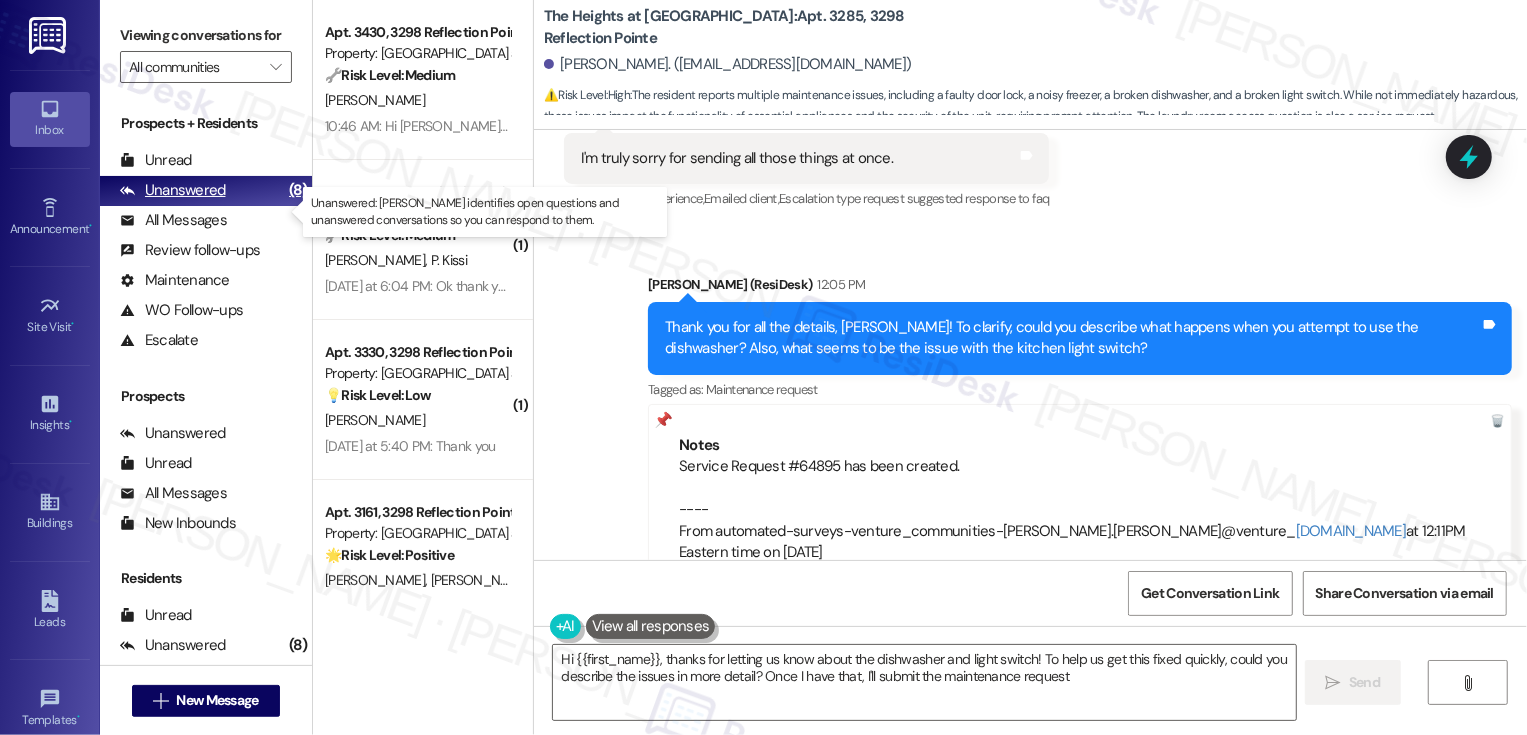 type on "Hi {{first_name}}, thanks for letting us know about the dishwasher and light switch! To help us get this fixed quickly, could you describe the issues in more detail? Once I have that, I'll submit the maintenance request." 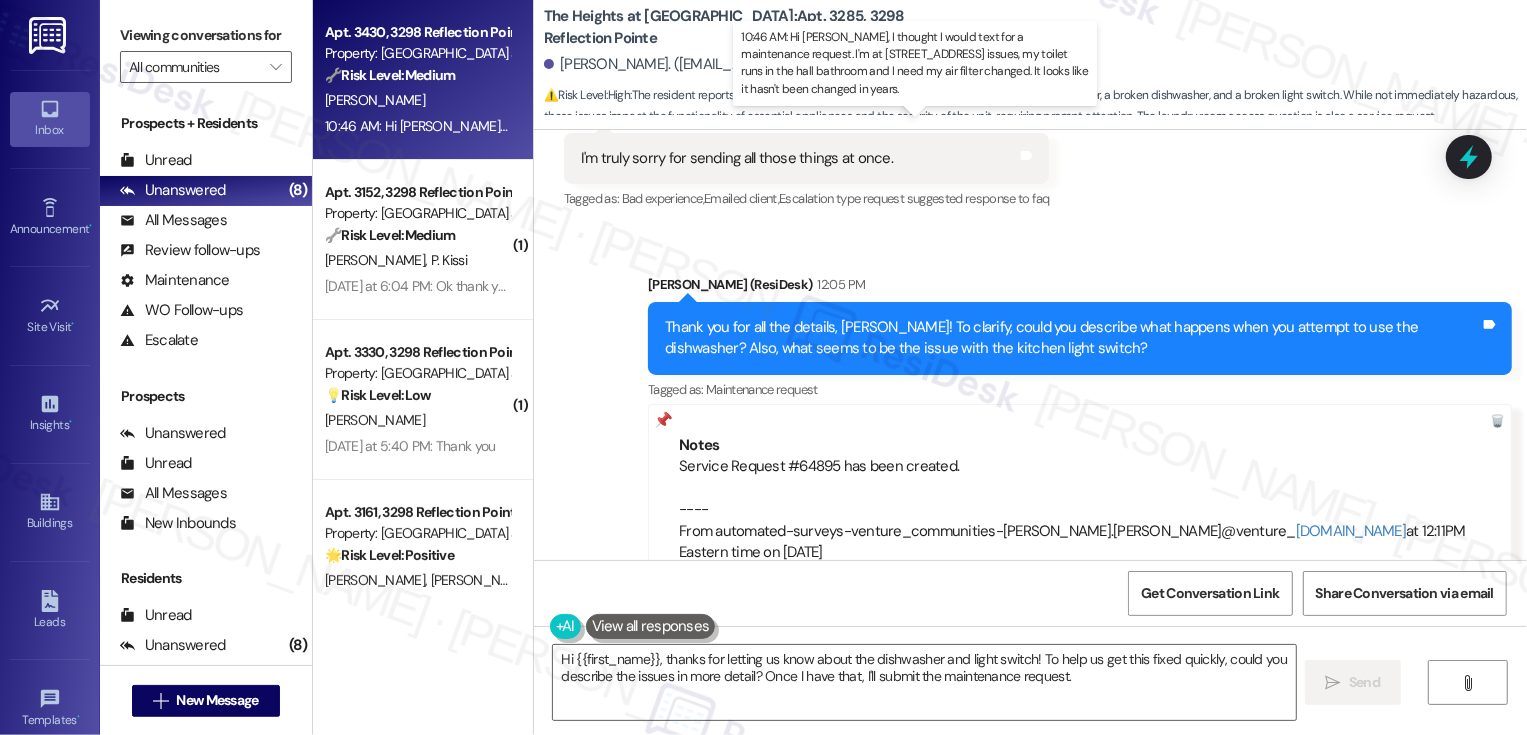 click on "10:46 AM: Hi Sarah, I thought I would text for a maintenance request. I'm at 3430 Northland. 2 issues, my toilet runs in the hall bathroom and I need my air filter changed. It looks like it hasn't been changed in years.  10:46 AM: Hi Sarah, I thought I would text for a maintenance request. I'm at 3430 Northland. 2 issues, my toilet runs in the hall bathroom and I need my air filter changed. It looks like it hasn't been changed in years." at bounding box center (970, 126) 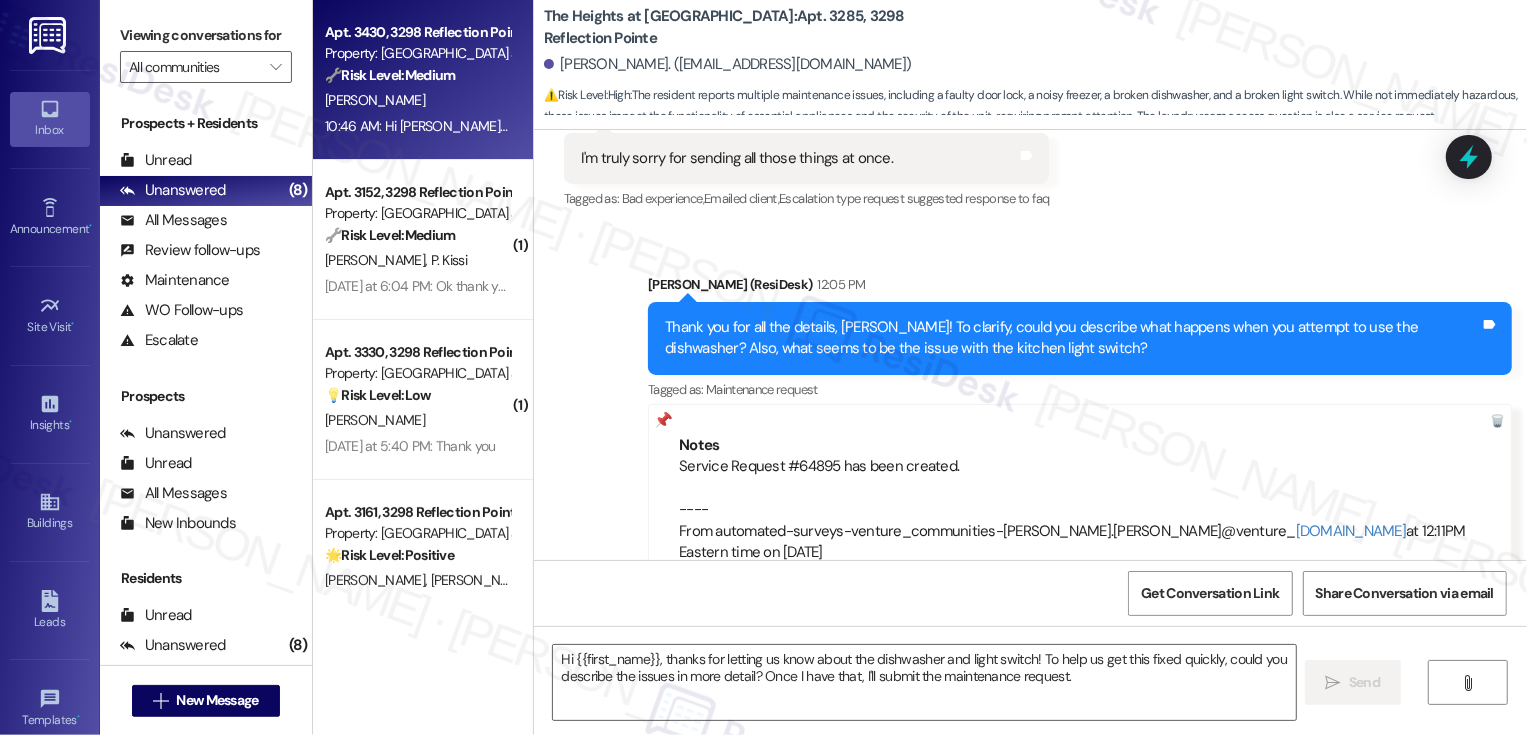 click on "10:46 AM: Hi Sarah, I thought I would text for a maintenance request. I'm at 3430 Northland. 2 issues, my toilet runs in the hall bathroom and I need my air filter changed. It looks like it hasn't been changed in years.  10:46 AM: Hi Sarah, I thought I would text for a maintenance request. I'm at 3430 Northland. 2 issues, my toilet runs in the hall bathroom and I need my air filter changed. It looks like it hasn't been changed in years." at bounding box center [970, 126] 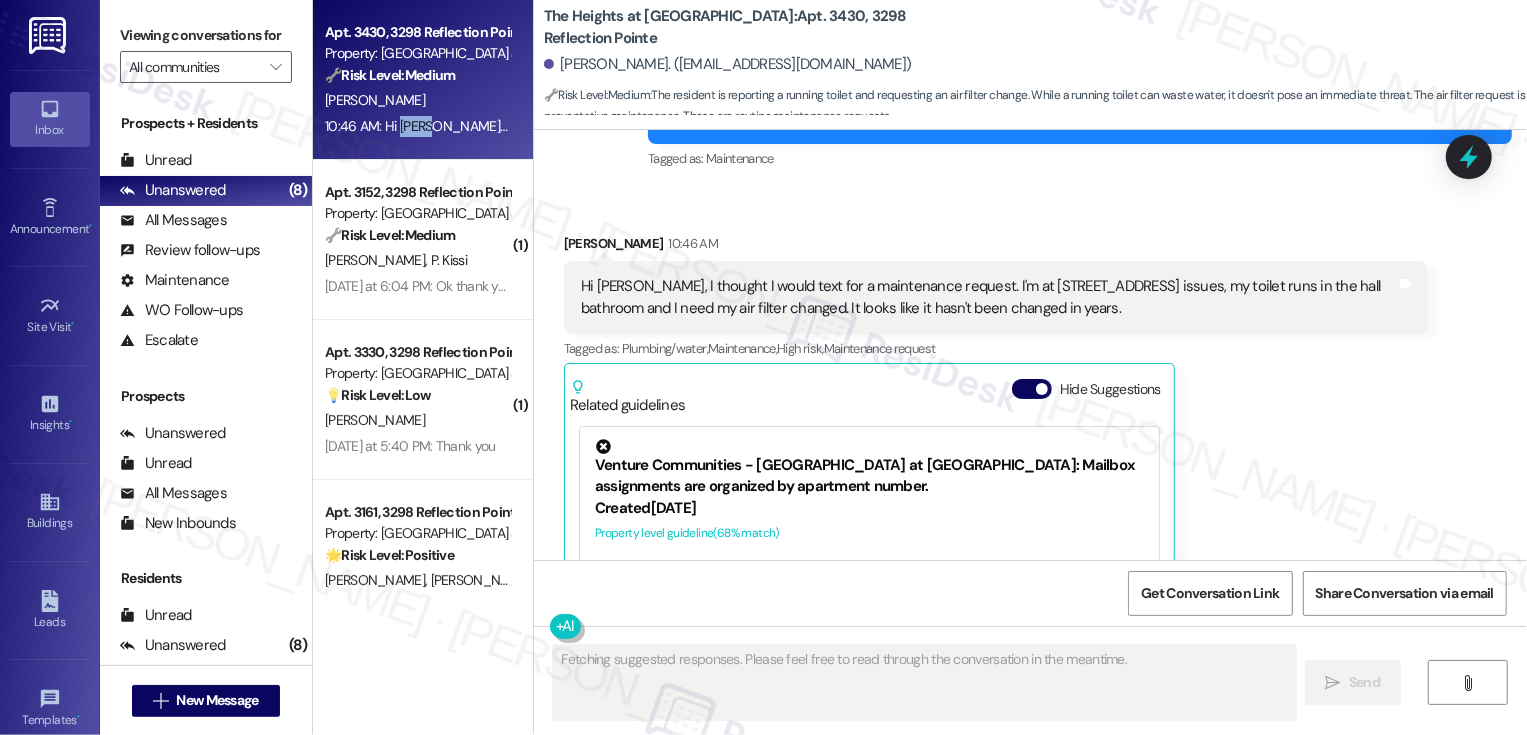 scroll, scrollTop: 702, scrollLeft: 0, axis: vertical 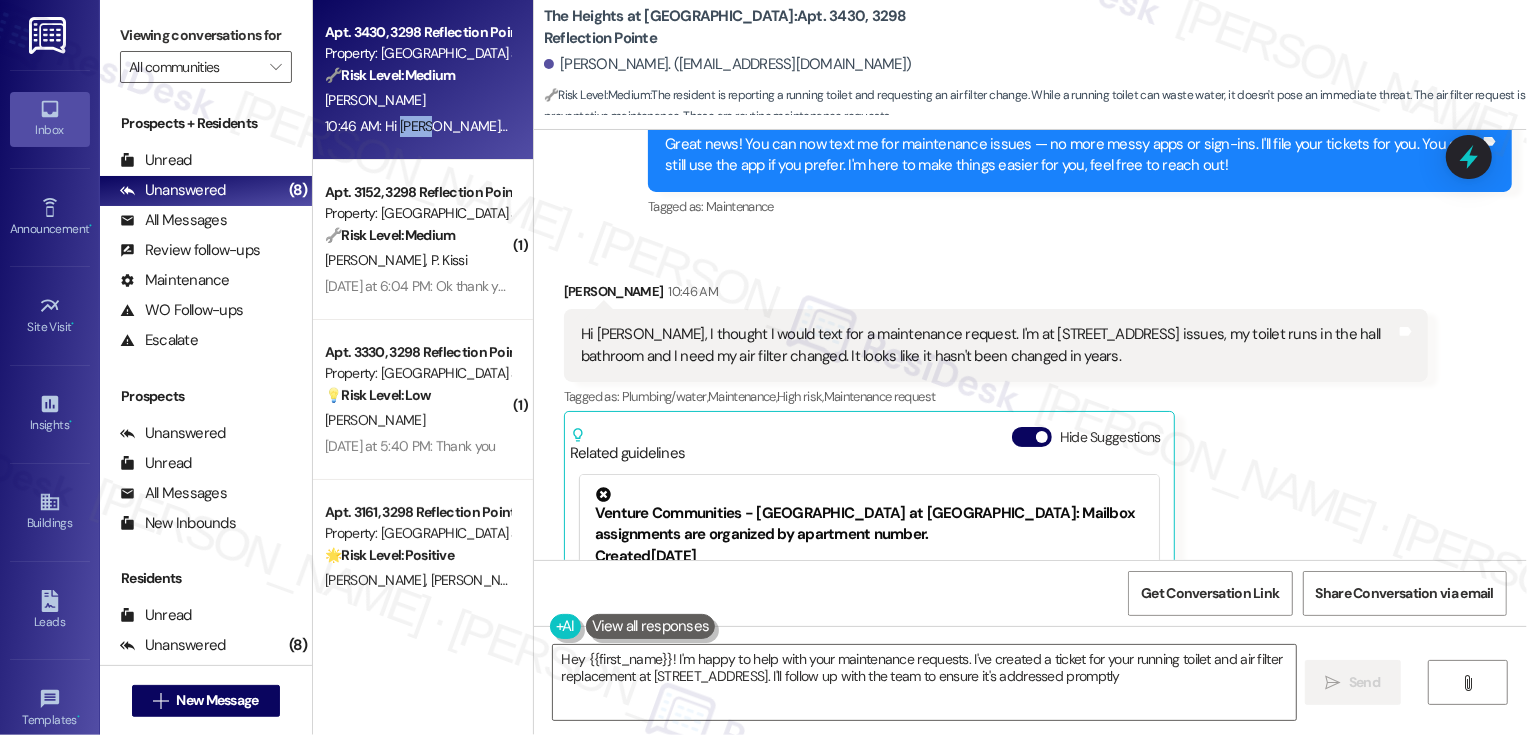 type on "Hey {{first_name}}! I'm happy to help with your maintenance requests. I've created a ticket for your running toilet and air filter replacement at 3430 Northland. I'll follow up with the team to ensure it's addressed promptly!" 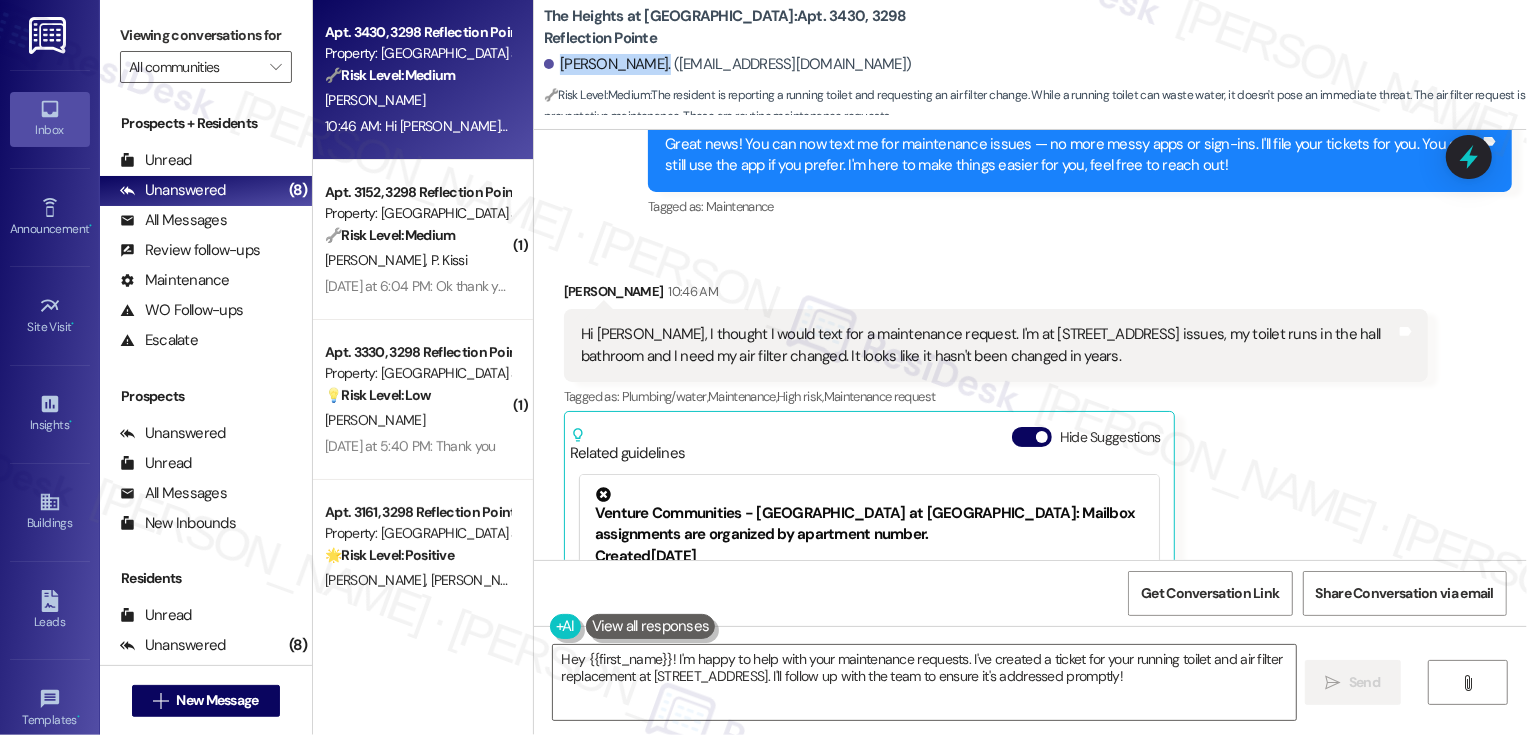 drag, startPoint x: 548, startPoint y: 63, endPoint x: 629, endPoint y: 65, distance: 81.02469 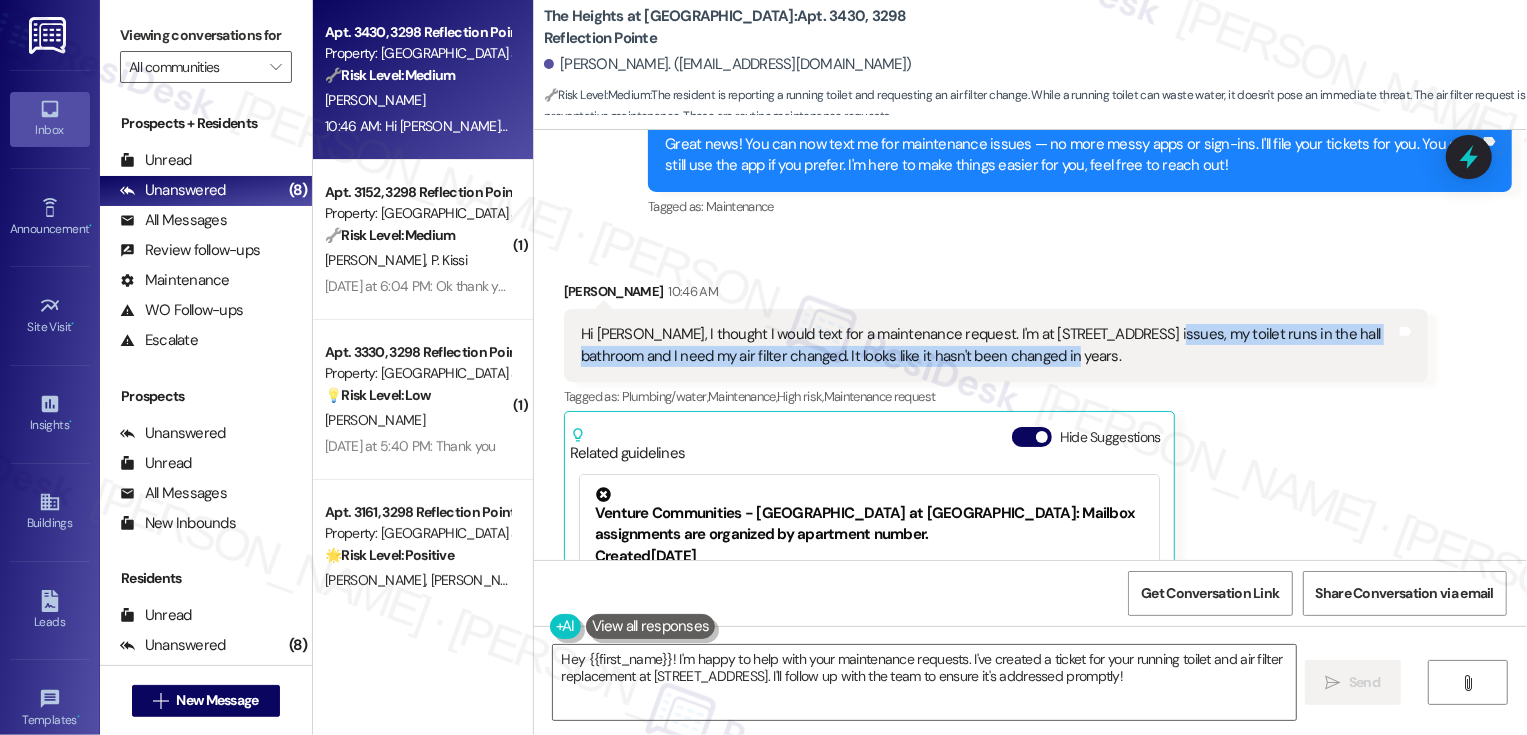 drag, startPoint x: 1124, startPoint y: 332, endPoint x: 1125, endPoint y: 363, distance: 31.016125 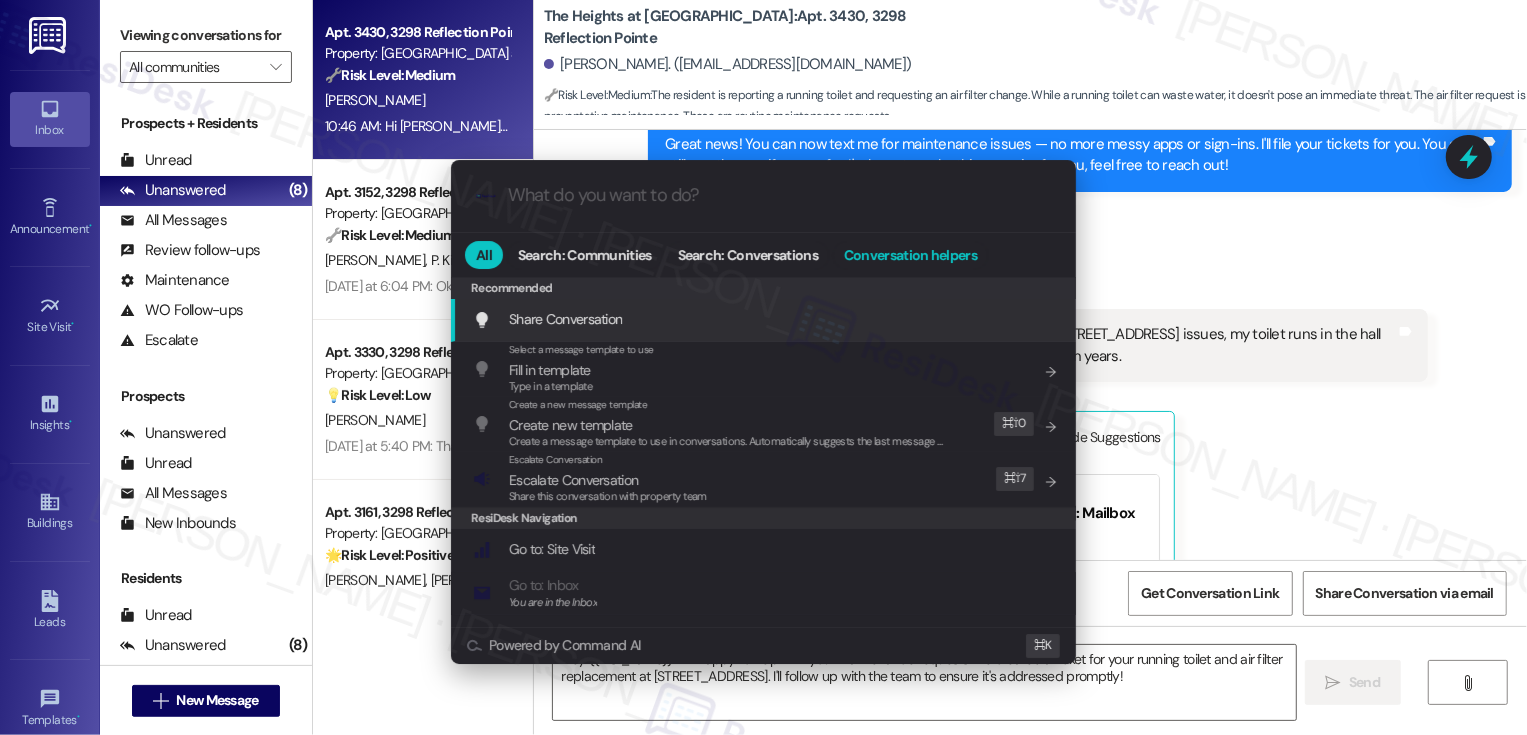 click on "Conversation helpers" at bounding box center (910, 255) 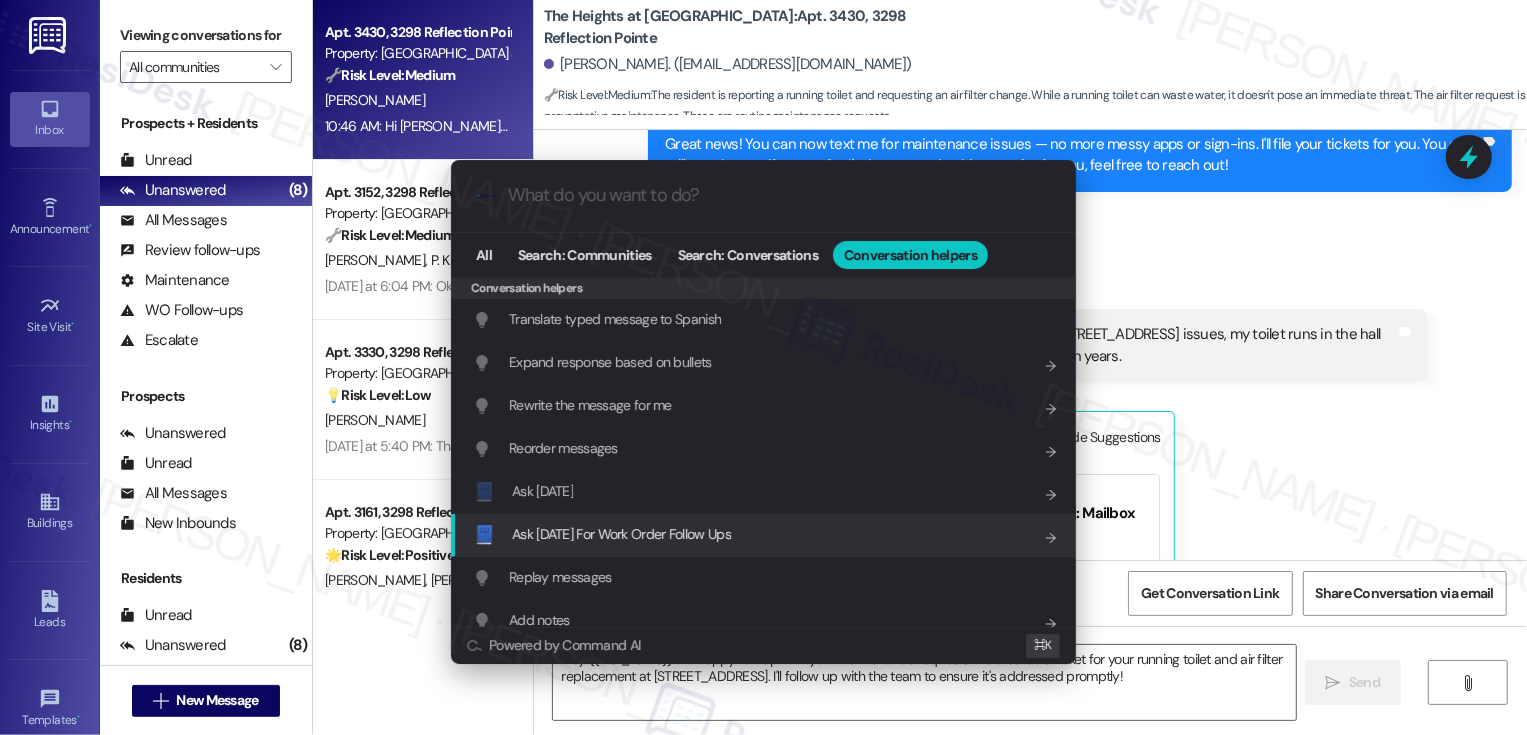 click on "Ask Friday For Work Order Follow Ups" at bounding box center [621, 534] 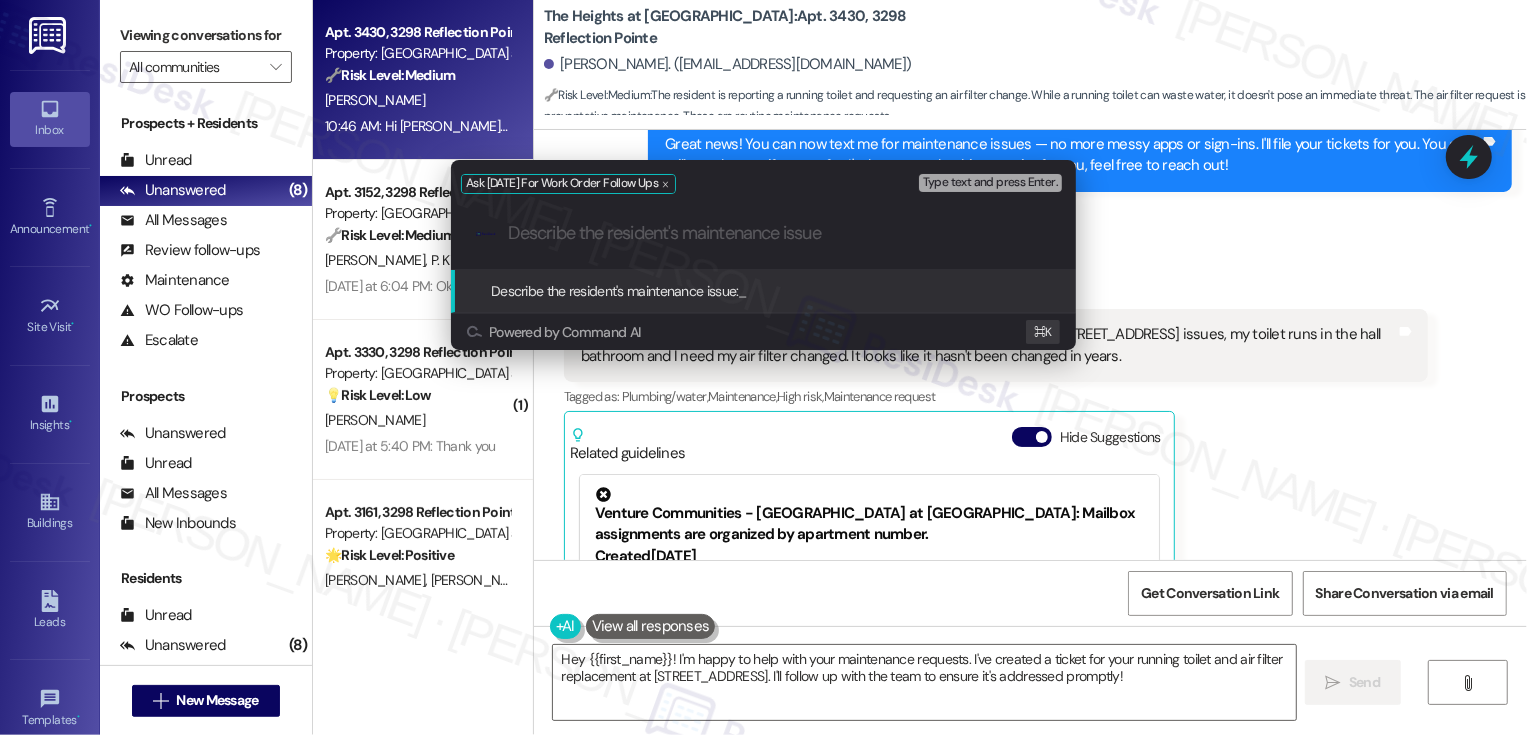paste on "my toilet runs in the hall bathroom and I need my air filter changed. It looks like it hasn't been changed in years." 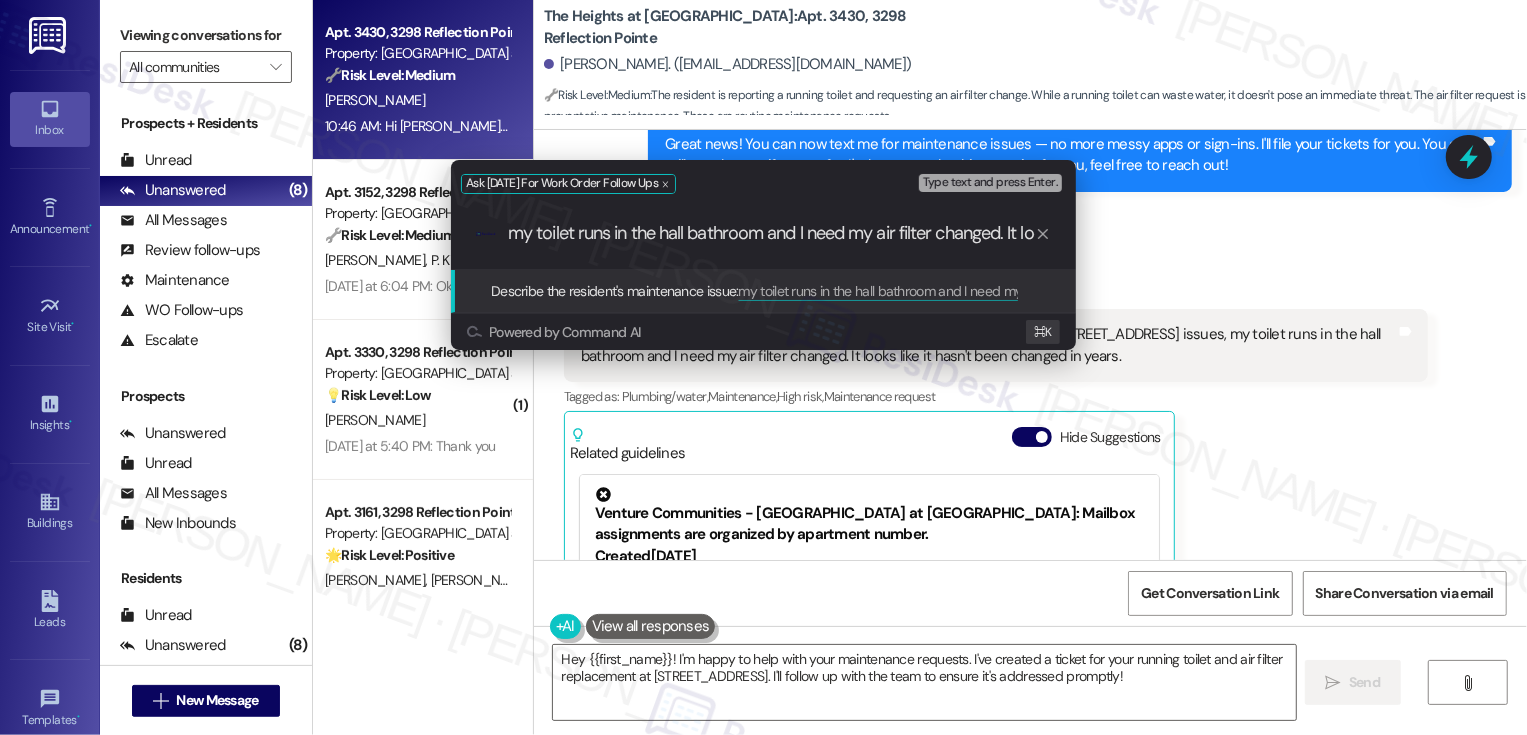 scroll, scrollTop: 0, scrollLeft: 296, axis: horizontal 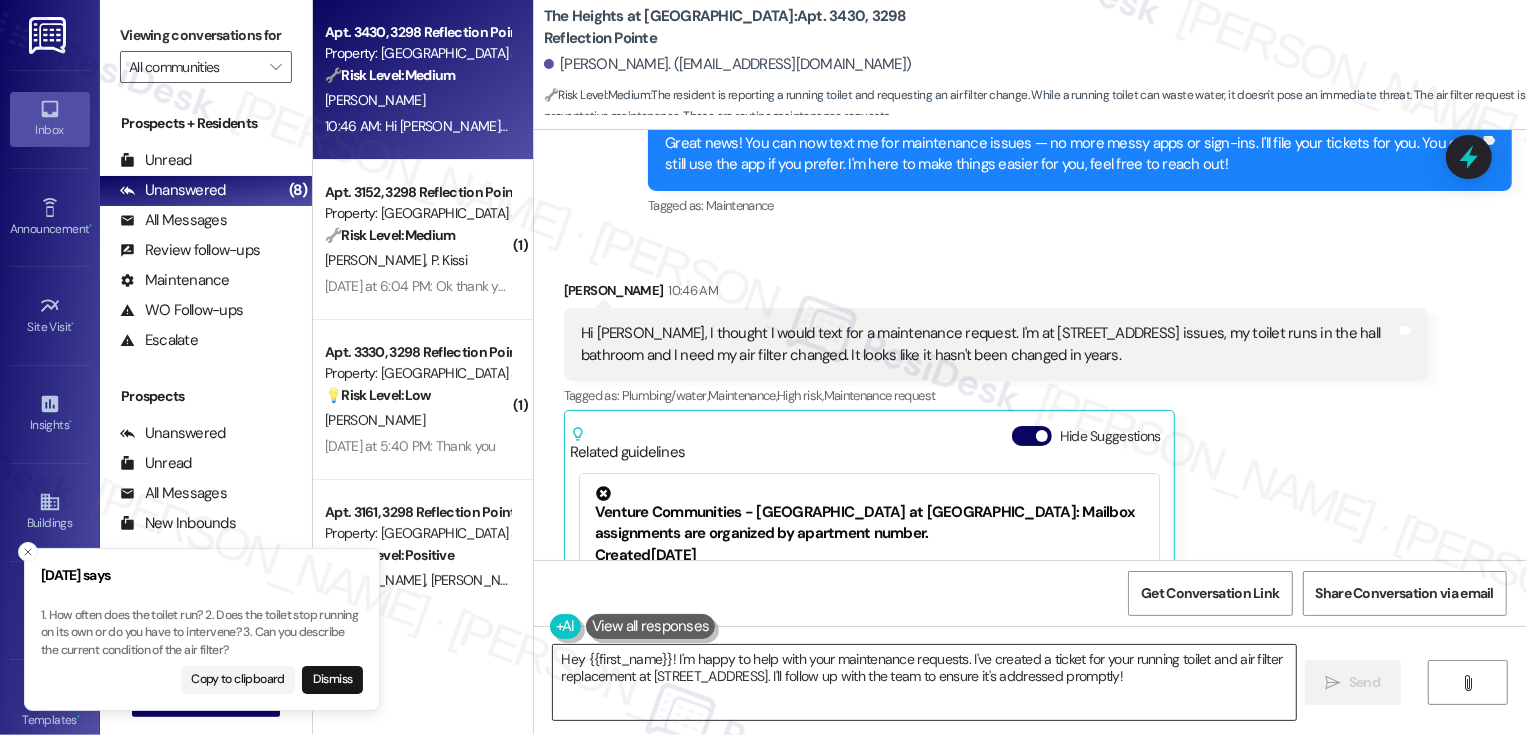 click on "Hey {{first_name}}! I'm happy to help with your maintenance requests. I've created a ticket for your running toilet and air filter replacement at 3430 Northland. I'll follow up with the team to ensure it's addressed promptly!" at bounding box center [924, 682] 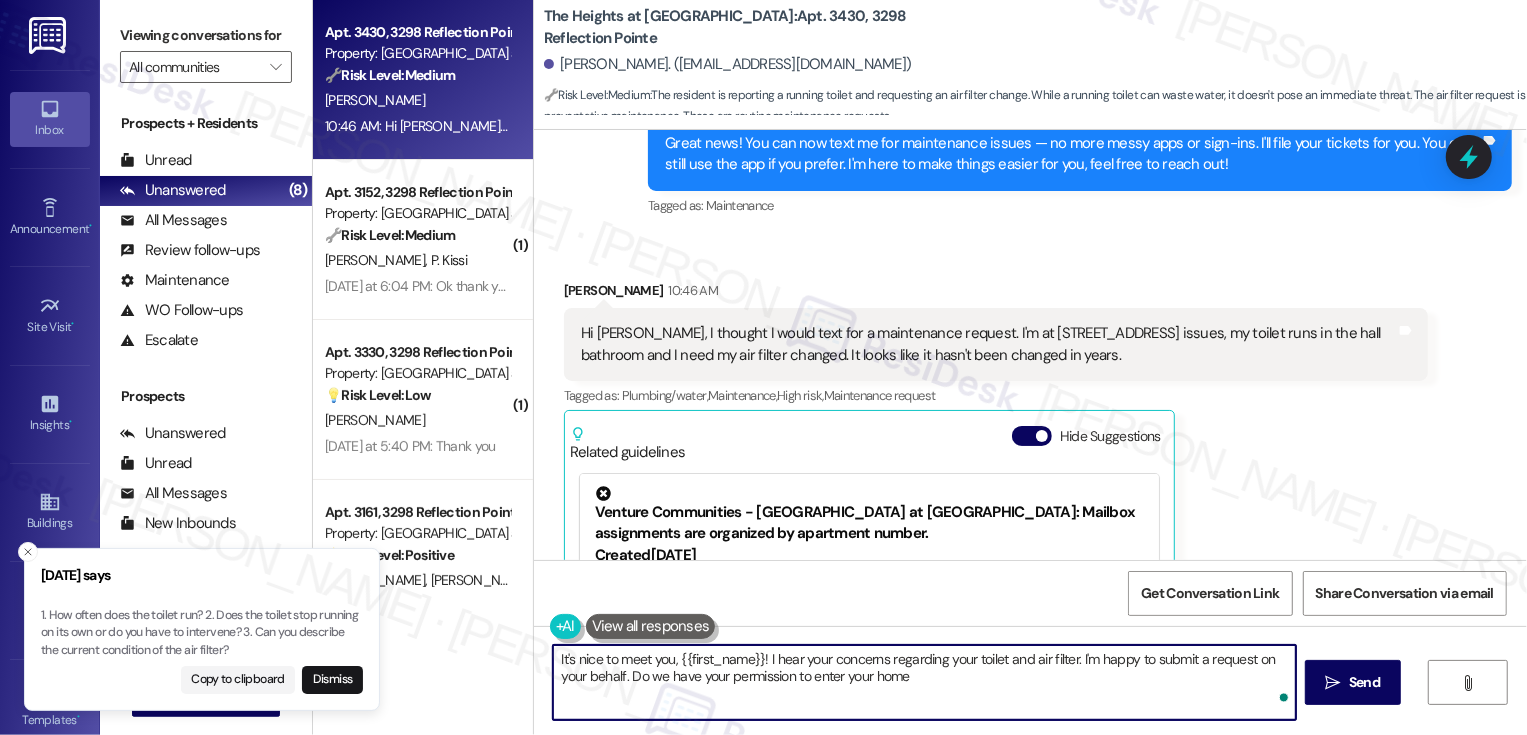 type on "It's nice to meet you, {{first_name}}! I hear your concerns regarding your toilet and air filter. I'm happy to submit a request on your behalf. Do we have your permission to enter your home?" 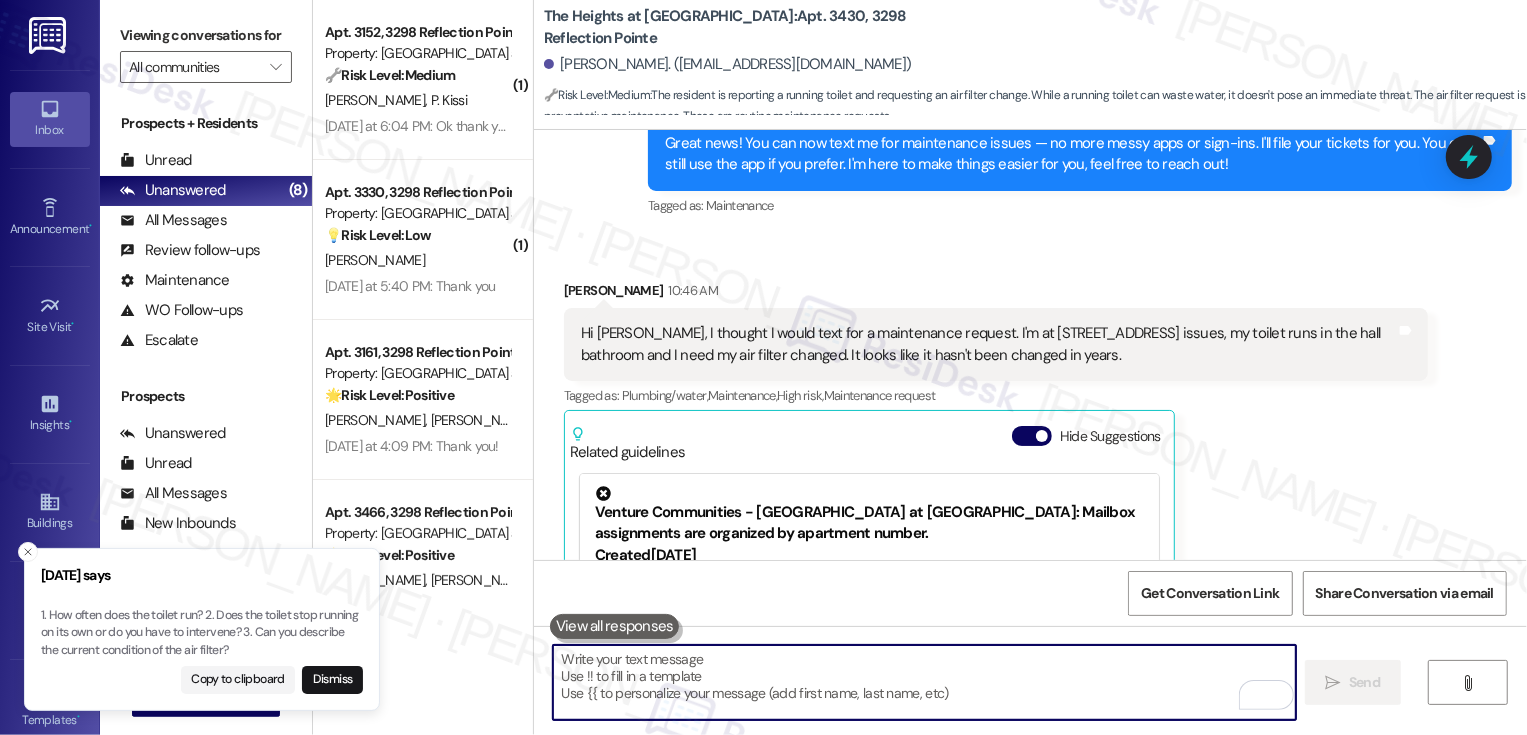 type 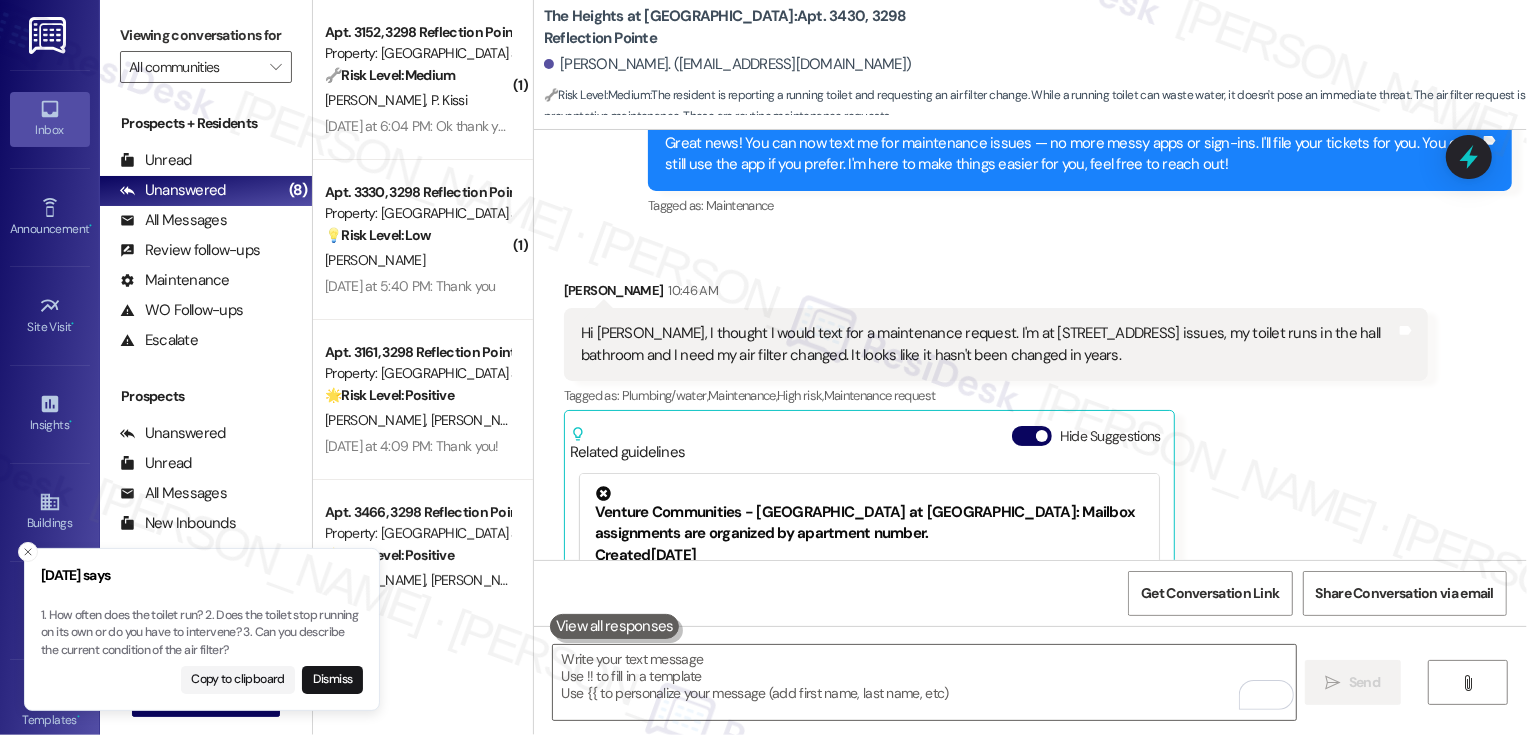 click on "1. How often does the toilet run?
2. Does the toilet stop running on its own or do you have to intervene?
3. Can you describe the current condition of the air filter?" at bounding box center [202, 633] 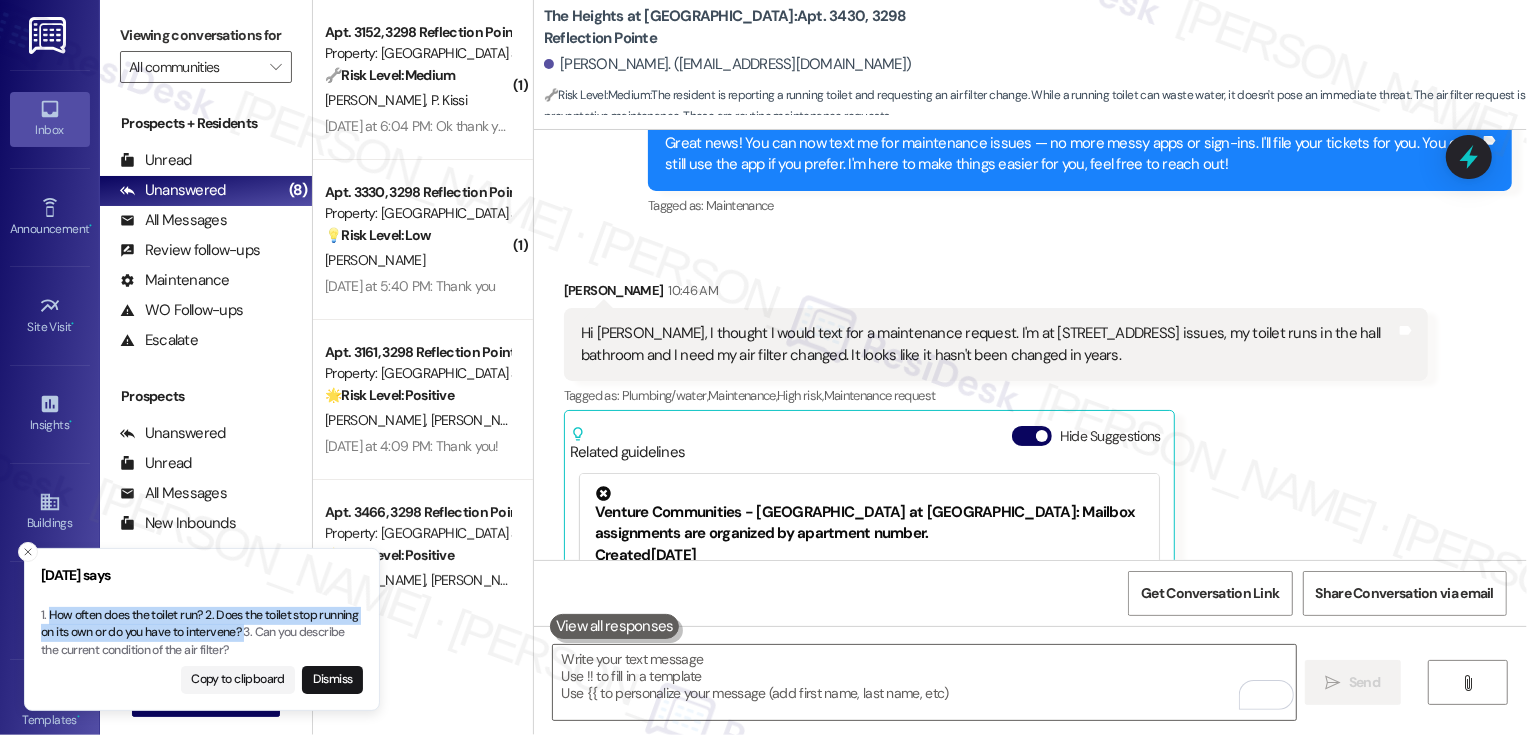 drag, startPoint x: 51, startPoint y: 614, endPoint x: 239, endPoint y: 623, distance: 188.2153 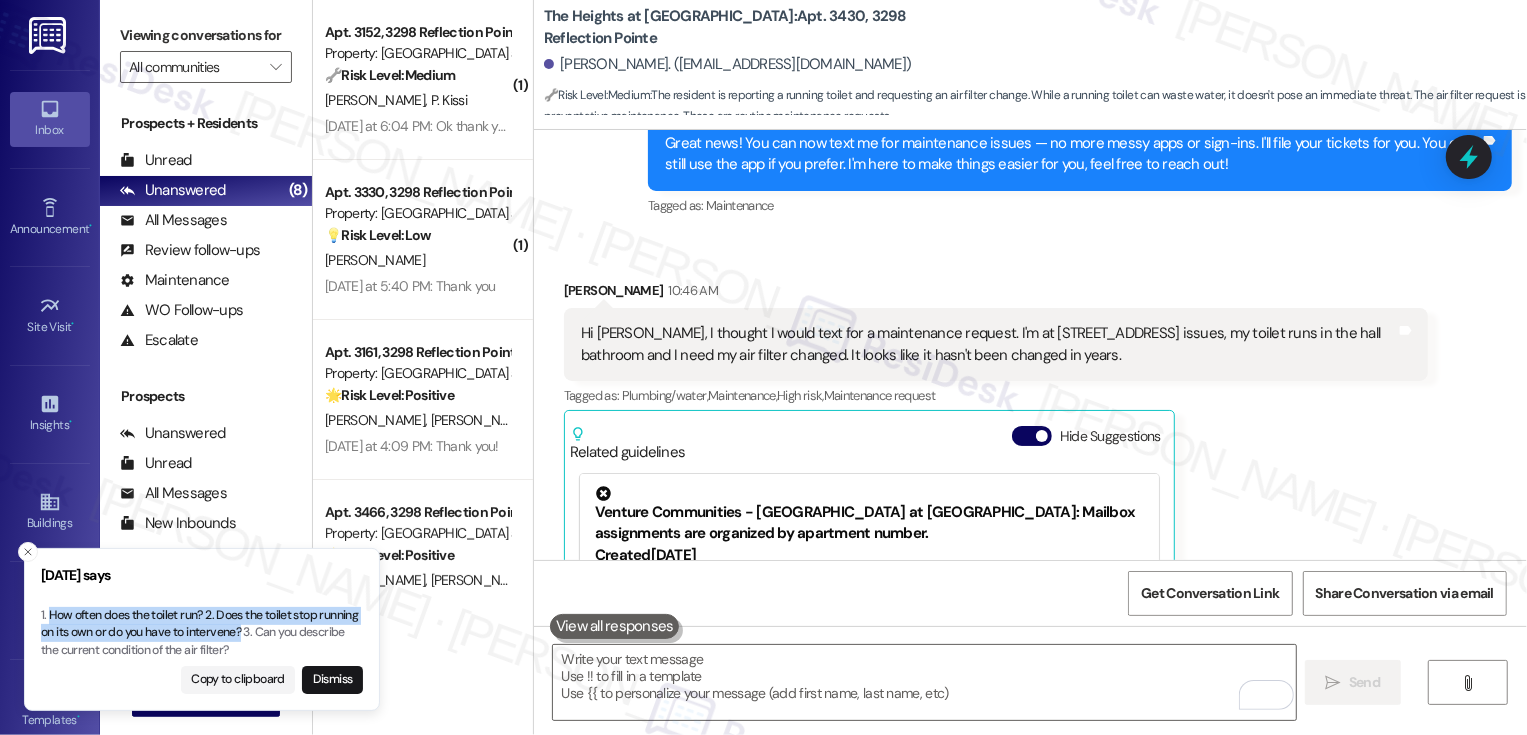 type 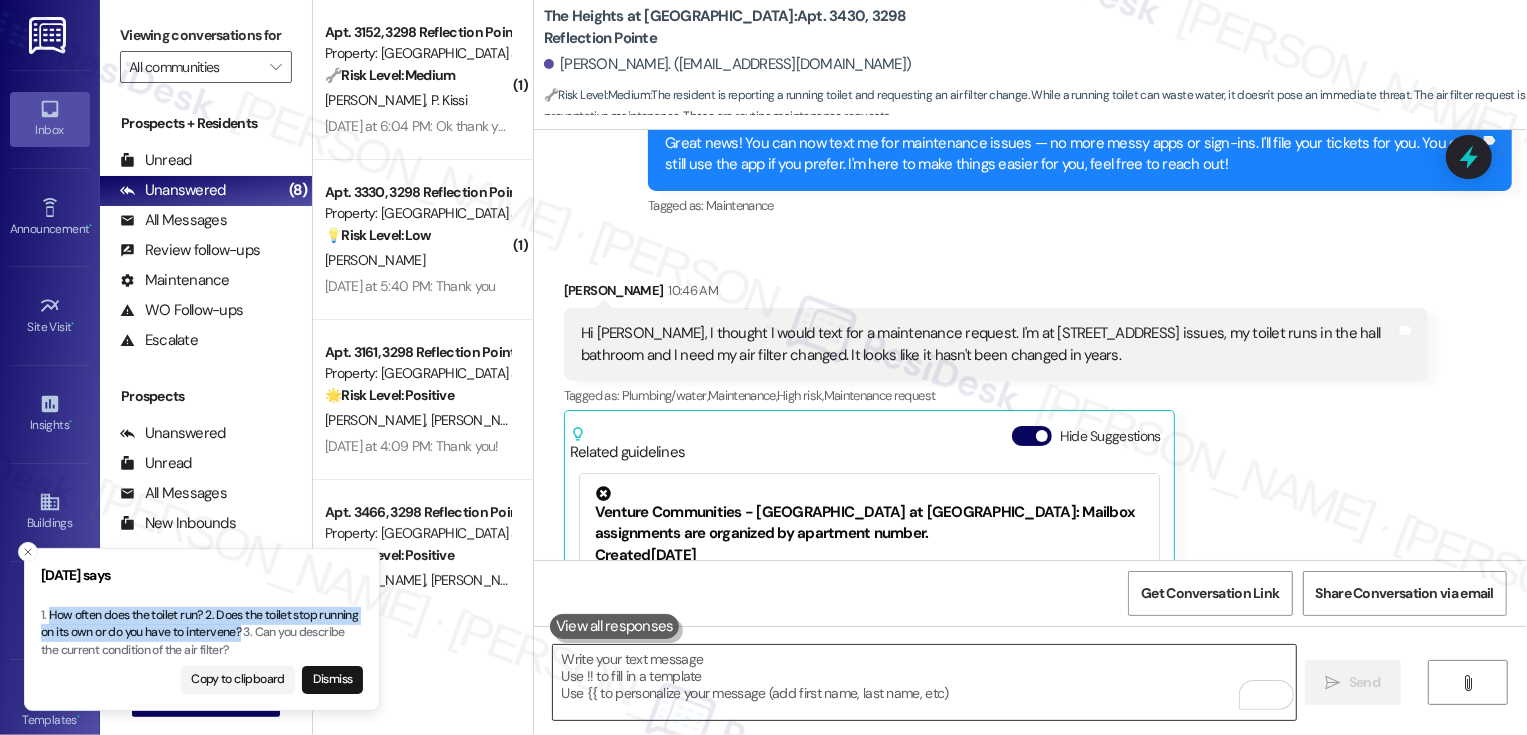 click at bounding box center (924, 682) 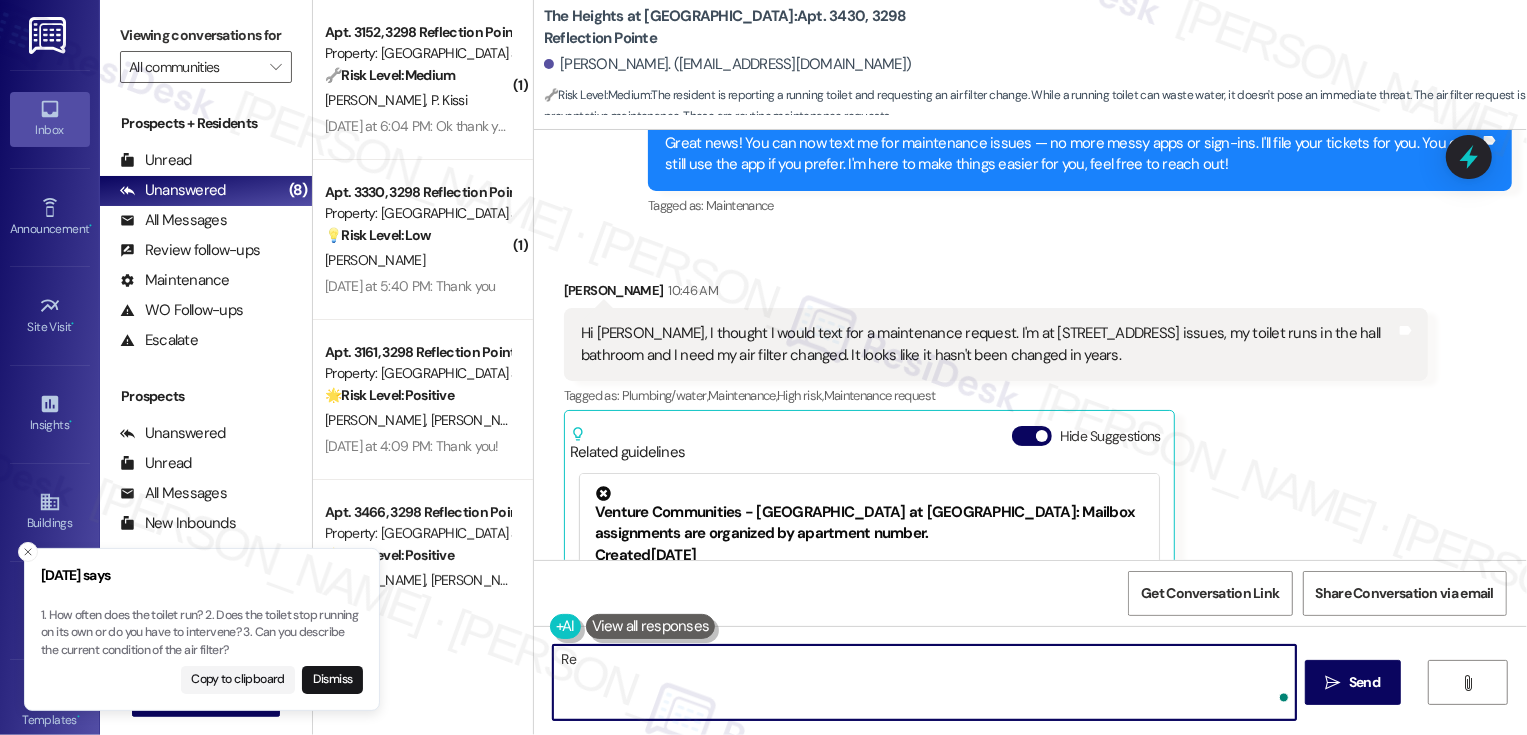type on "R" 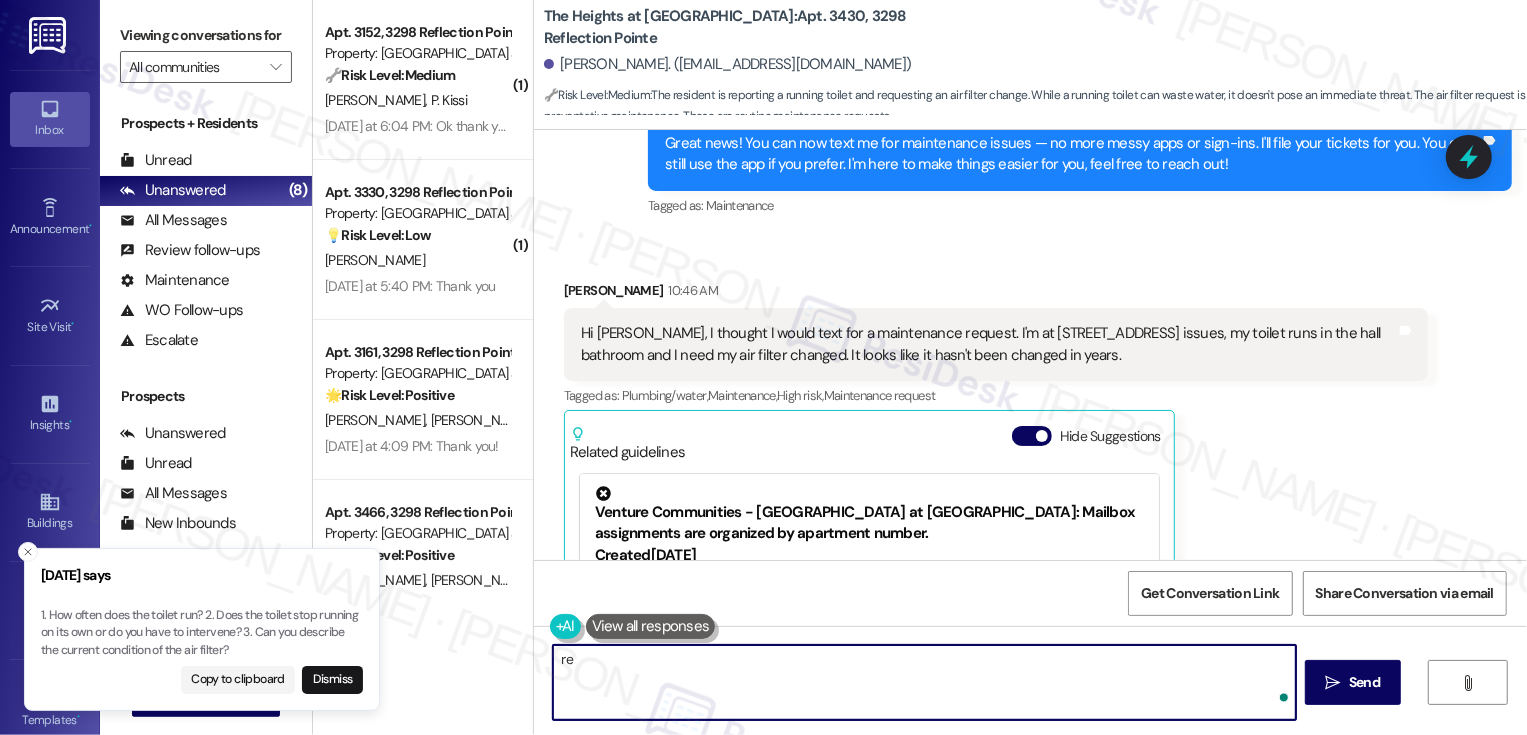 type on "r" 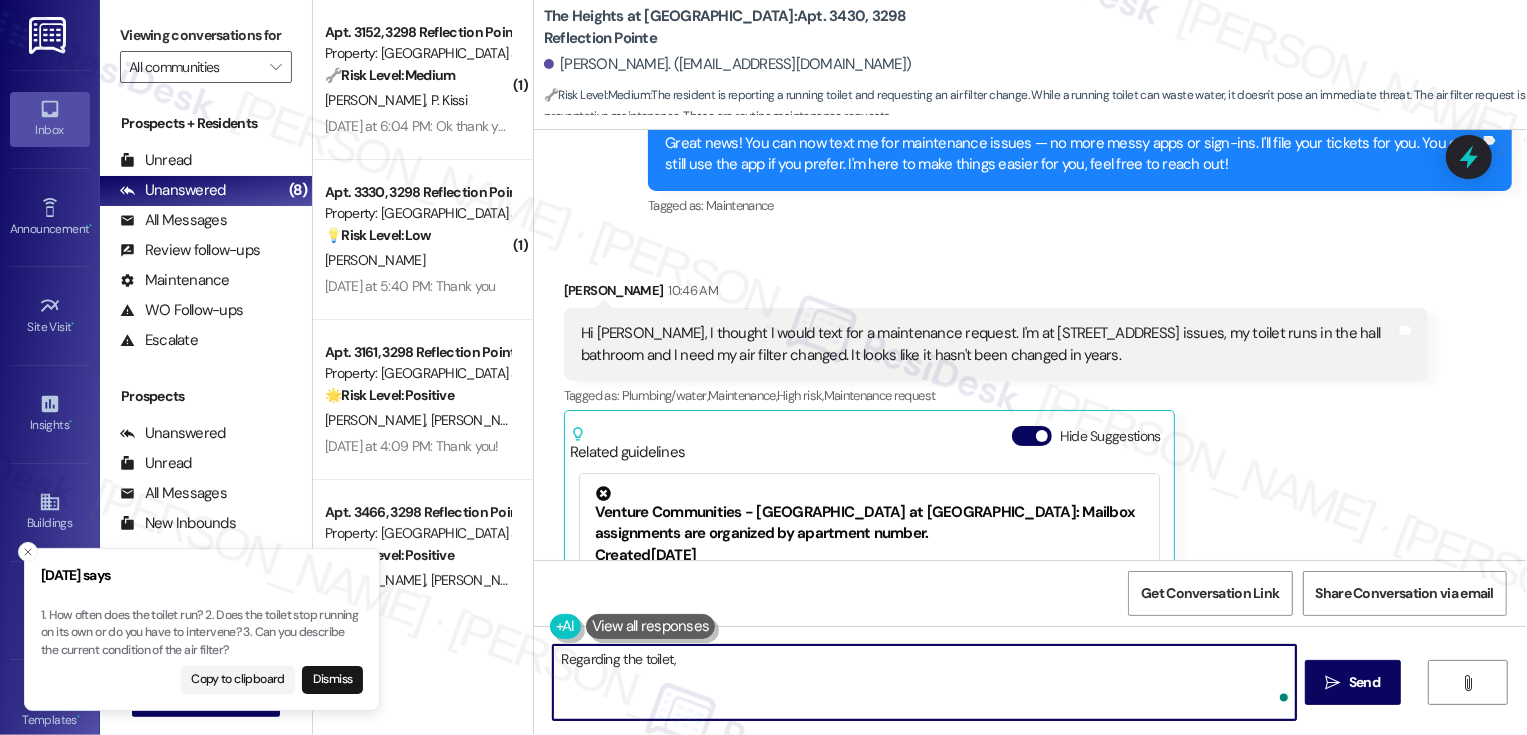 paste on "How often does the toilet run? 2. Does the toilet stop running on its own or do you have to intervene?" 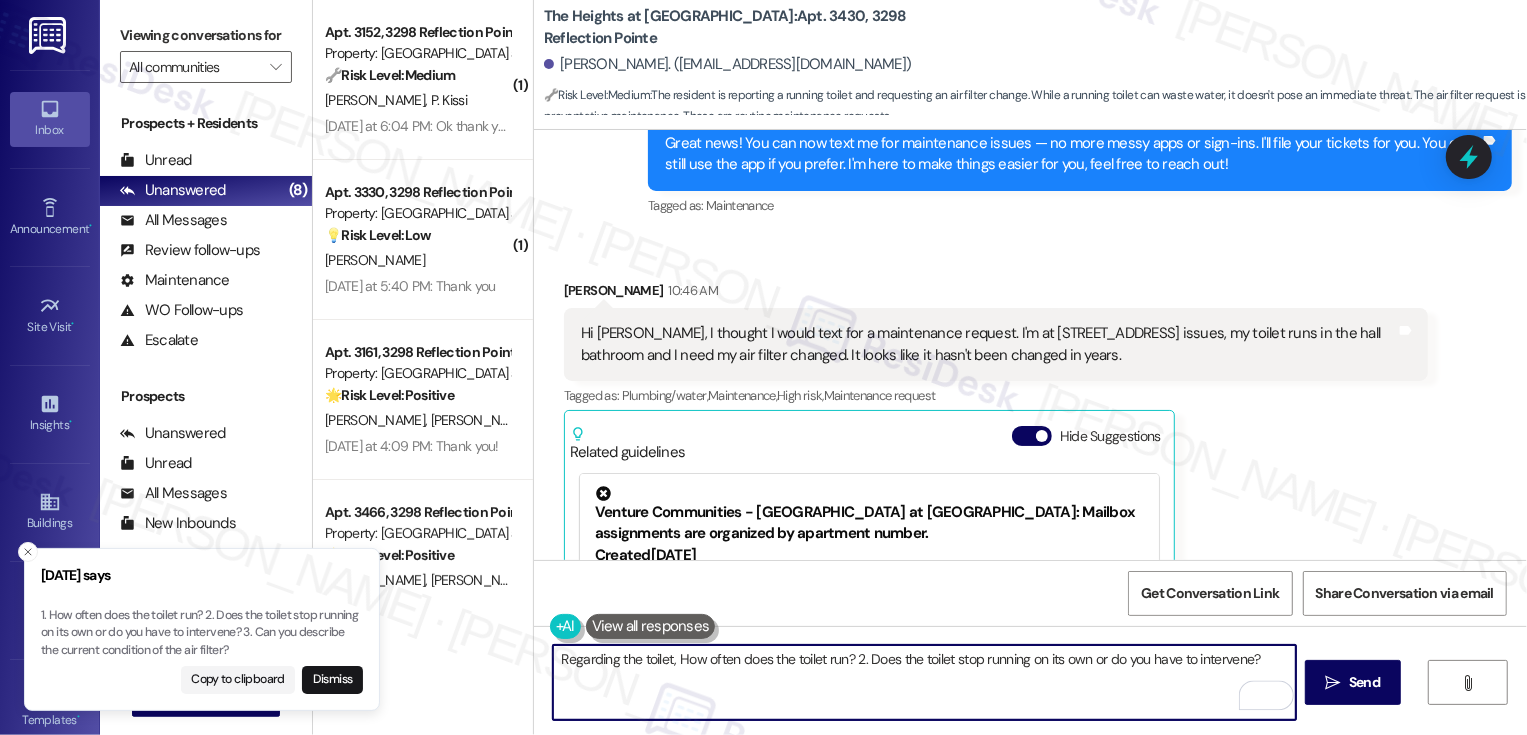 click on "Regarding the toilet, How often does the toilet run? 2. Does the toilet stop running on its own or do you have to intervene?" at bounding box center (924, 682) 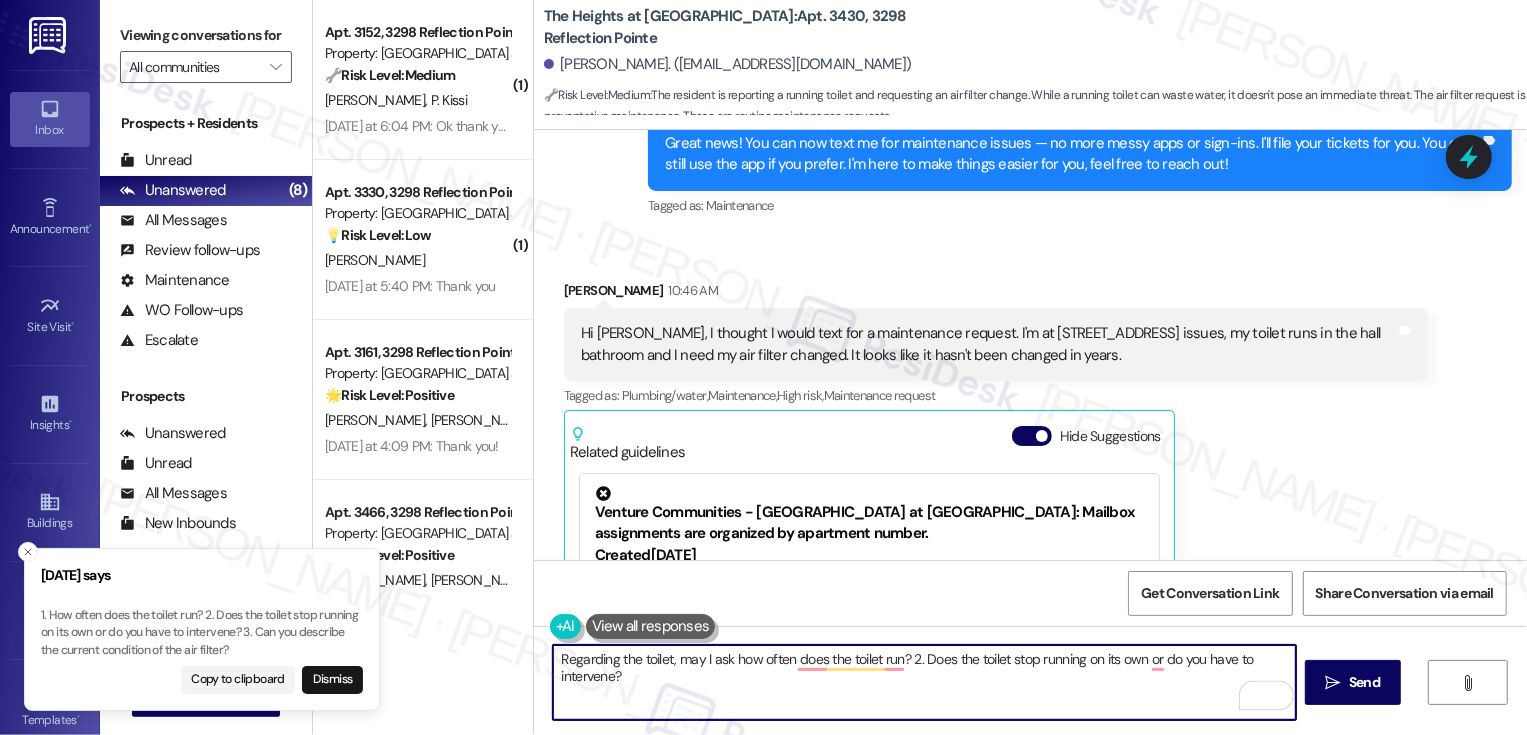click on "Regarding the toilet, may I ask how often does the toilet run? 2. Does the toilet stop running on its own or do you have to intervene?" at bounding box center [924, 682] 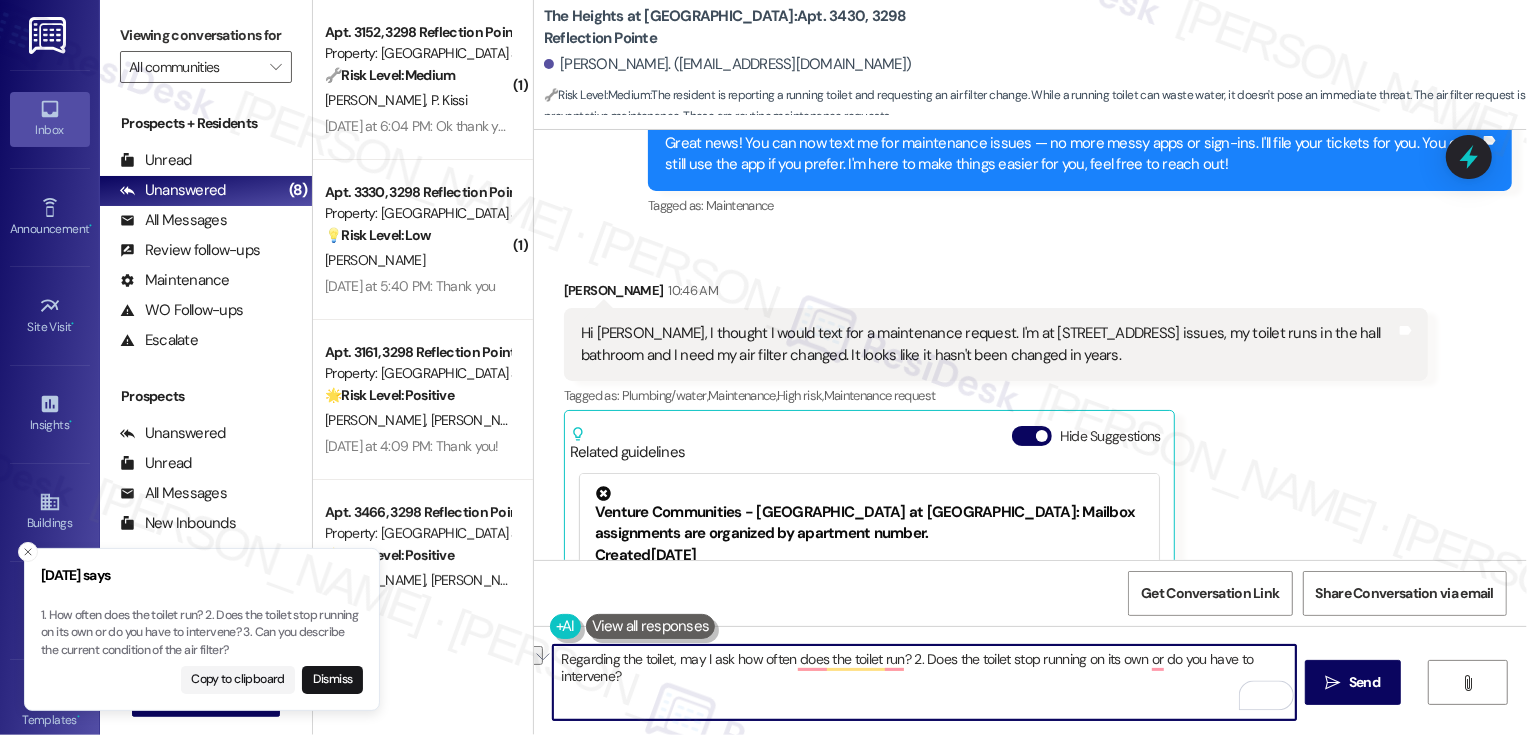 drag, startPoint x: 911, startPoint y: 659, endPoint x: 1001, endPoint y: 659, distance: 90 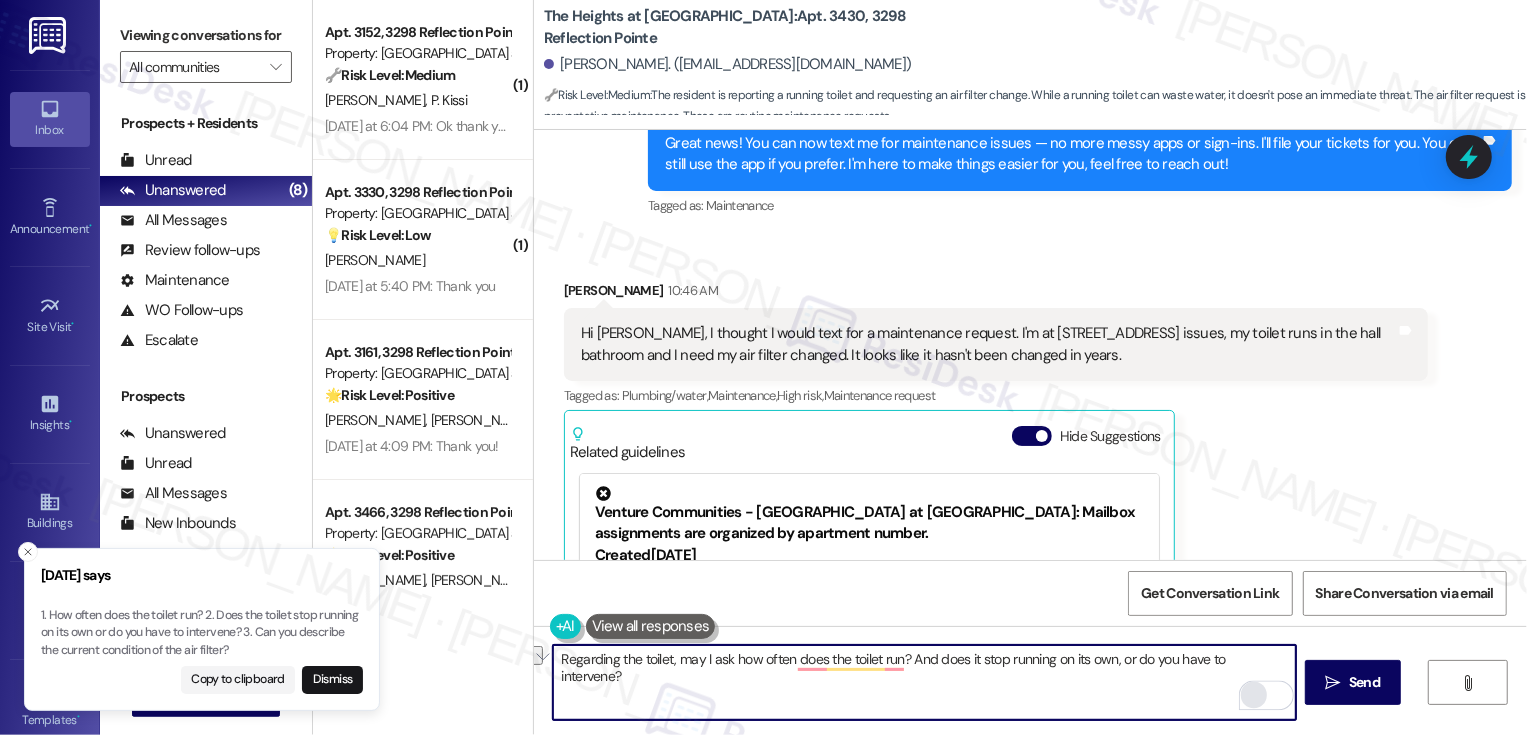click at bounding box center [1254, 695] 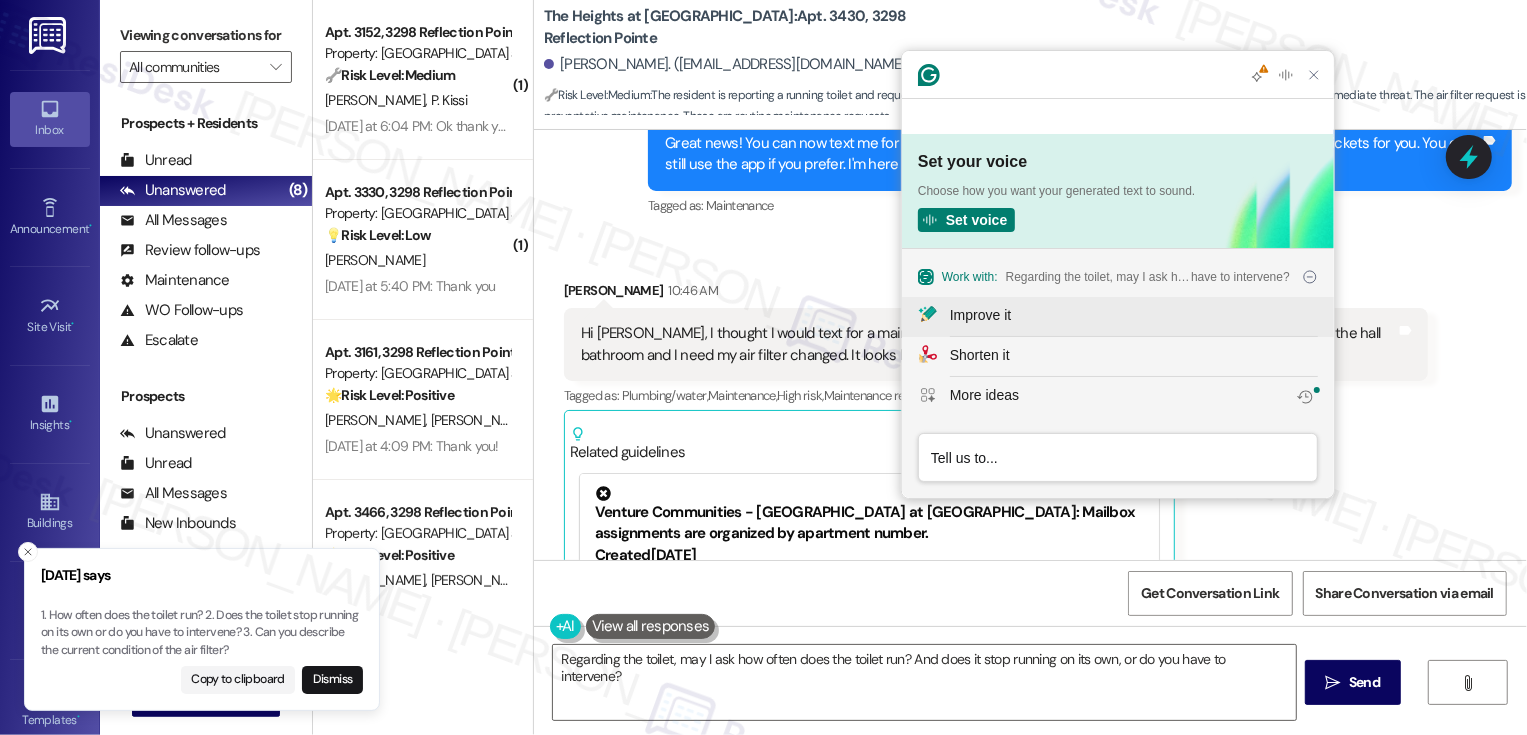 scroll, scrollTop: 0, scrollLeft: 0, axis: both 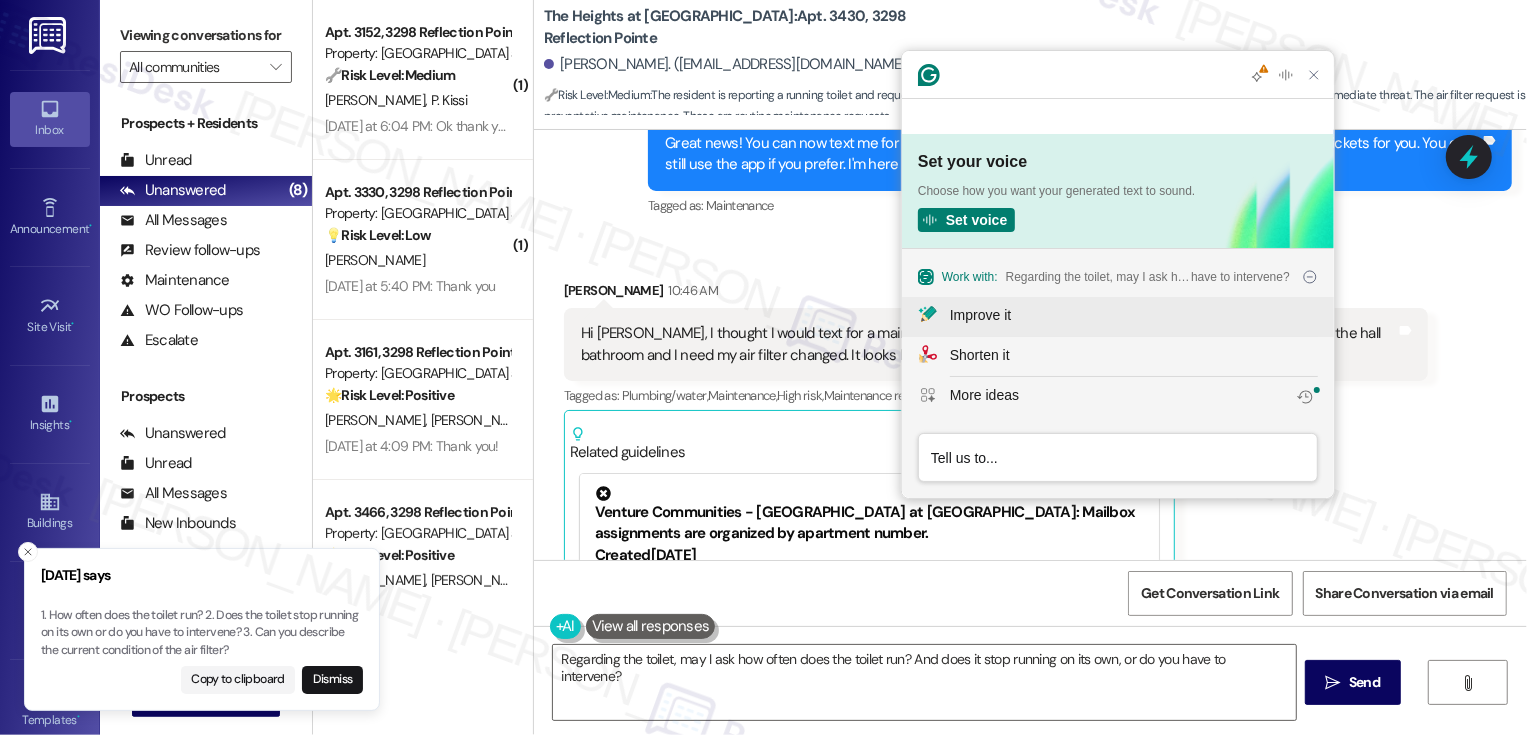 click on "Improve it" 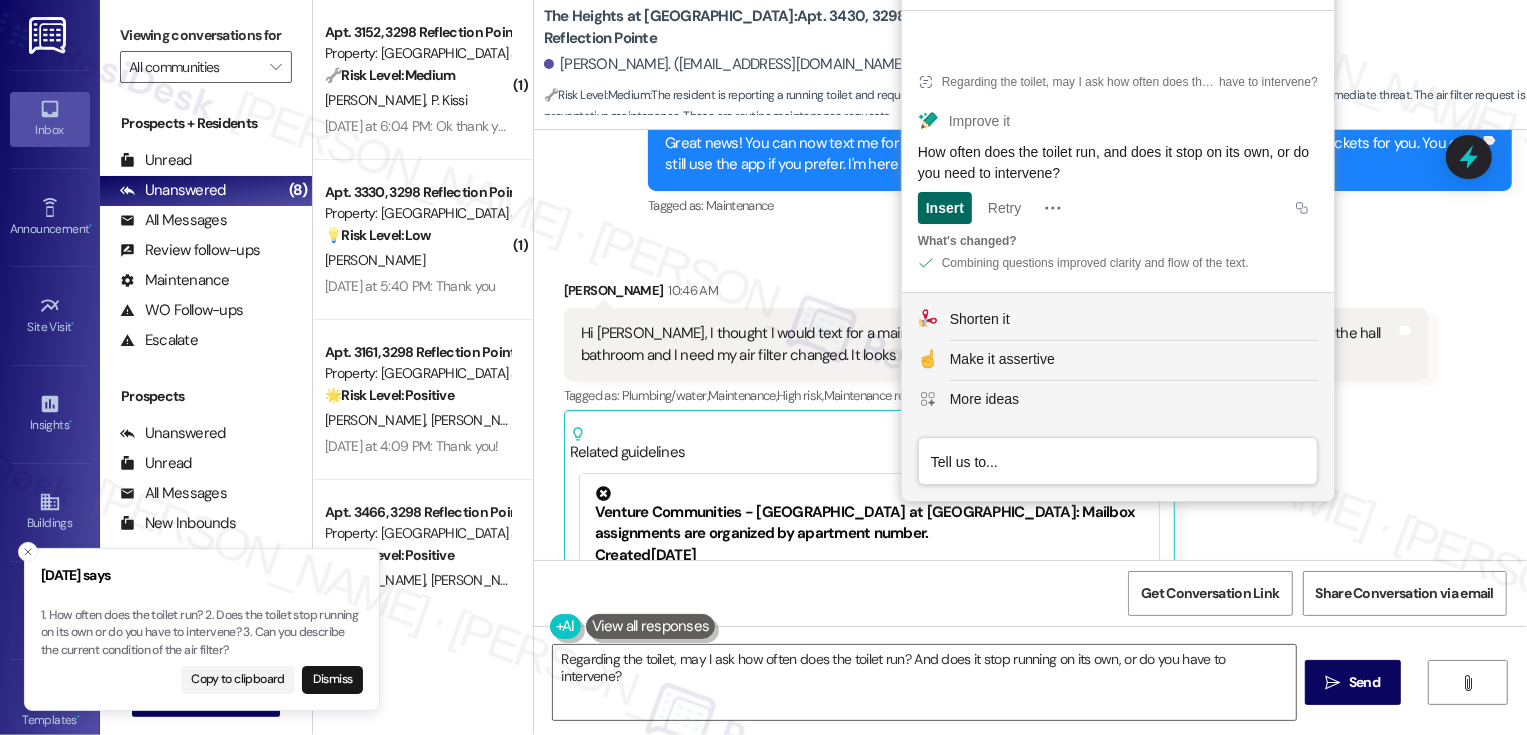 click on "Insert" 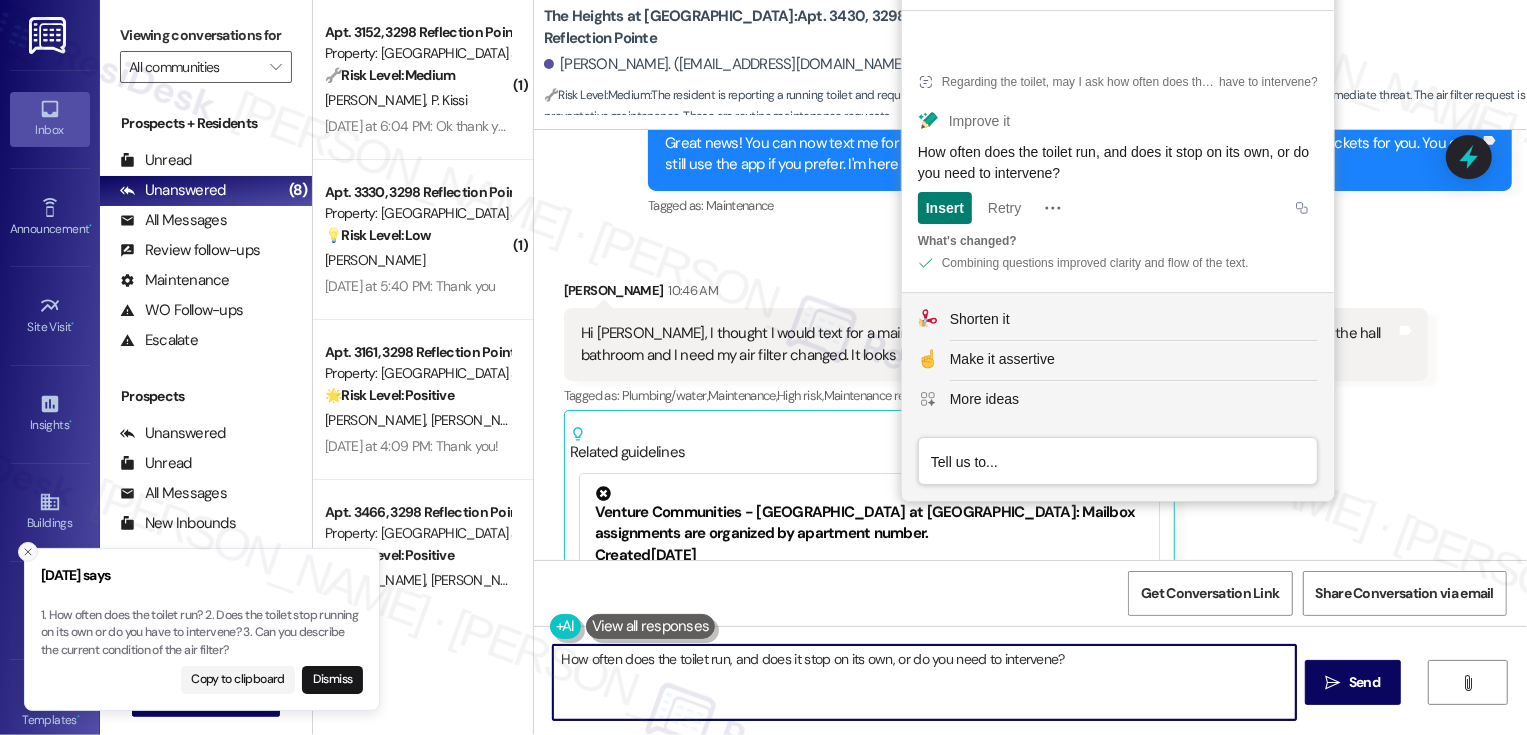 click 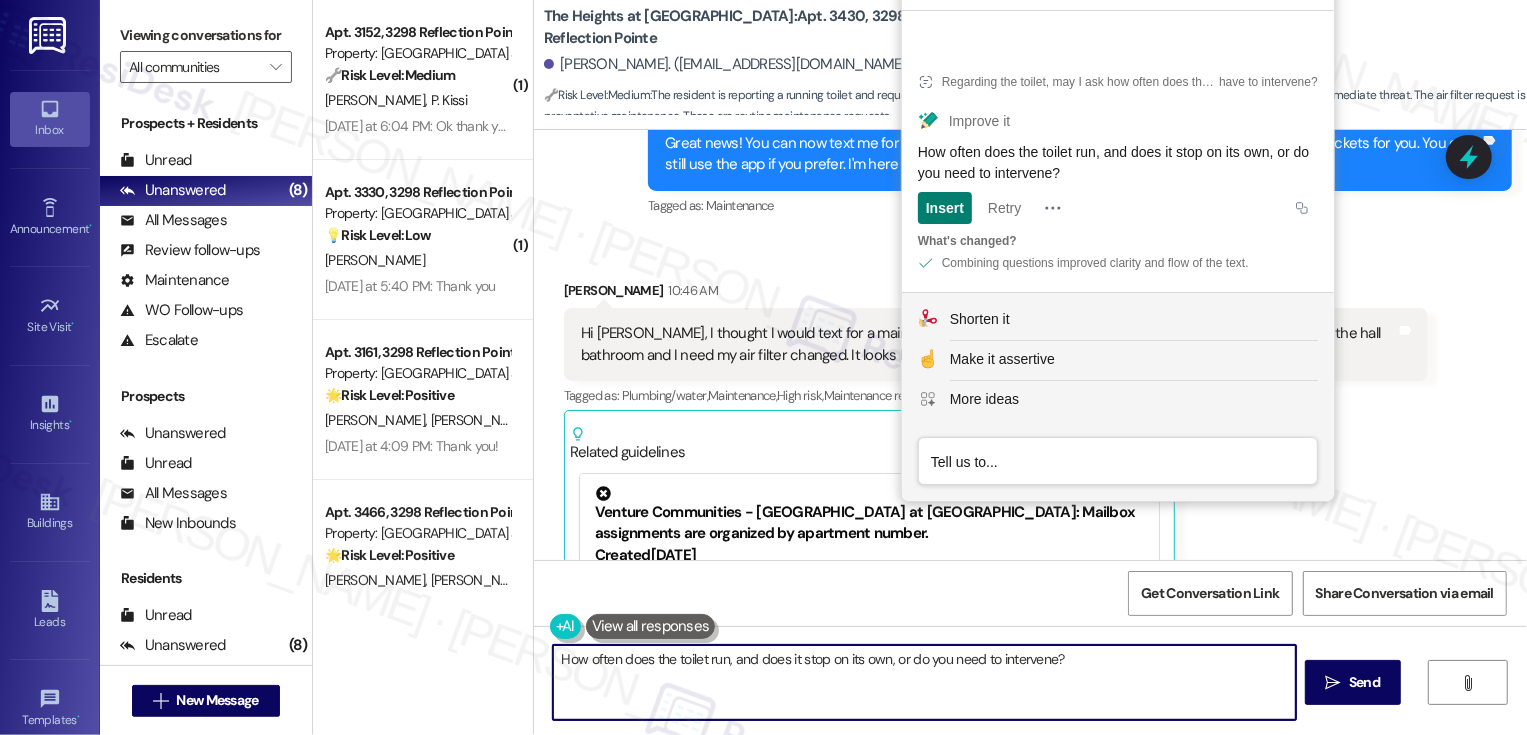 click on "How often does the toilet run, and does it stop on its own, or do you need to intervene?" at bounding box center [924, 682] 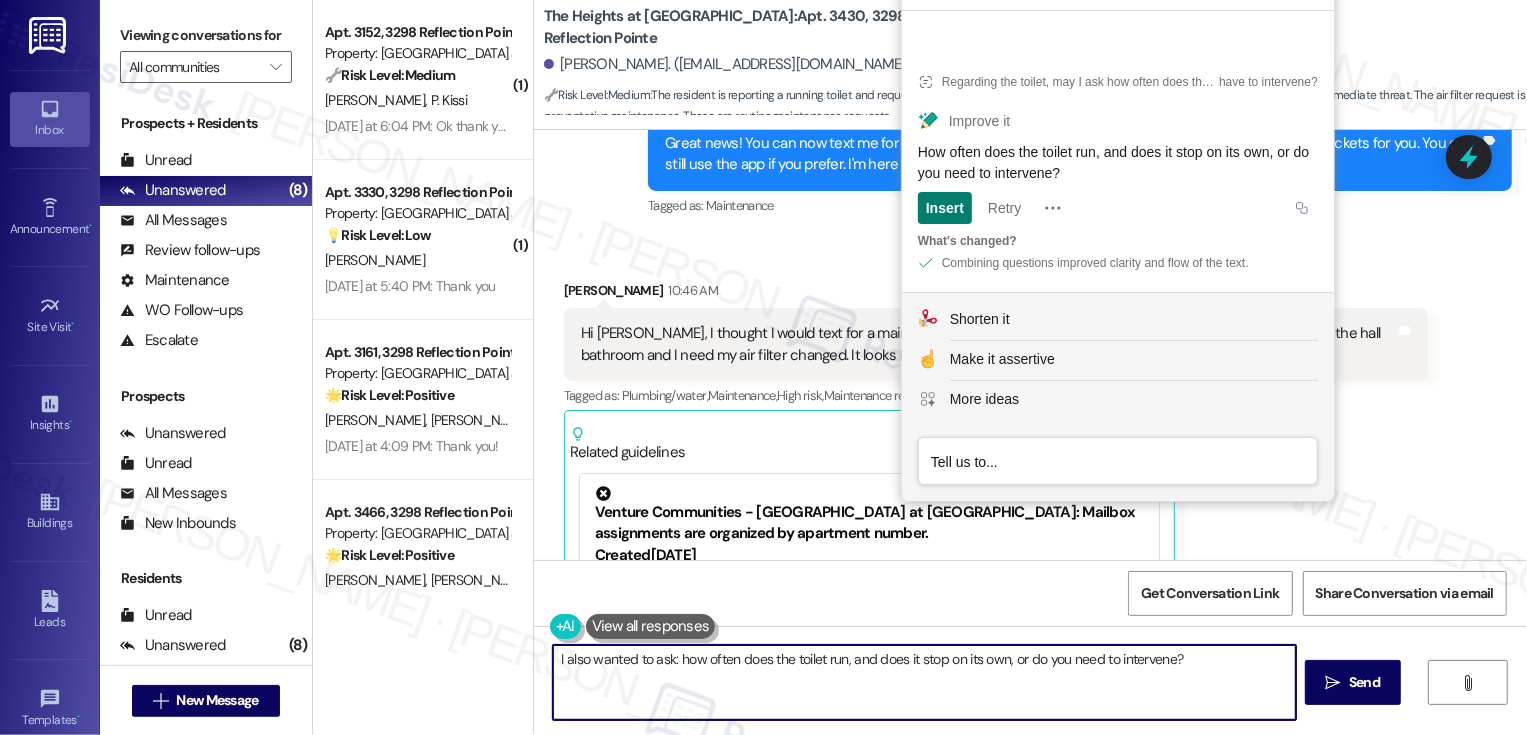 click on "I also wanted to ask: how often does the toilet run, and does it stop on its own, or do you need to intervene?" at bounding box center [924, 682] 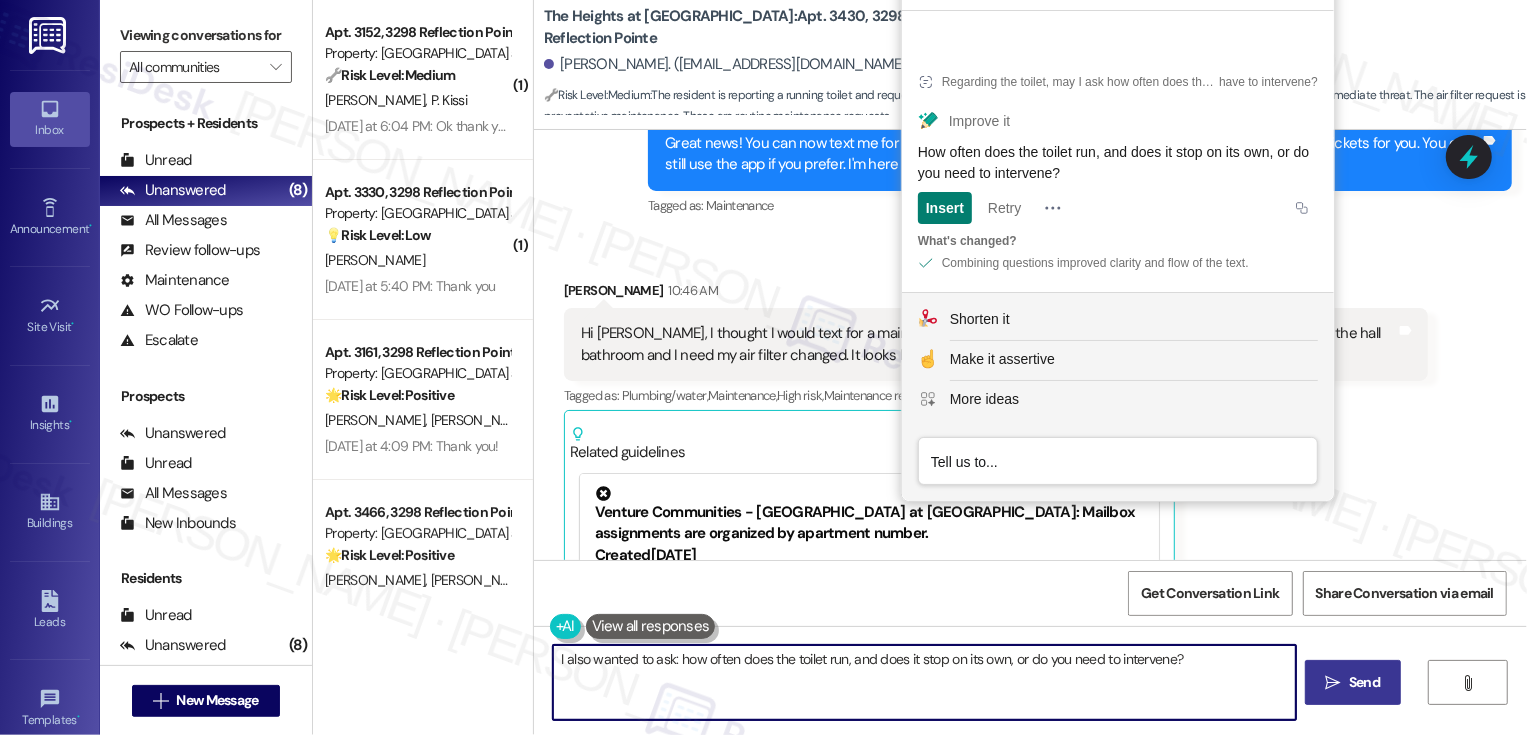 type on "I also wanted to ask: how often does the toilet run, and does it stop on its own, or do you need to intervene?" 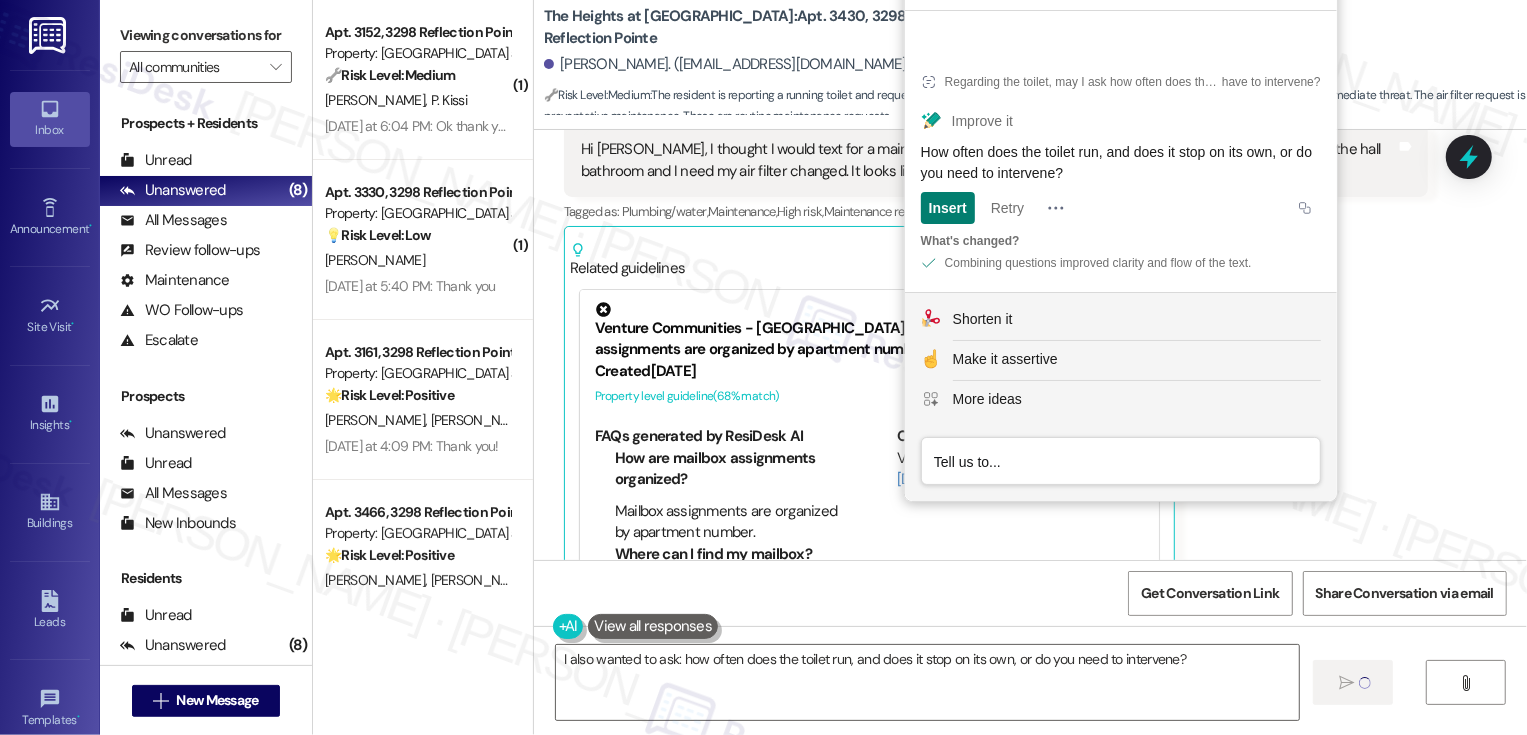 scroll, scrollTop: 1221, scrollLeft: 0, axis: vertical 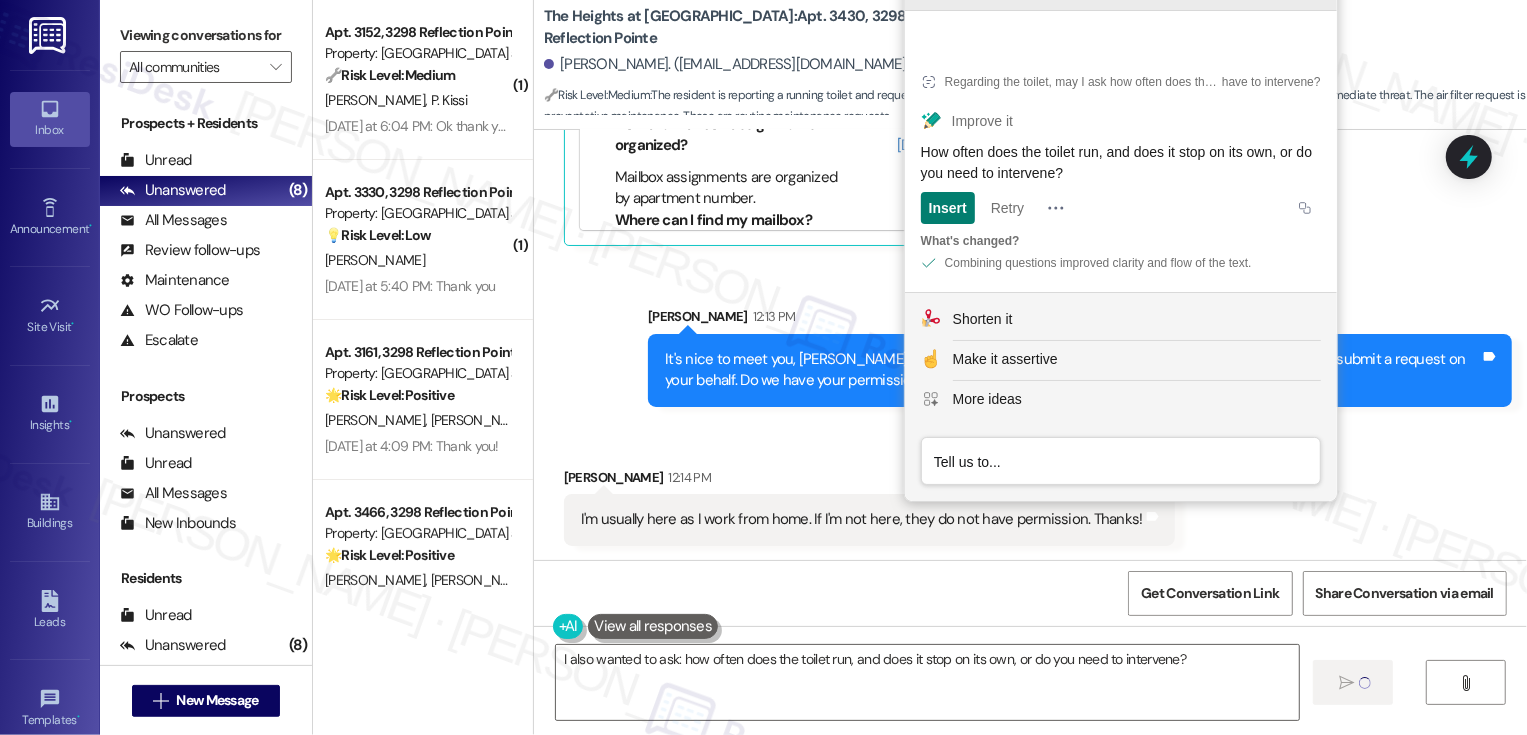 click 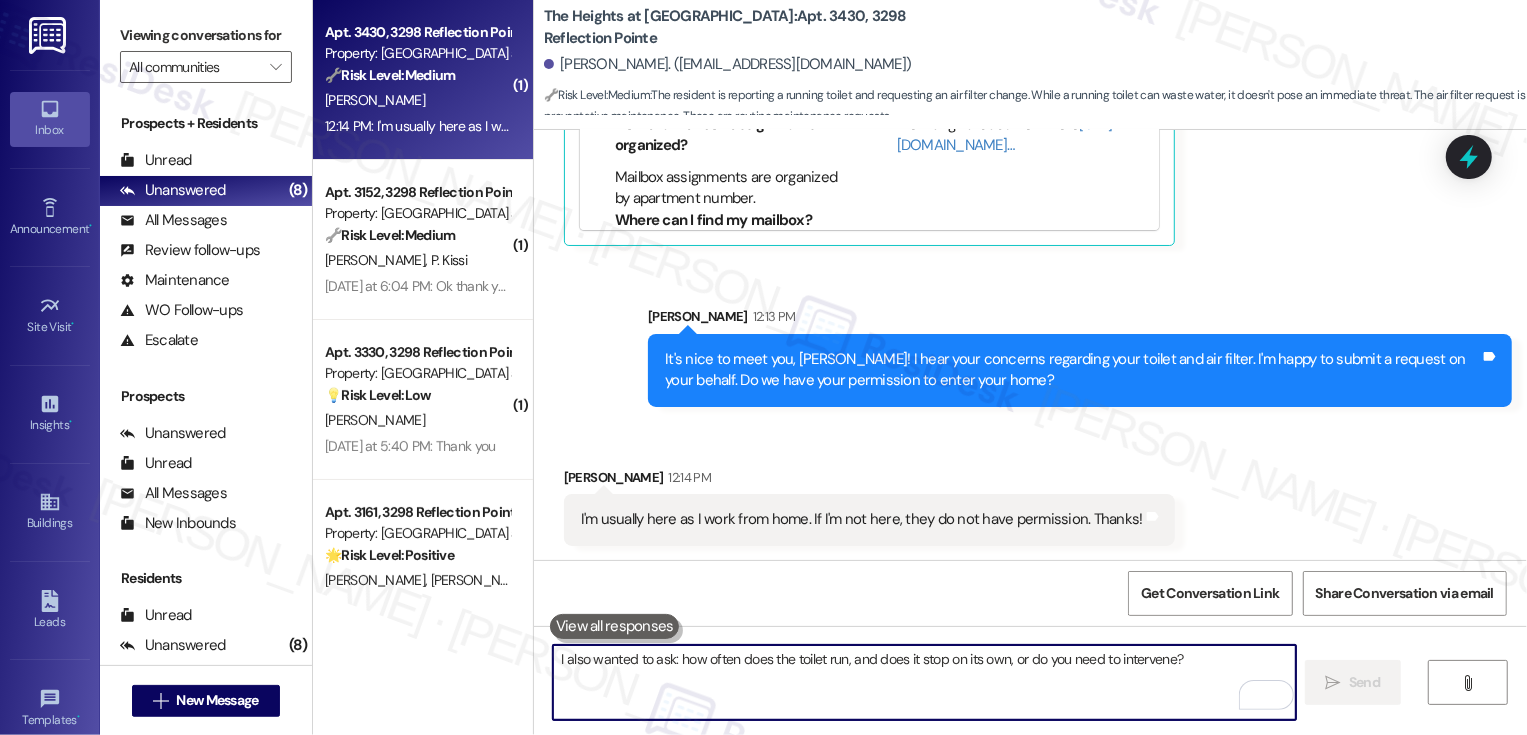 type 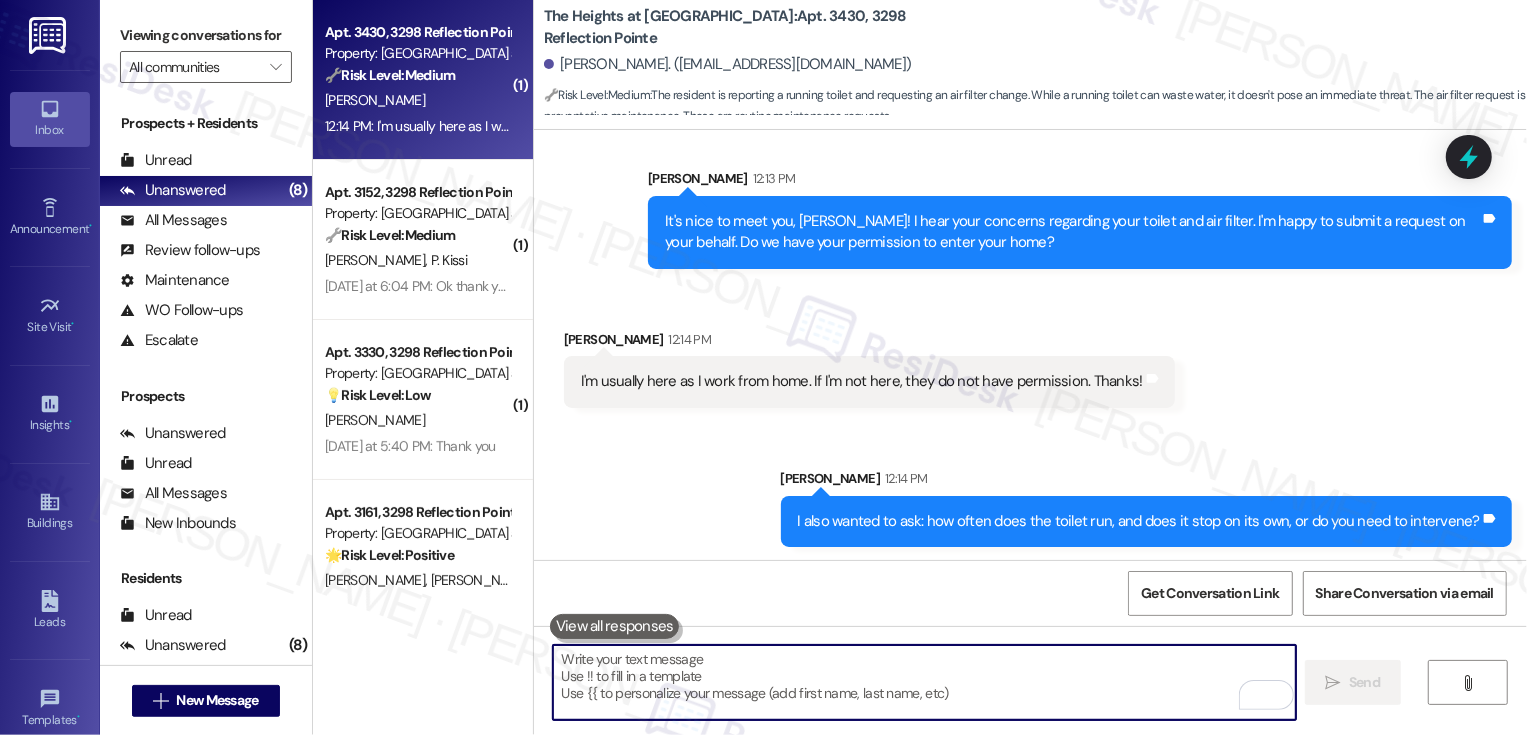 scroll, scrollTop: 1361, scrollLeft: 0, axis: vertical 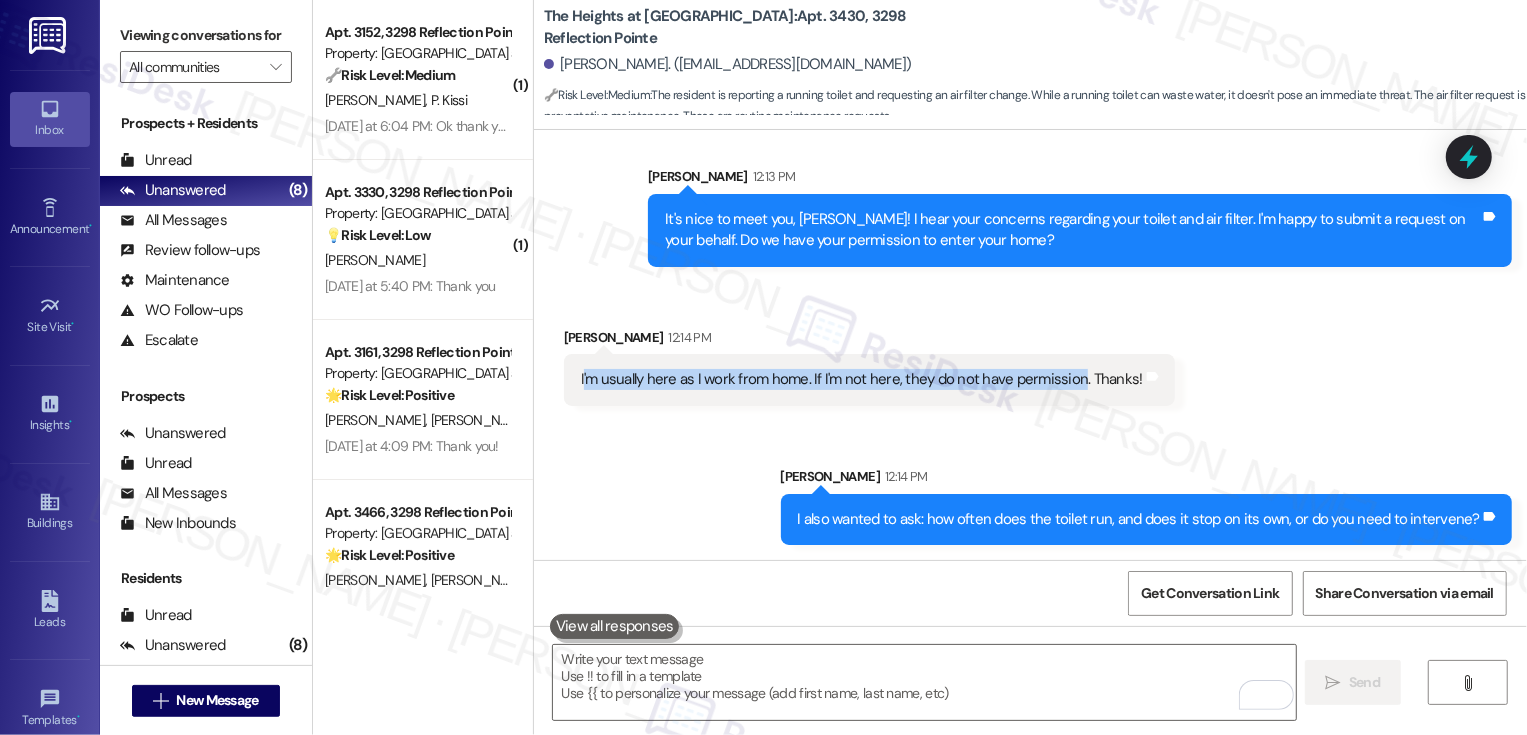 drag, startPoint x: 570, startPoint y: 378, endPoint x: 1062, endPoint y: 381, distance: 492.00916 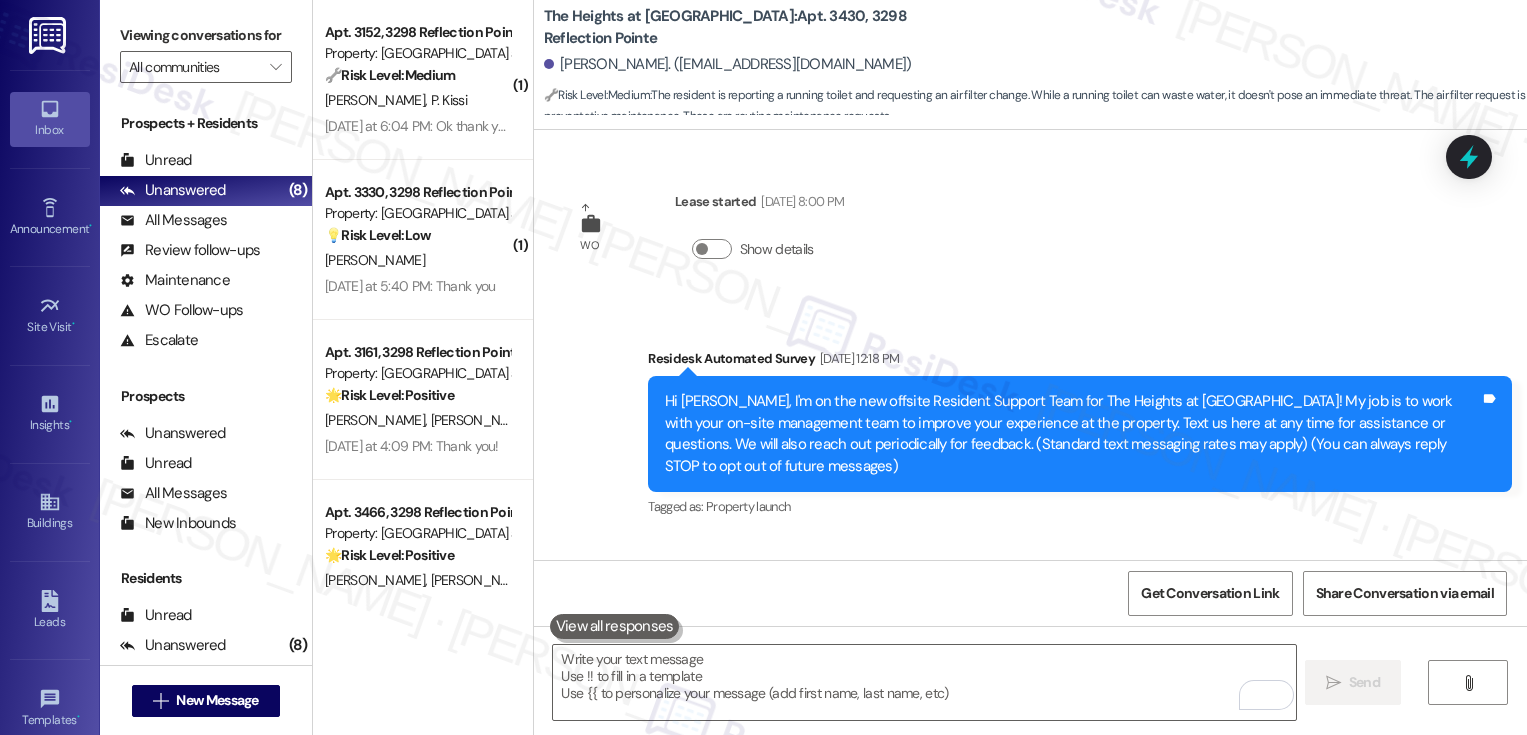 click on "Brandi Foster 12:14 PM" at bounding box center (869, 1702) 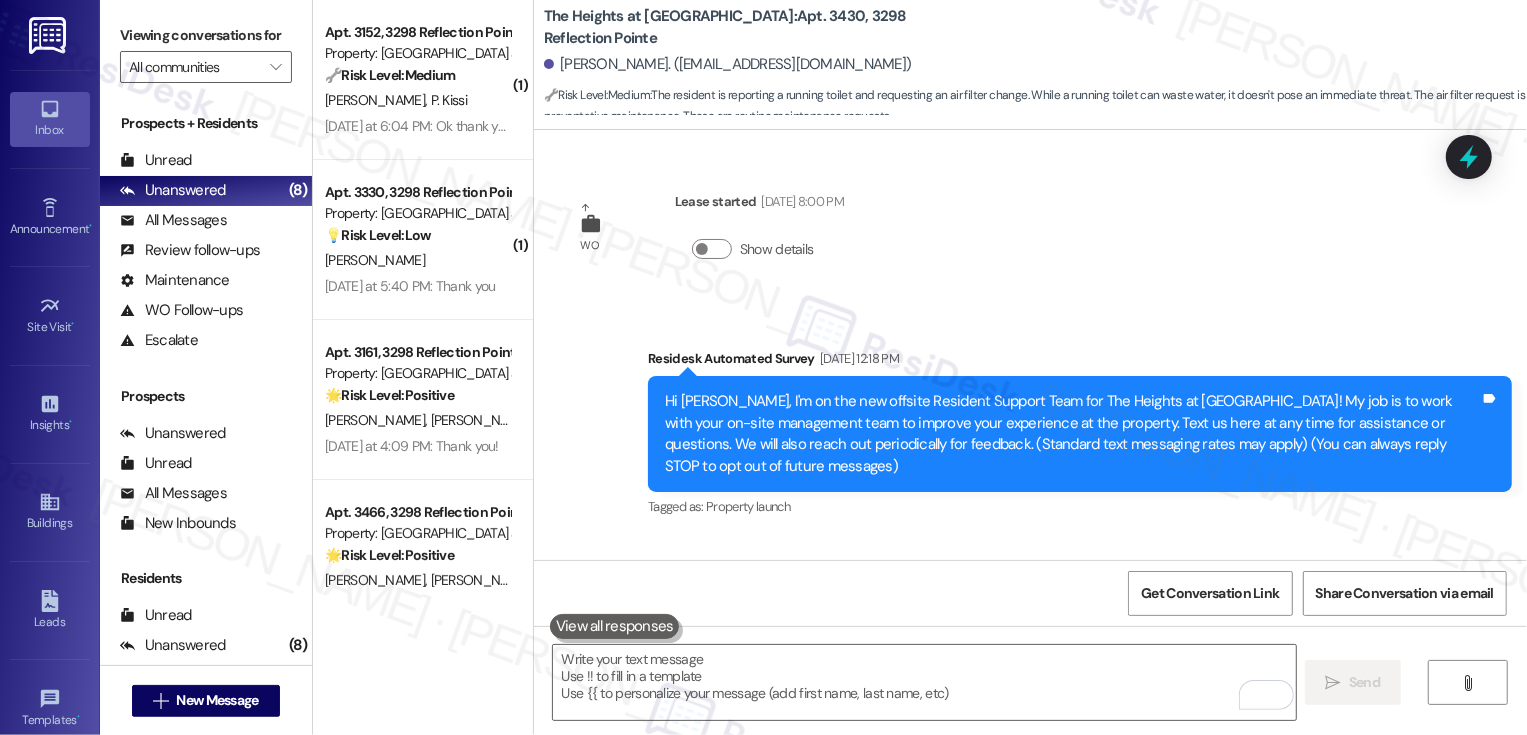 scroll, scrollTop: 1361, scrollLeft: 0, axis: vertical 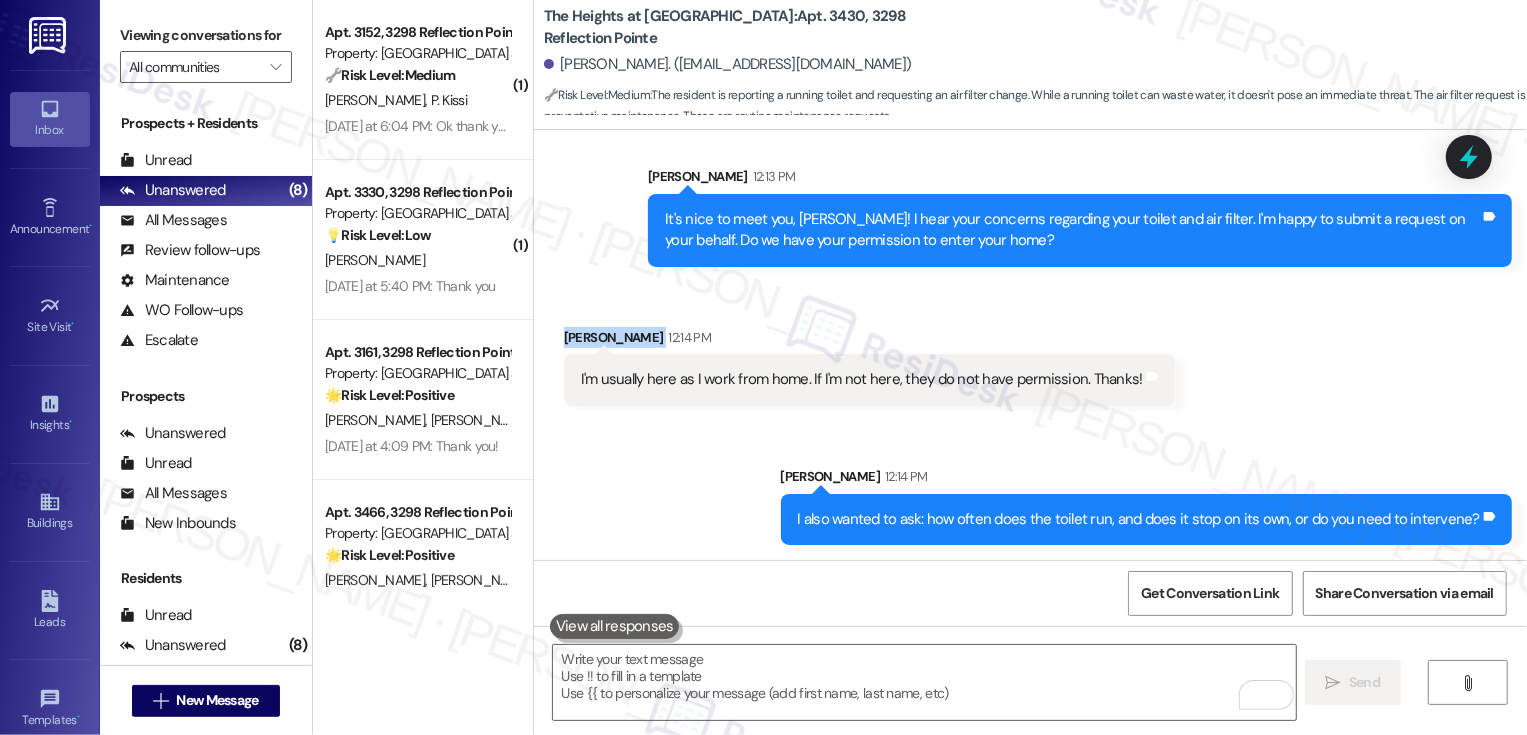 drag, startPoint x: 552, startPoint y: 334, endPoint x: 630, endPoint y: 337, distance: 78.05767 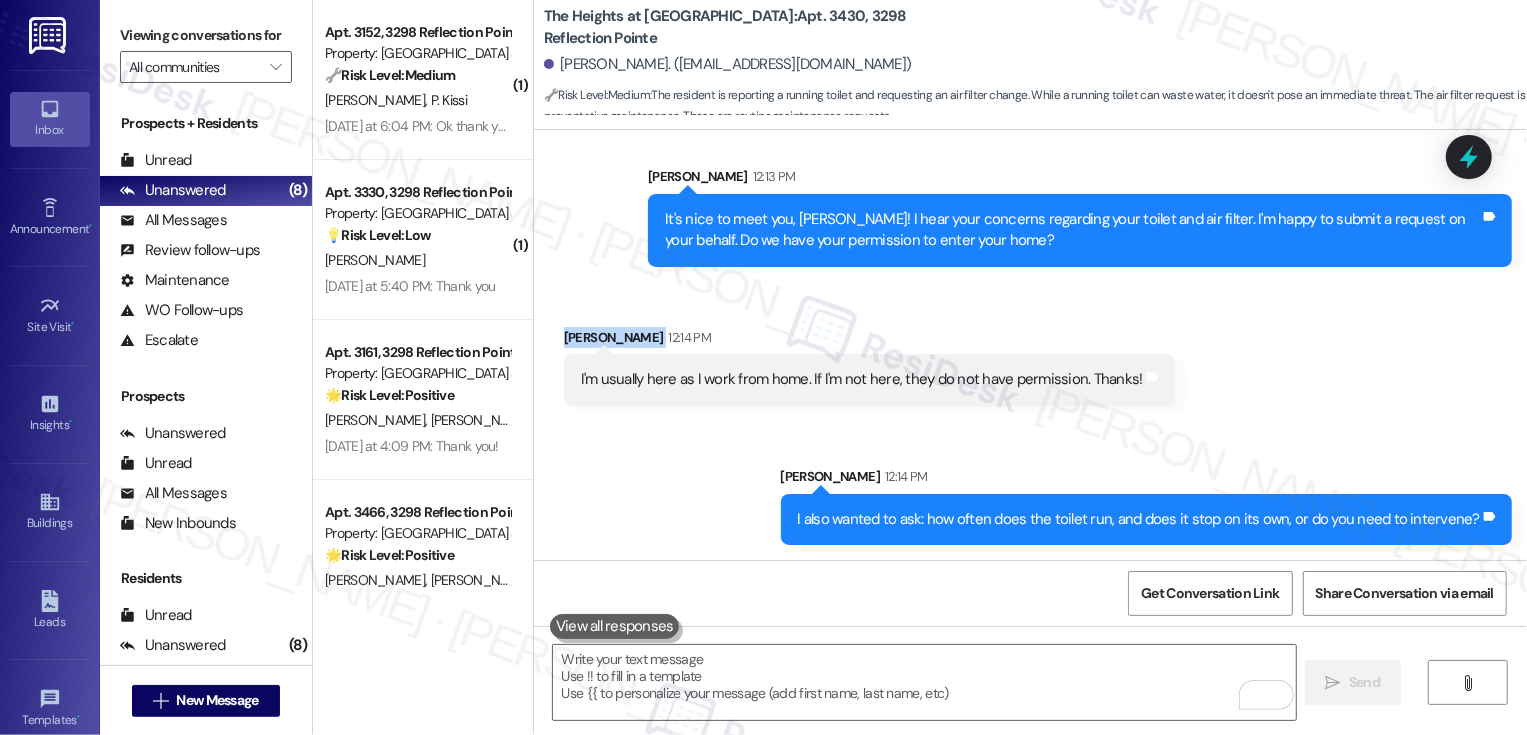 click on "I'm  usually here as I work from home. If I'm not here, they do not have permission. Thanks!" at bounding box center (862, 379) 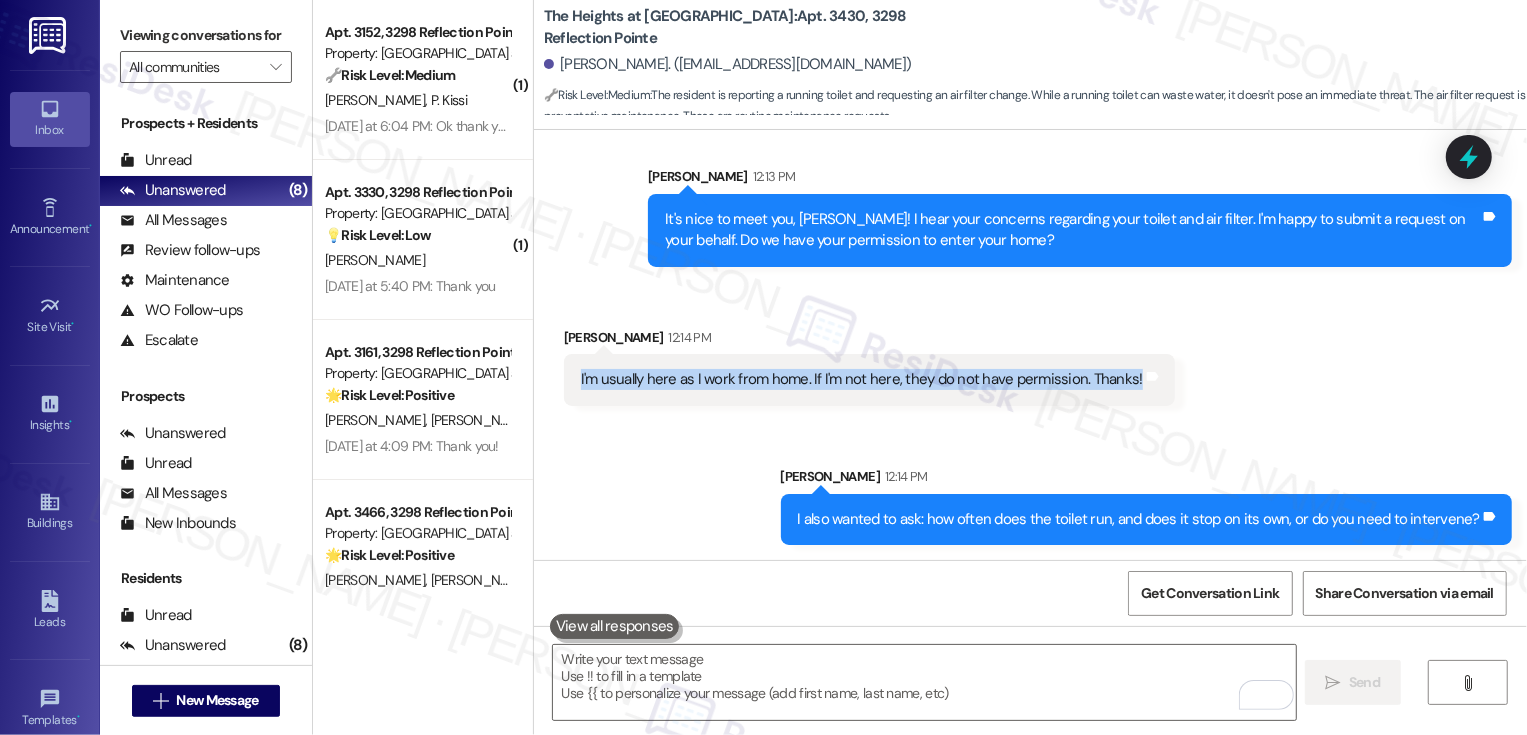 copy on "I'm  usually here as I work from home. If I'm not here, they do not have permission. Thanks!" 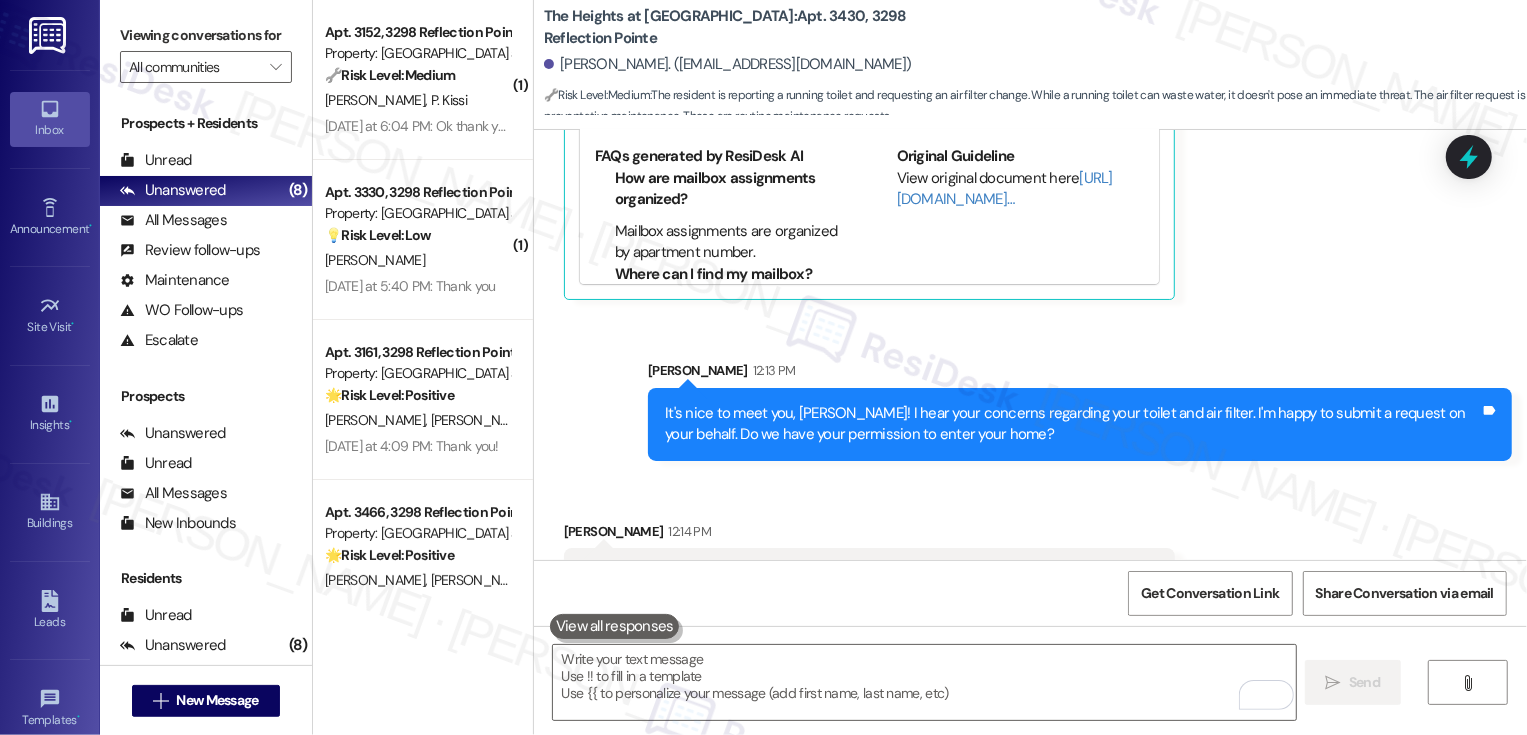 scroll, scrollTop: 1066, scrollLeft: 0, axis: vertical 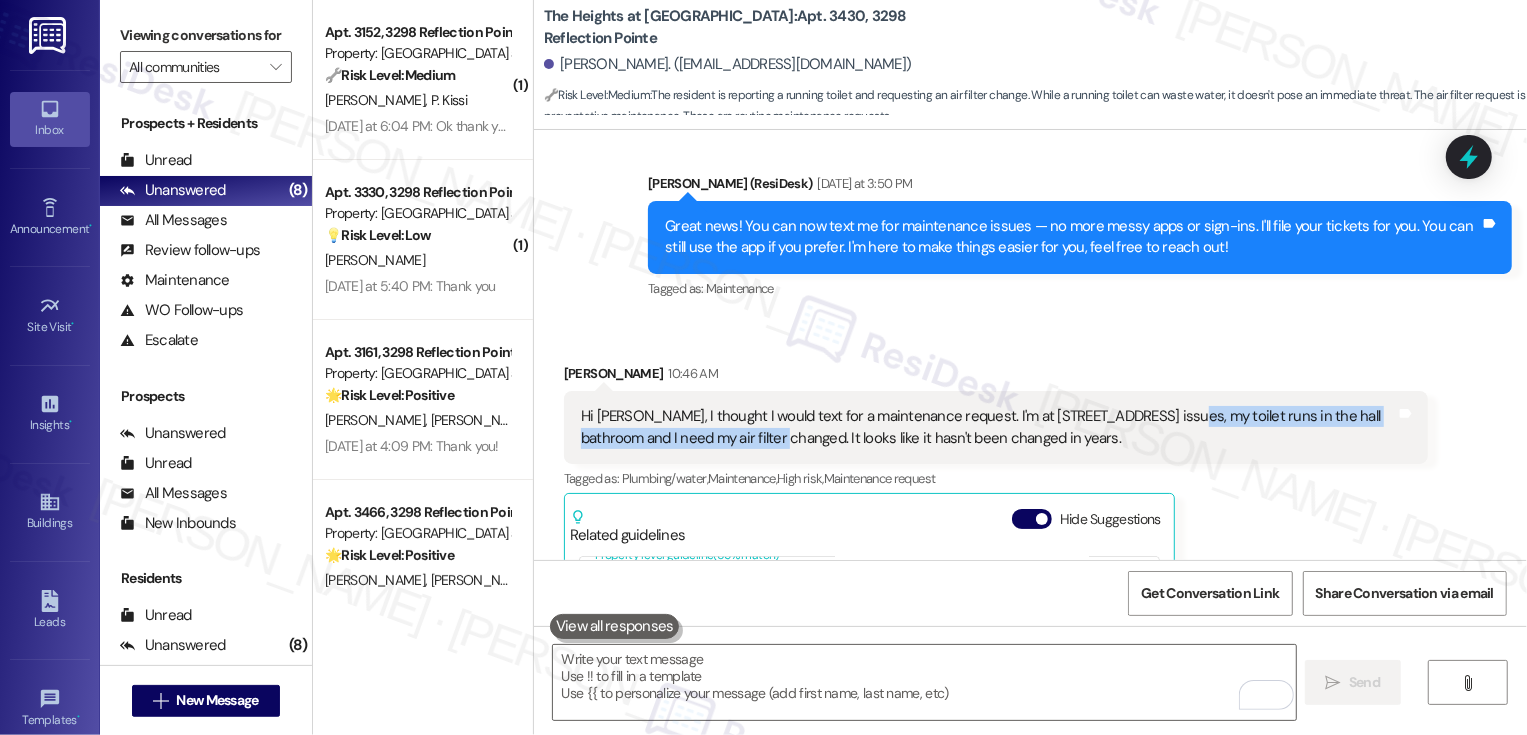 drag, startPoint x: 1147, startPoint y: 415, endPoint x: 729, endPoint y: 430, distance: 418.26904 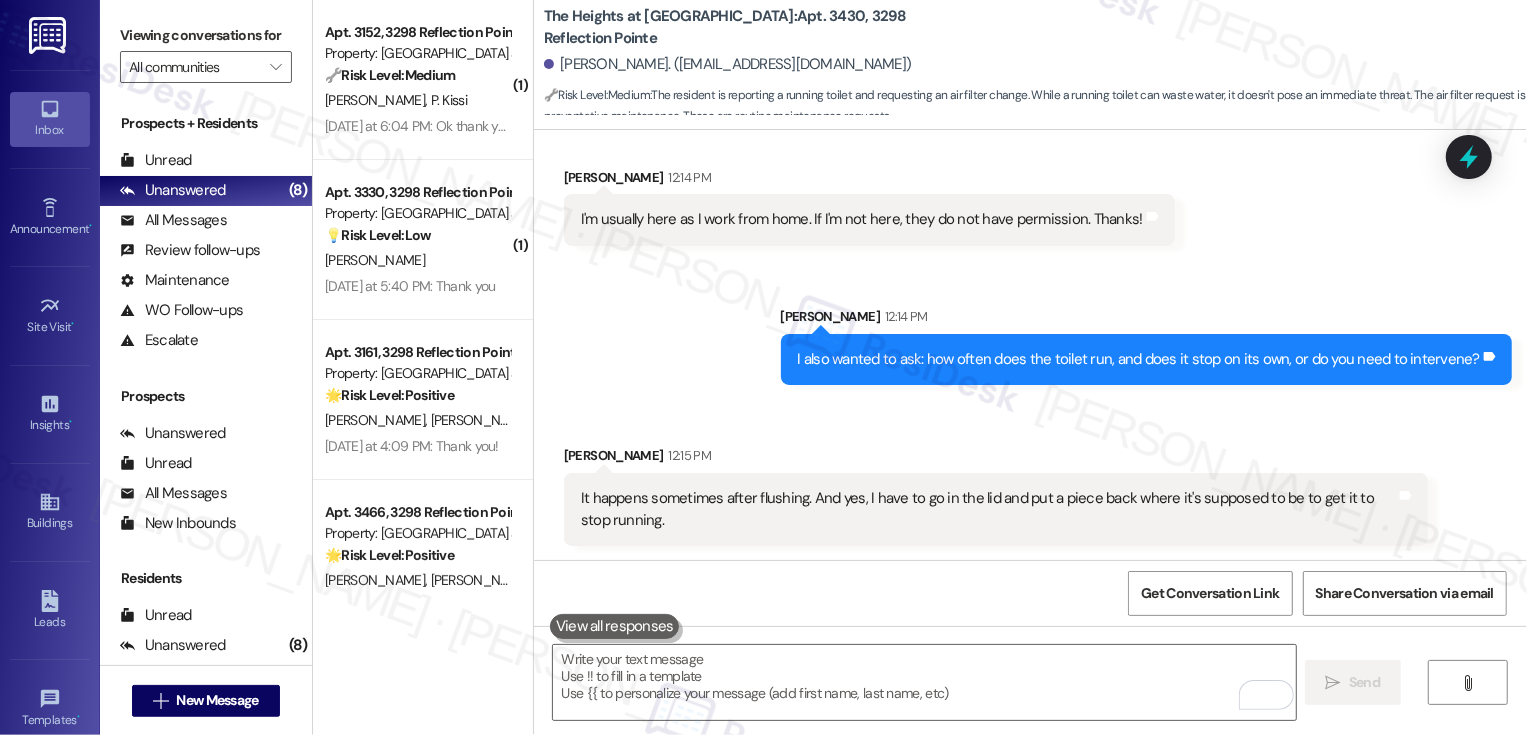 scroll, scrollTop: 1522, scrollLeft: 0, axis: vertical 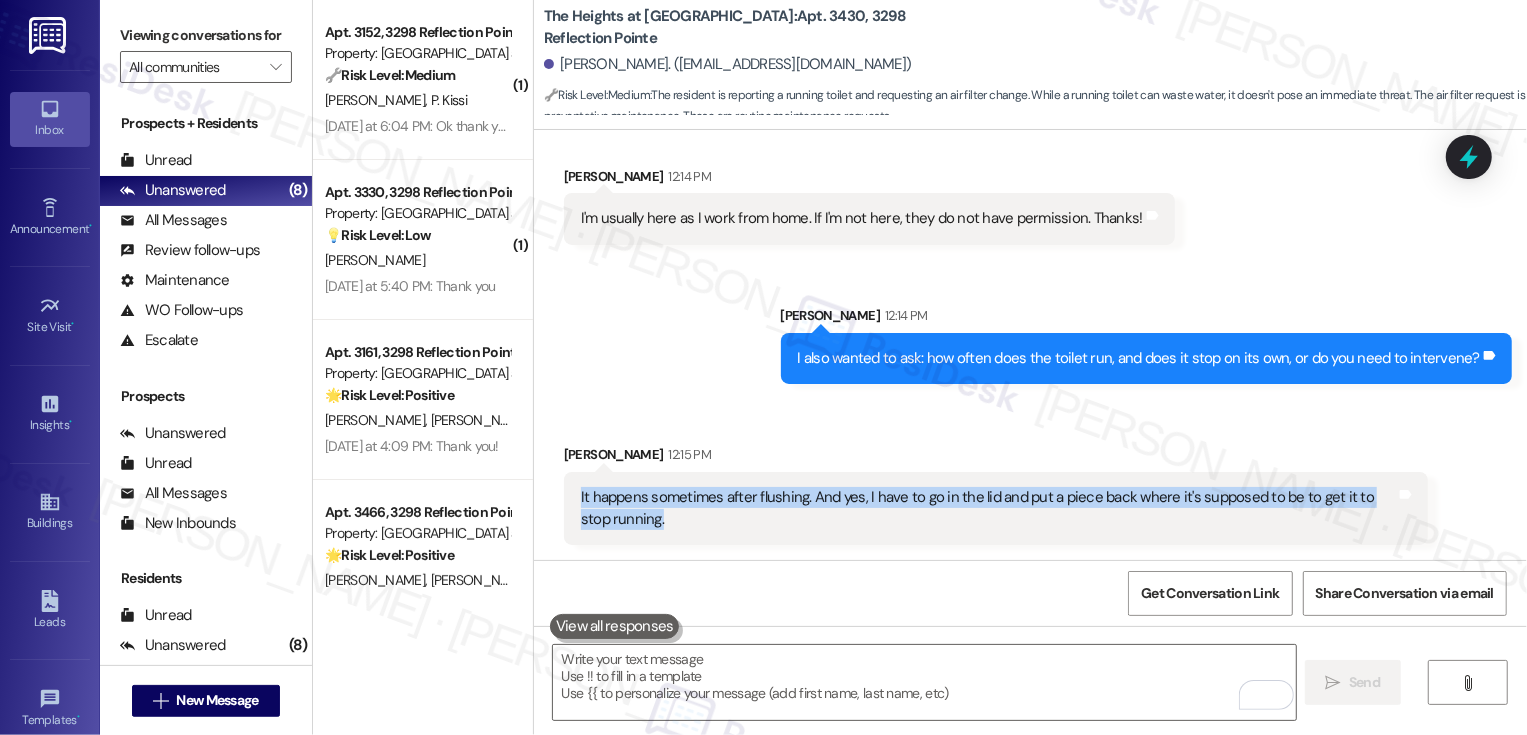 drag, startPoint x: 568, startPoint y: 498, endPoint x: 1287, endPoint y: 510, distance: 719.10016 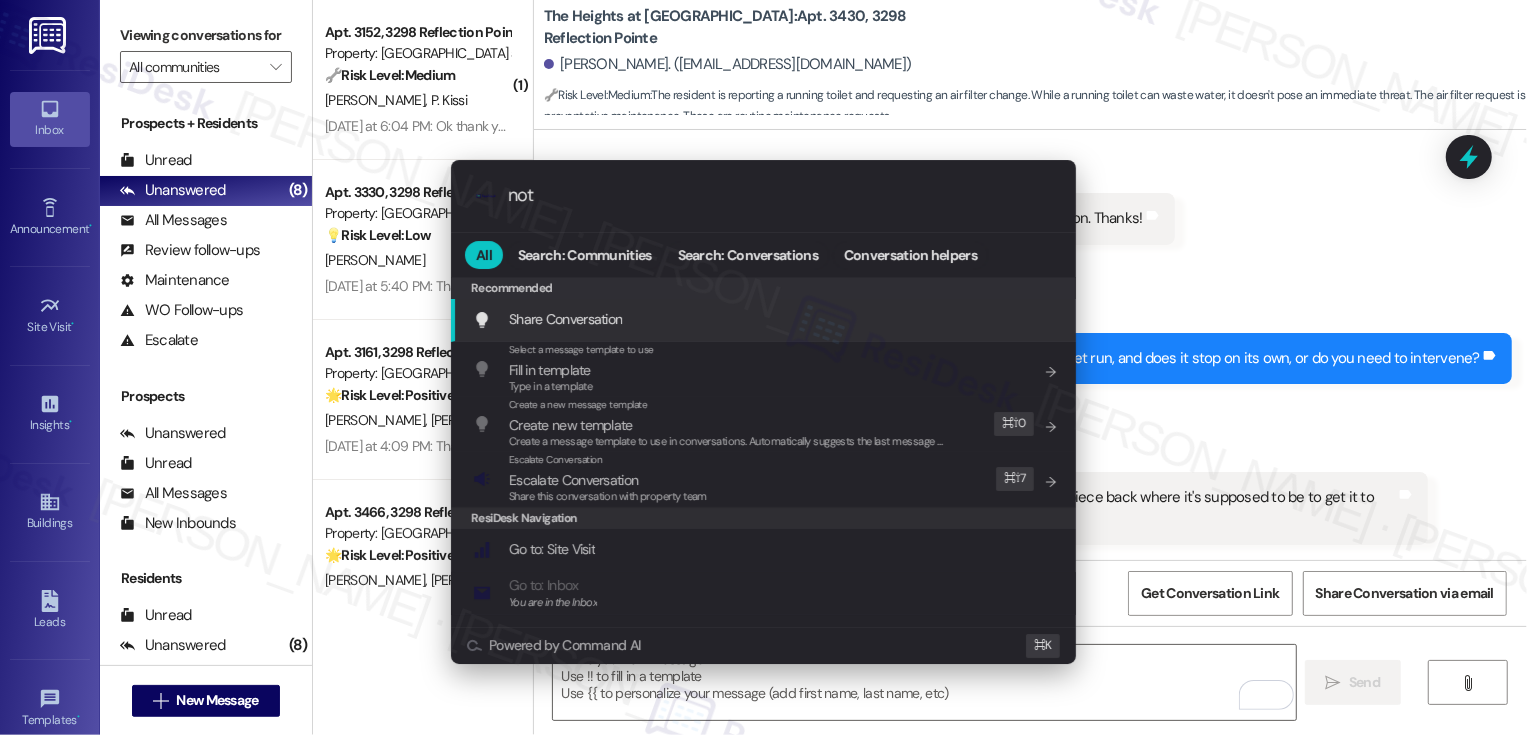 type on "note" 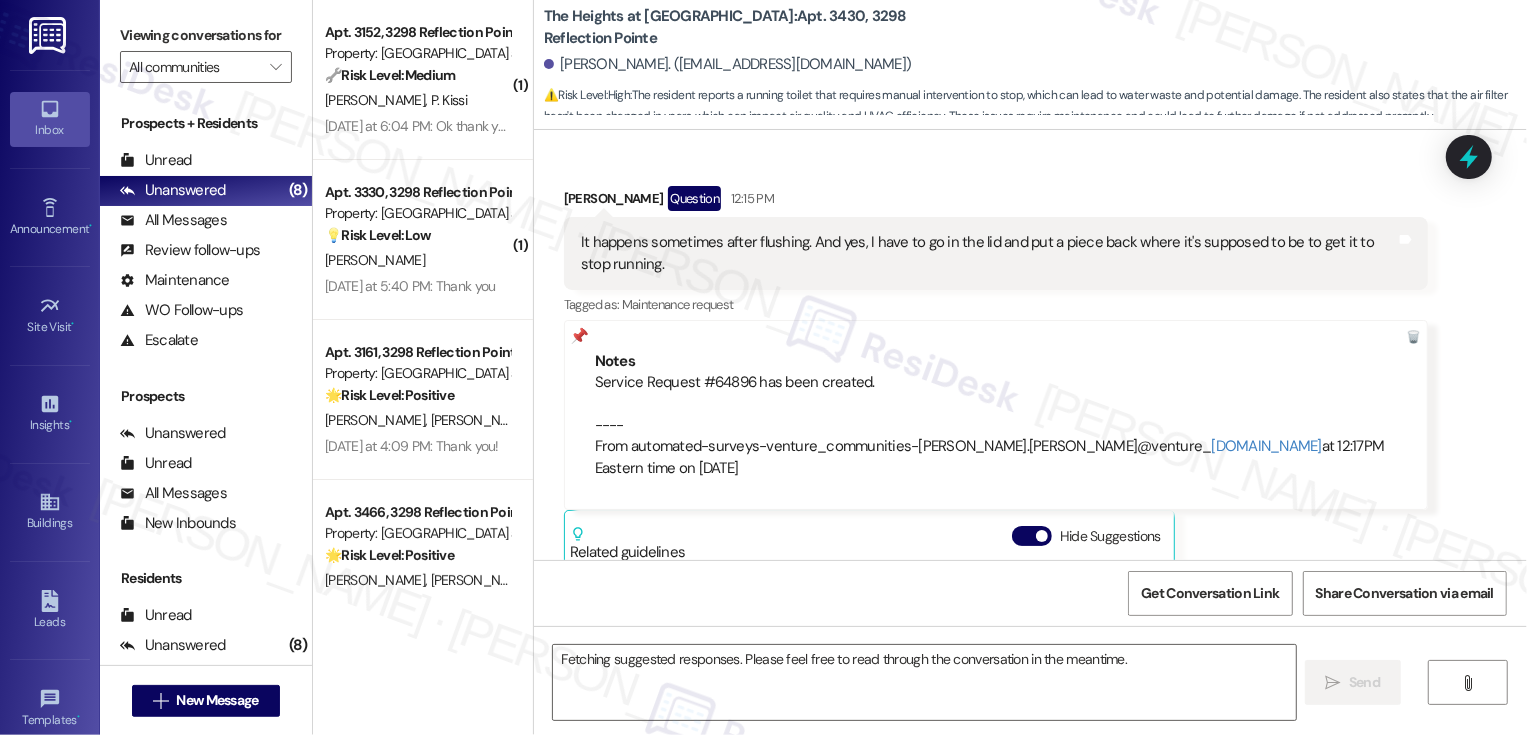 scroll, scrollTop: 1915, scrollLeft: 0, axis: vertical 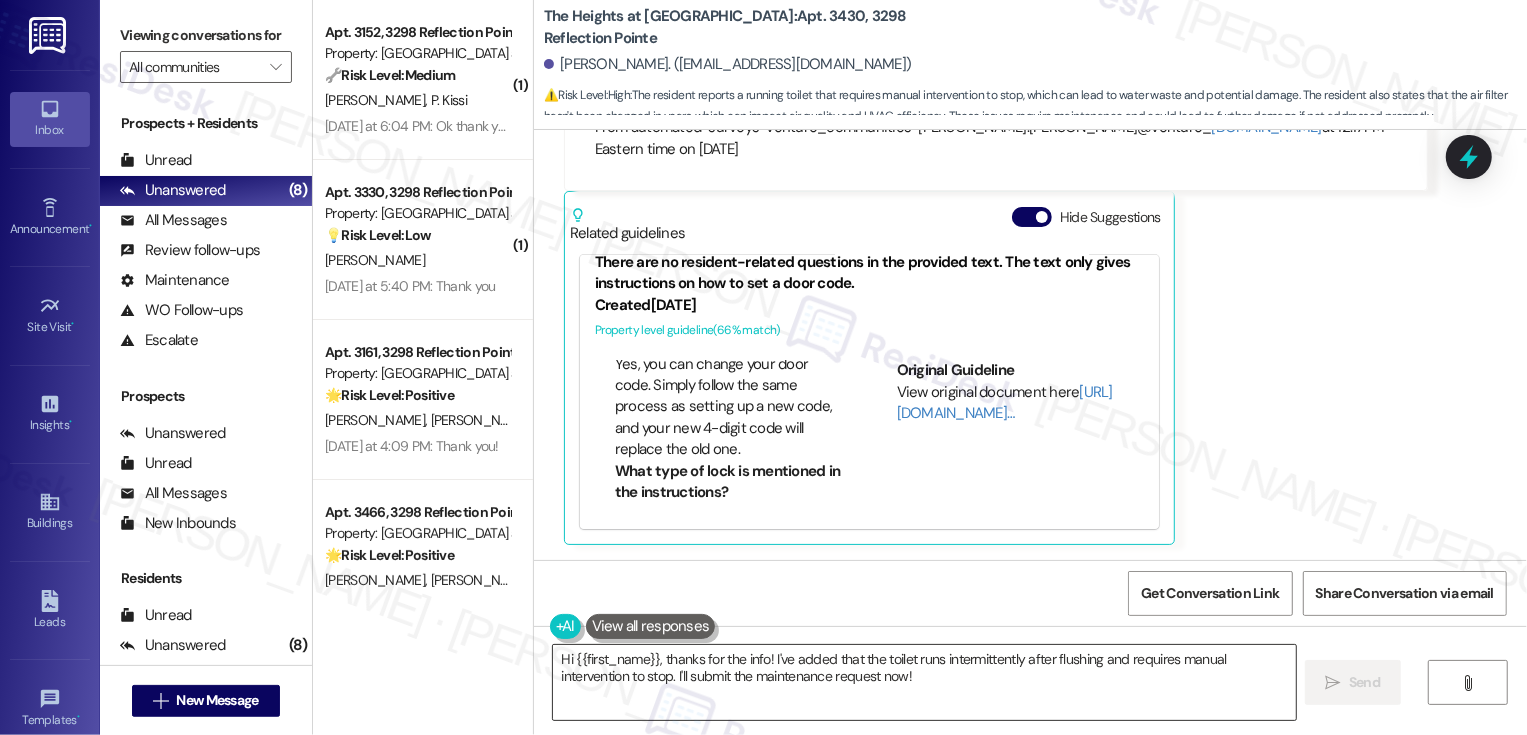 click on "Hi {{first_name}}, thanks for the info! I've added that the toilet runs intermittently after flushing and requires manual intervention to stop. I'll submit the maintenance request now!" at bounding box center (924, 682) 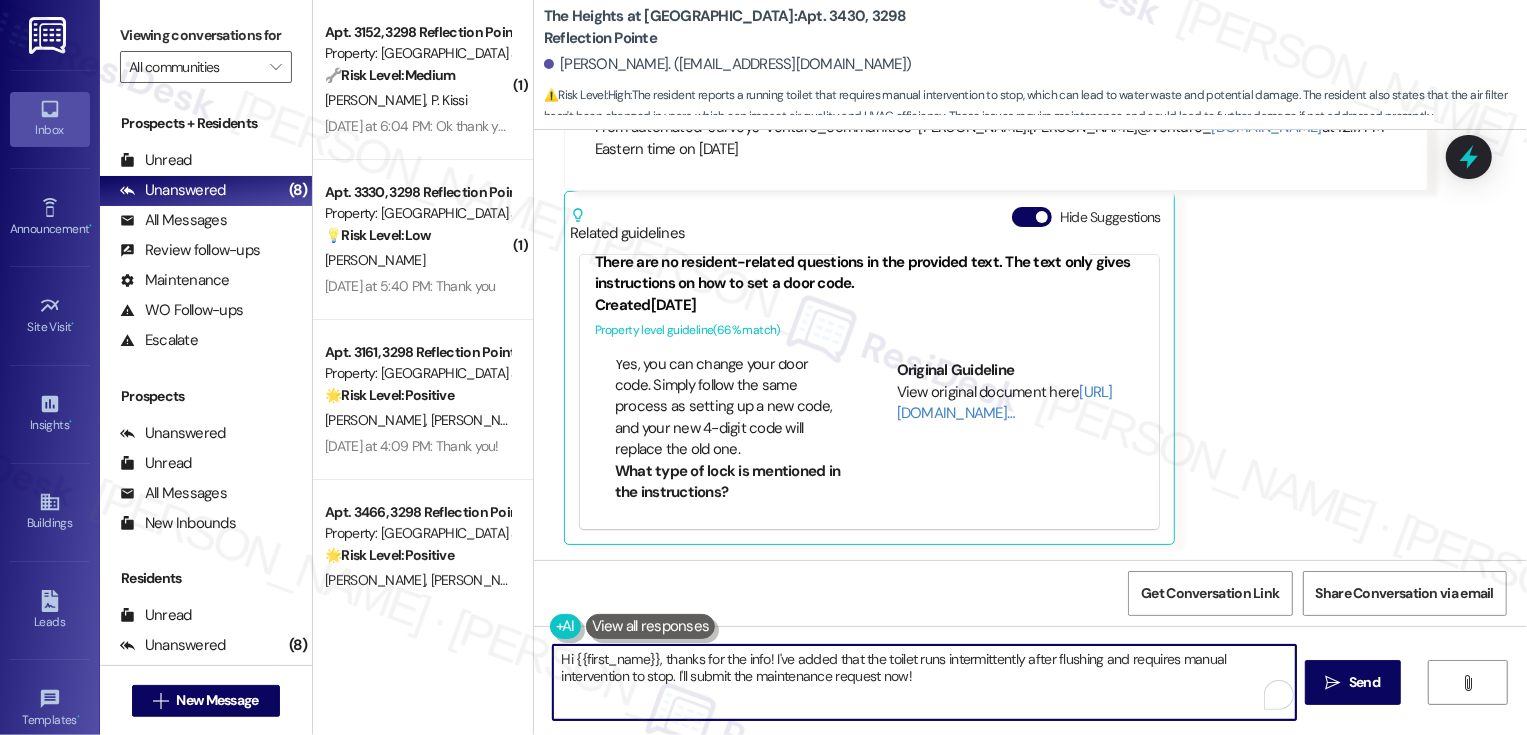 click on "Hi {{first_name}}, thanks for the info! I've added that the toilet runs intermittently after flushing and requires manual intervention to stop. I'll submit the maintenance request now!" at bounding box center (924, 682) 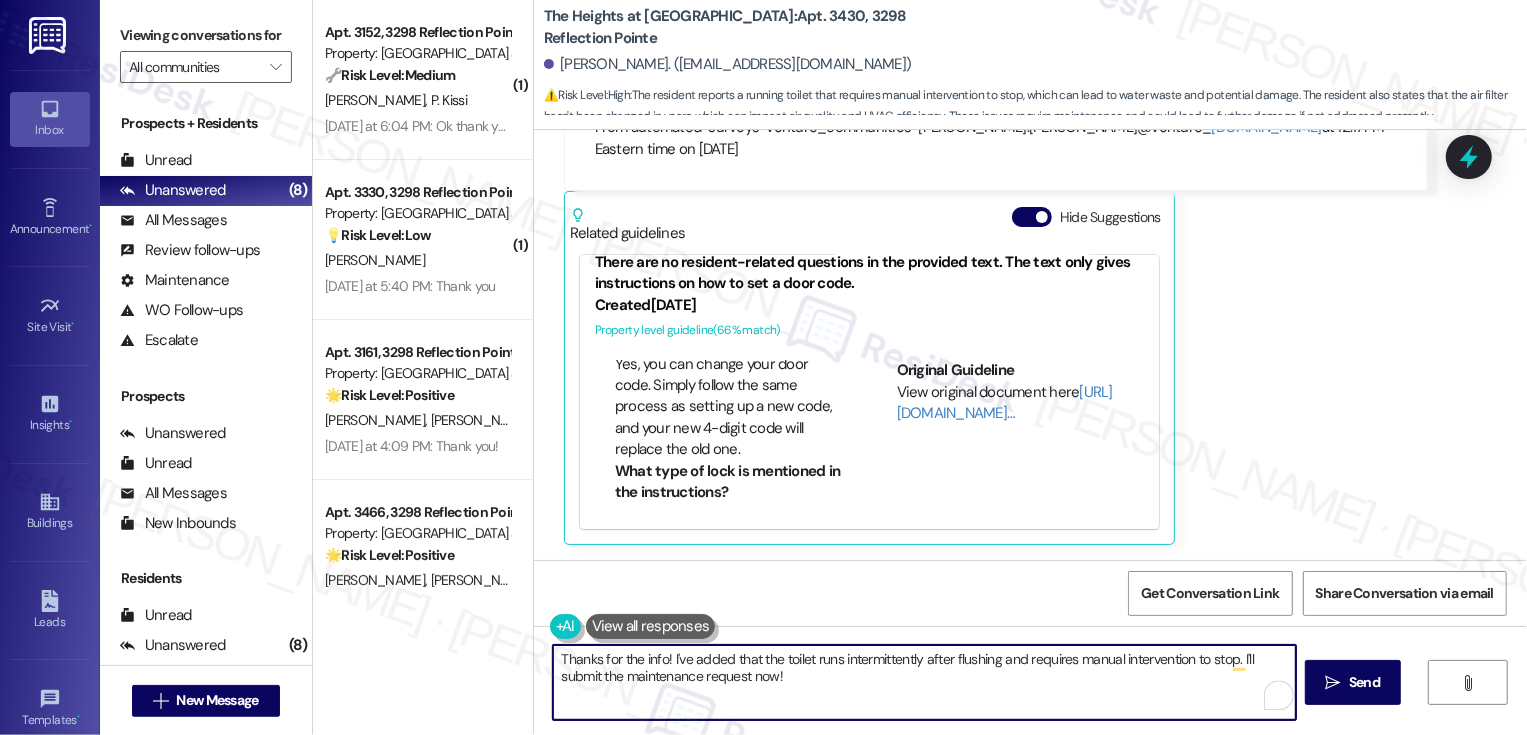 click on "Thanks for the info! I've added that the toilet runs intermittently after flushing and requires manual intervention to stop. I'll submit the maintenance request now!" at bounding box center [924, 682] 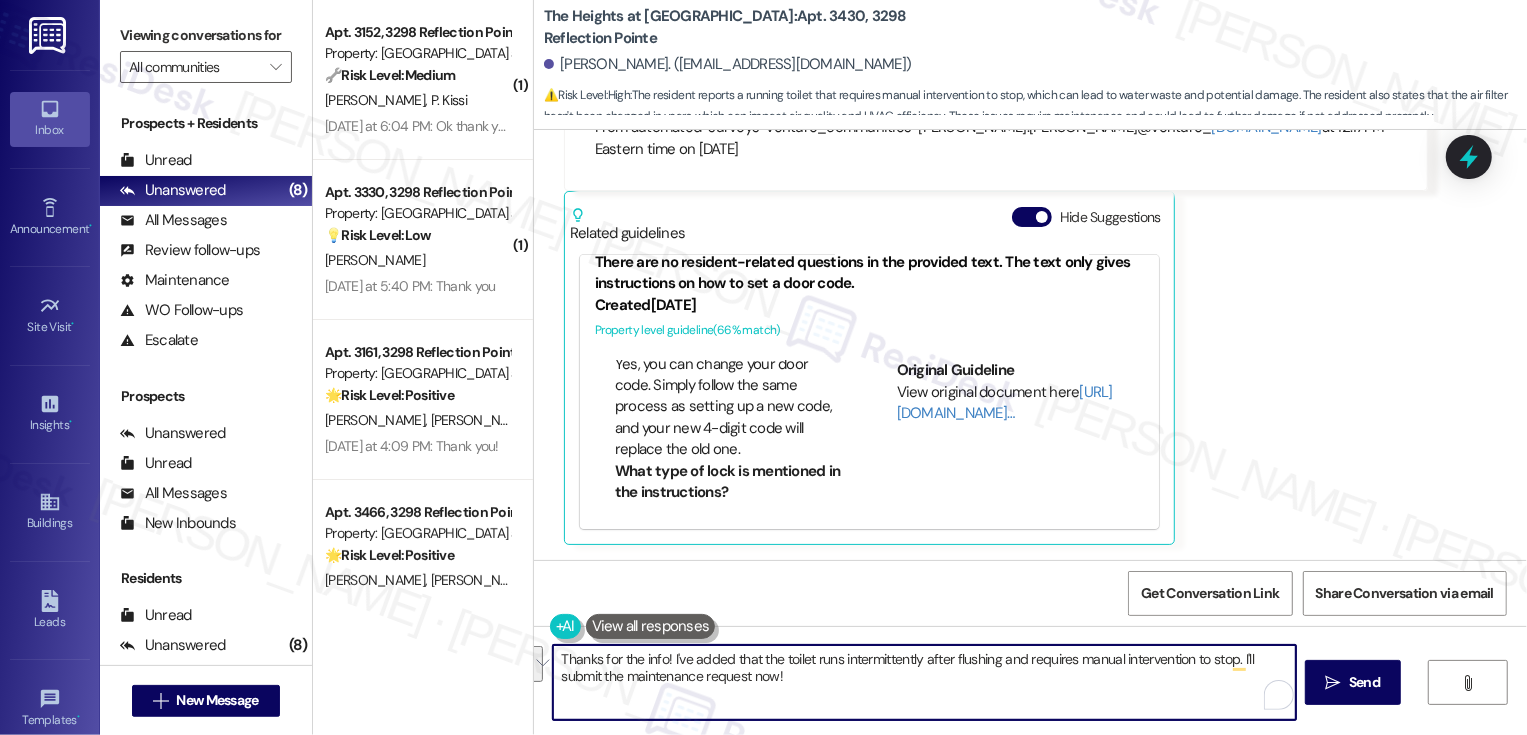 drag, startPoint x: 683, startPoint y: 656, endPoint x: 869, endPoint y: 720, distance: 196.70282 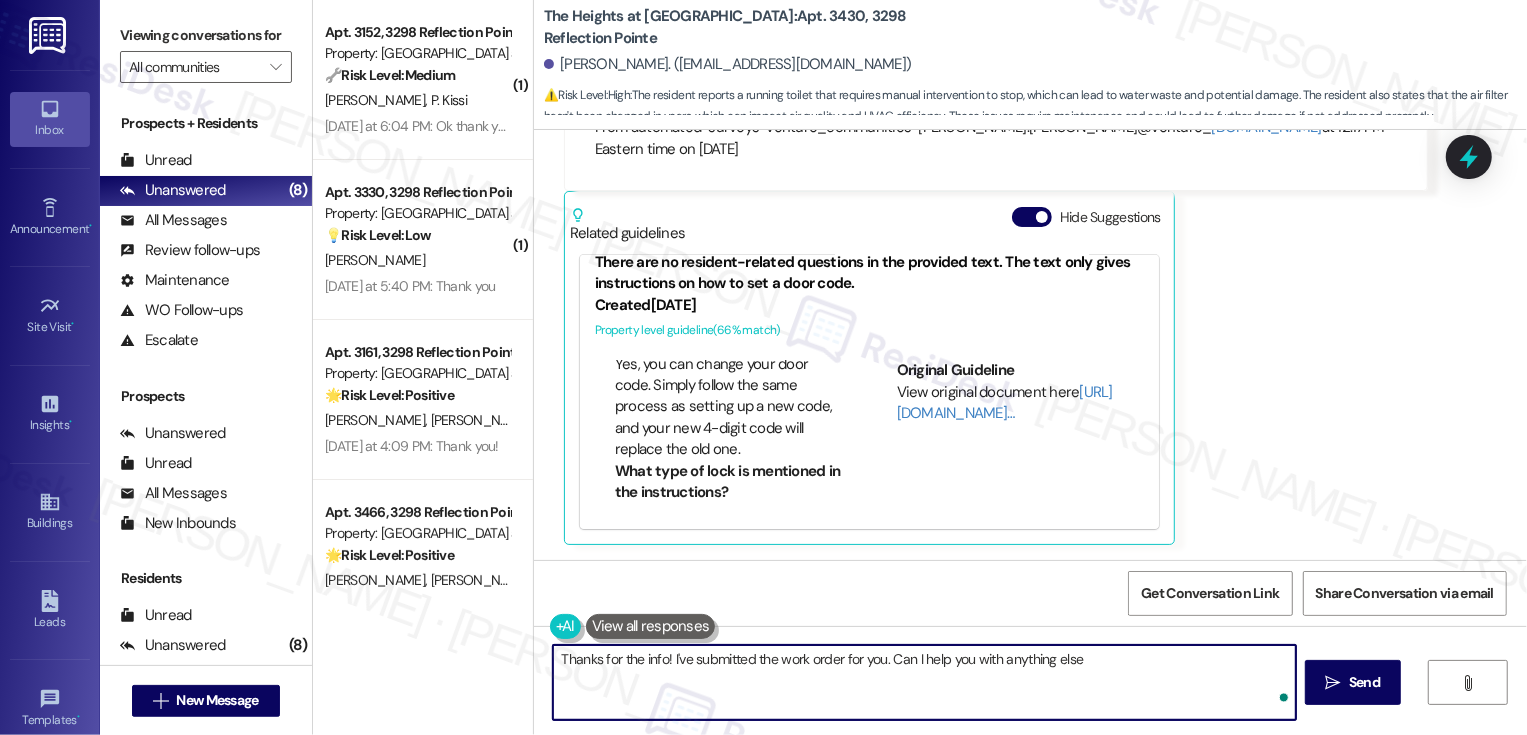 type on "Thanks for the info! I've submitted the work order for you. Can I help you with anything else?" 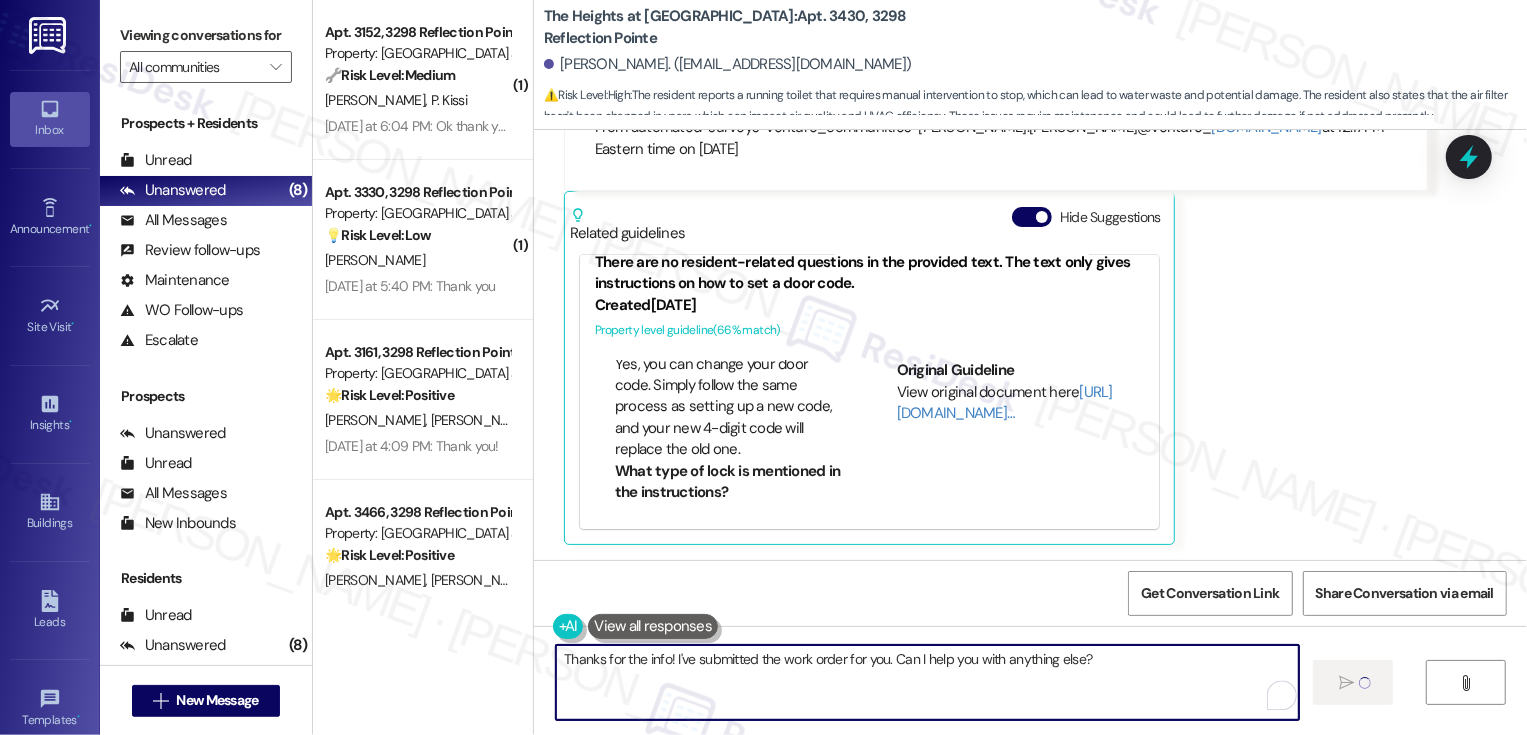 type 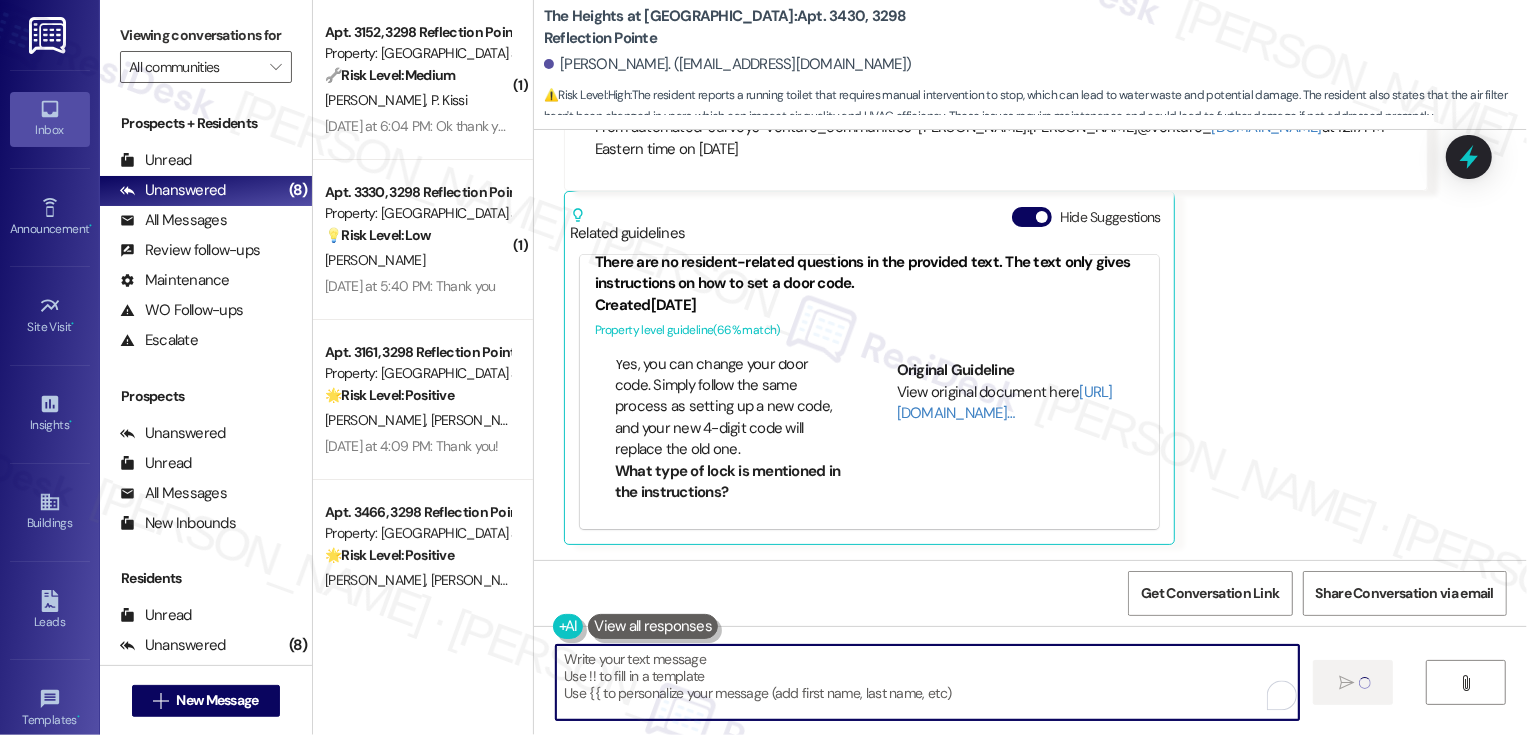 scroll, scrollTop: 0, scrollLeft: 0, axis: both 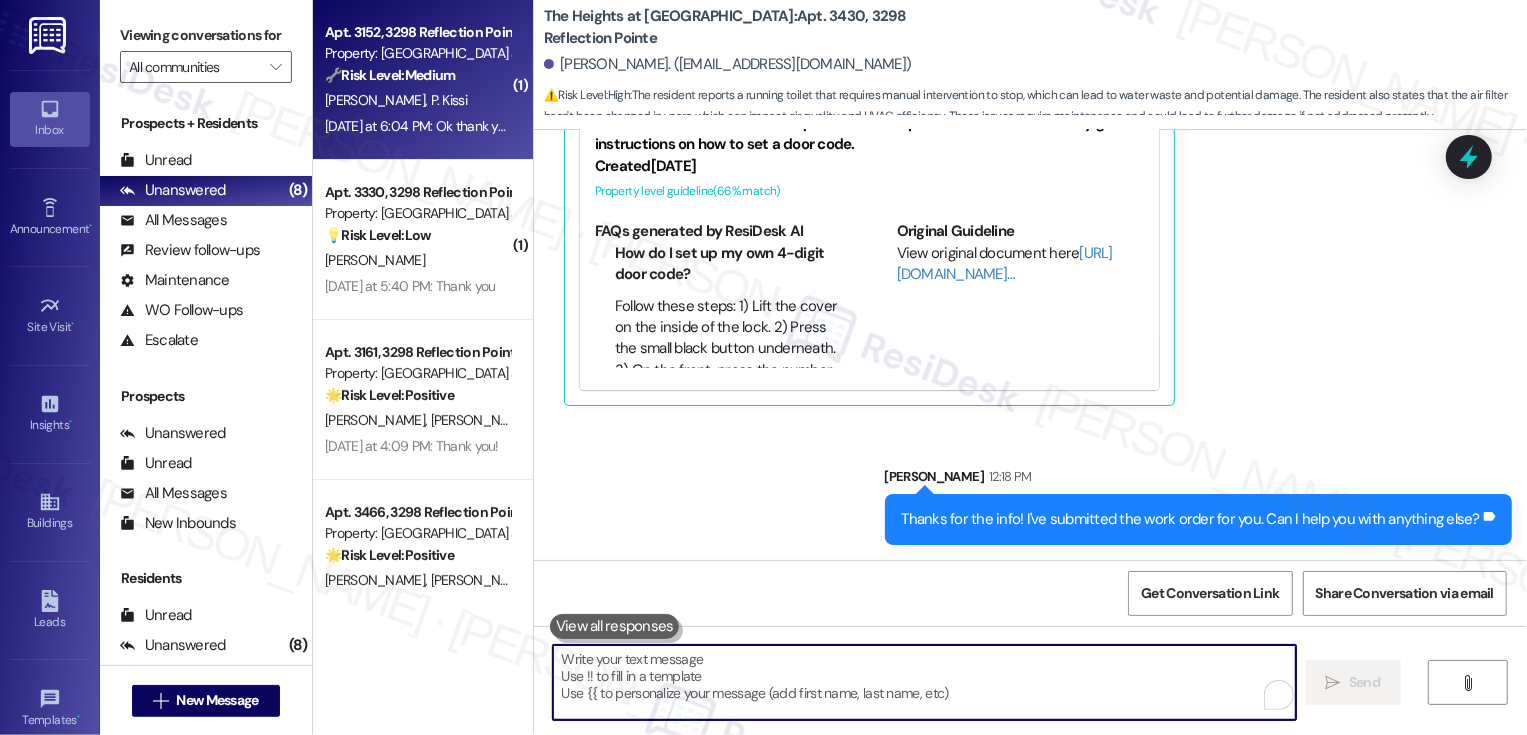 click on "G. Osei P. Kissi" at bounding box center (417, 100) 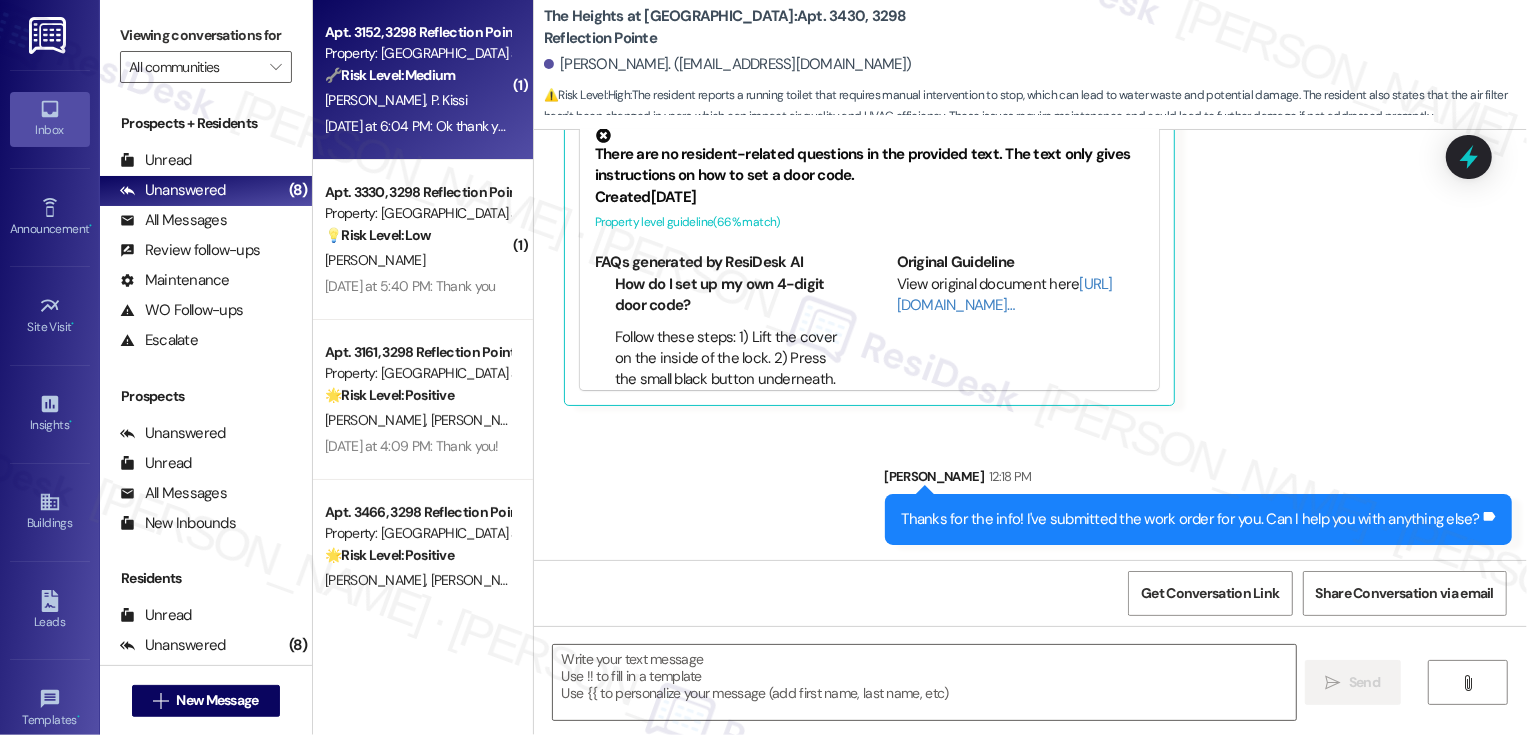 click on "G. Osei P. Kissi" at bounding box center [417, 100] 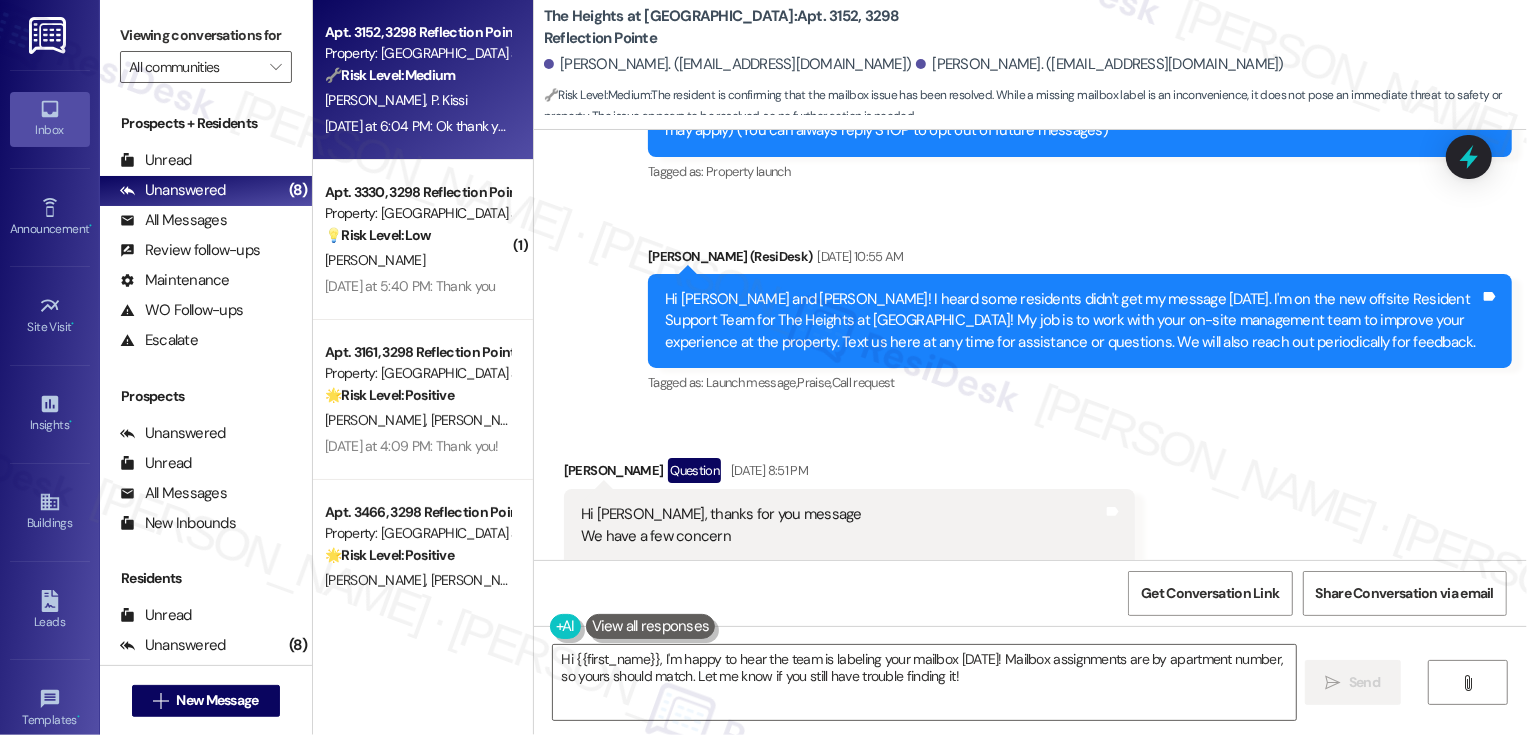 scroll, scrollTop: 197, scrollLeft: 0, axis: vertical 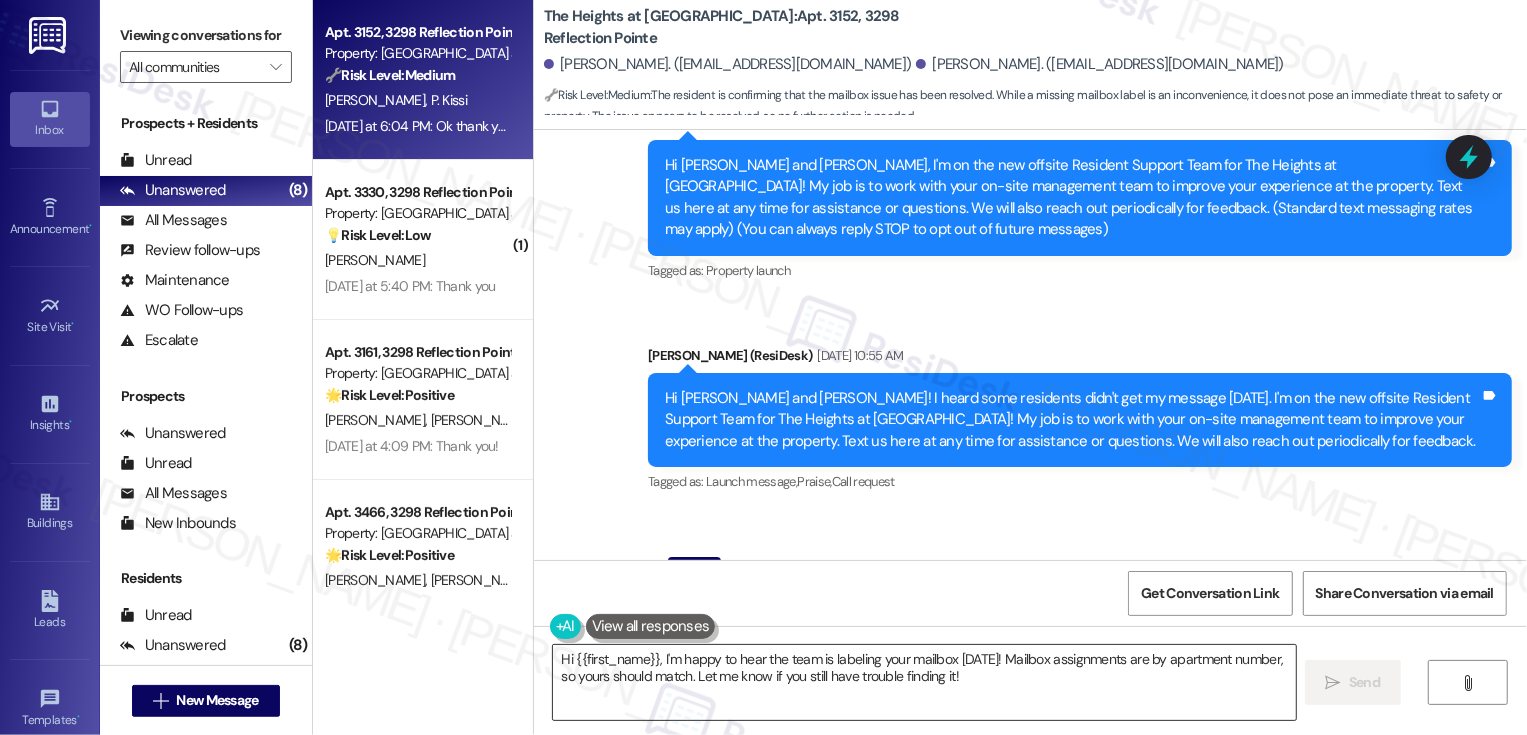 click on "Hi {{first_name}}, I'm happy to hear the team is labeling your mailbox today! Mailbox assignments are by apartment number, so yours should match. Let me know if you still have trouble finding it!" at bounding box center (924, 682) 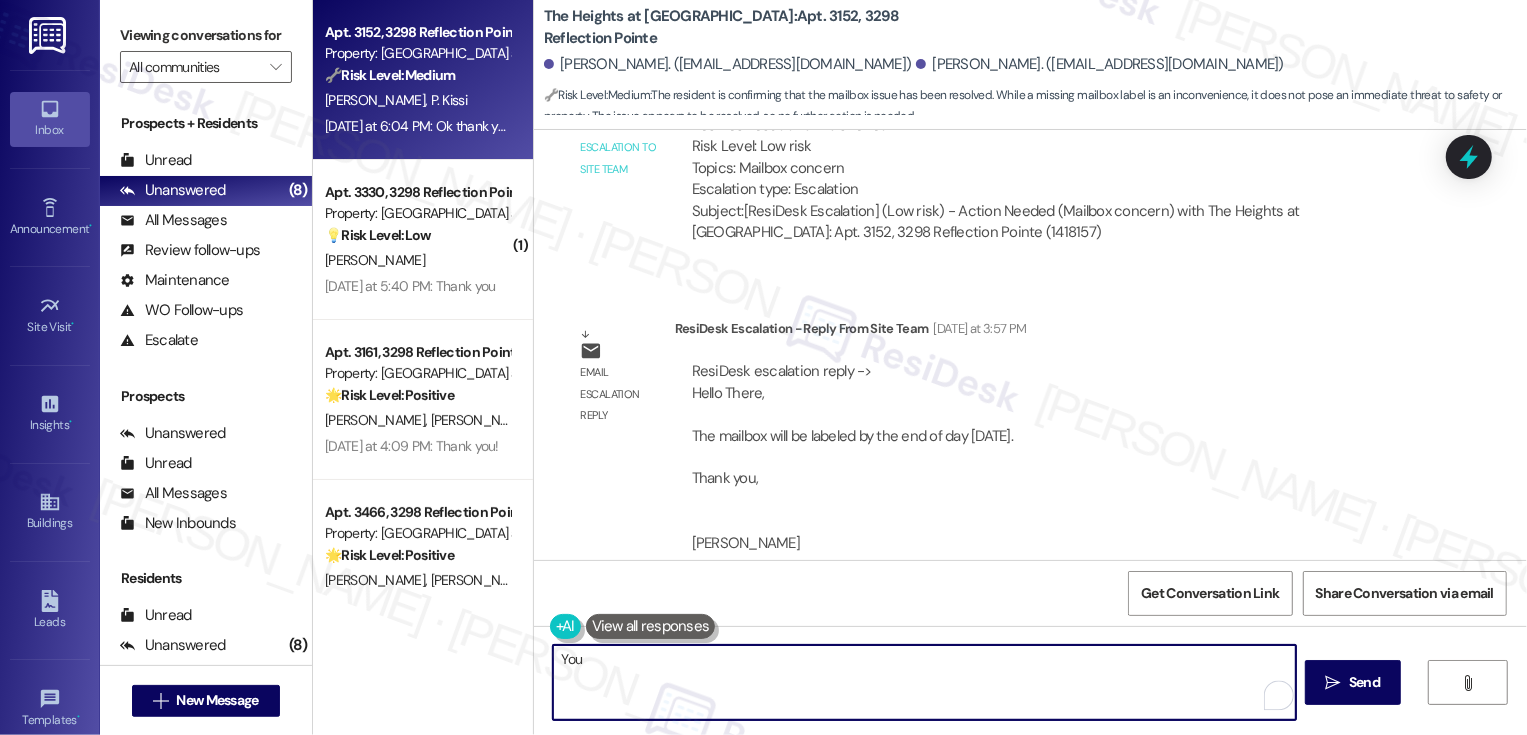 scroll, scrollTop: 5629, scrollLeft: 0, axis: vertical 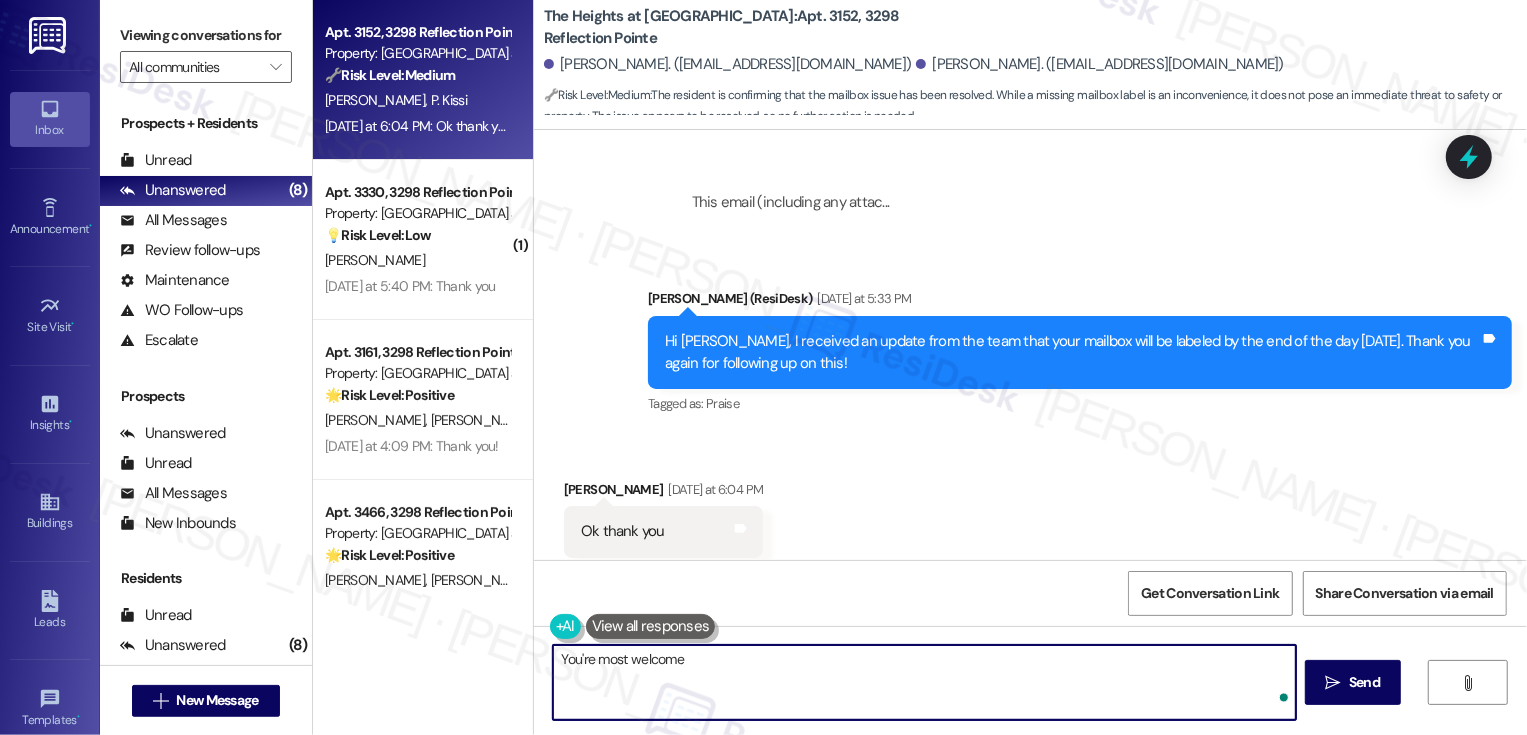 type on "You're most welcome!" 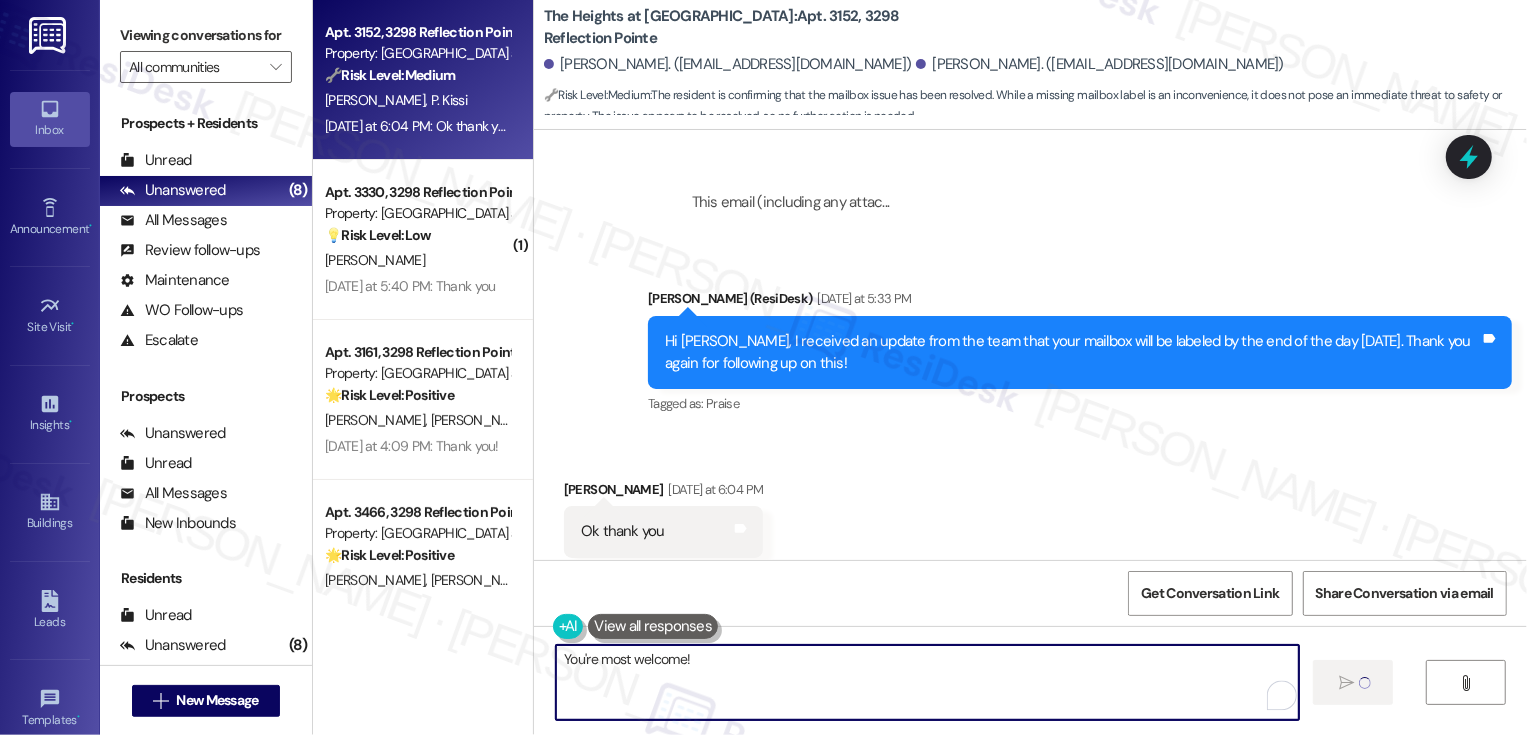 type 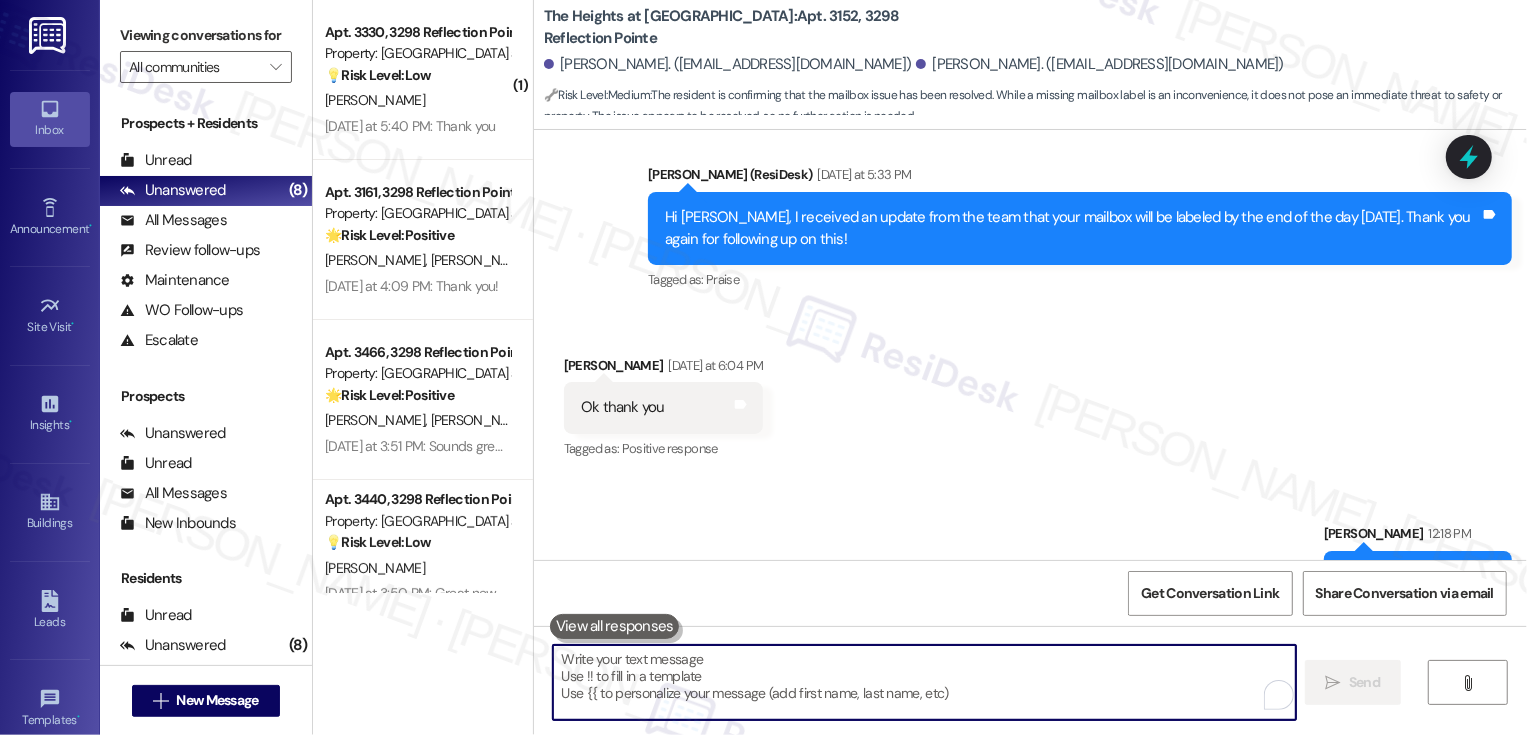 scroll, scrollTop: 5768, scrollLeft: 0, axis: vertical 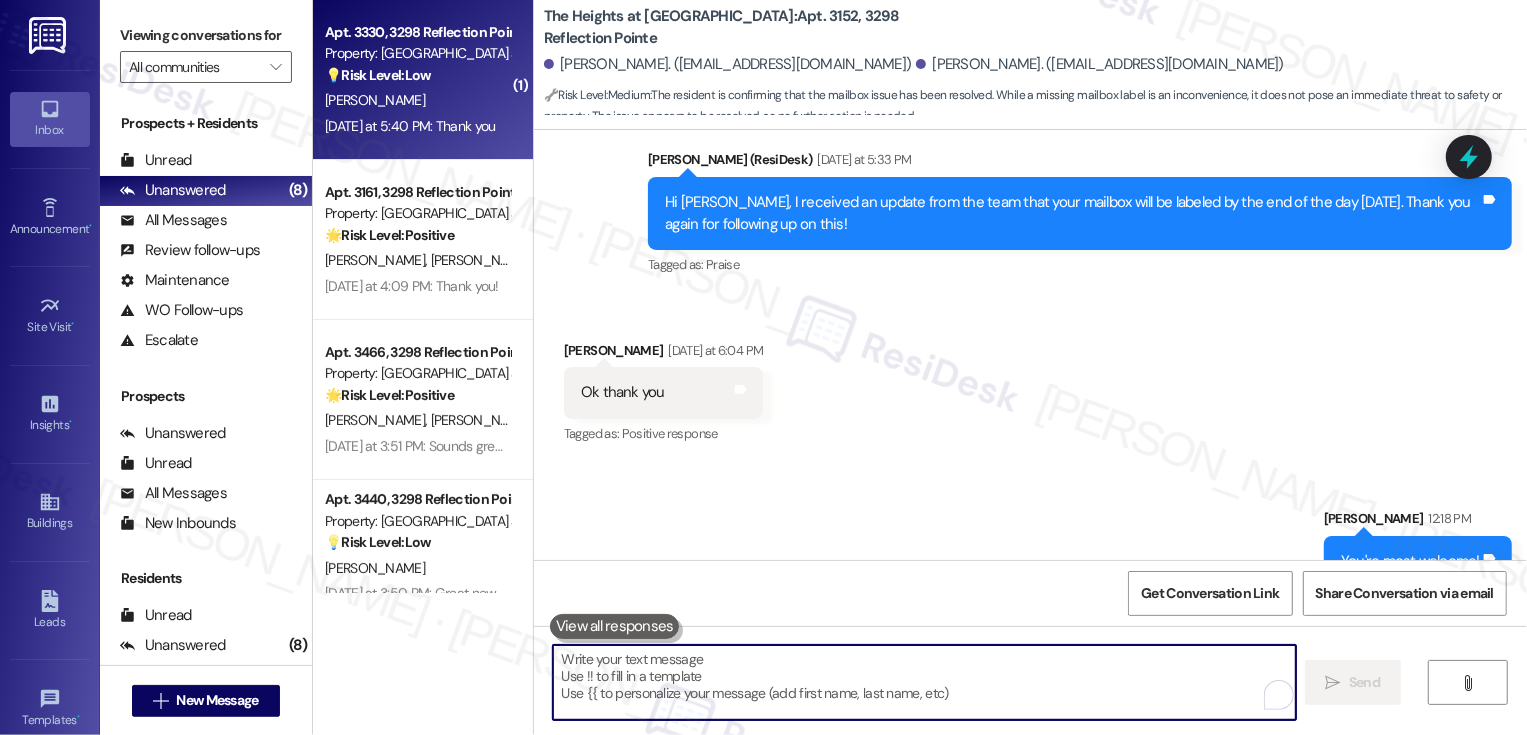 click on "💡  Risk Level:  Low The resident is inquiring about a 3-bedroom unit and the agent is providing information on the application process and waiting list. This is a non-essential request." at bounding box center [417, 75] 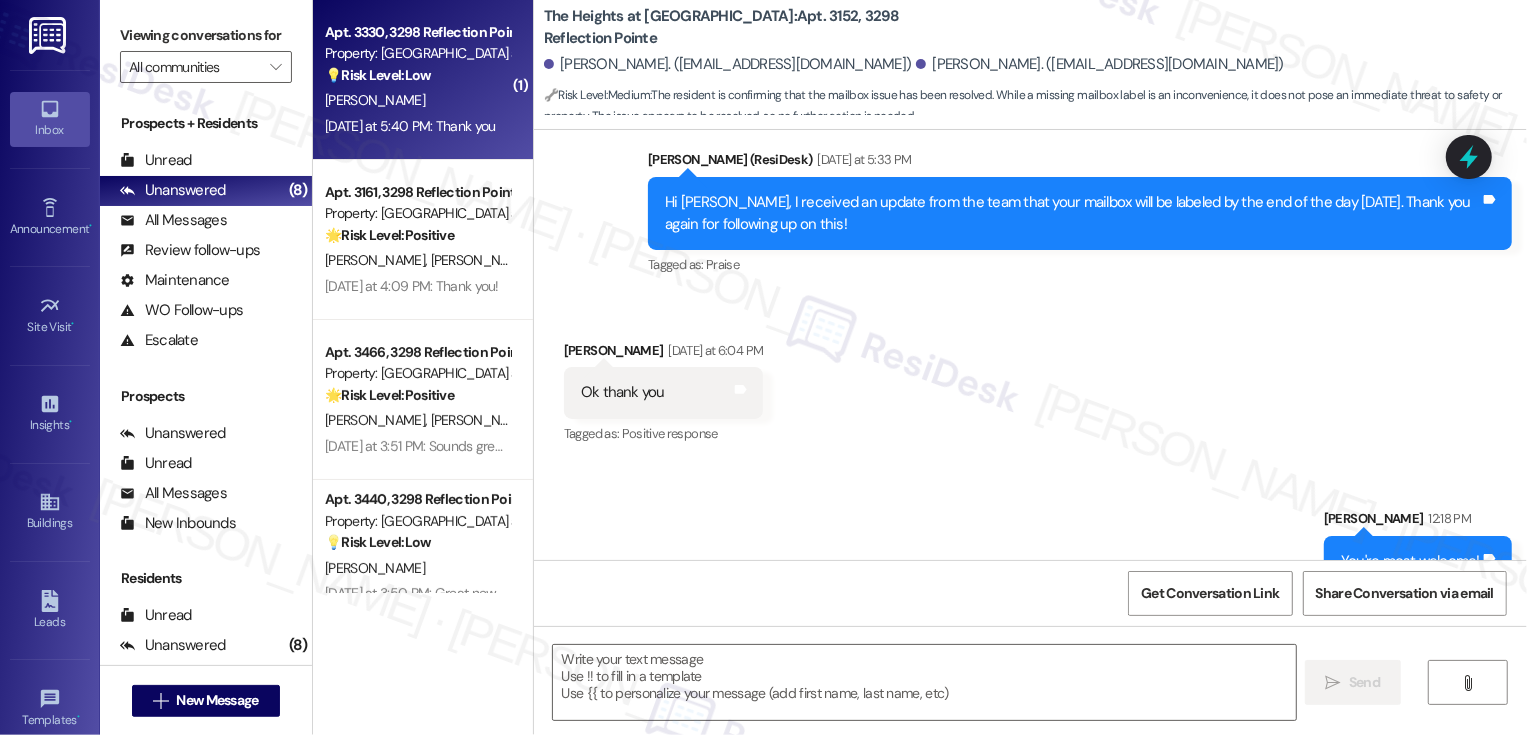 click on "💡  Risk Level:  Low The resident is inquiring about a 3-bedroom unit and the agent is providing information on the application process and waiting list. This is a non-essential request." at bounding box center [417, 75] 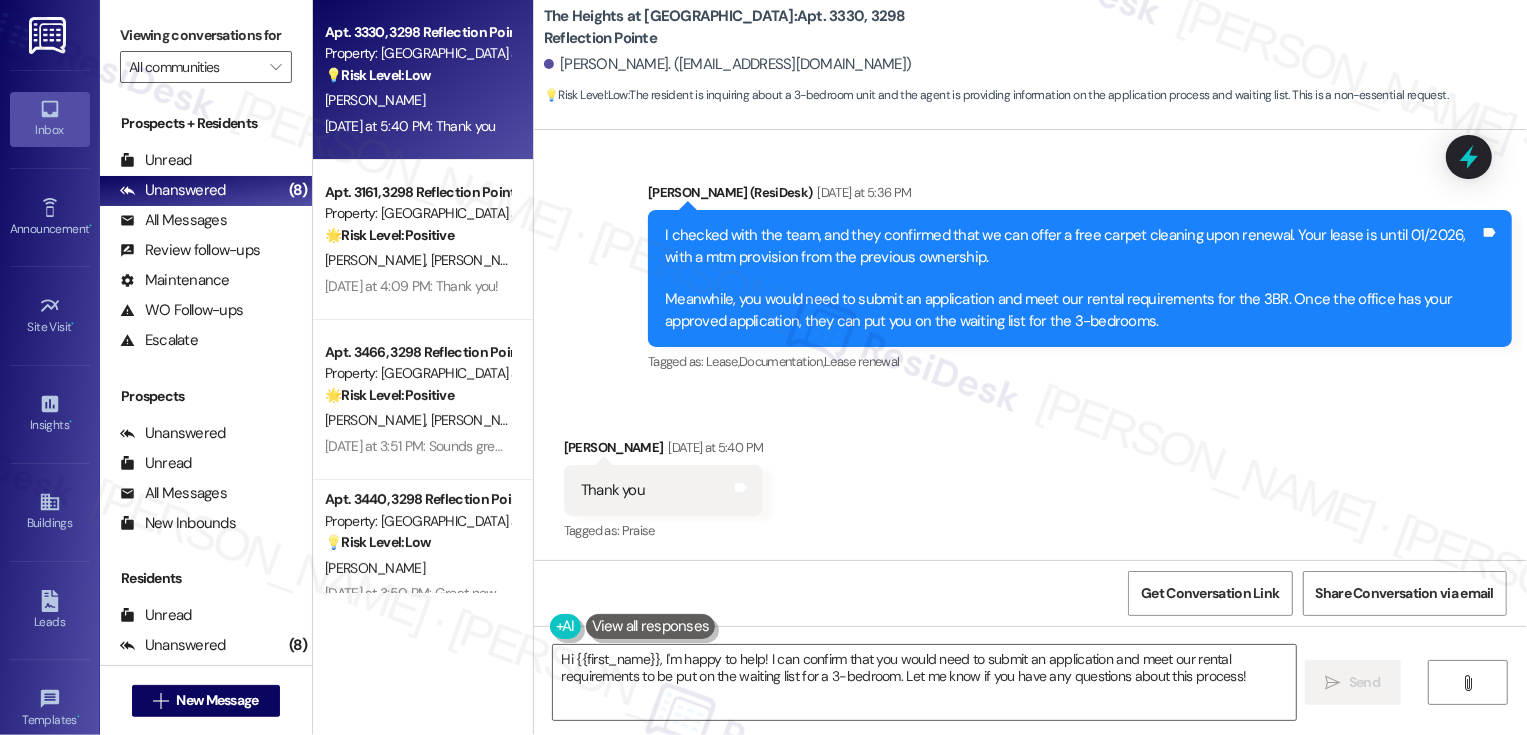 scroll, scrollTop: 4534, scrollLeft: 0, axis: vertical 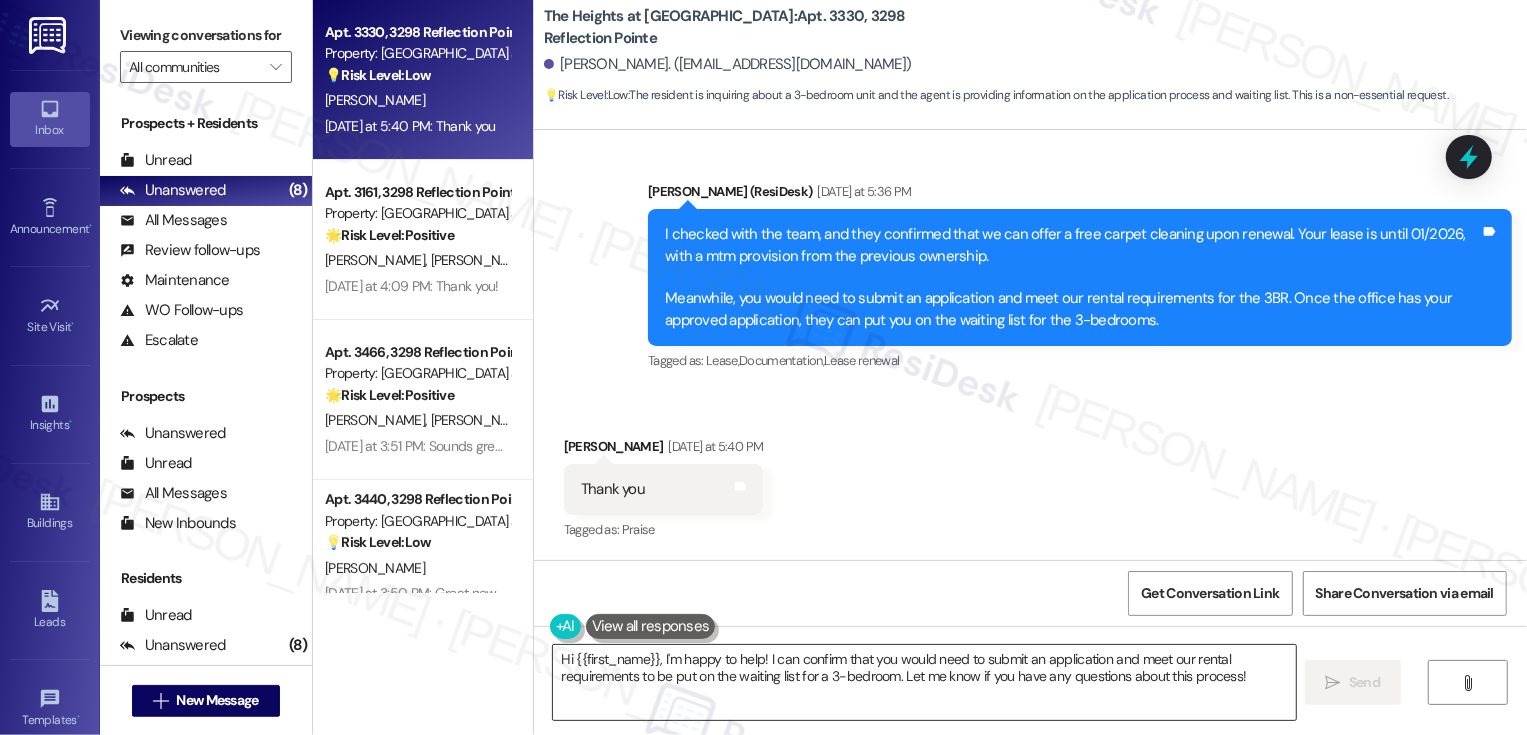 click on "Hi {{first_name}}, I'm happy to help! I can confirm that you would need to submit an application and meet our rental requirements to be put on the waiting list for a 3-bedroom. Let me know if you have any questions about this process!" at bounding box center (924, 682) 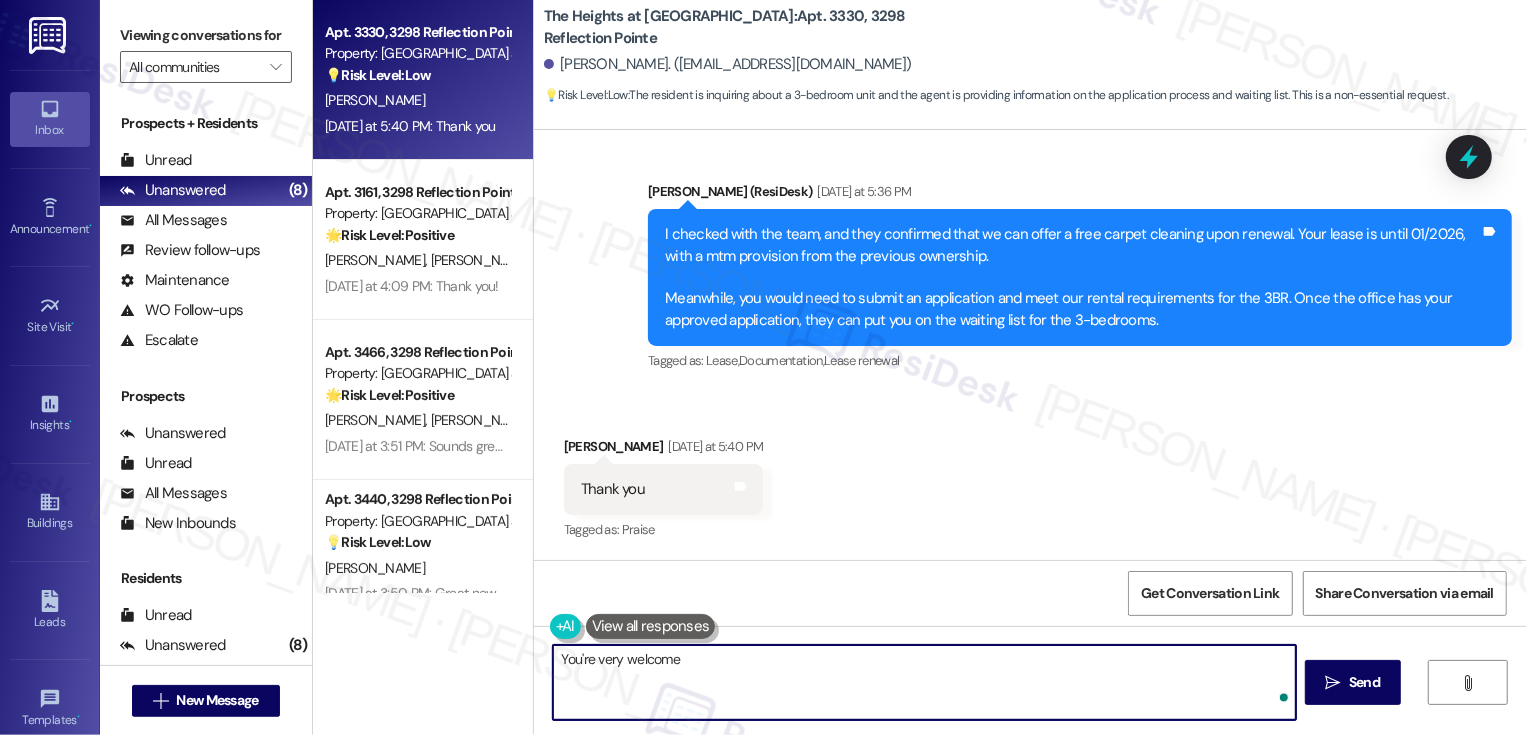 type on "You're very welcome!" 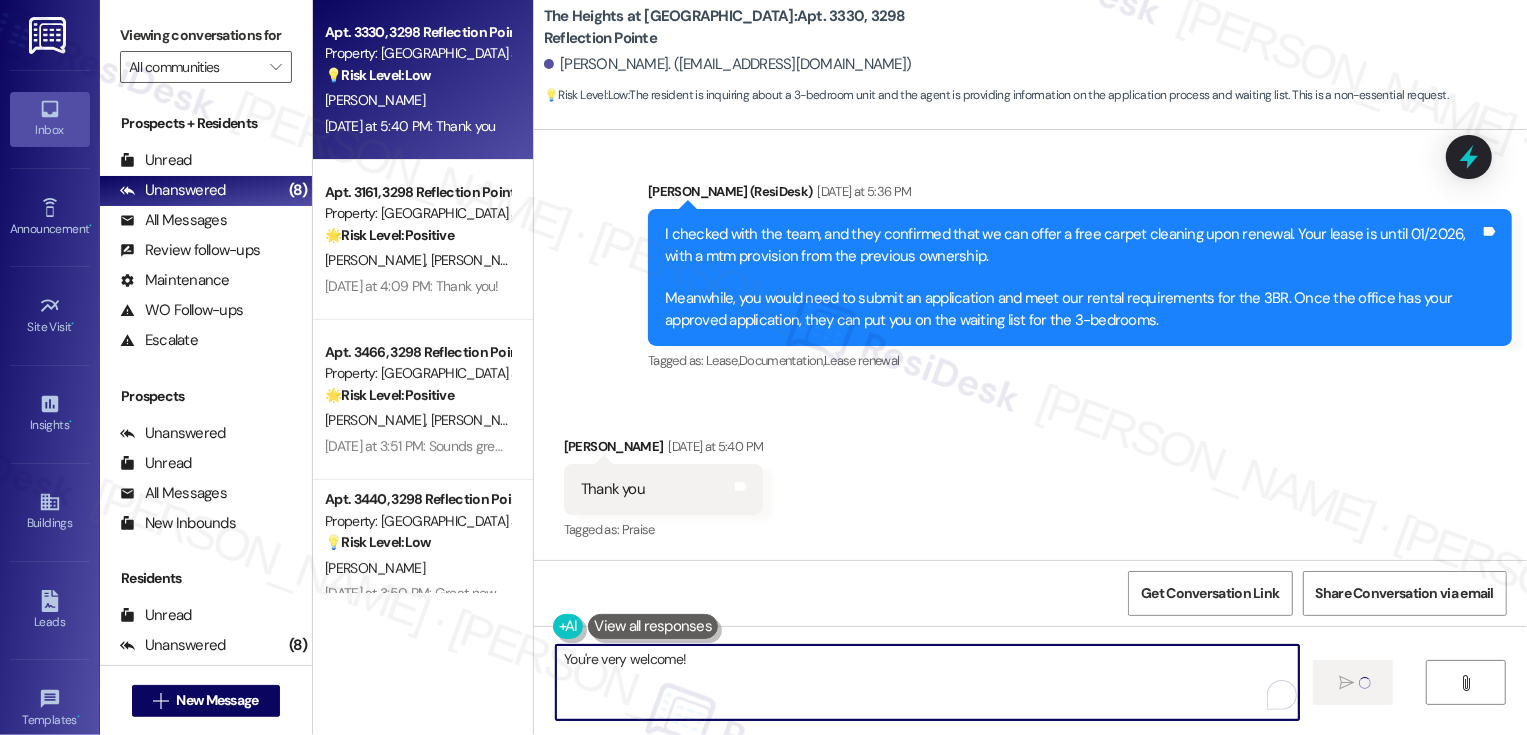 type 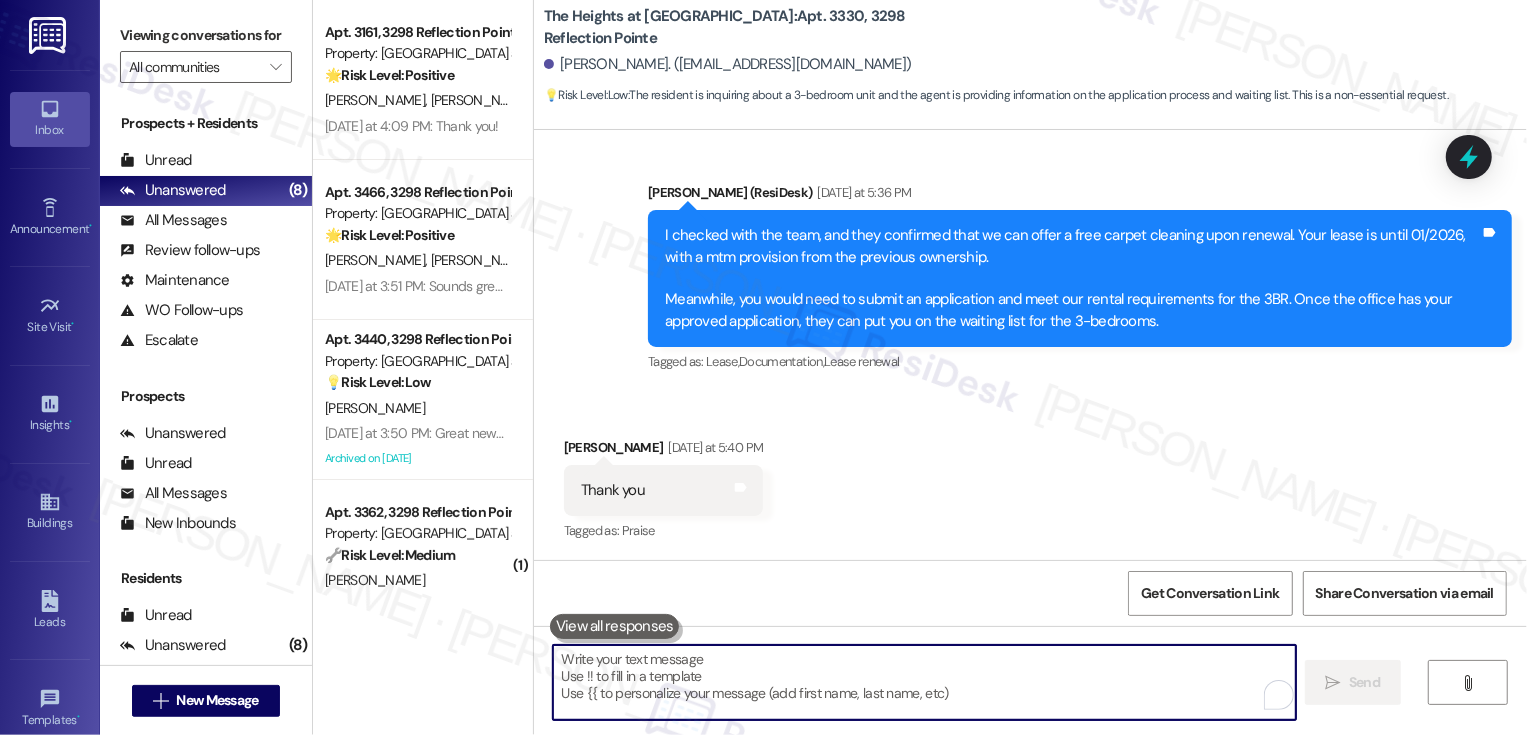 scroll, scrollTop: 4673, scrollLeft: 0, axis: vertical 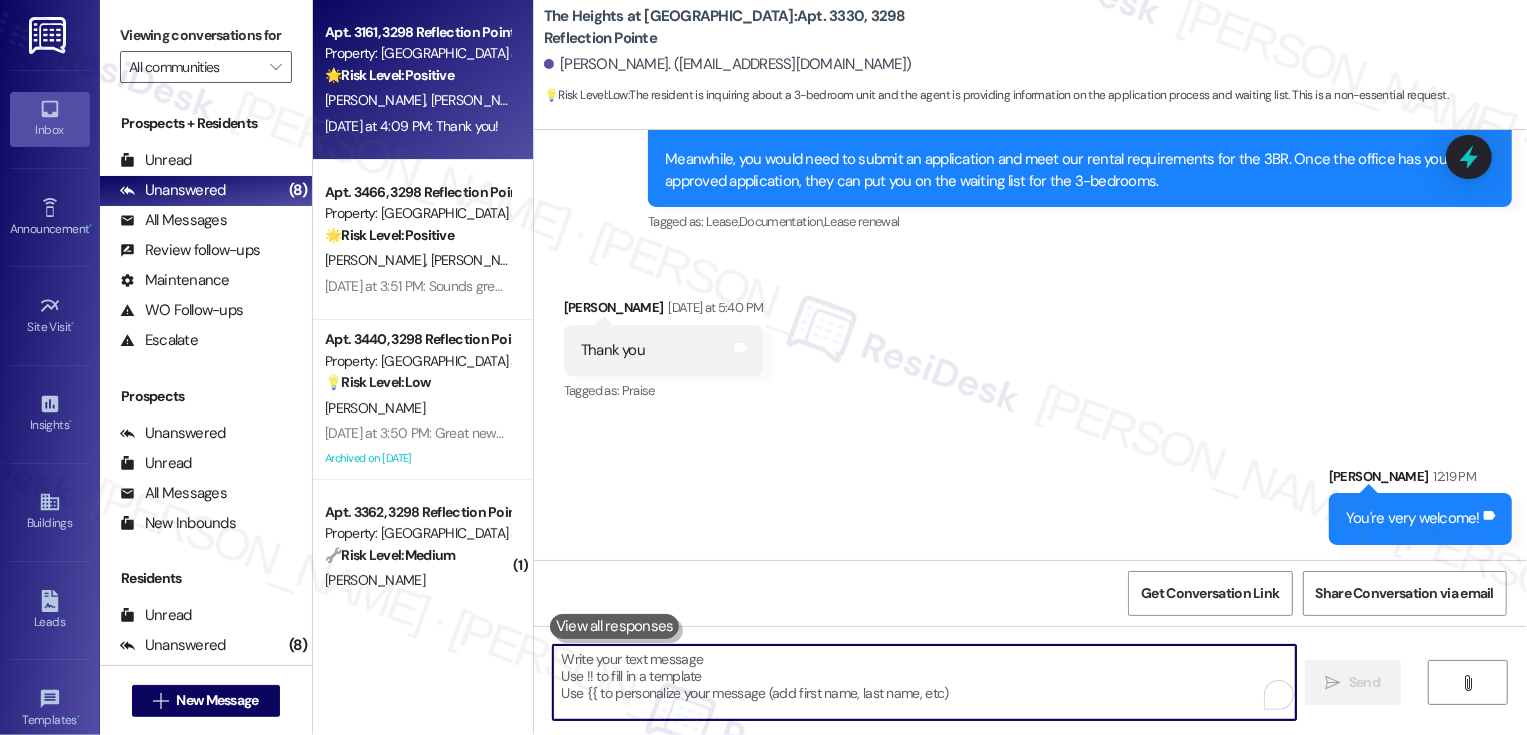 click on "H. Clark Q. Cauvel" at bounding box center (417, 100) 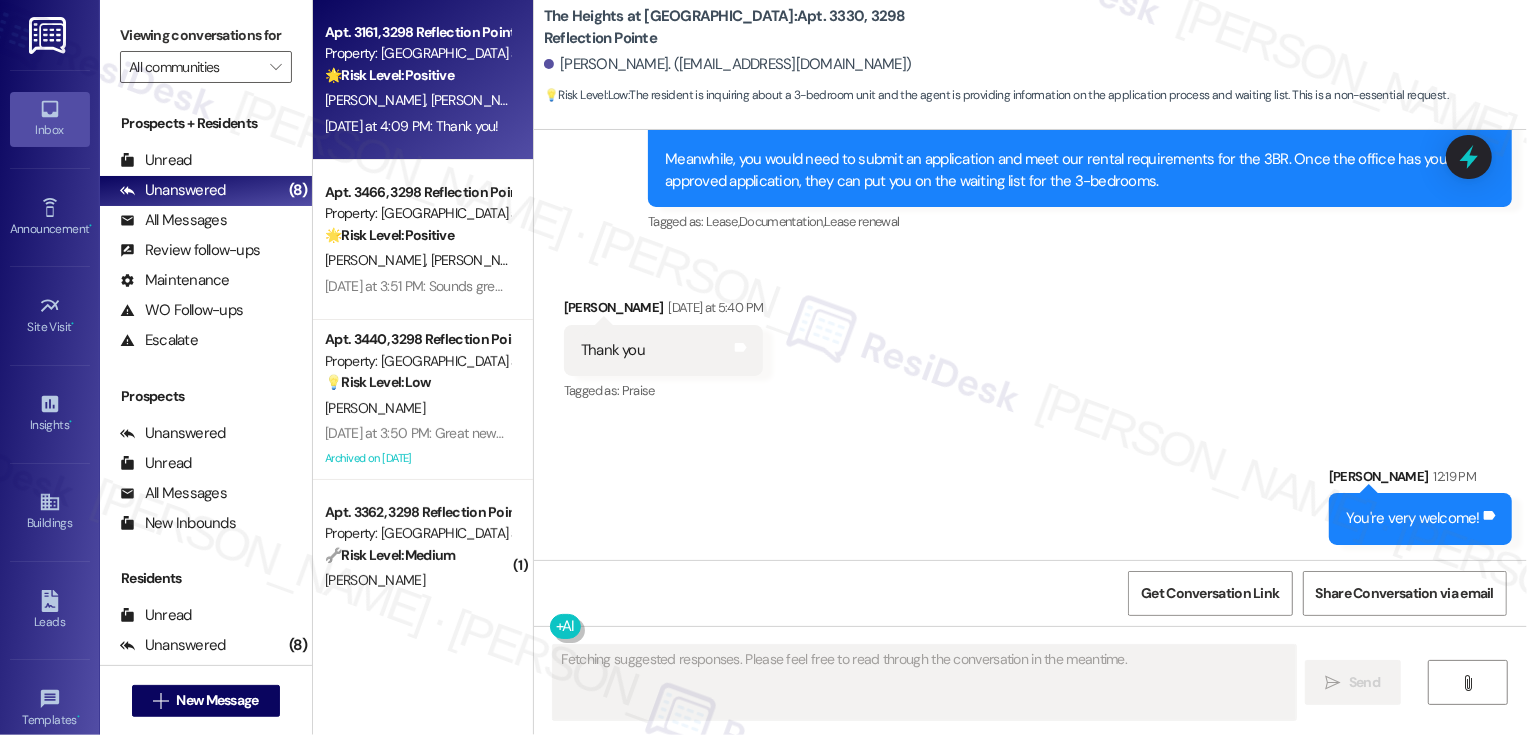click on "H. Clark Q. Cauvel" at bounding box center (417, 100) 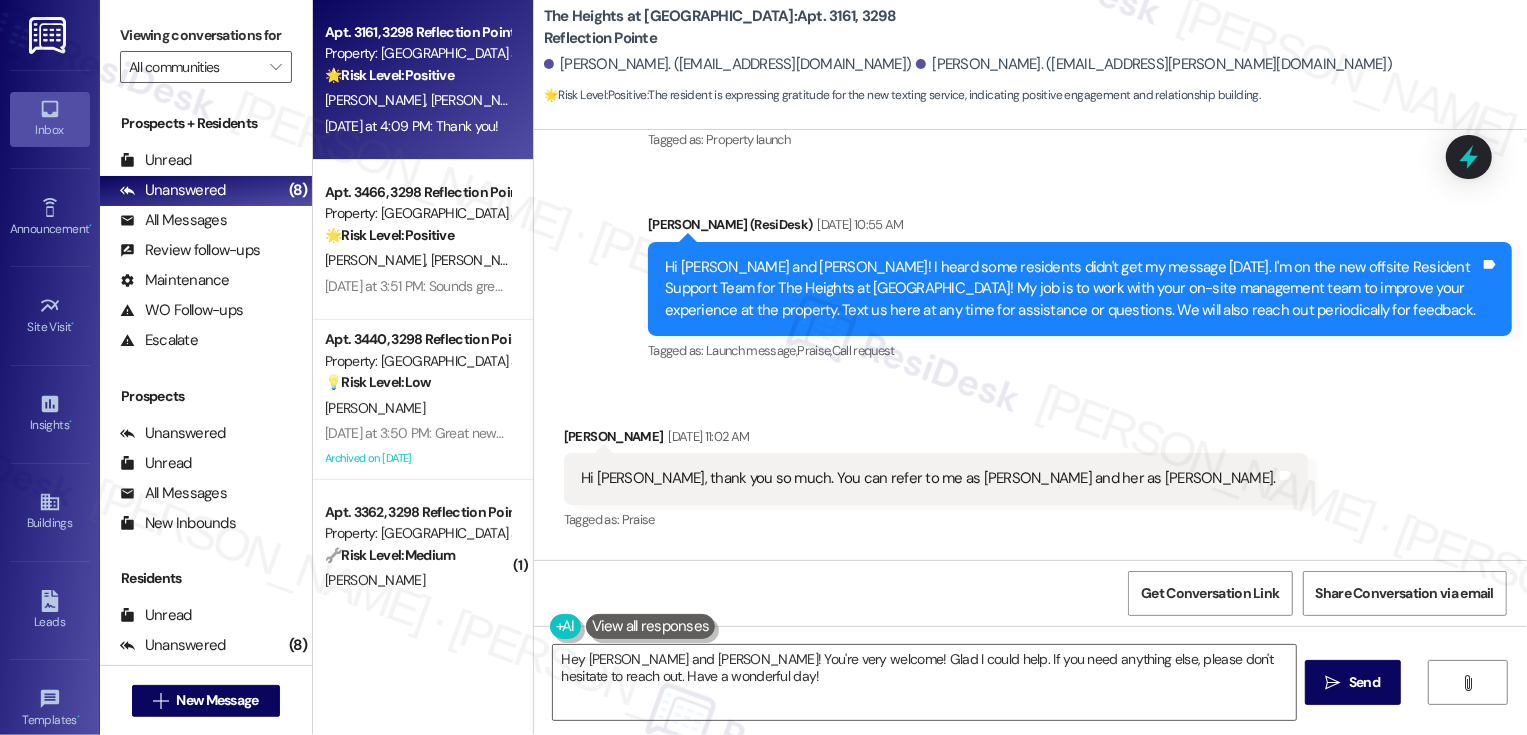 scroll, scrollTop: 354, scrollLeft: 0, axis: vertical 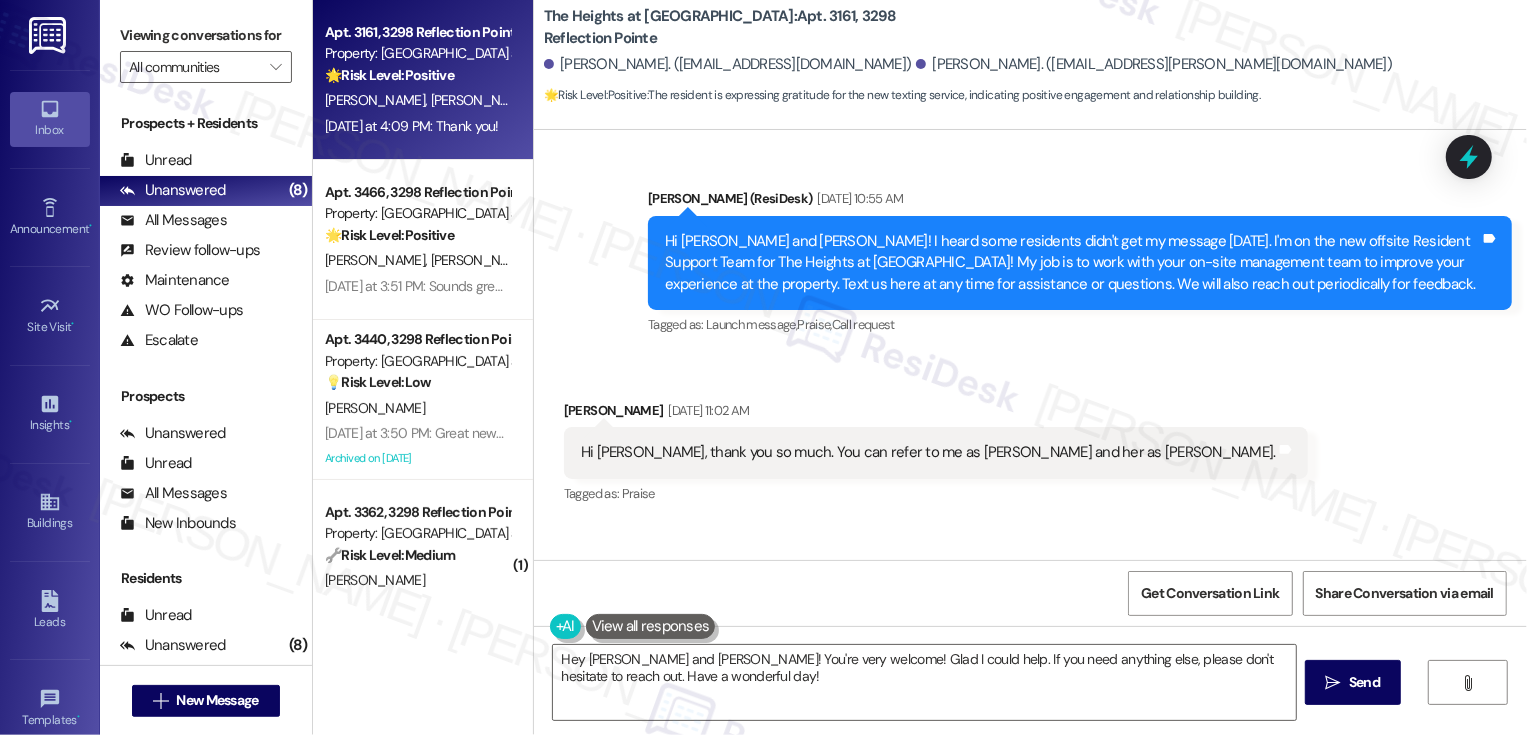 click on "Hi [PERSON_NAME], thank you so much. You can refer to me as [PERSON_NAME] and her as [PERSON_NAME]." at bounding box center [928, 452] 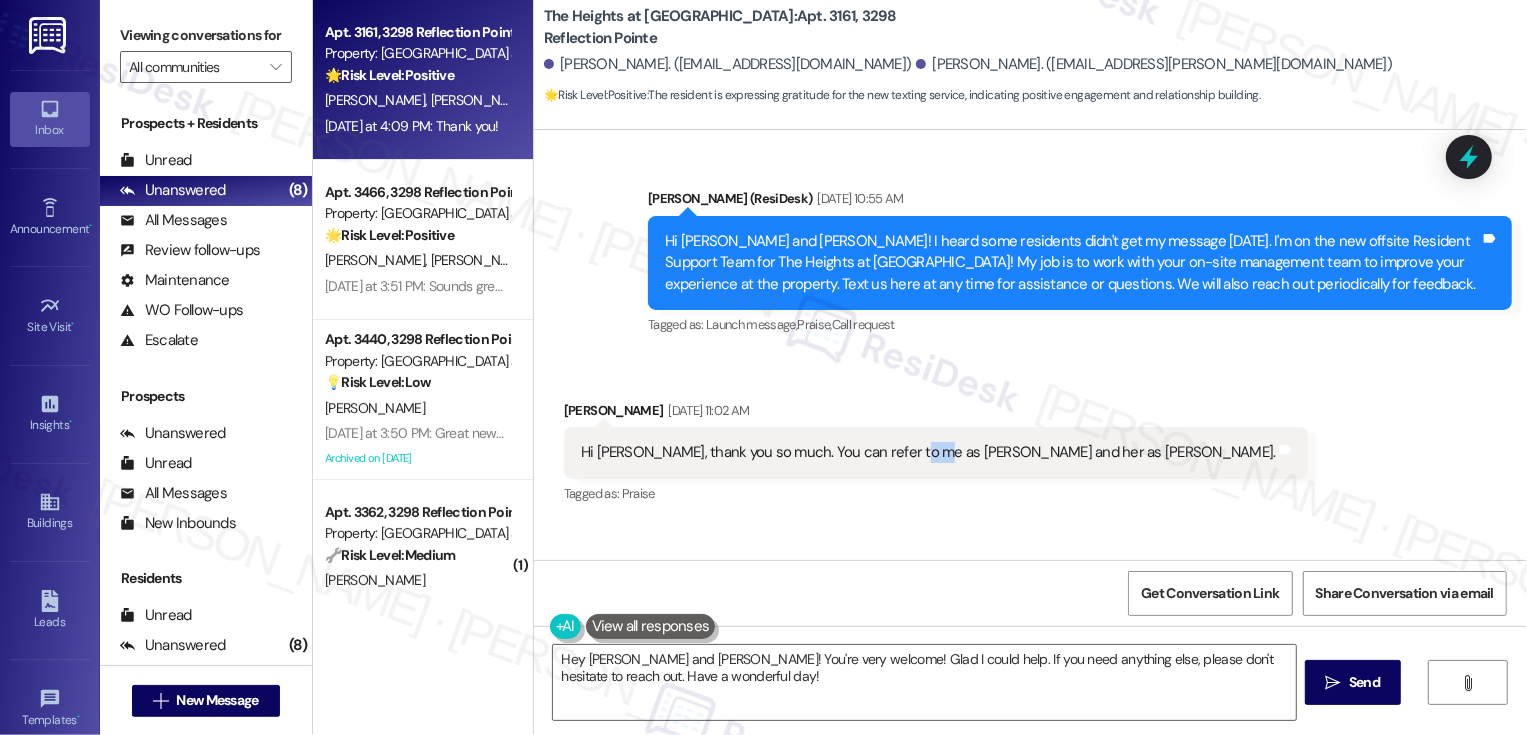 copy on "Leo" 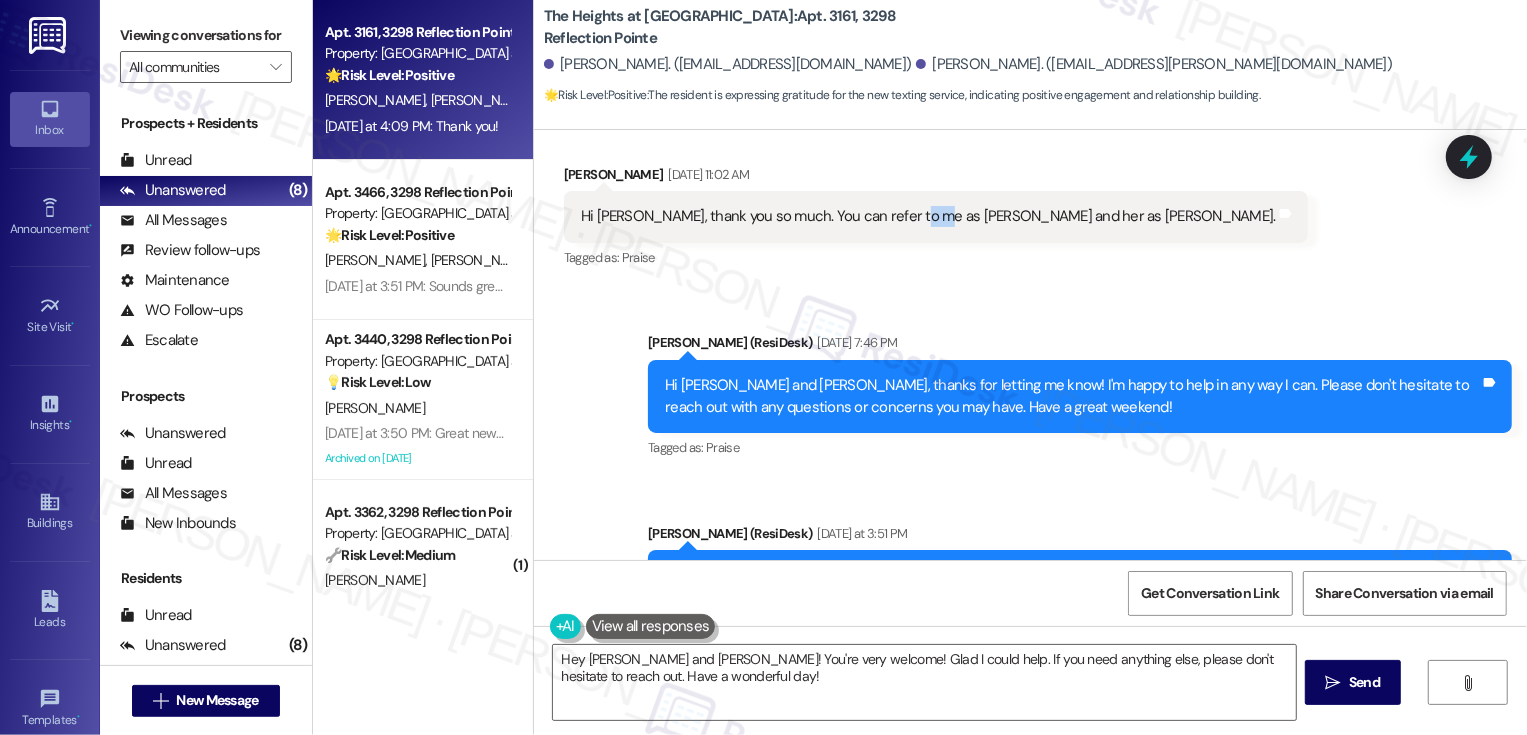 scroll, scrollTop: 624, scrollLeft: 0, axis: vertical 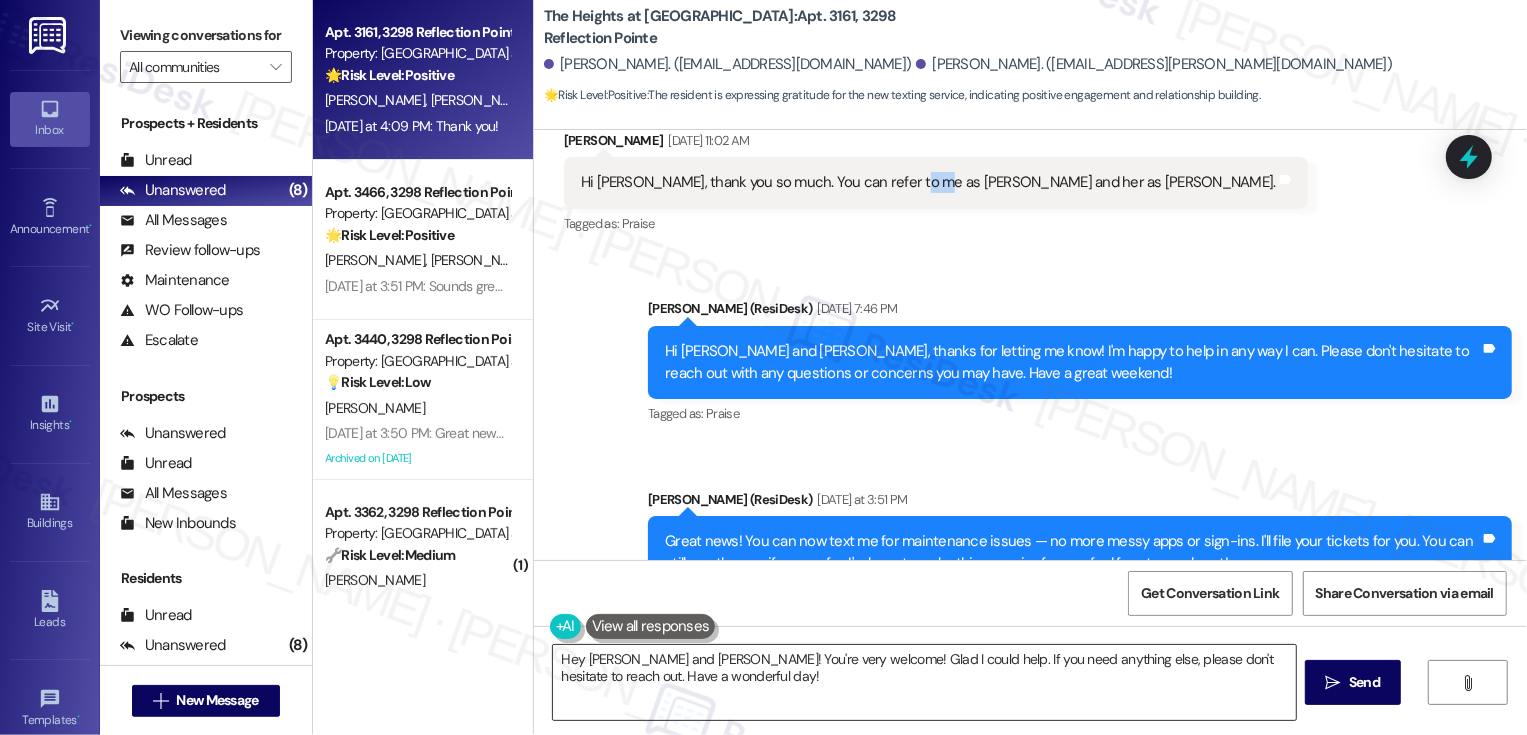 click on "Hey Leo and Izzy! You're very welcome! Glad I could help. If you need anything else, please don't hesitate to reach out. Have a wonderful day!" at bounding box center [924, 682] 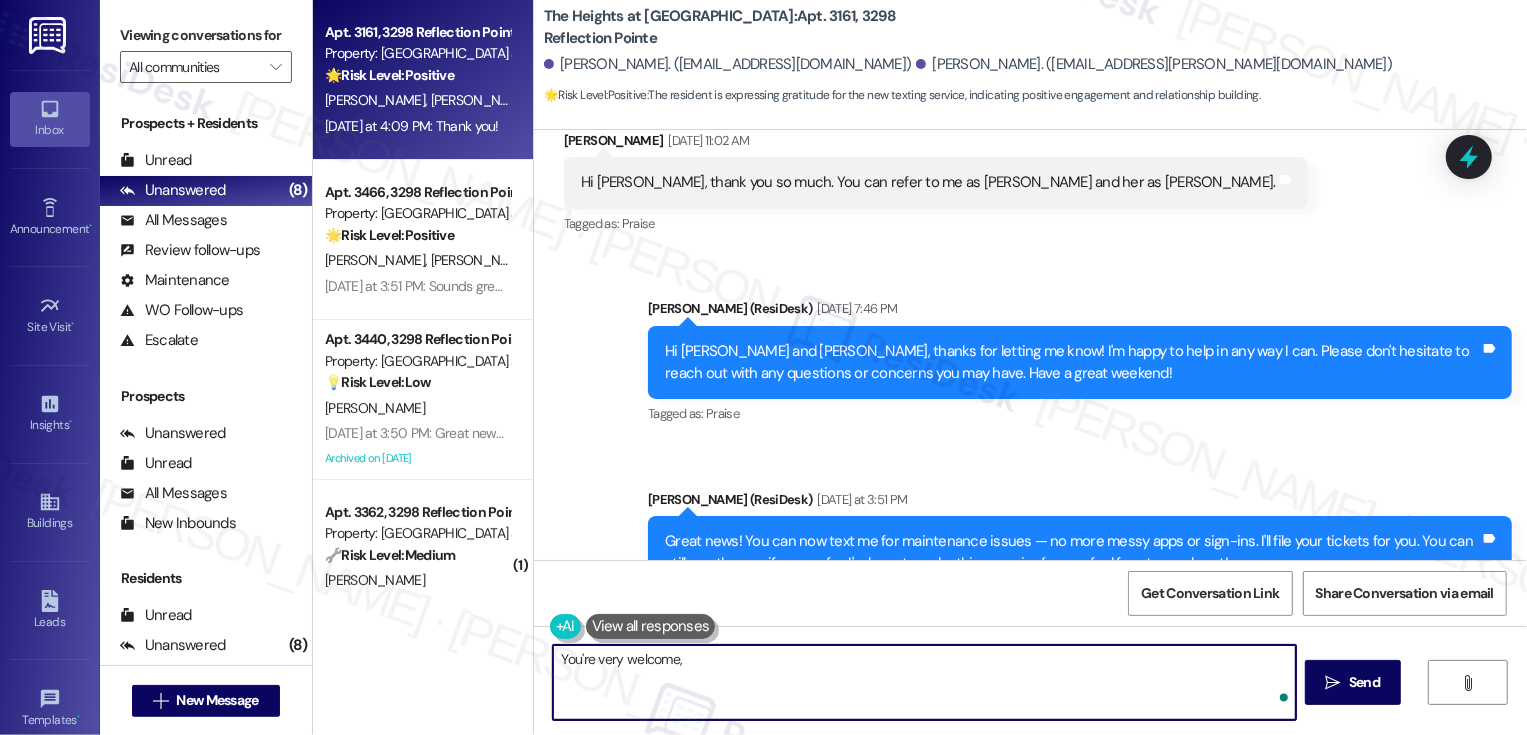 paste on "Leo" 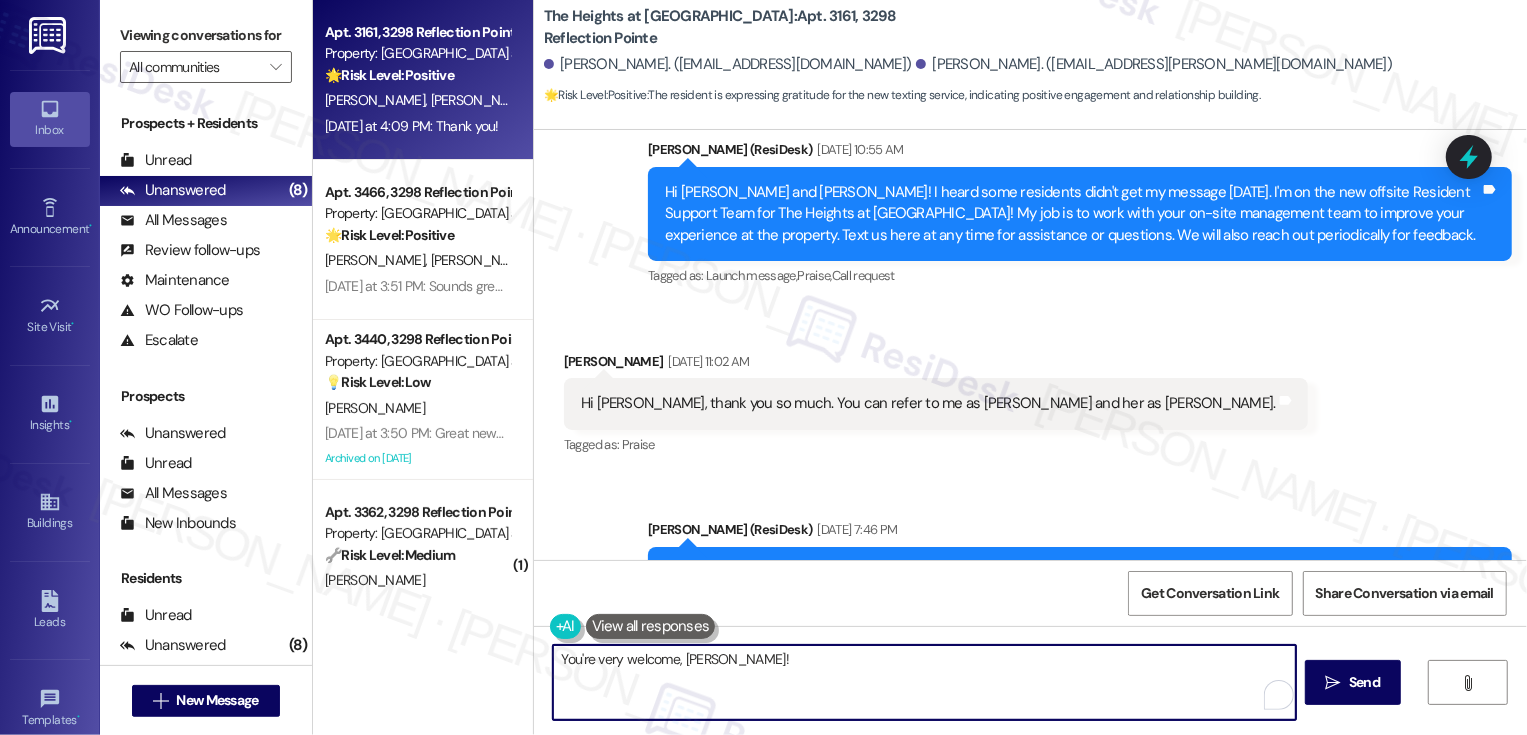 scroll, scrollTop: 406, scrollLeft: 0, axis: vertical 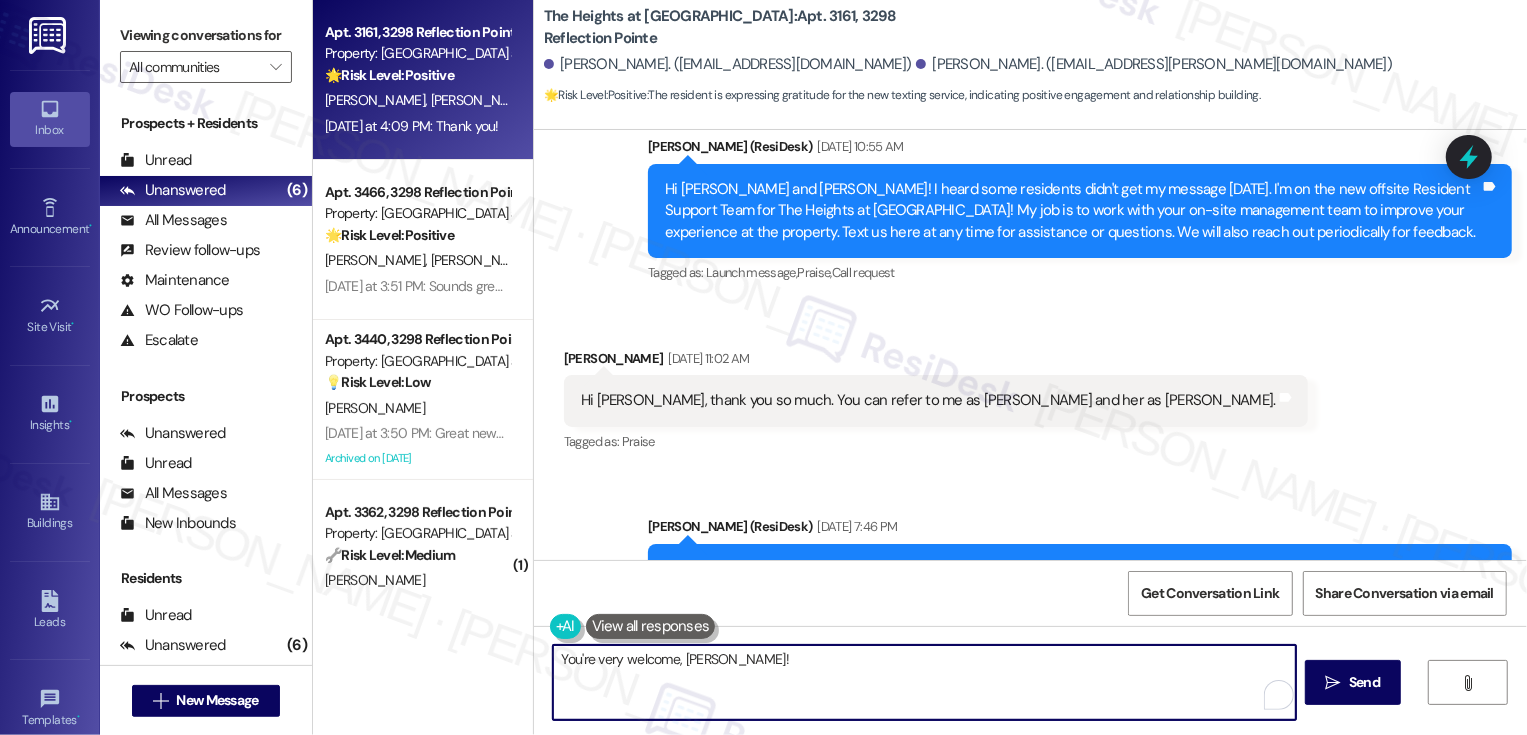 click on "You're very welcome, Leo!" at bounding box center (924, 682) 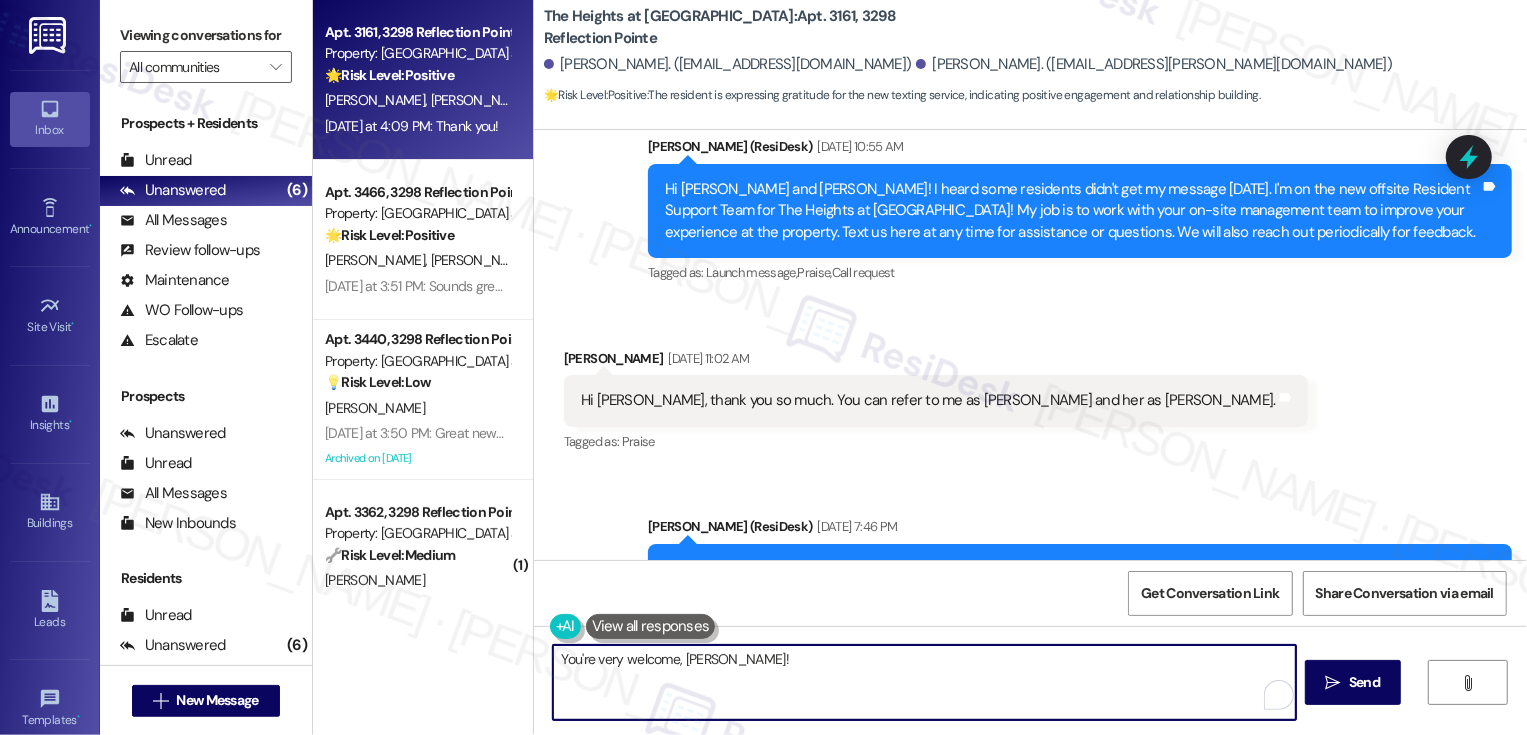 paste on "If I may ask, how has your experience been living at {{property}}? Has the property lived up to your expectations?" 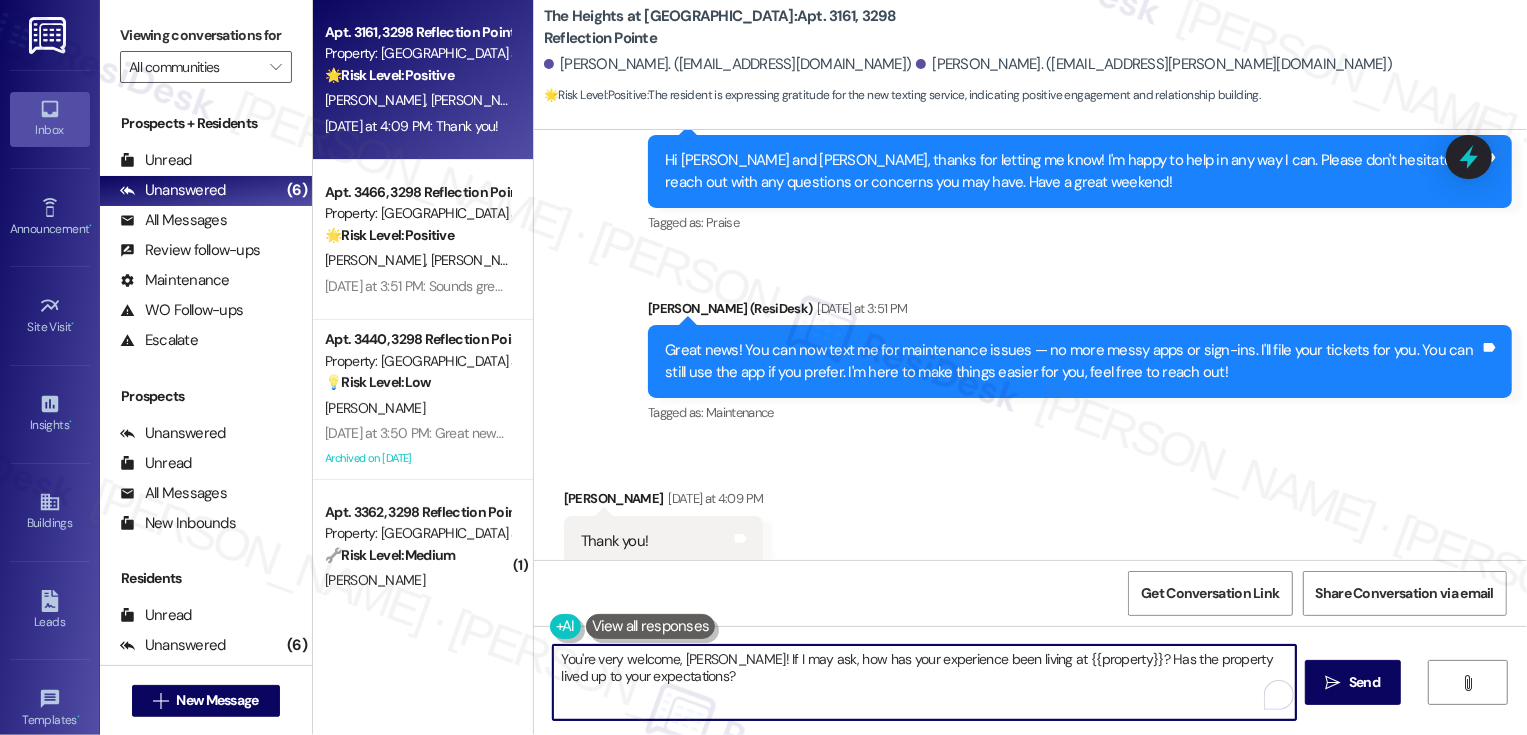 scroll, scrollTop: 867, scrollLeft: 0, axis: vertical 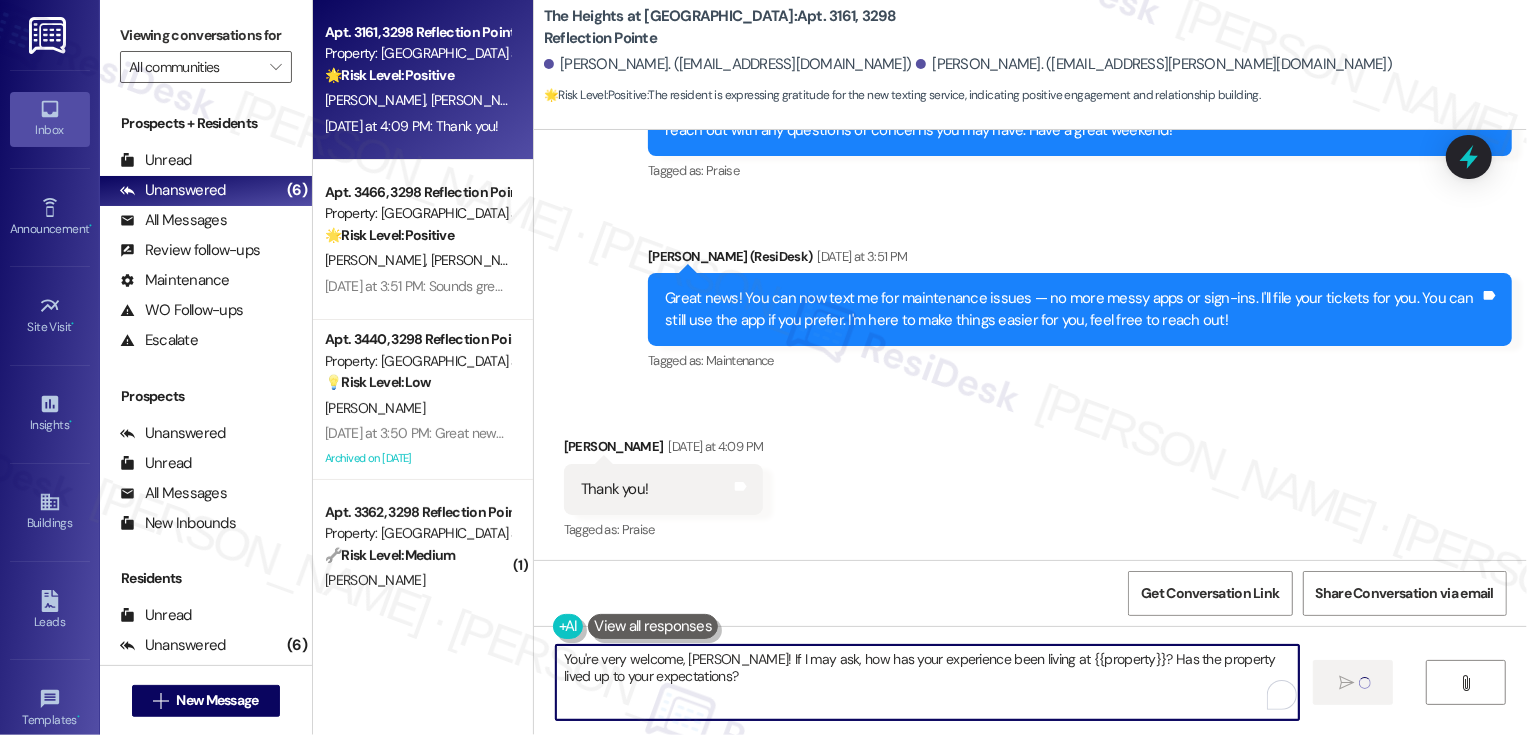 type 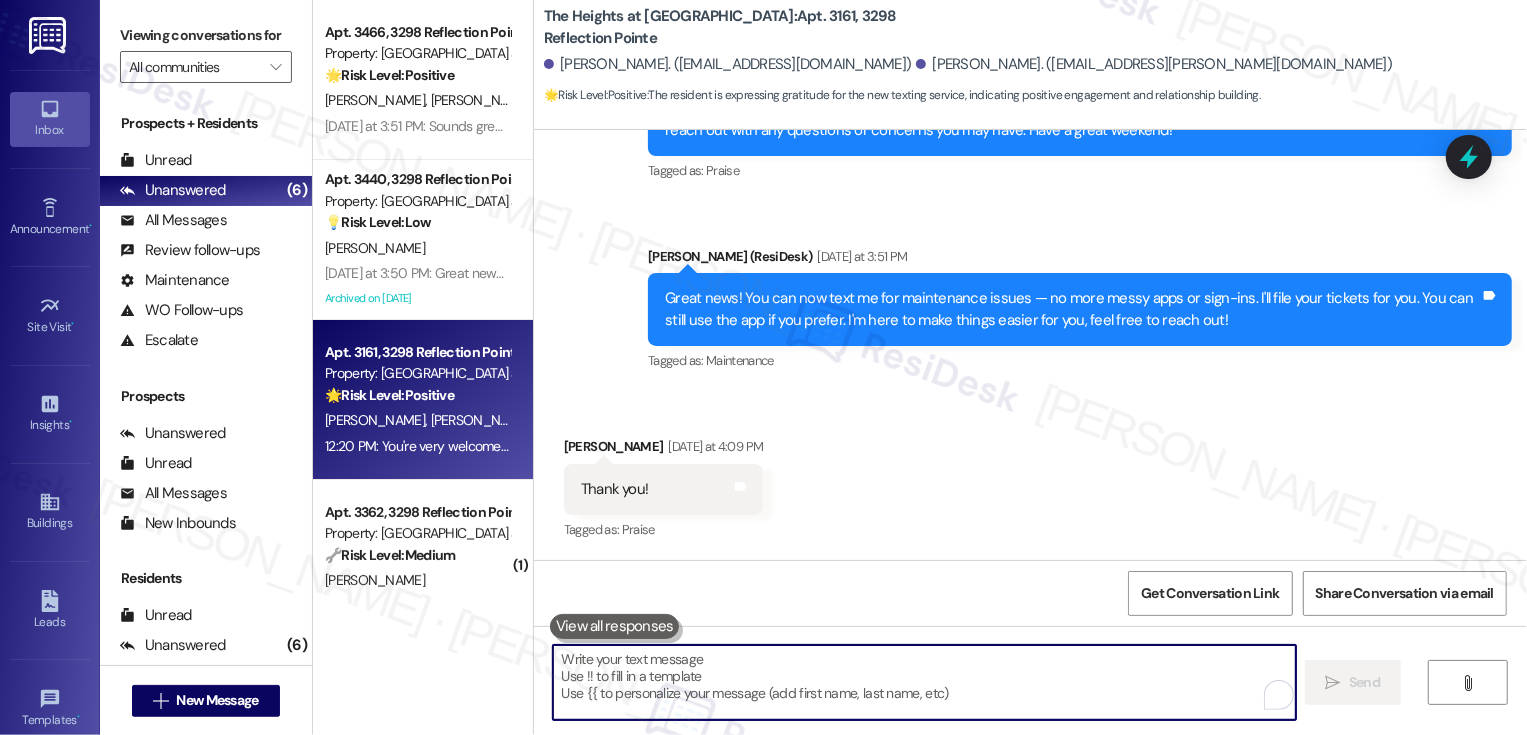scroll, scrollTop: 1027, scrollLeft: 0, axis: vertical 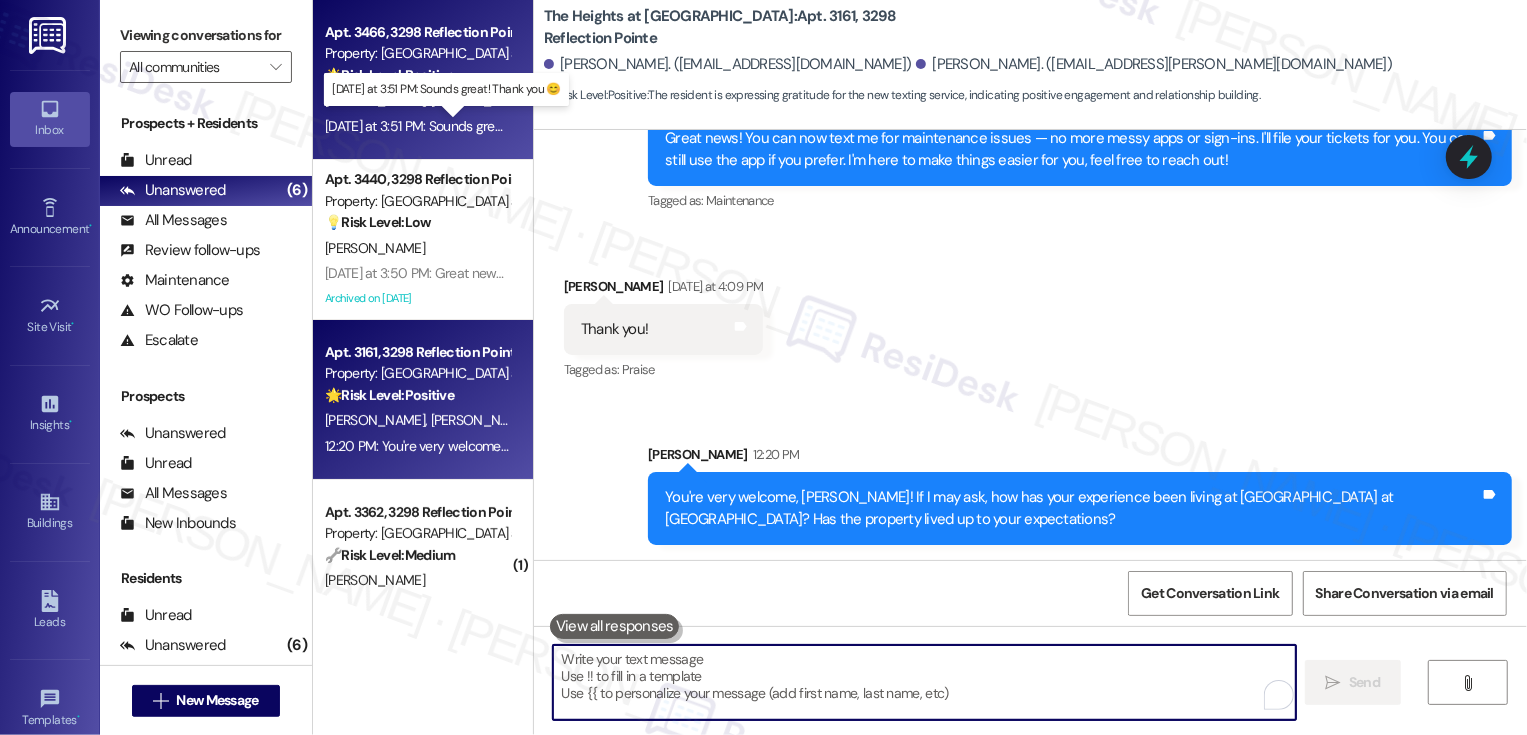 click on "Yesterday at 3:51 PM: Sounds great! Thank you 😊  Yesterday at 3:51 PM: Sounds great! Thank you 😊" at bounding box center (458, 126) 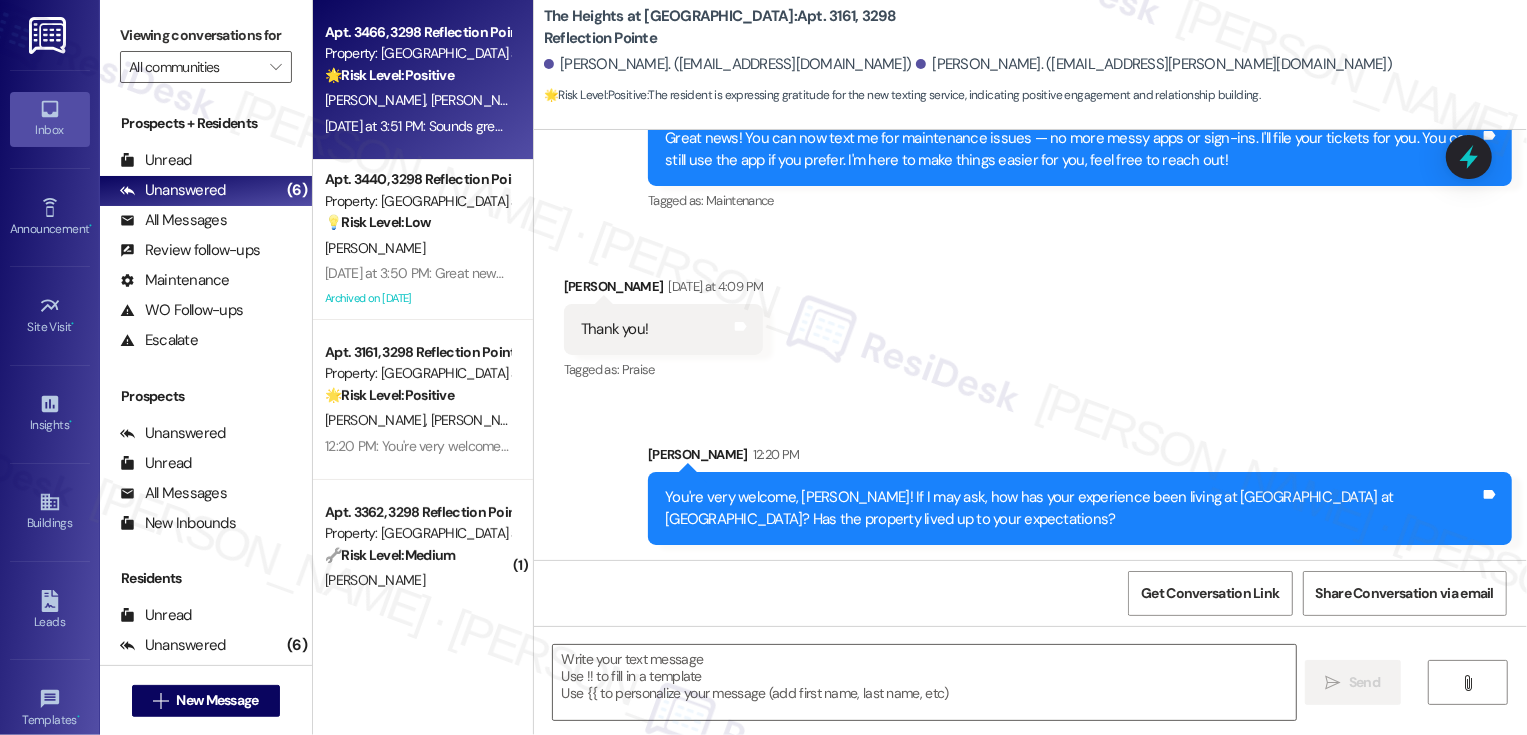 type on "Fetching suggested responses. Please feel free to read through the conversation in the meantime." 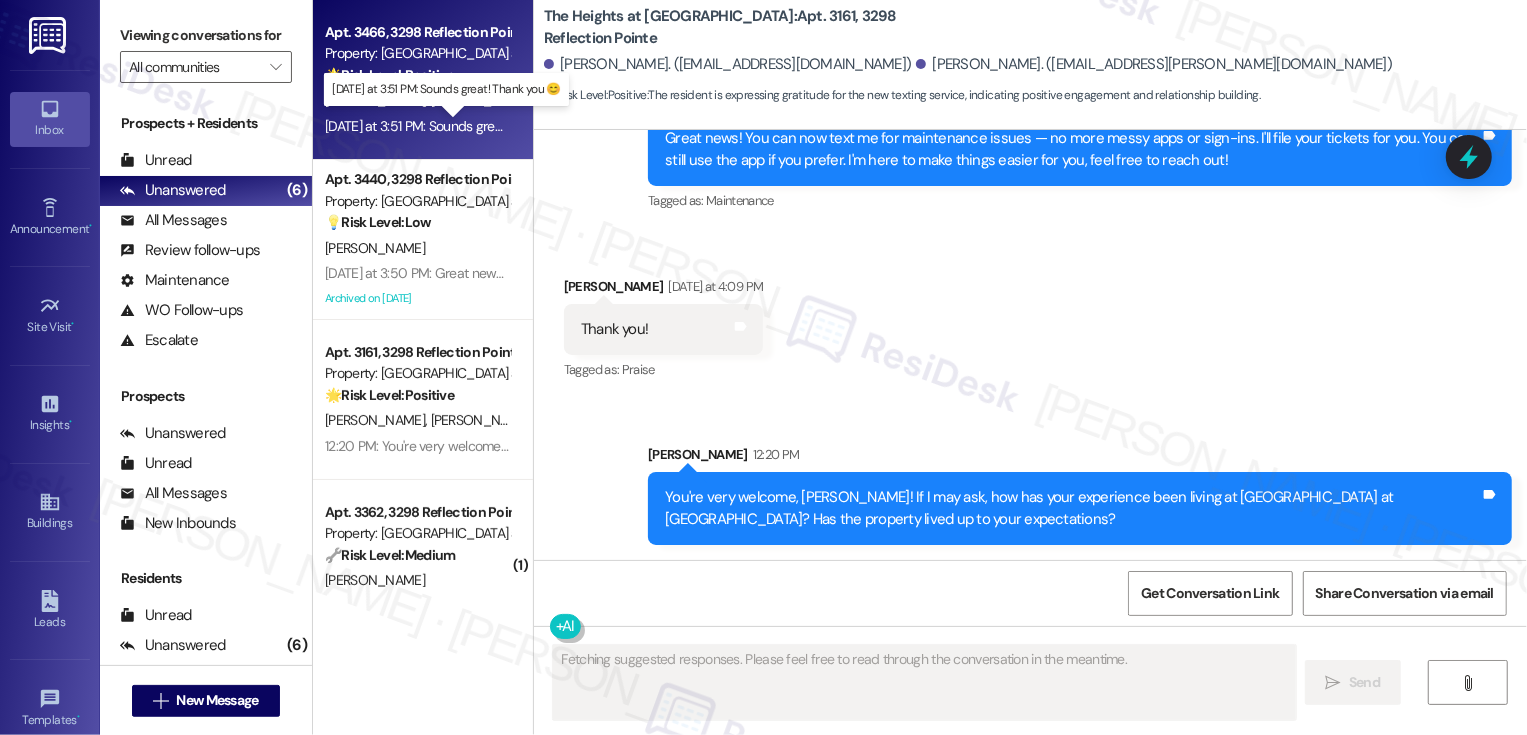 click on "Yesterday at 3:51 PM: Sounds great! Thank you 😊  Yesterday at 3:51 PM: Sounds great! Thank you 😊" at bounding box center (458, 126) 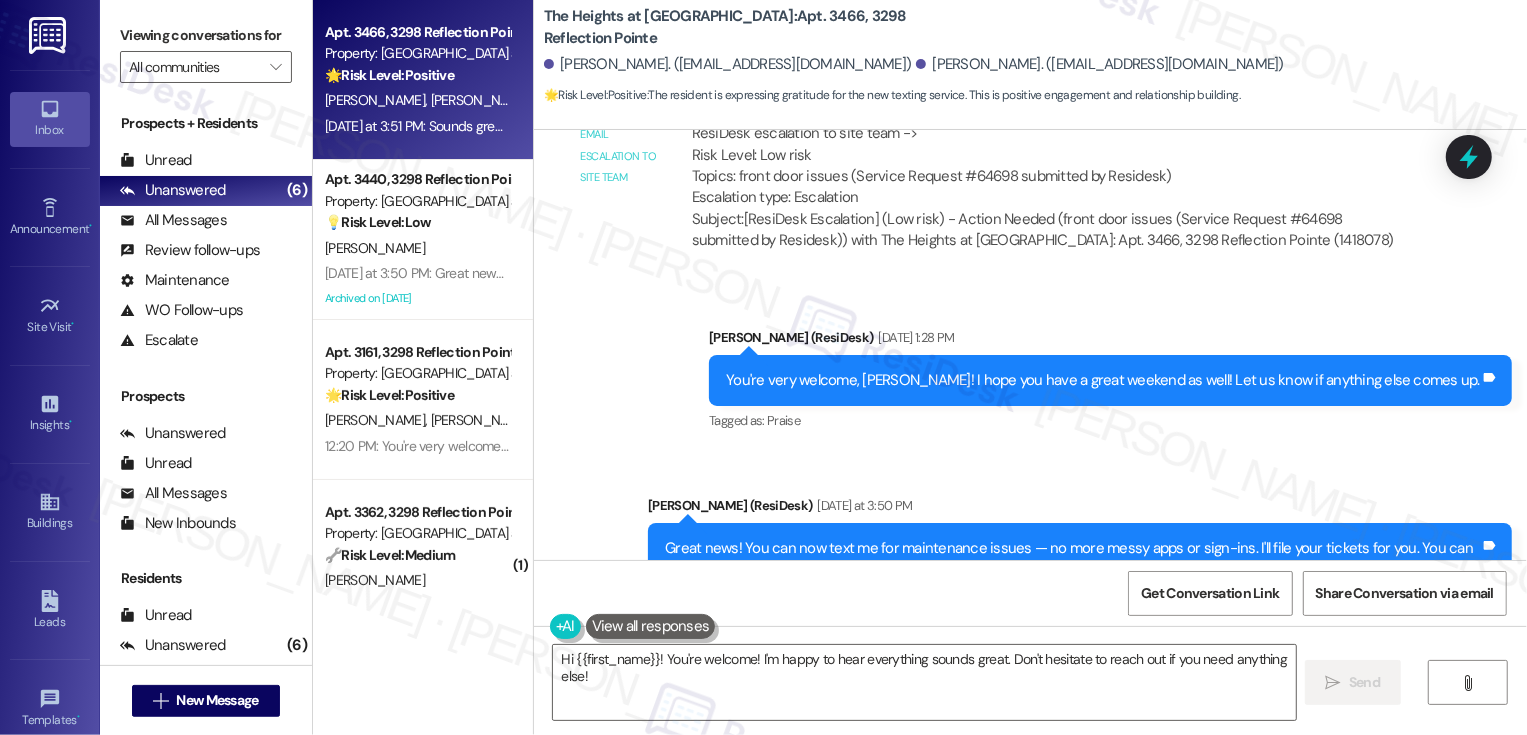 scroll, scrollTop: 5316, scrollLeft: 0, axis: vertical 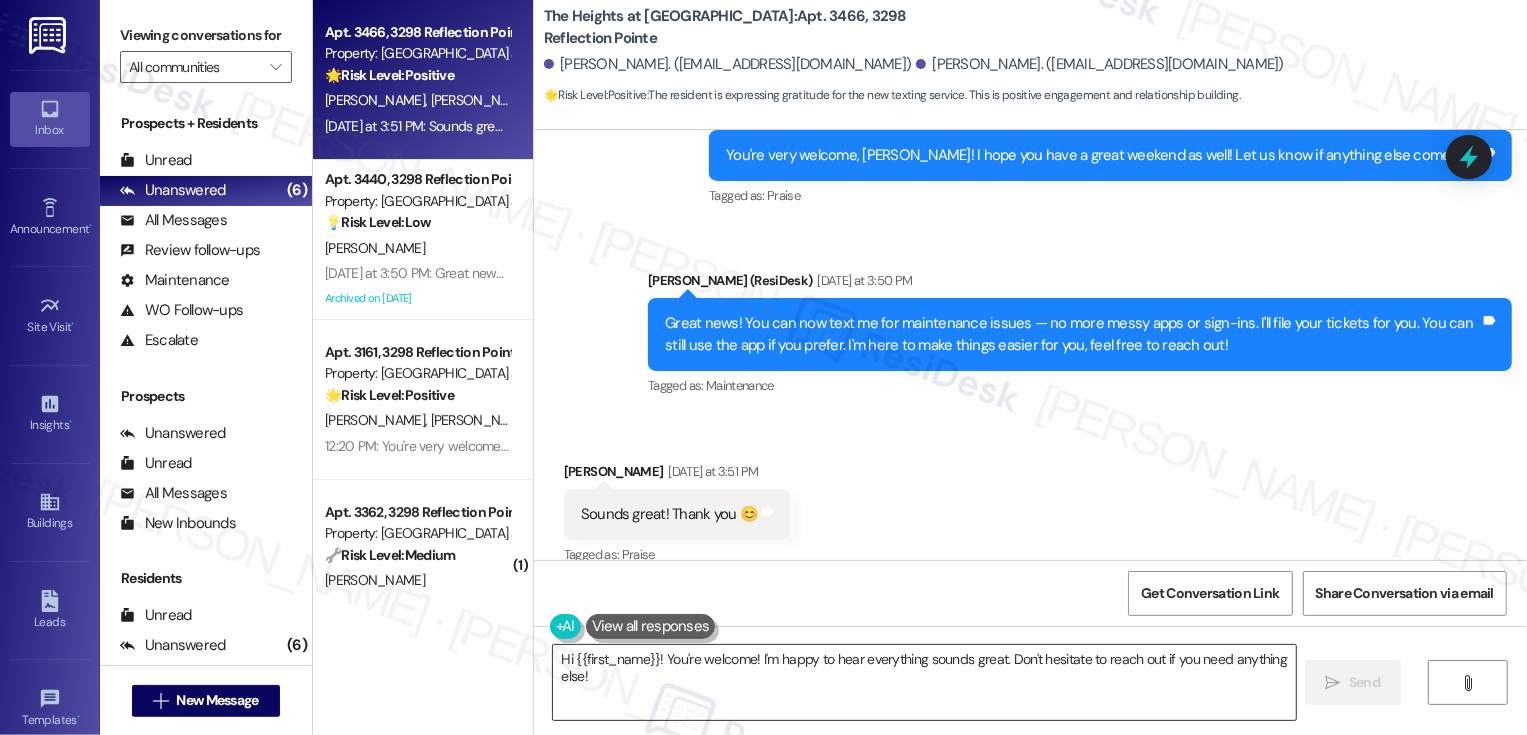 click on "Hi {{first_name}}! You're welcome! I'm happy to hear everything sounds great. Don't hesitate to reach out if you need anything else!" at bounding box center [924, 682] 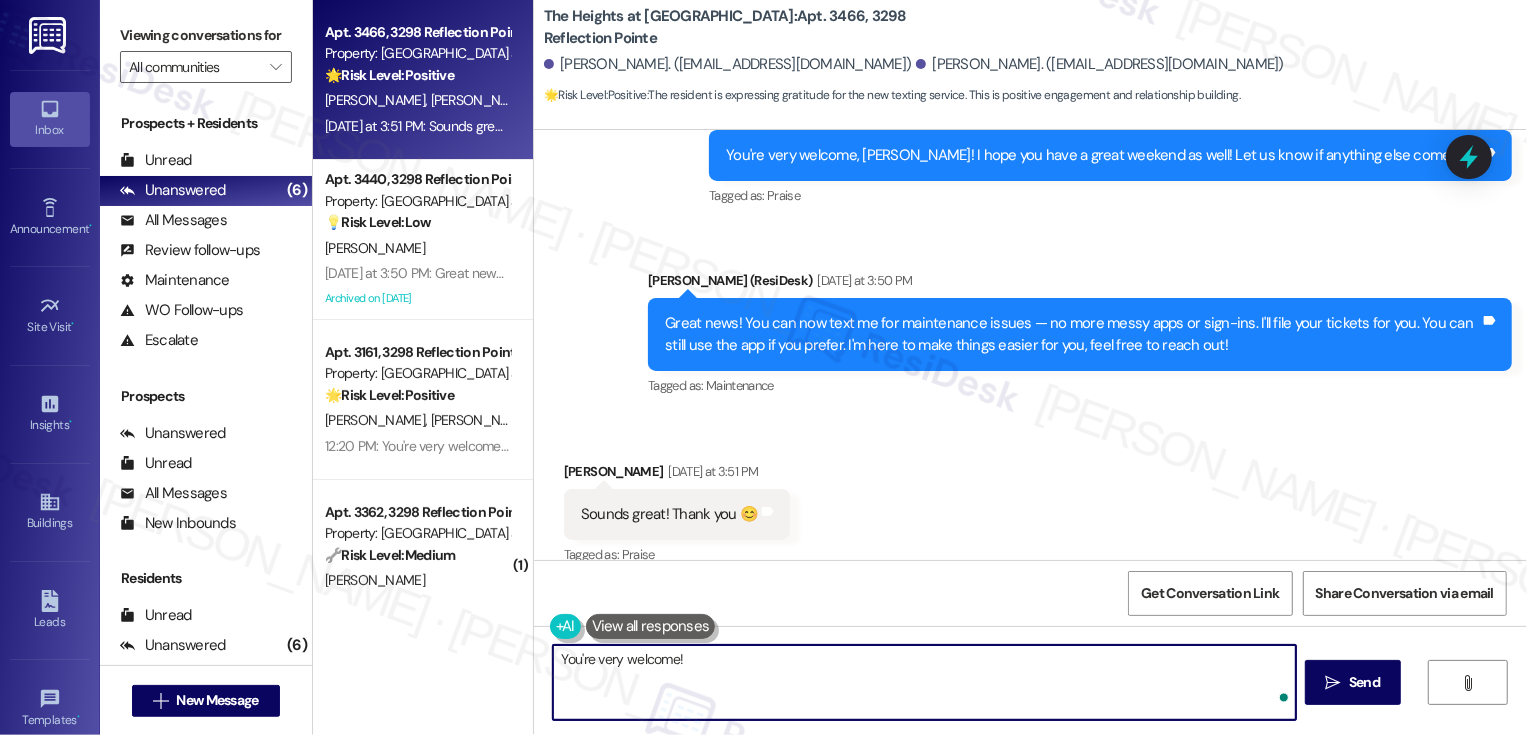 paste on "If I may ask, how has your experience been living at {{property}}? Has the property lived up to your expectations?" 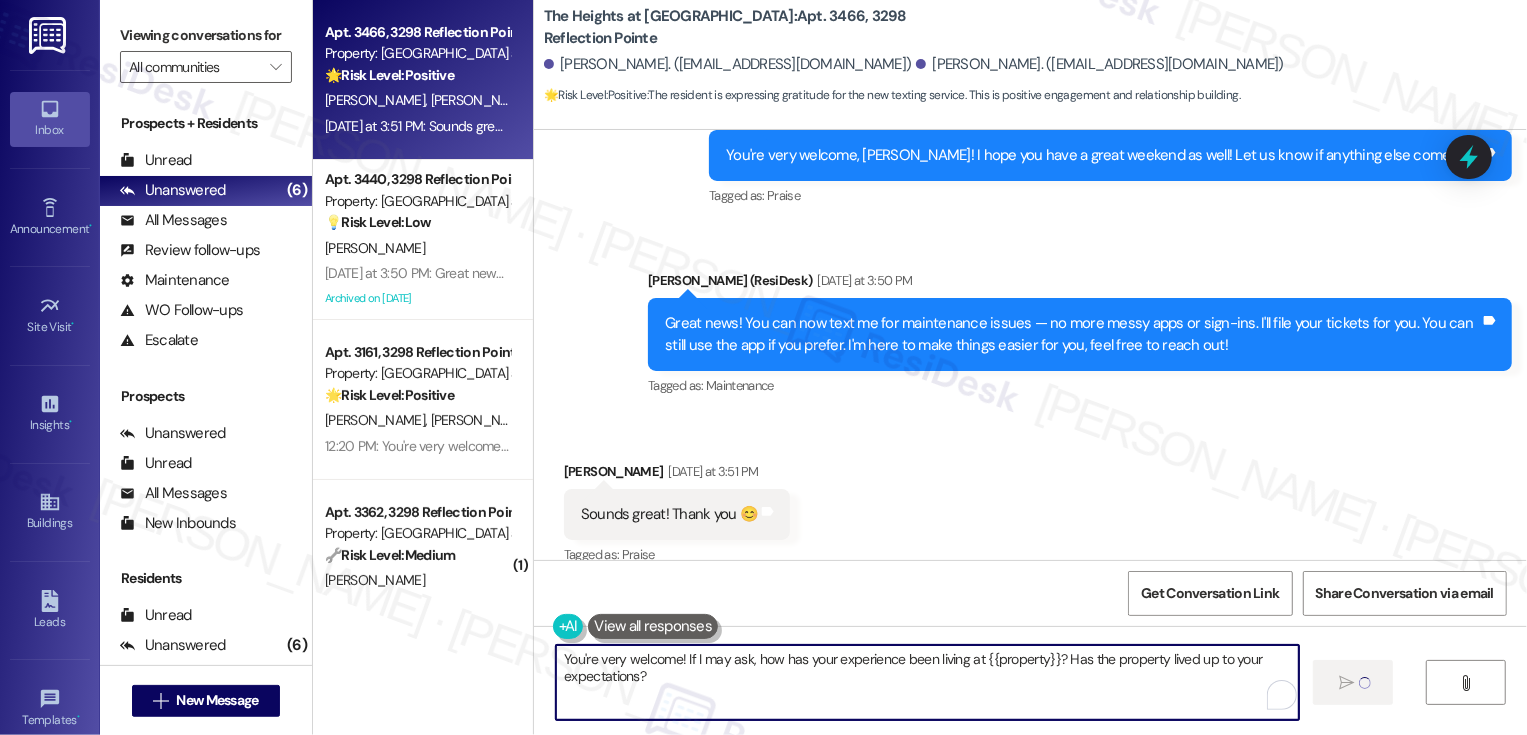 type 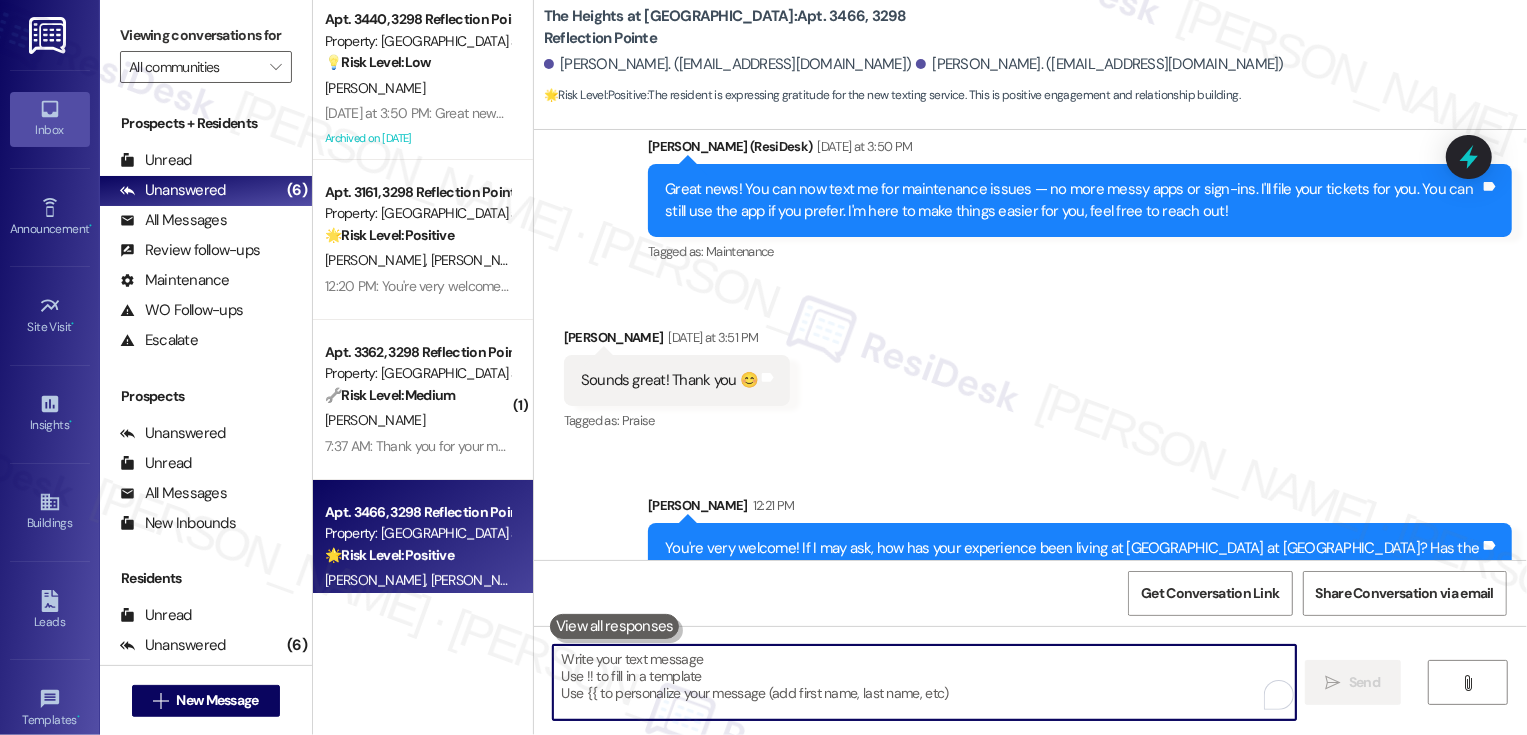 scroll, scrollTop: 5477, scrollLeft: 0, axis: vertical 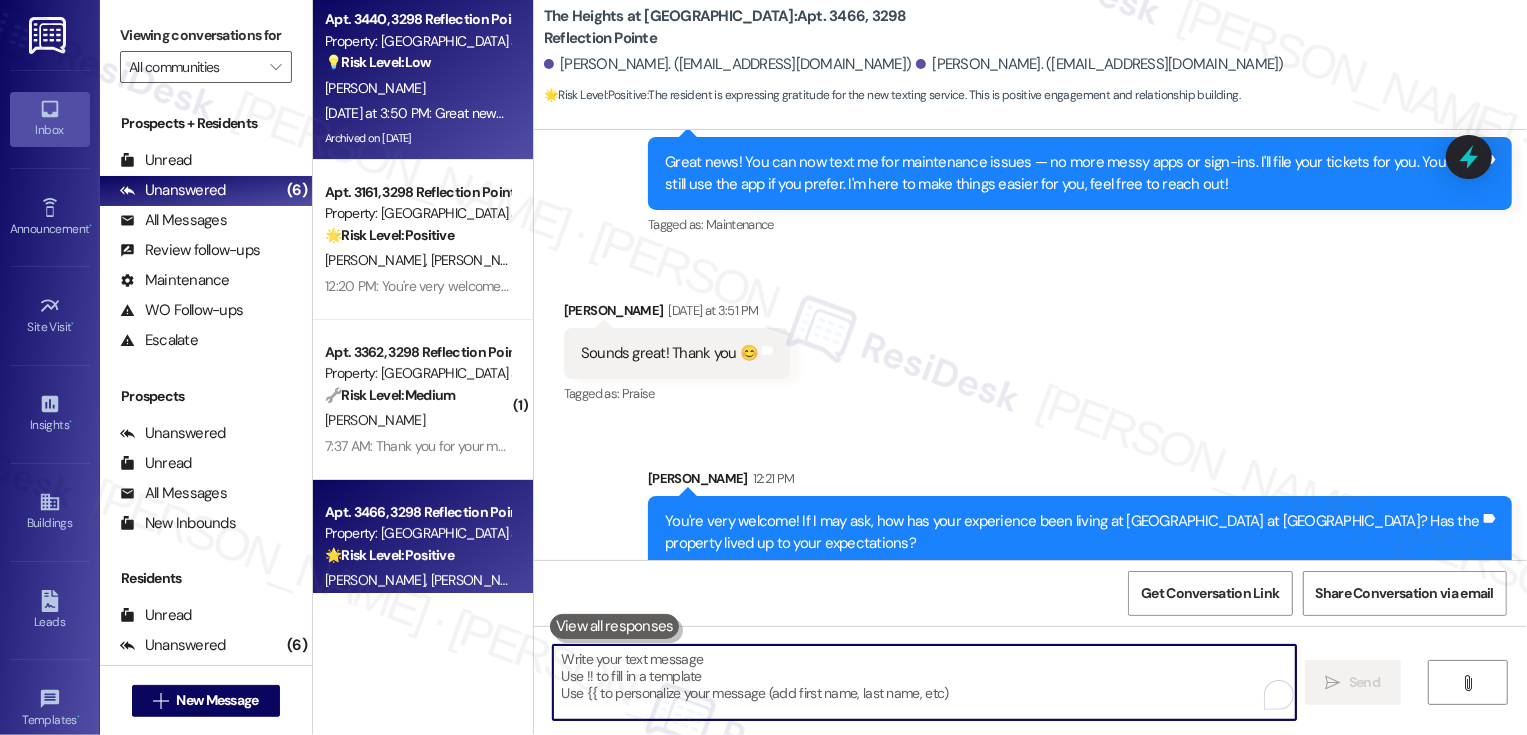 click on "Yesterday at 3:50 PM: Great news! You can now text me for maintenance issues — no more messy apps or sign-ins. I'll file your tickets for you. You can still use the app if you prefer.  I'm here to make things easier for you, feel free to reach out! Yesterday at 3:50 PM: Great news! You can now text me for maintenance issues — no more messy apps or sign-ins. I'll file your tickets for you. You can still use the app if you prefer.  I'm here to make things easier for you, feel free to reach out!" at bounding box center (1006, 113) 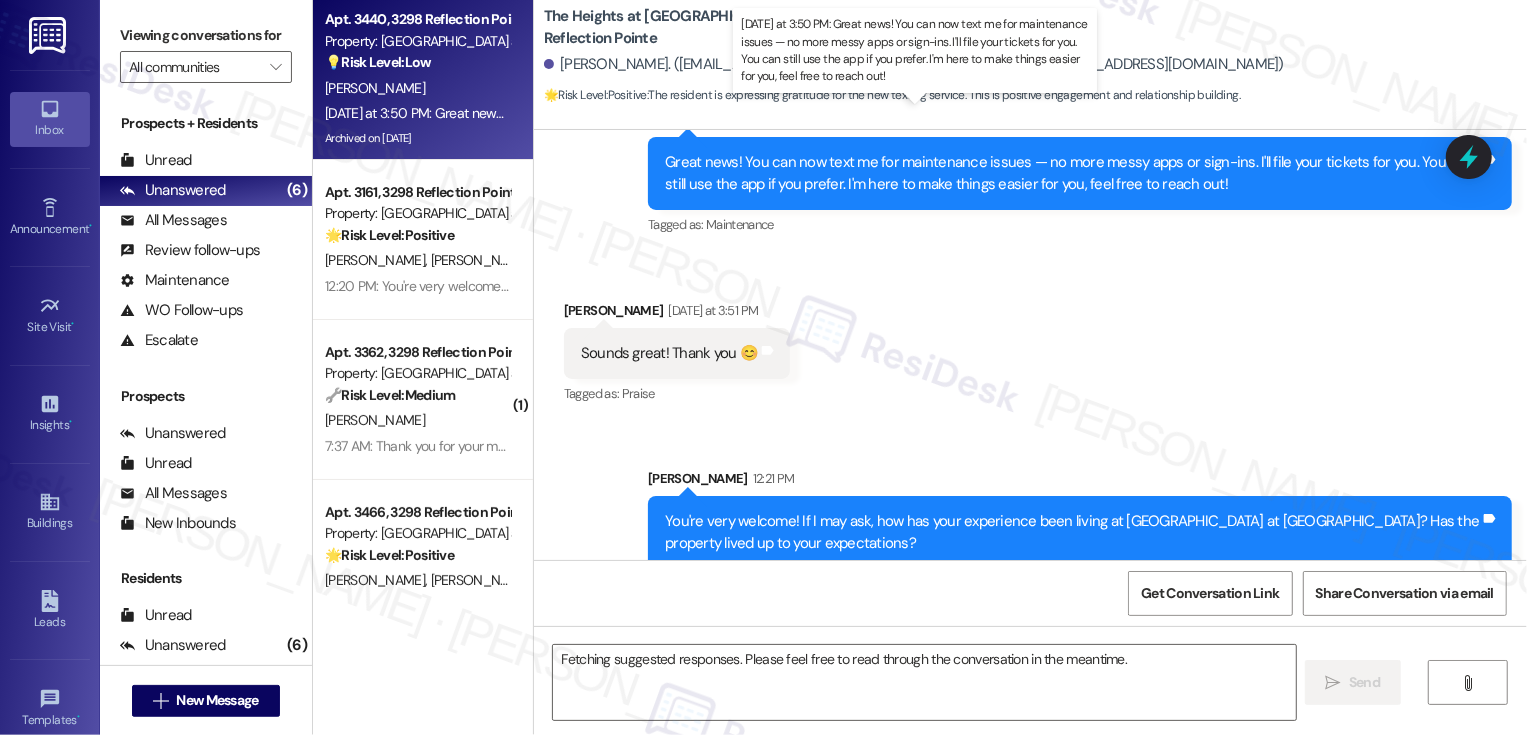 click on "Yesterday at 3:50 PM: Great news! You can now text me for maintenance issues — no more messy apps or sign-ins. I'll file your tickets for you. You can still use the app if you prefer.  I'm here to make things easier for you, feel free to reach out! Yesterday at 3:50 PM: Great news! You can now text me for maintenance issues — no more messy apps or sign-ins. I'll file your tickets for you. You can still use the app if you prefer.  I'm here to make things easier for you, feel free to reach out!" at bounding box center (1006, 113) 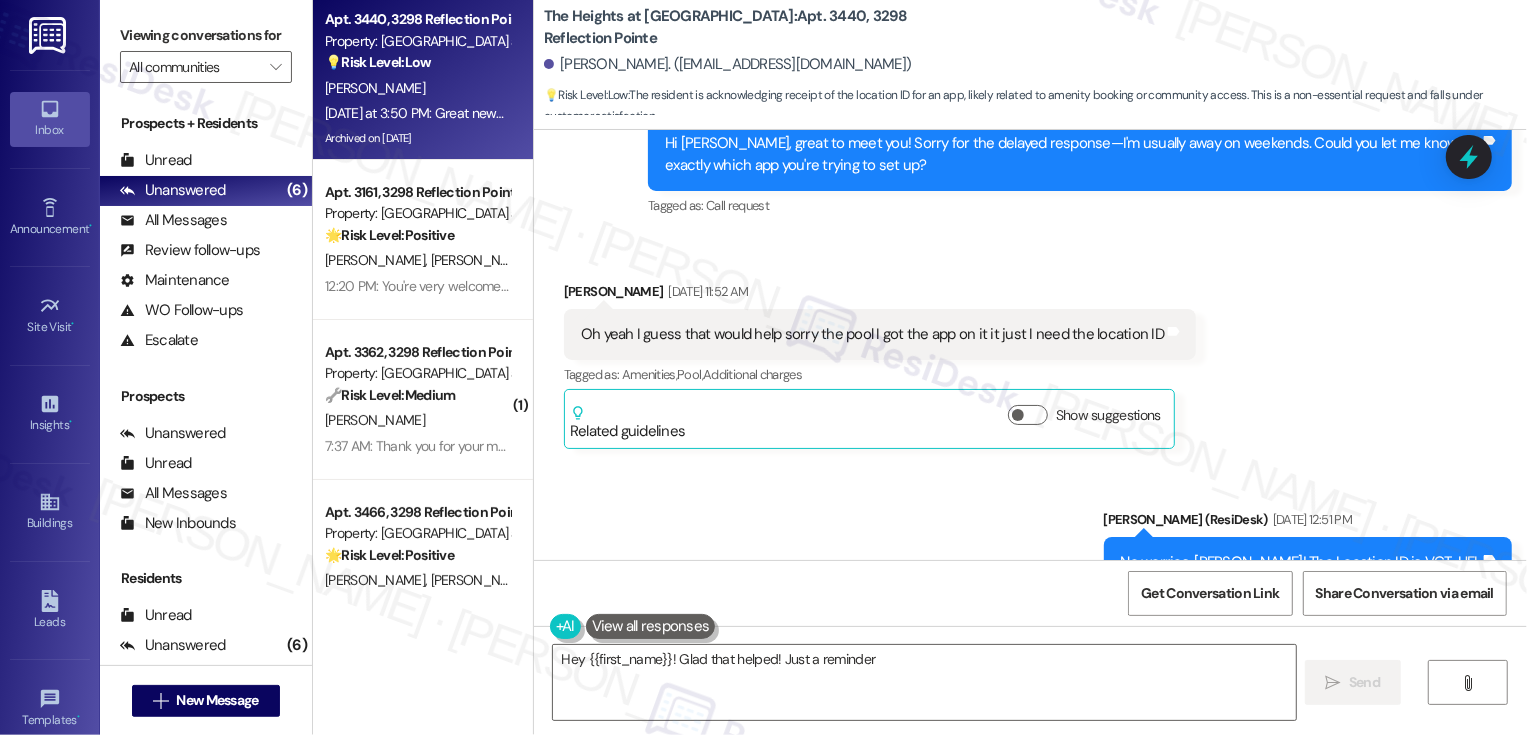 scroll, scrollTop: 970, scrollLeft: 0, axis: vertical 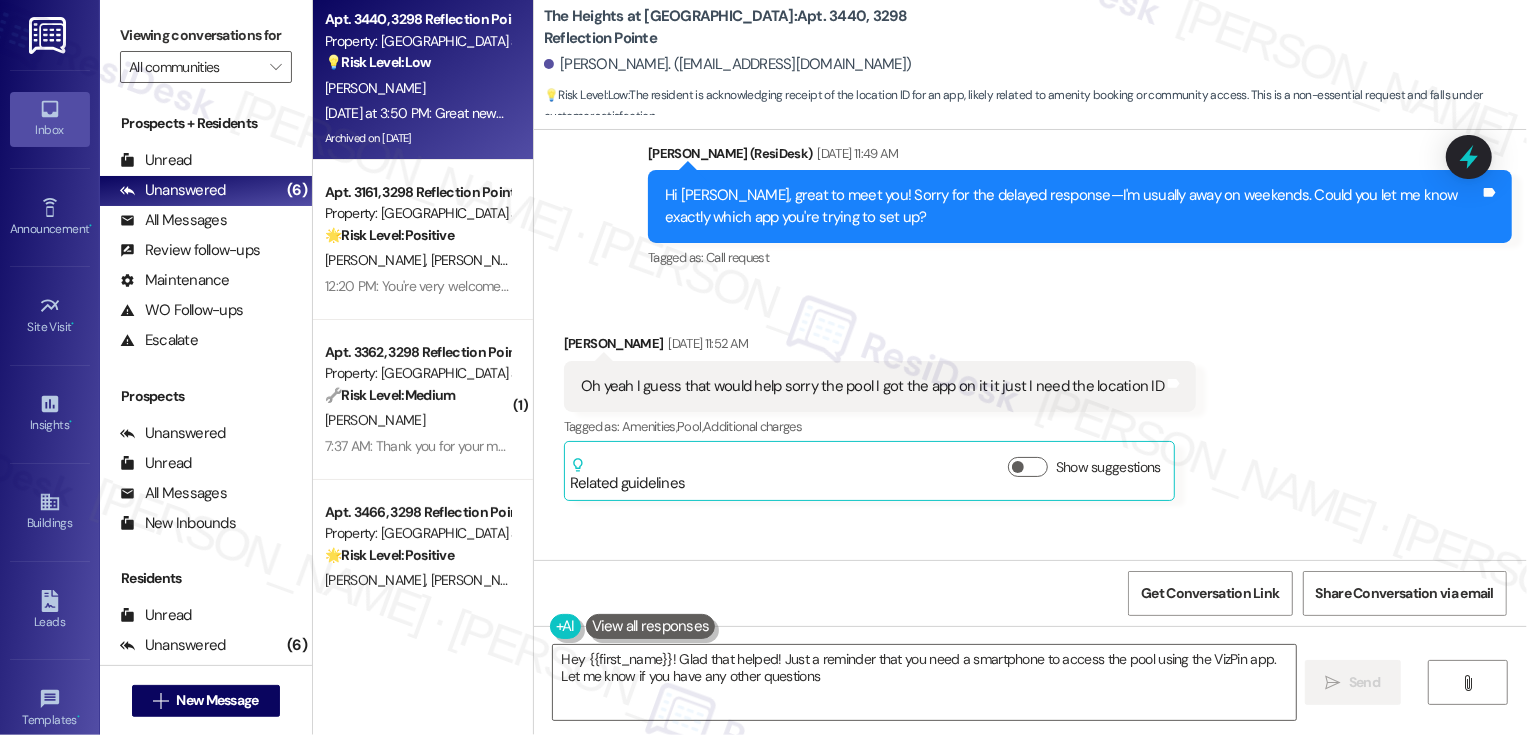 type on "Hey {{first_name}}! Glad that helped! Just a reminder that you need a smartphone to access the pool using the VizPin app. Let me know if you have any other questions!" 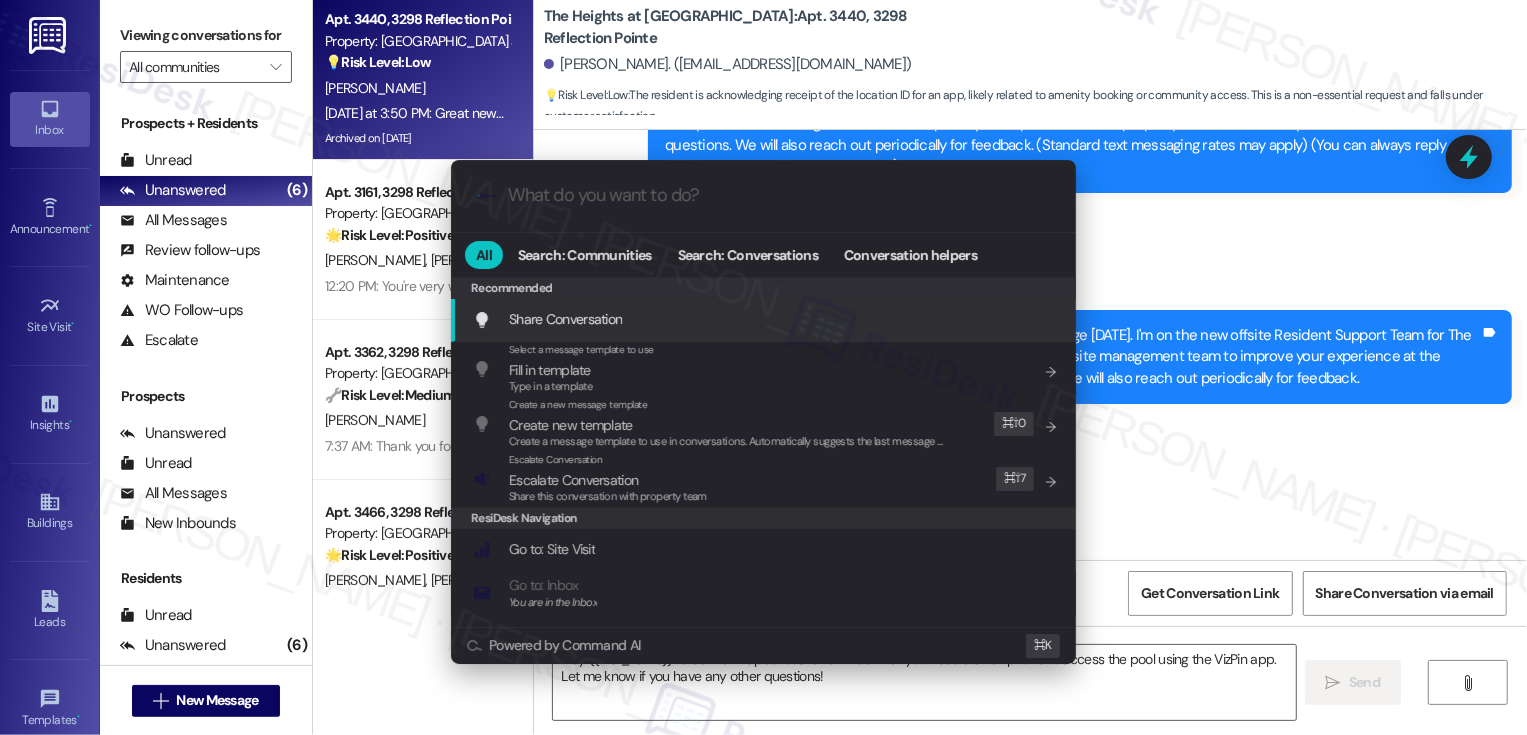 scroll, scrollTop: 260, scrollLeft: 0, axis: vertical 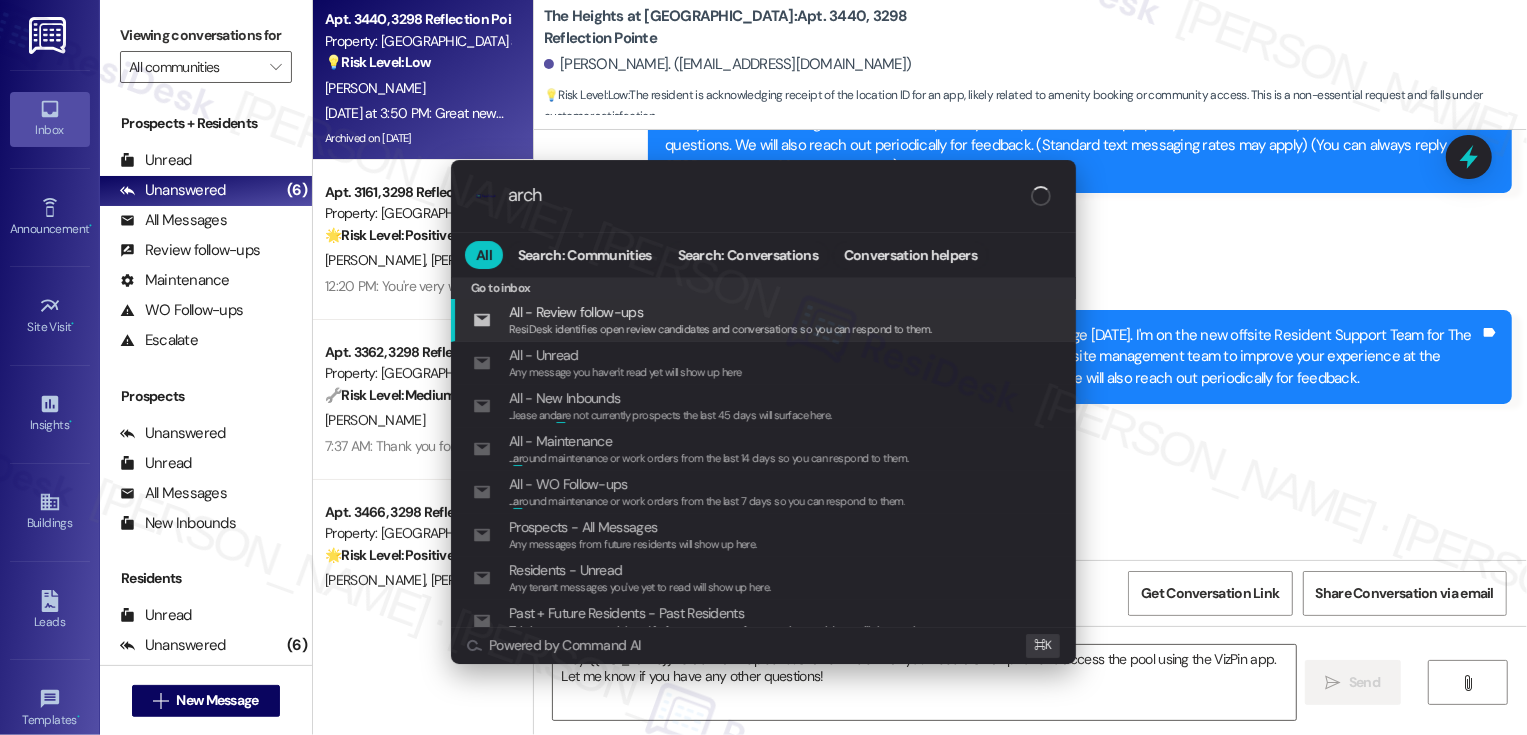 type on "archi" 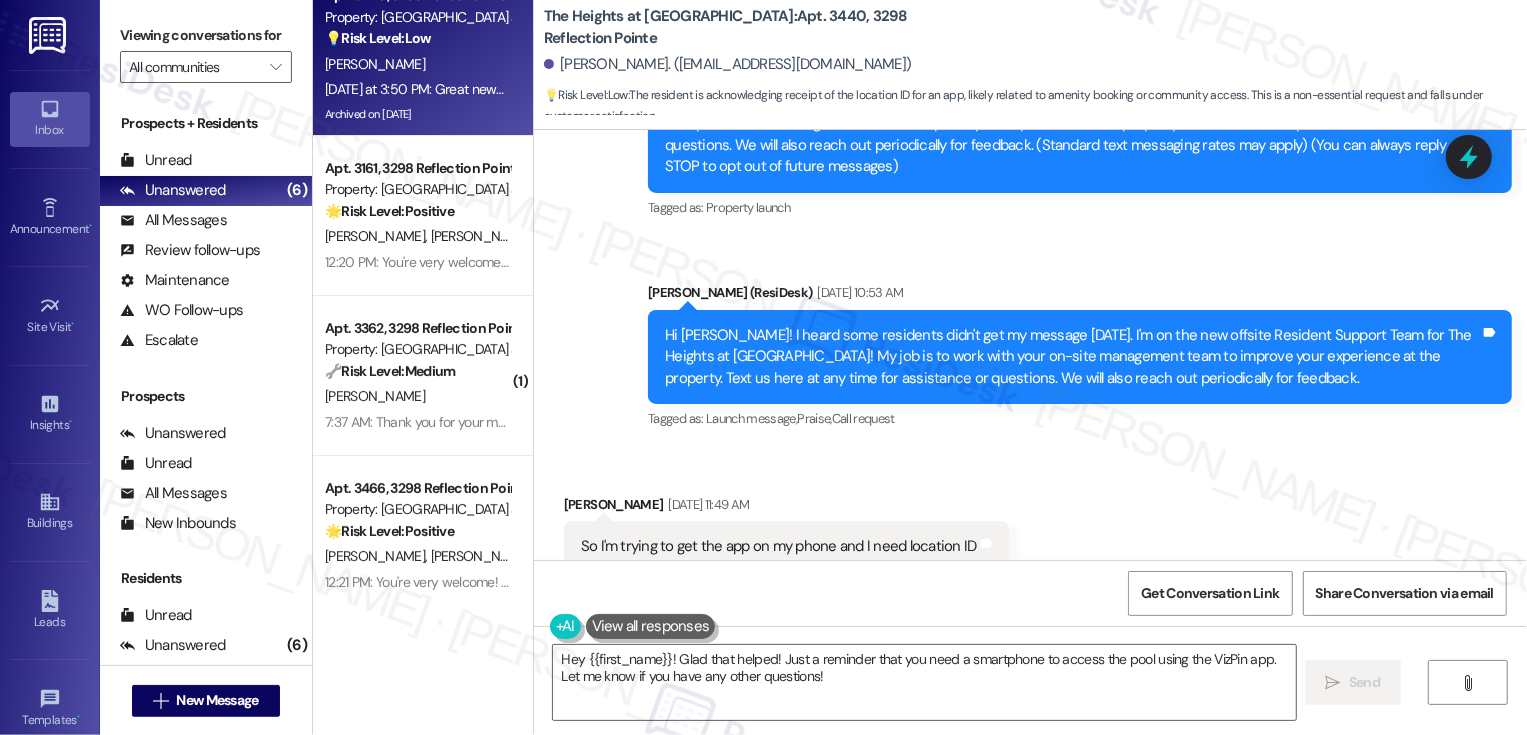 scroll, scrollTop: 46, scrollLeft: 0, axis: vertical 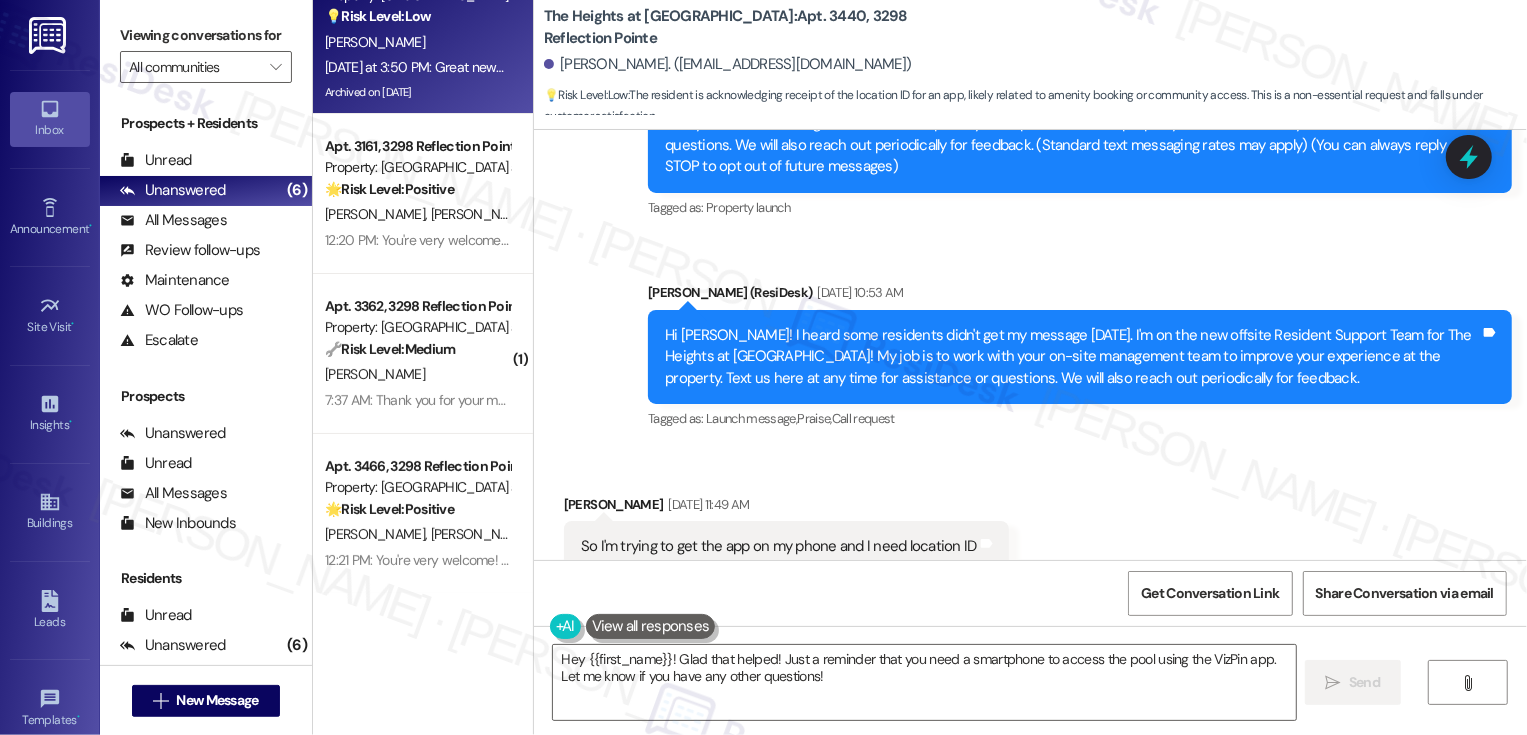 click on "[PERSON_NAME]" at bounding box center [417, 374] 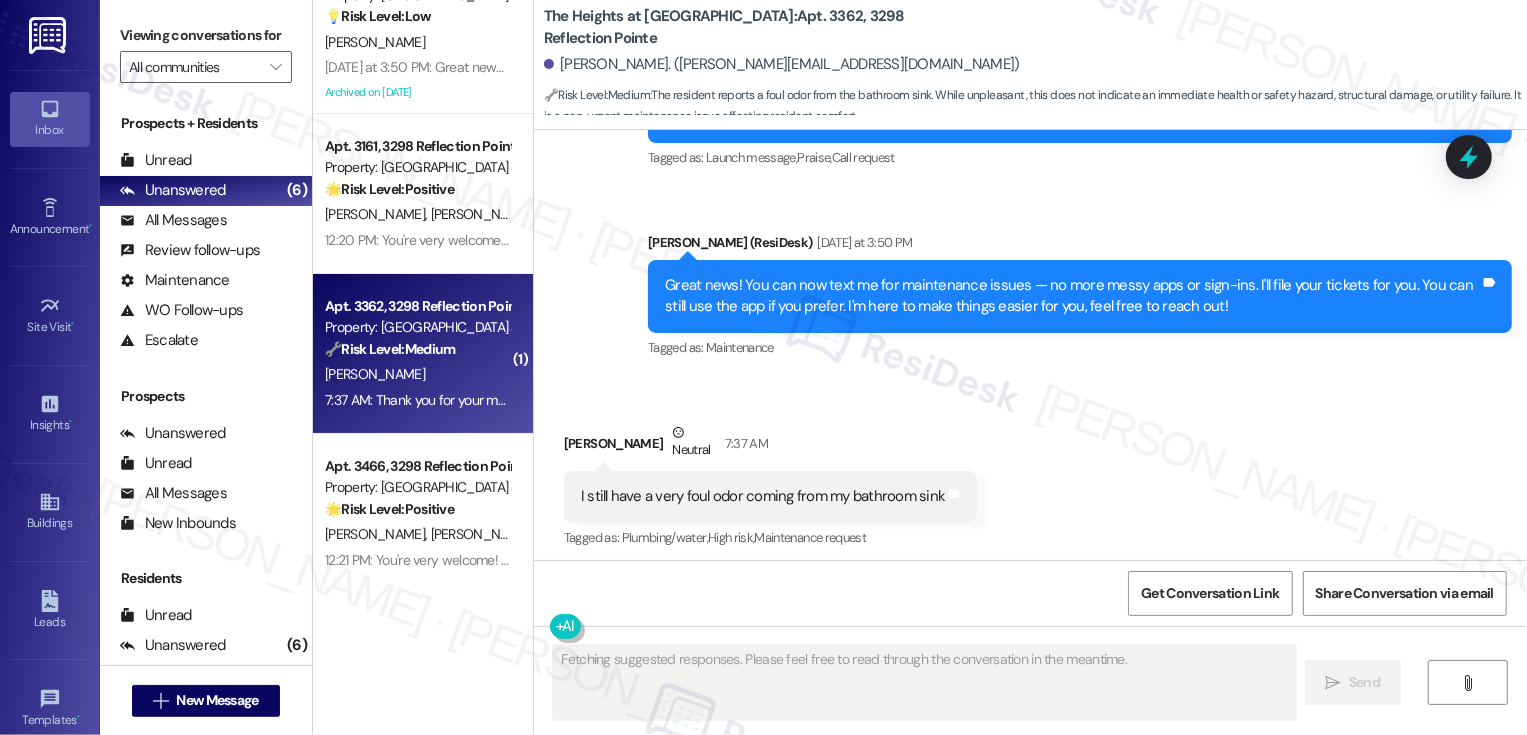 scroll, scrollTop: 758, scrollLeft: 0, axis: vertical 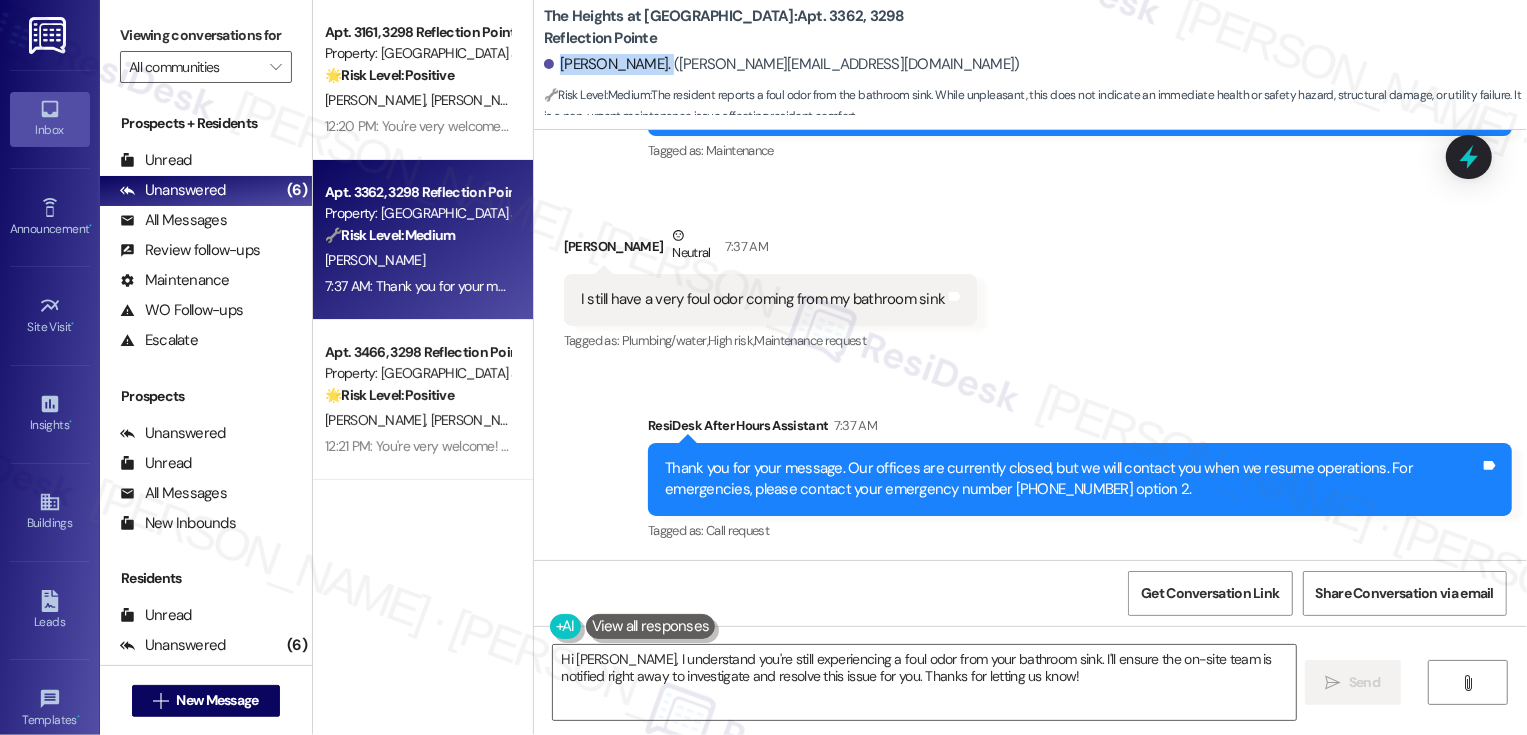 drag, startPoint x: 547, startPoint y: 66, endPoint x: 640, endPoint y: 67, distance: 93.00538 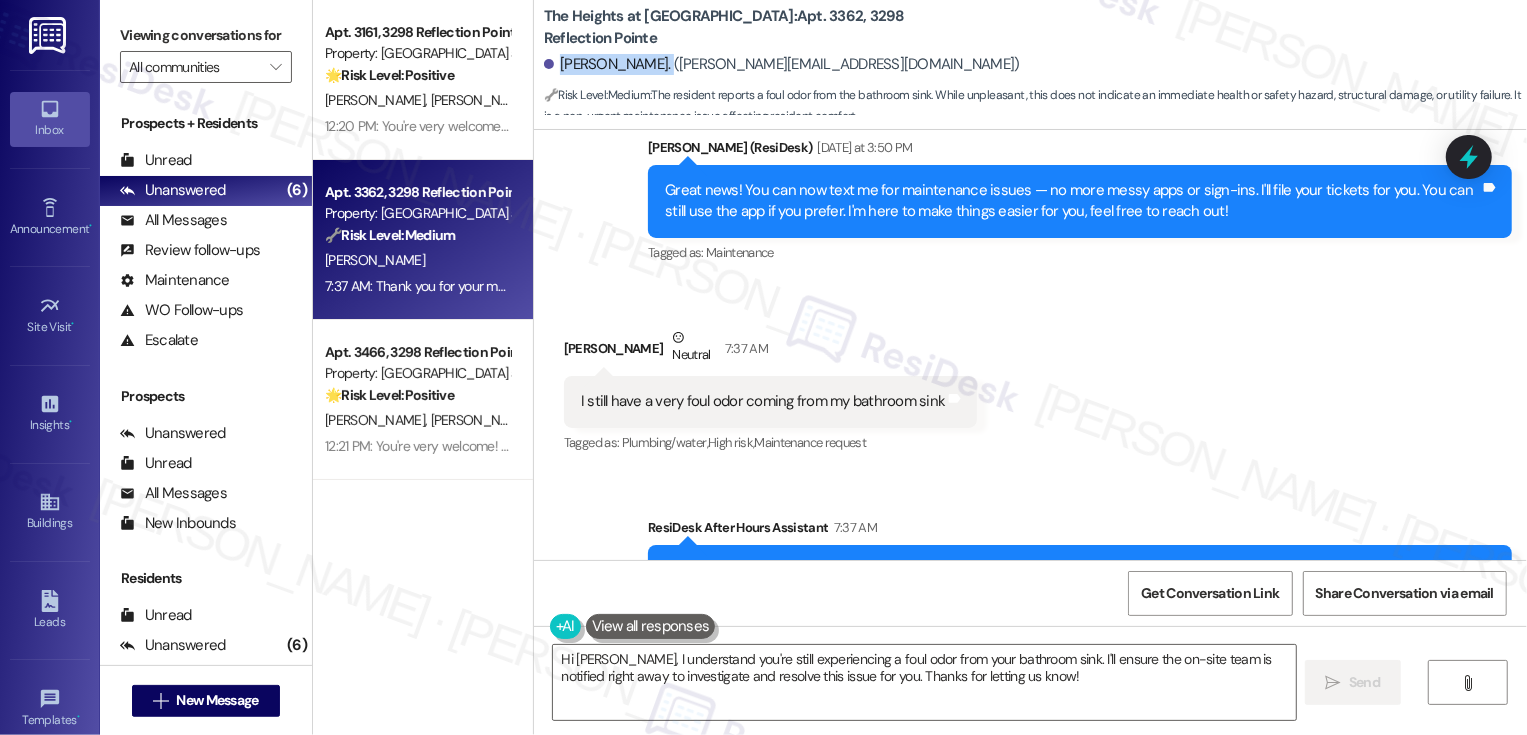 scroll, scrollTop: 670, scrollLeft: 0, axis: vertical 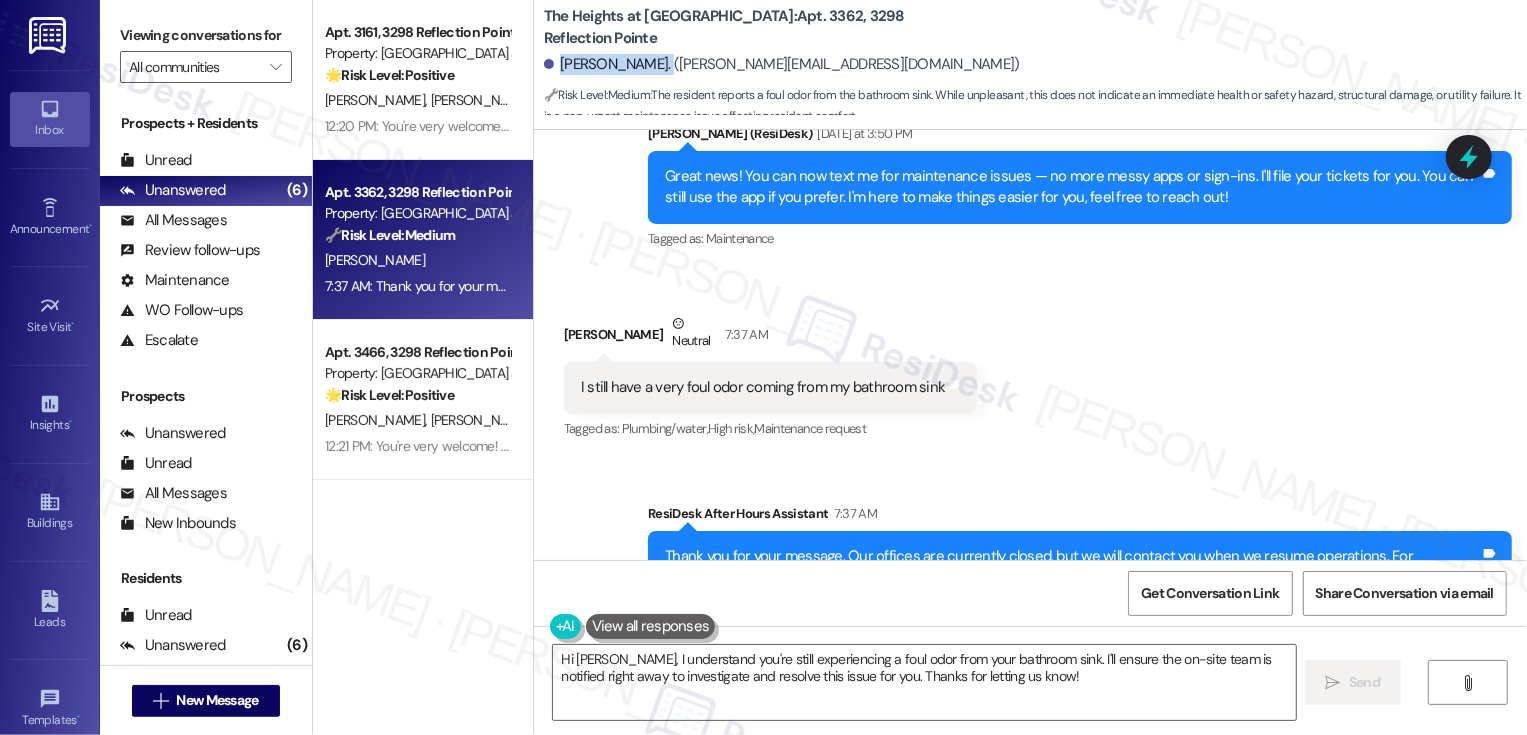 click on "Elijah Melendez   Neutral 7:37 AM" at bounding box center [771, 337] 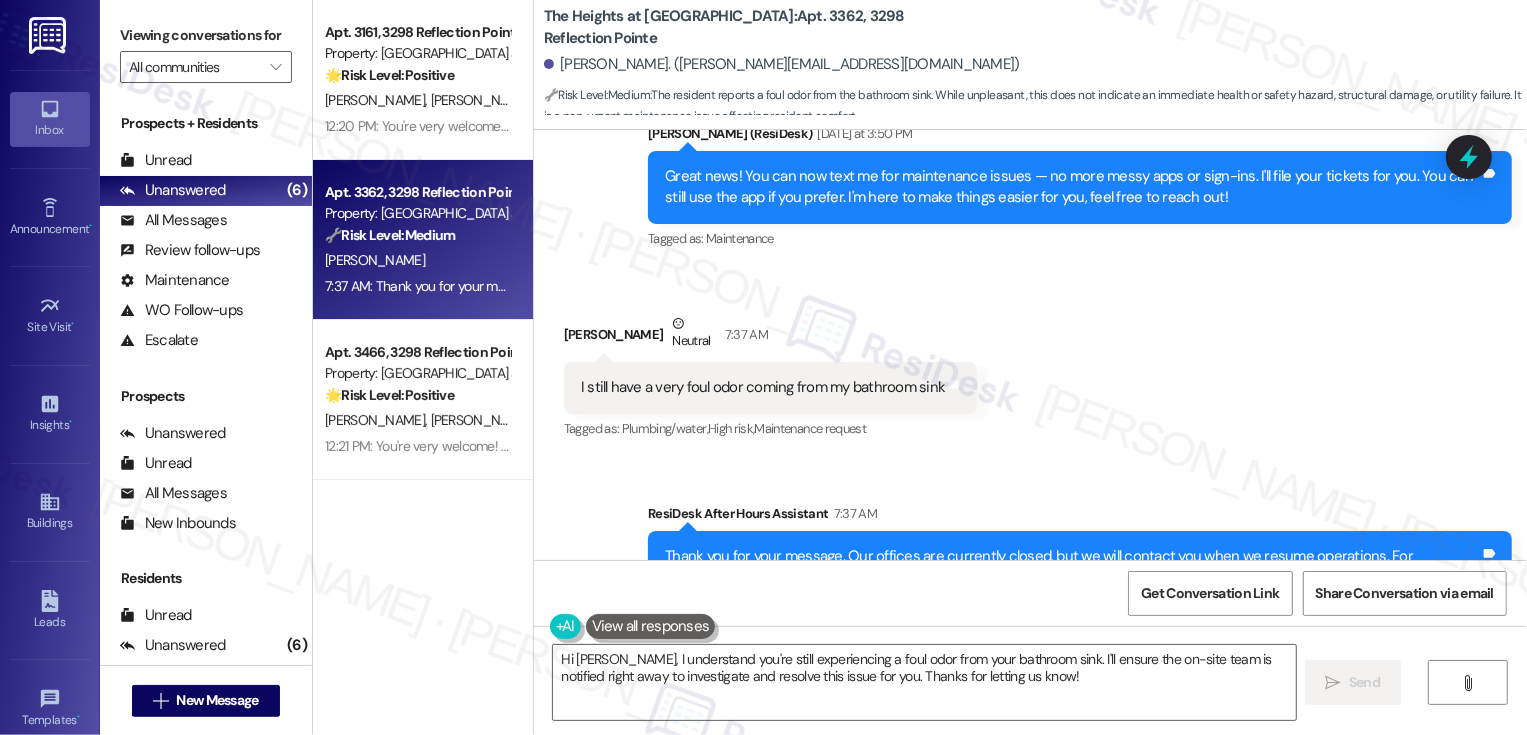 click on "Elijah Melendez   Neutral 7:37 AM" at bounding box center [771, 337] 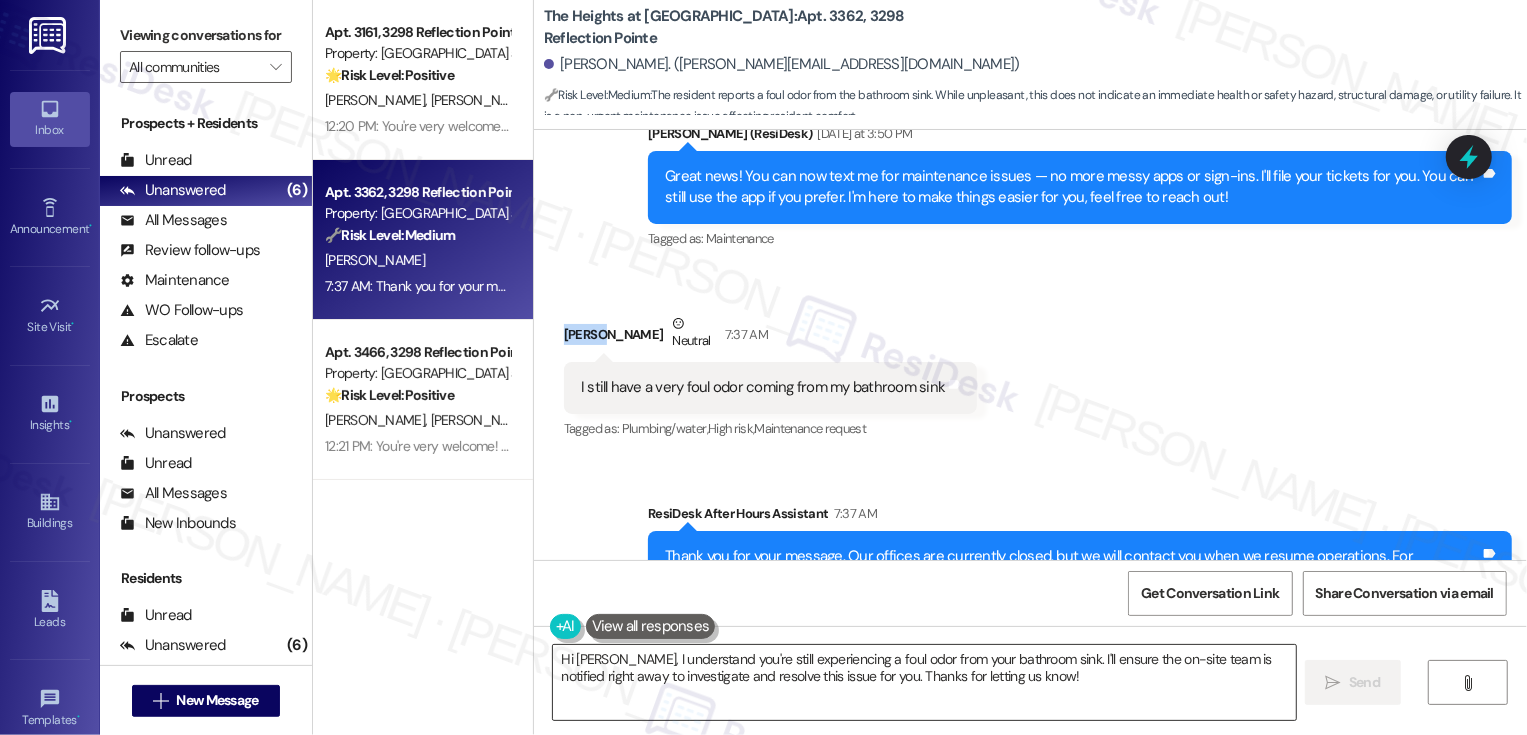 click on "Hi Elijah, I understand you're still experiencing a foul odor from your bathroom sink. I'll ensure the on-site team is notified right away to investigate and resolve this issue for you. Thanks for letting us know!" at bounding box center (924, 682) 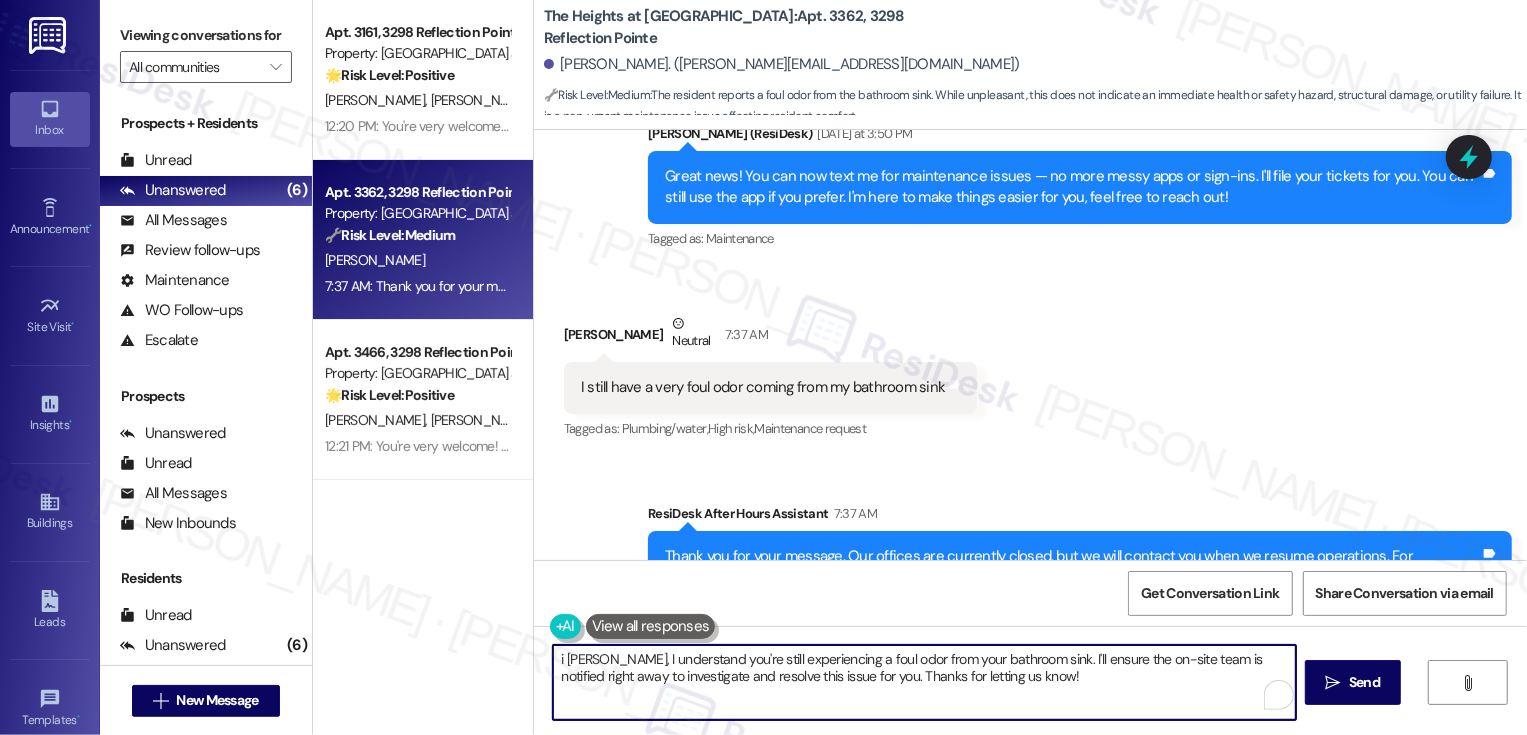 type on "it Elijah, I understand you're still experiencing a foul odor from your bathroom sink. I'll ensure the on-site team is notified right away to investigate and resolve this issue for you. Thanks for letting us know!" 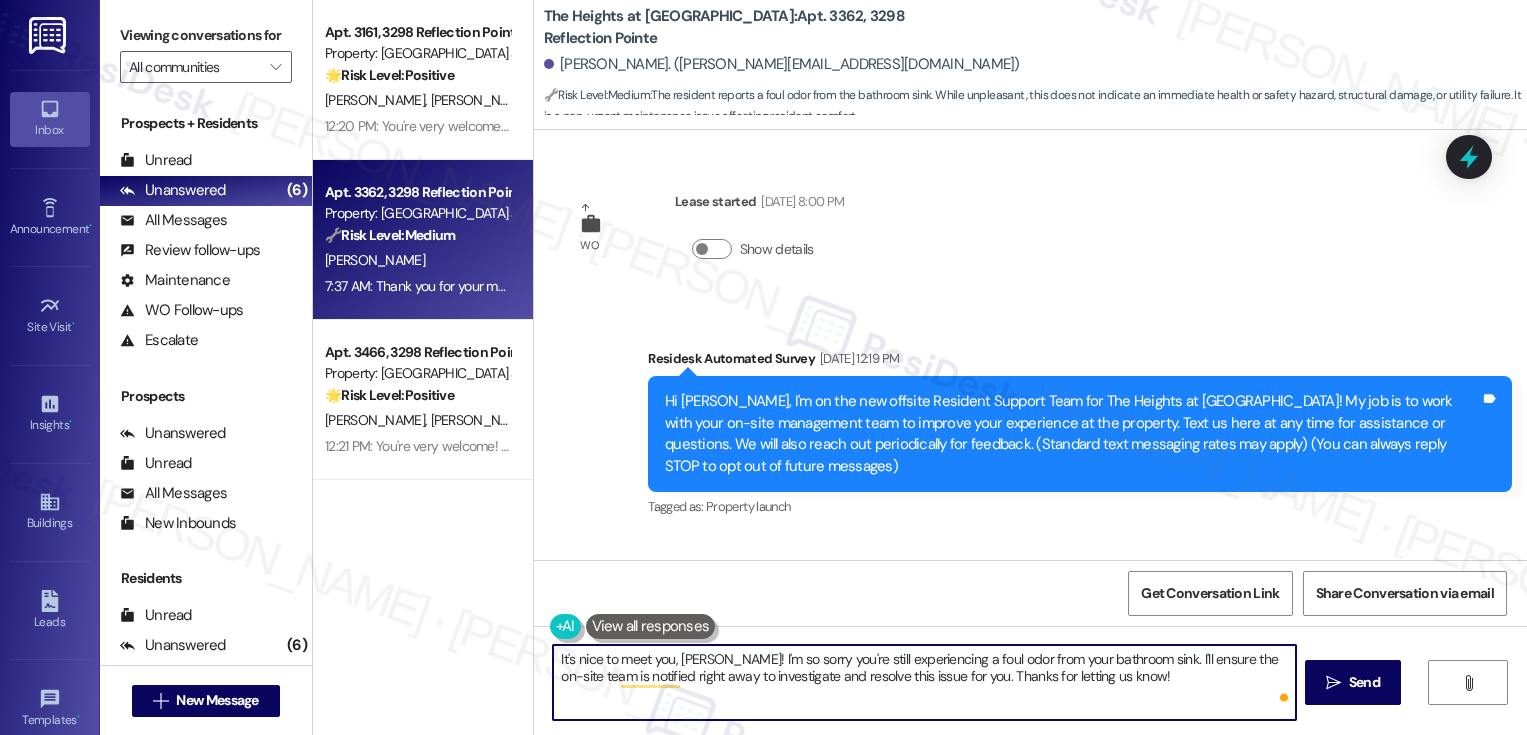 scroll, scrollTop: 0, scrollLeft: 0, axis: both 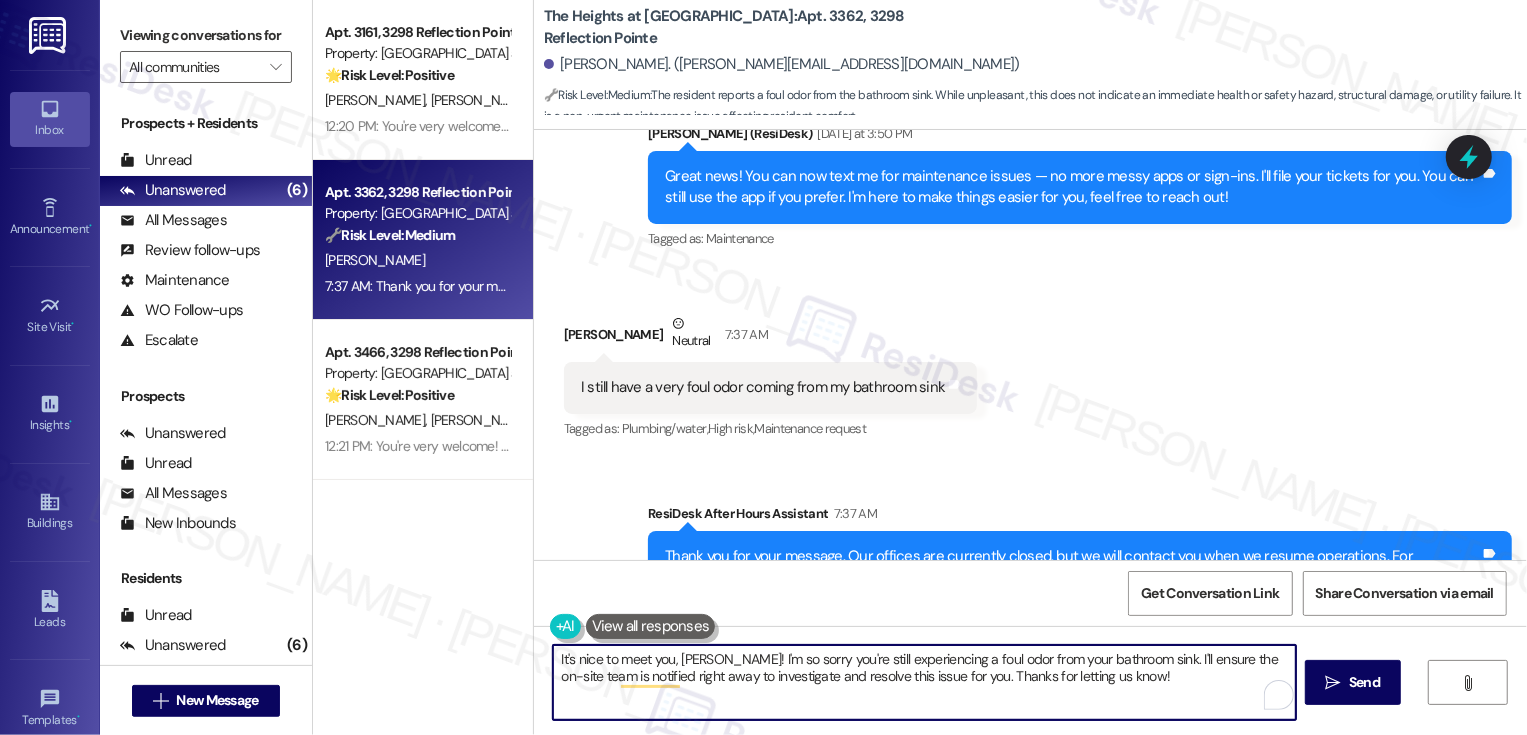 drag, startPoint x: 1121, startPoint y: 659, endPoint x: 1140, endPoint y: 701, distance: 46.09772 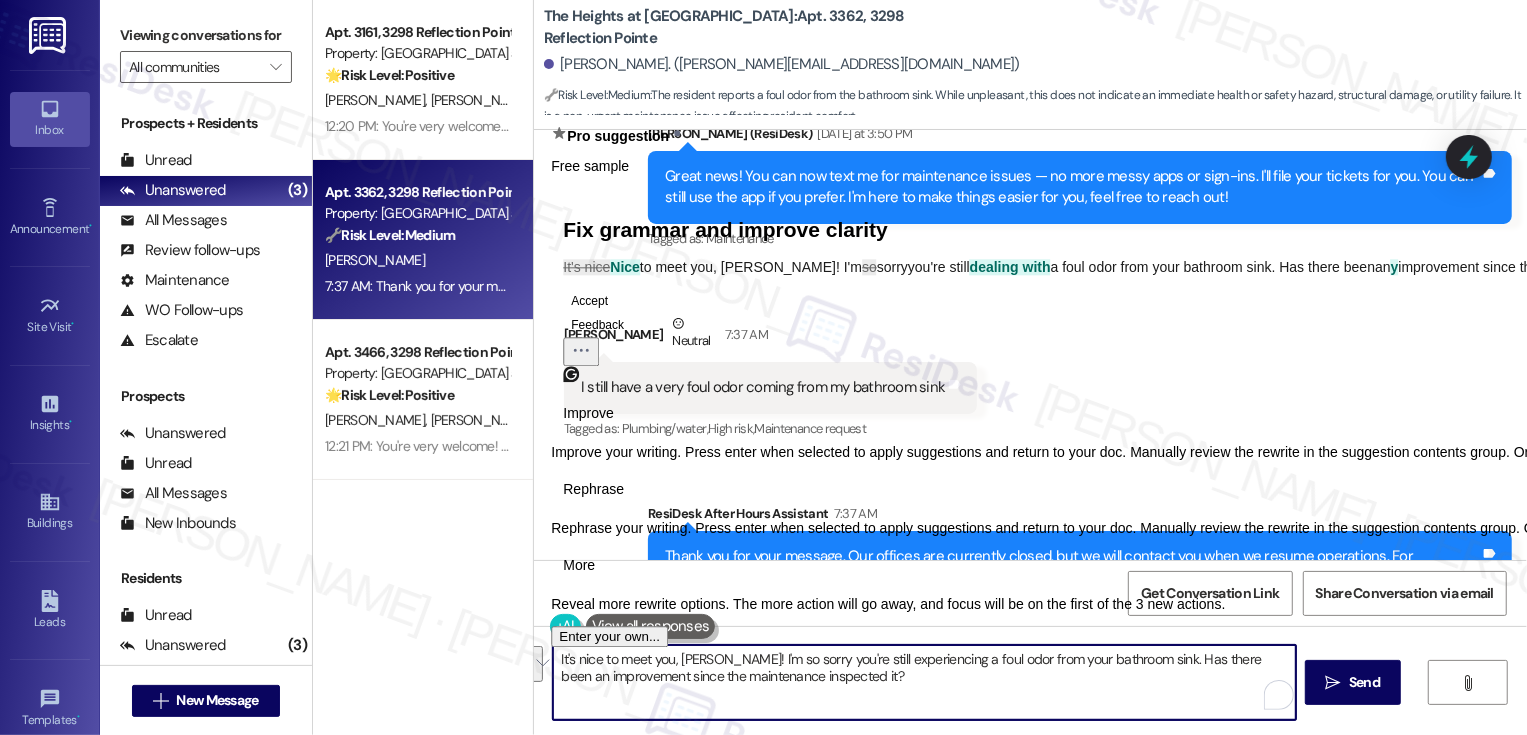 click on "Rephrase" at bounding box center (593, 490) 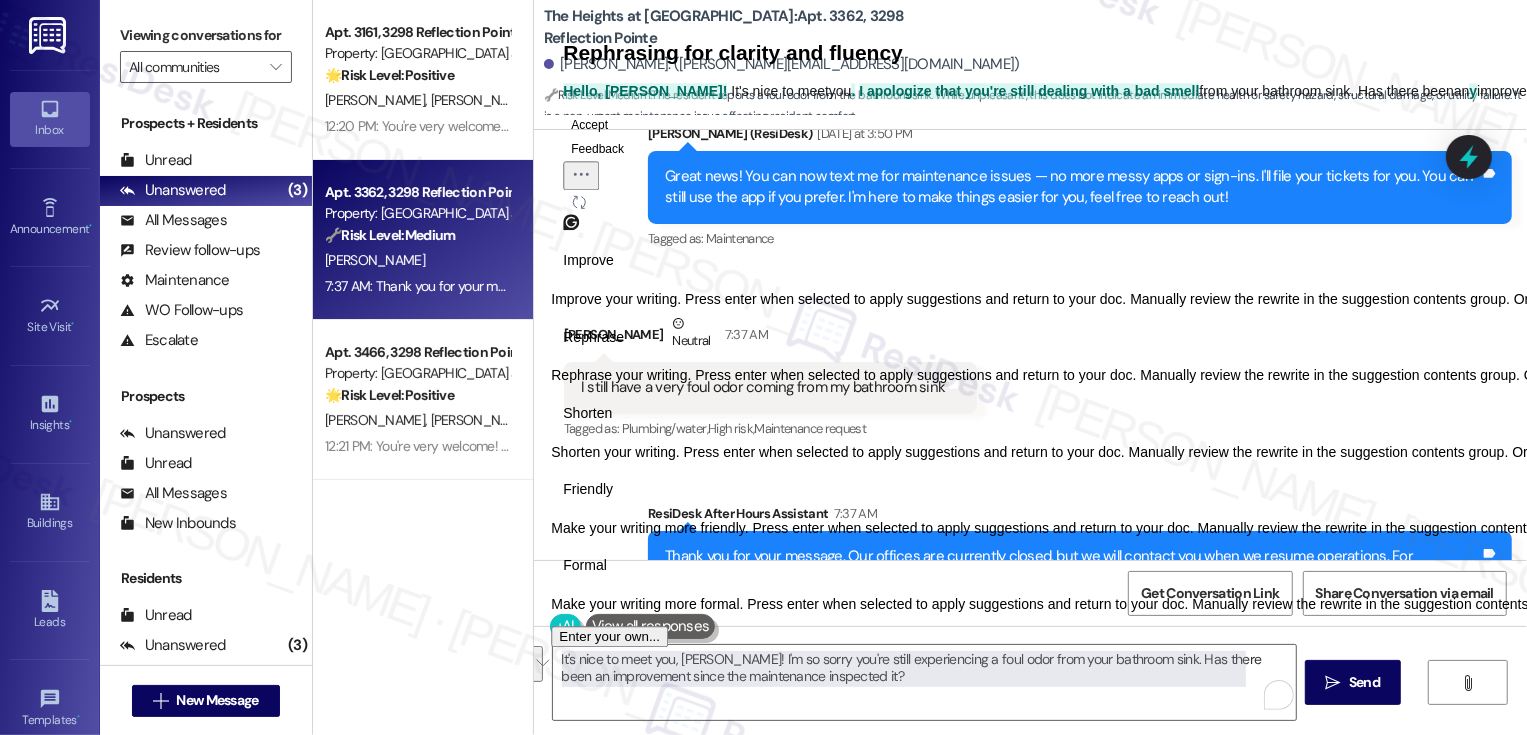 click on "Friendly" at bounding box center (588, 489) 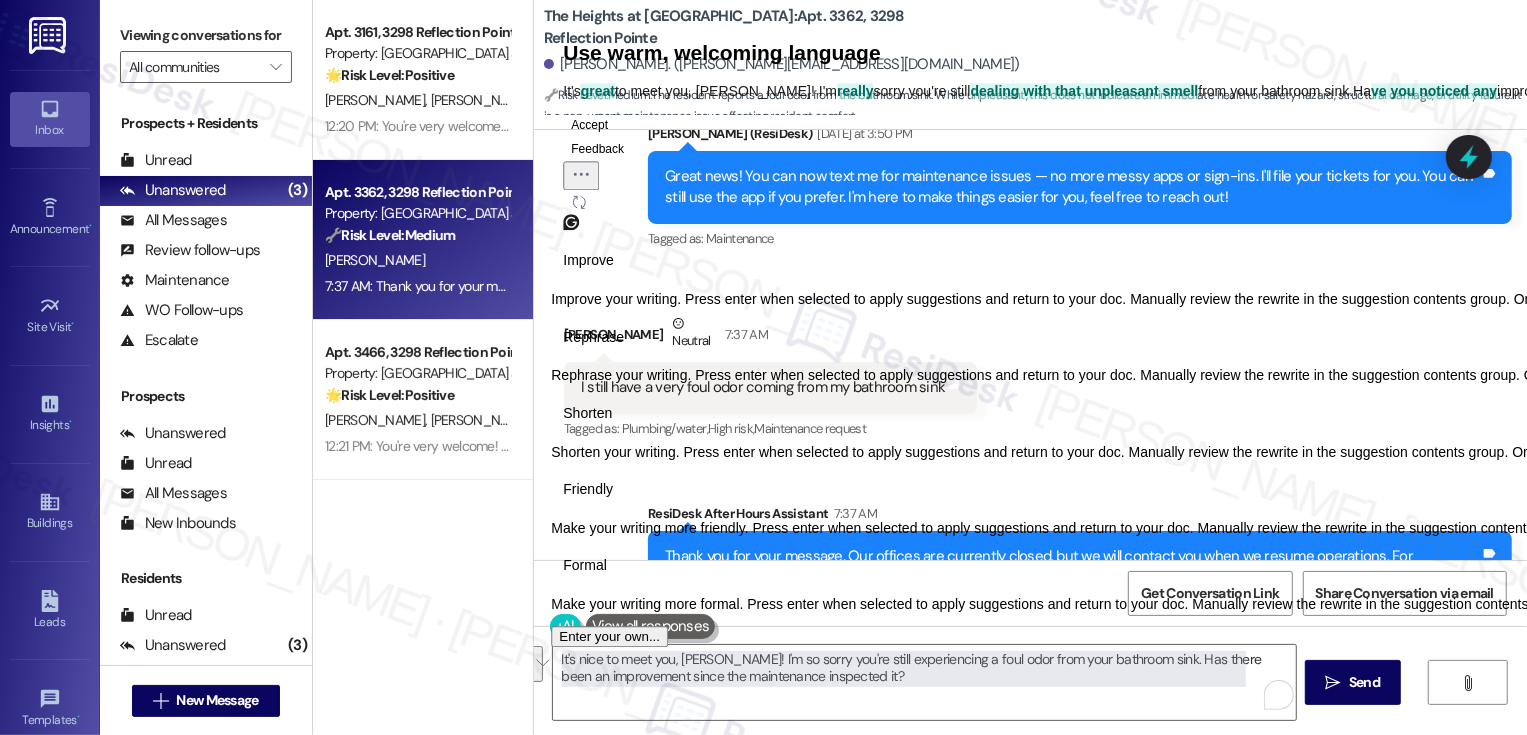 click on "Accept" 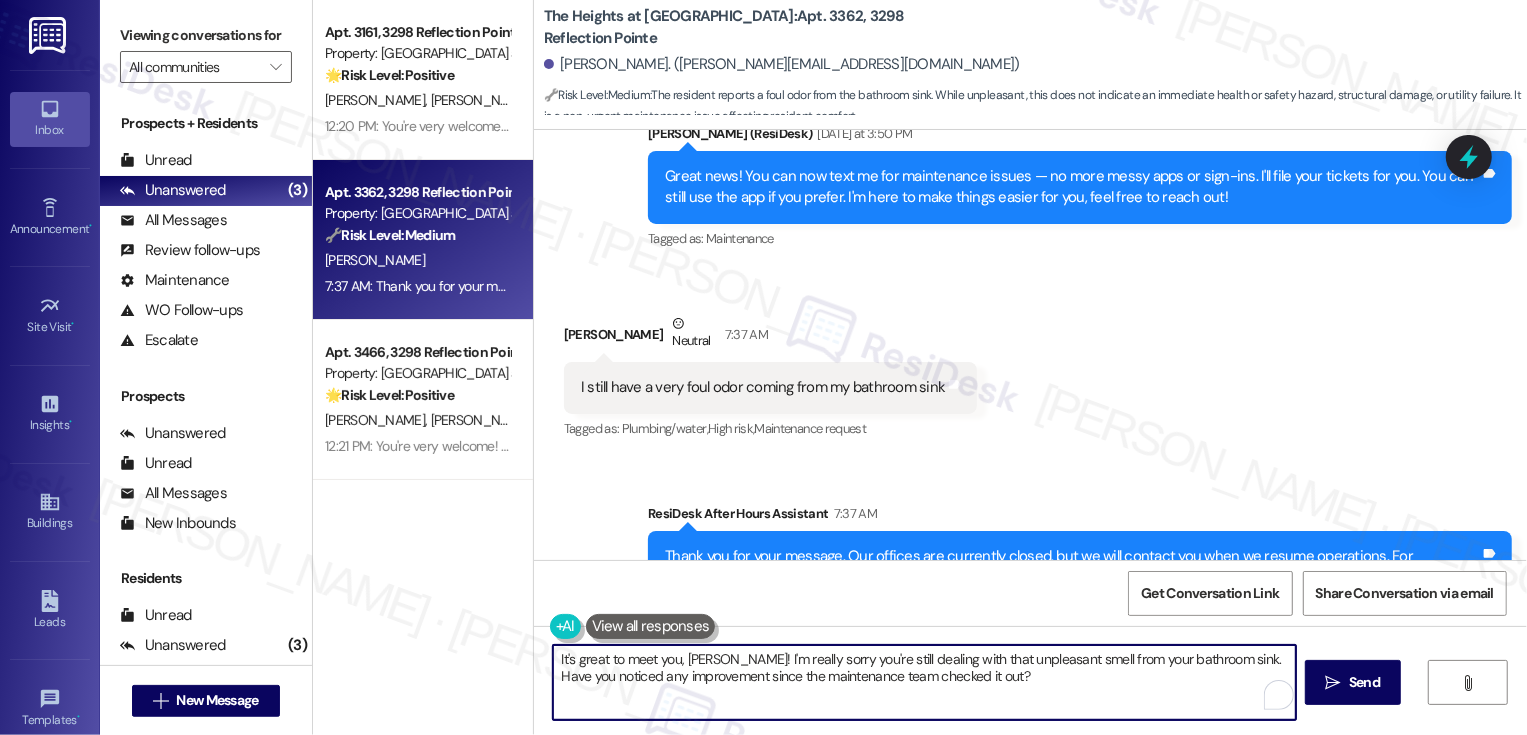 type on "It's great to meet you, Elijah! I'm really sorry you're still dealing with that unpleasant smell from your bathroom sink. Have you noticed any improvement since the maintenance team checked it out?" 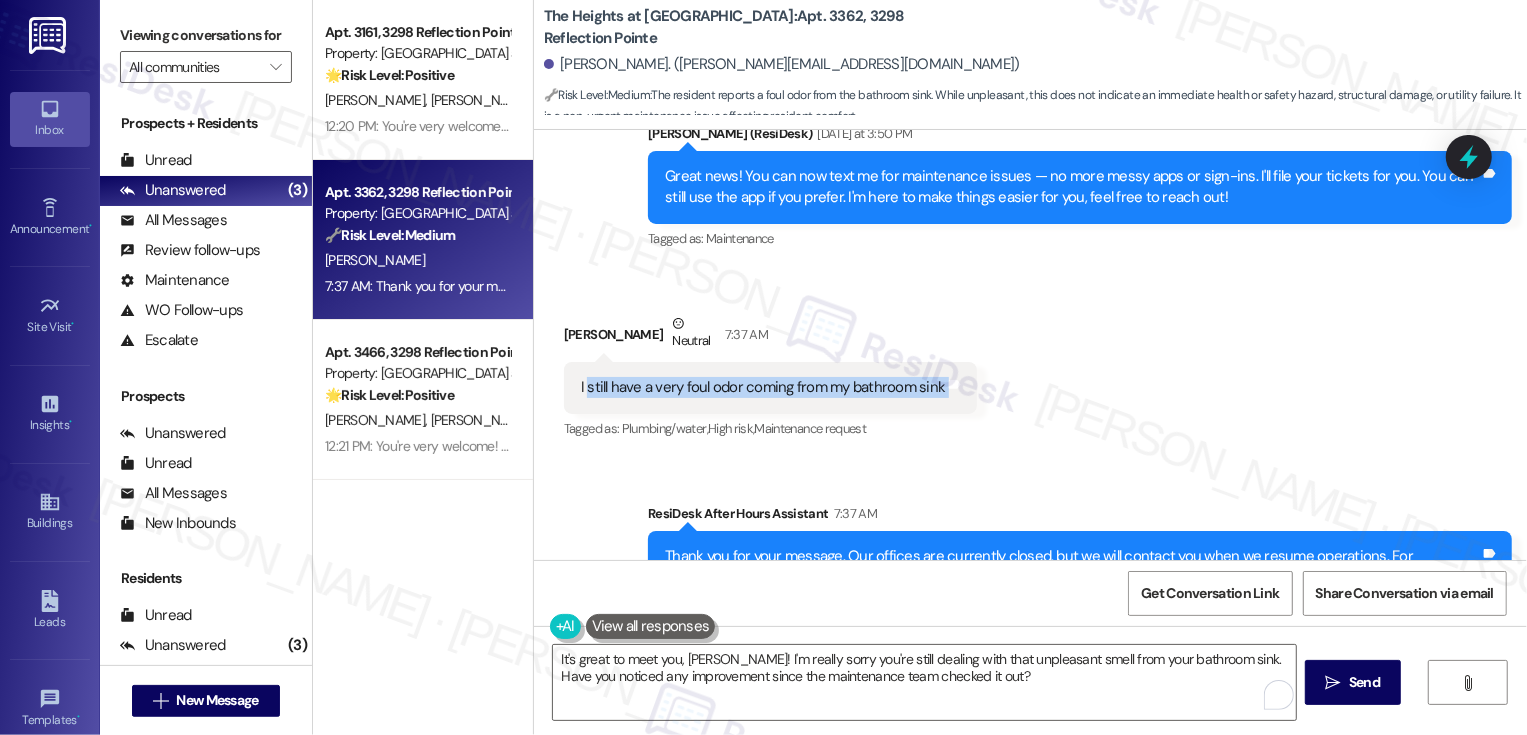 drag, startPoint x: 573, startPoint y: 386, endPoint x: 949, endPoint y: 392, distance: 376.04788 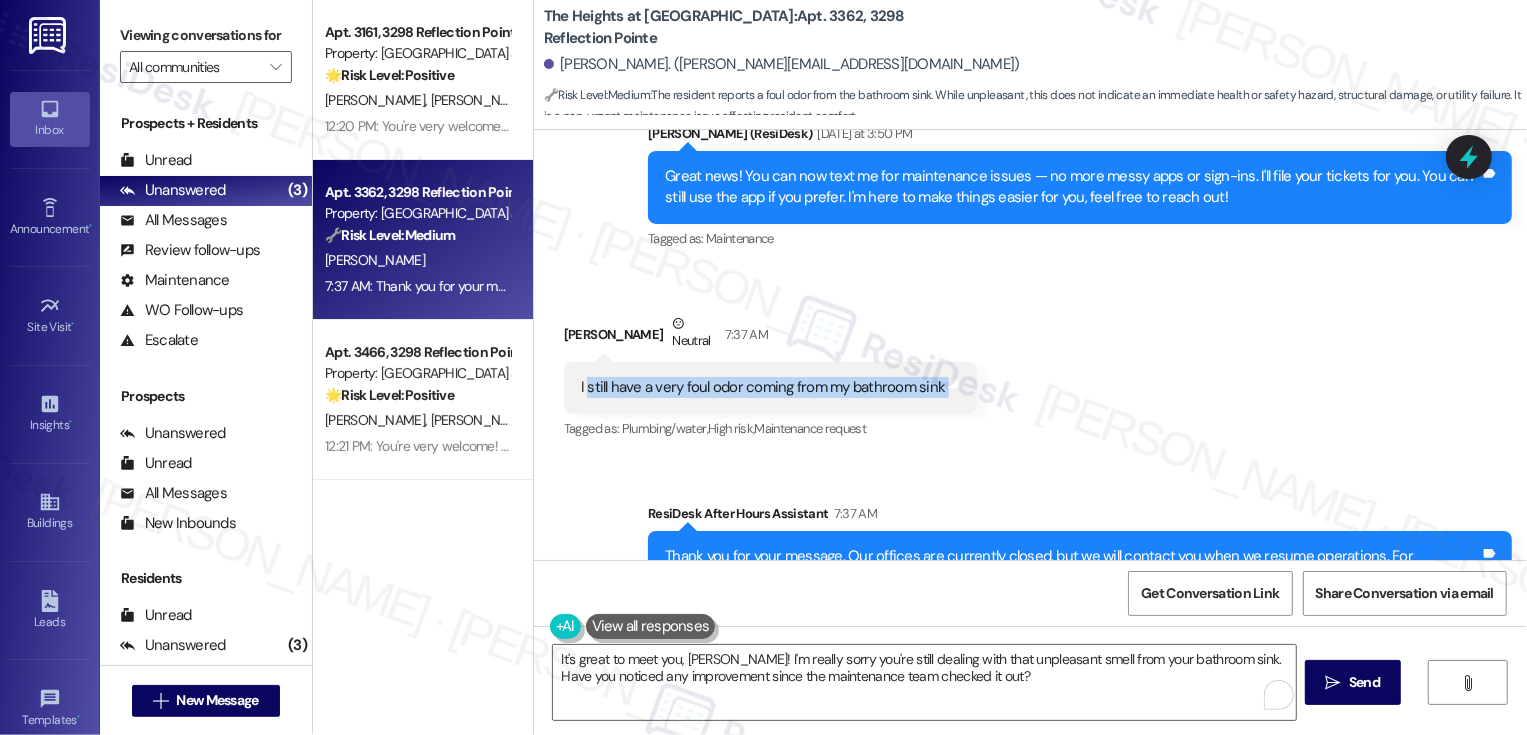 click on "Received via SMS Elijah Melendez   Neutral 7:37 AM I still have a very foul odor coming from my bathroom sink Tags and notes Tagged as:   Plumbing/water ,  Click to highlight conversations about Plumbing/water High risk ,  Click to highlight conversations about High risk Maintenance request Click to highlight conversations about Maintenance request" at bounding box center (1030, 363) 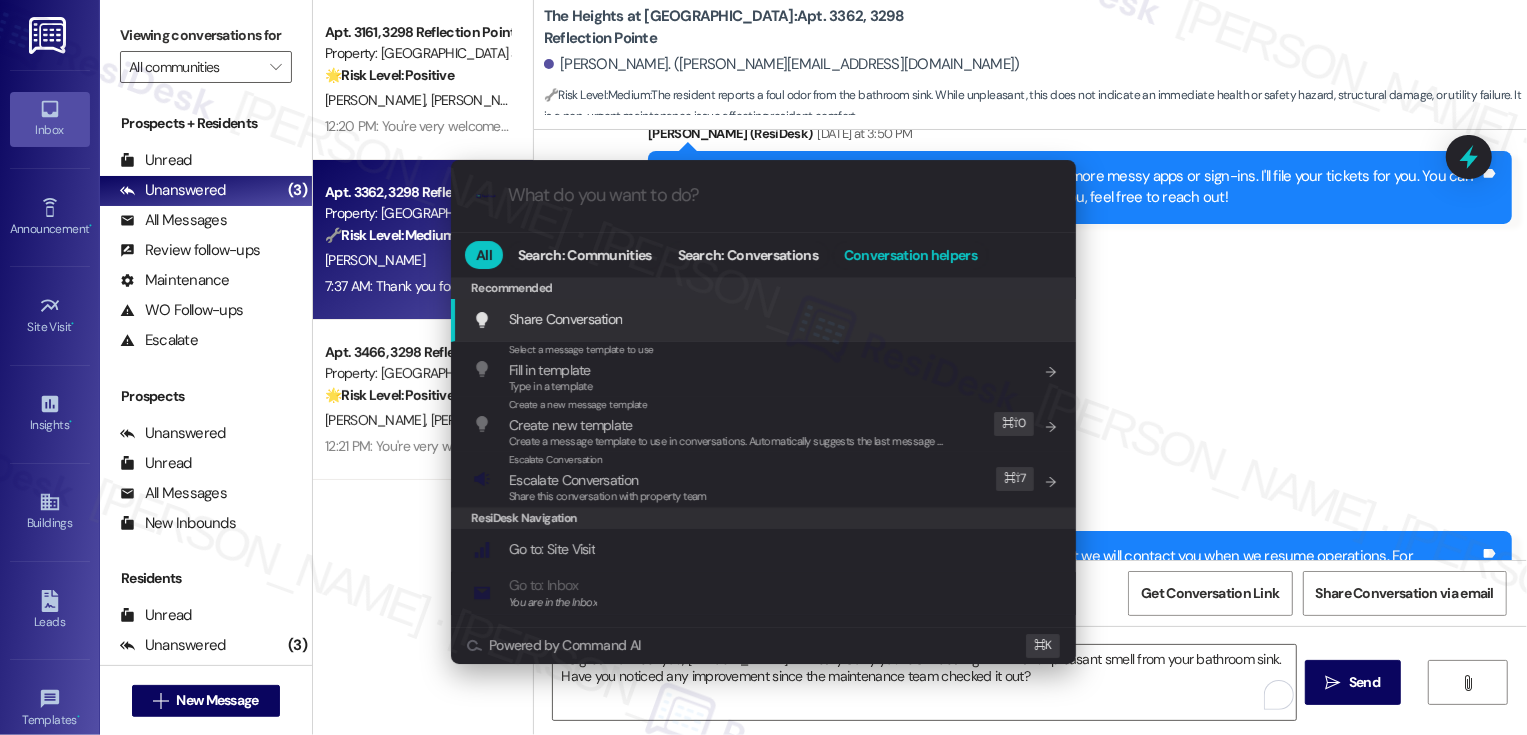 click on "Conversation helpers" at bounding box center [910, 255] 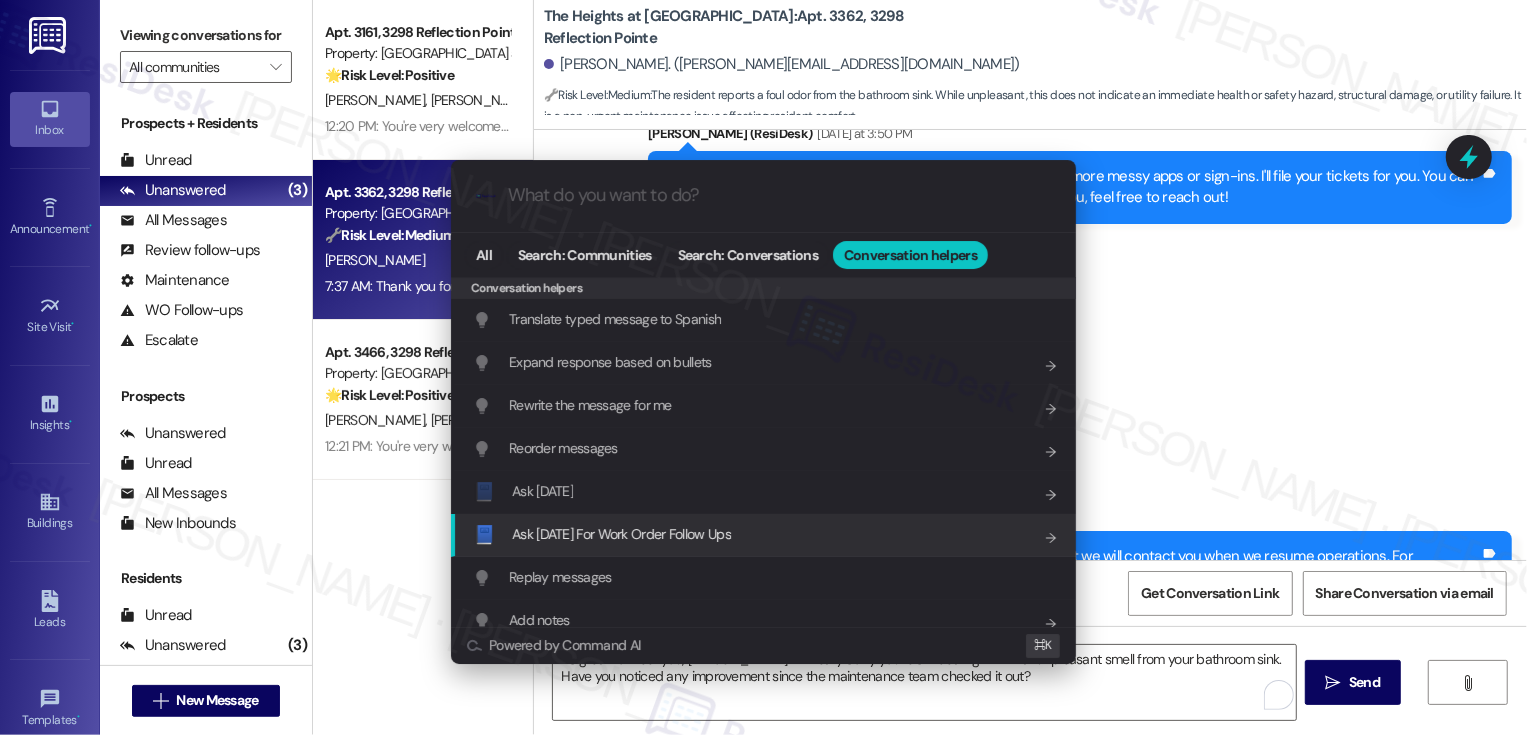 click on "📘 Ask Friday For Work Order Follow Ups Add shortcut" at bounding box center [763, 535] 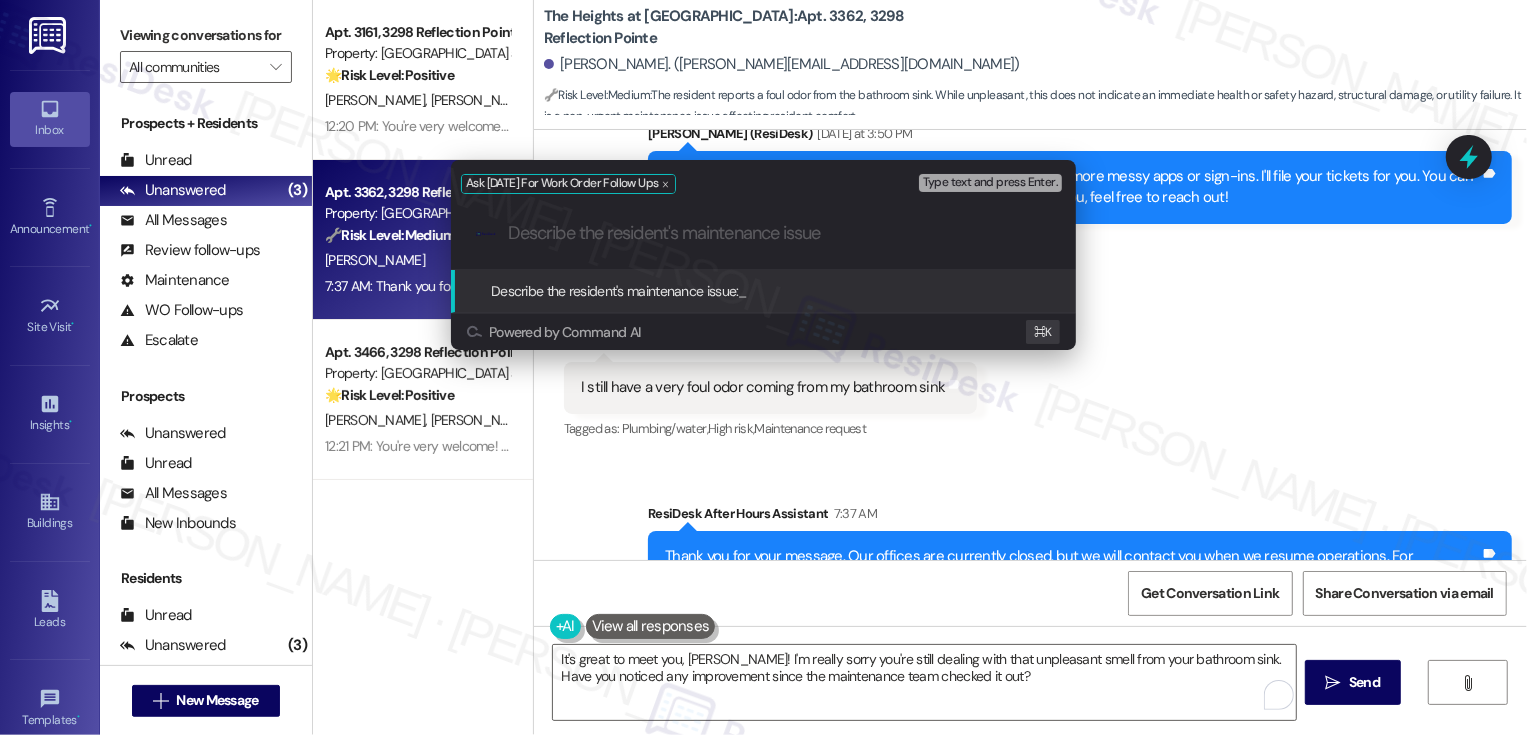paste on "still have a very foul odor coming from my bathroom sink" 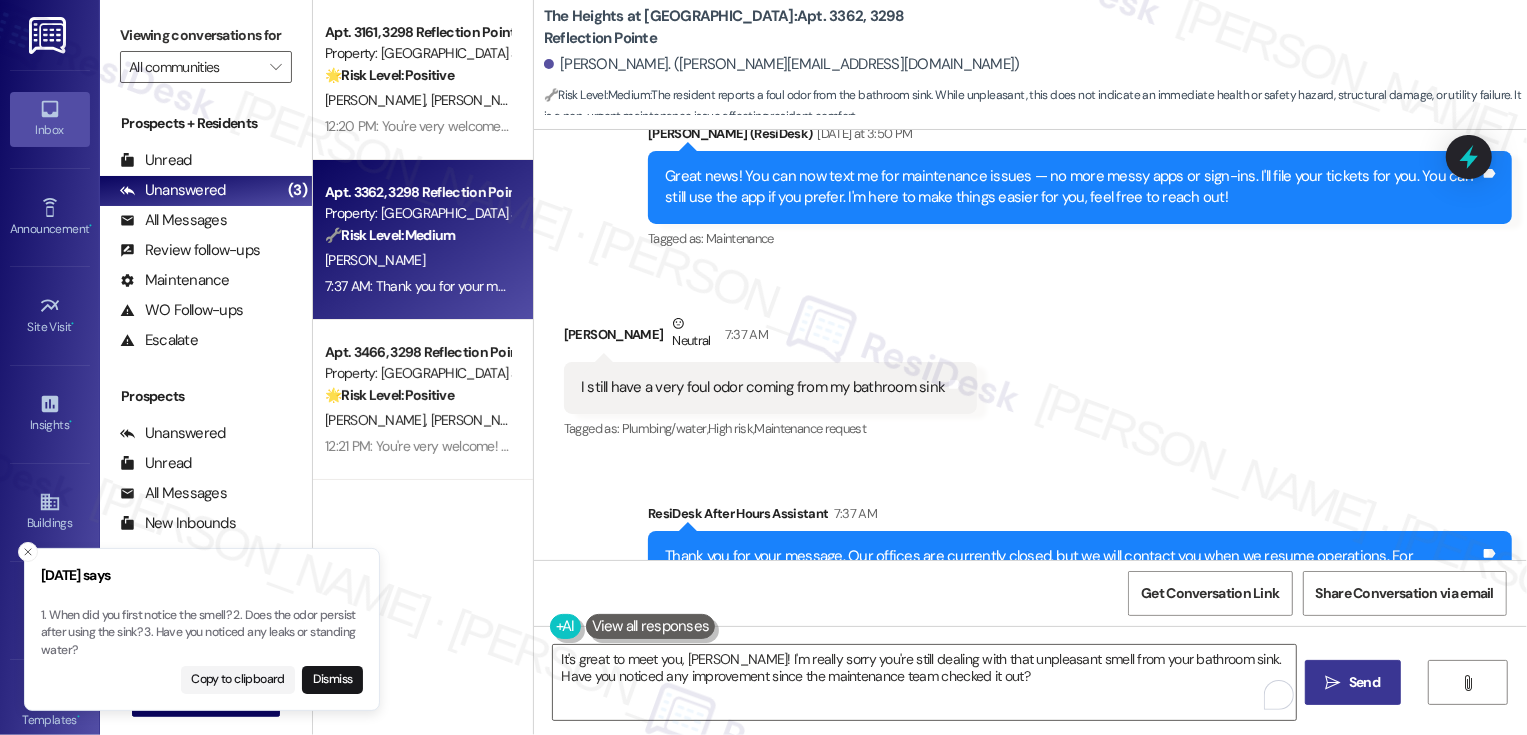 click on " Send" at bounding box center (1353, 682) 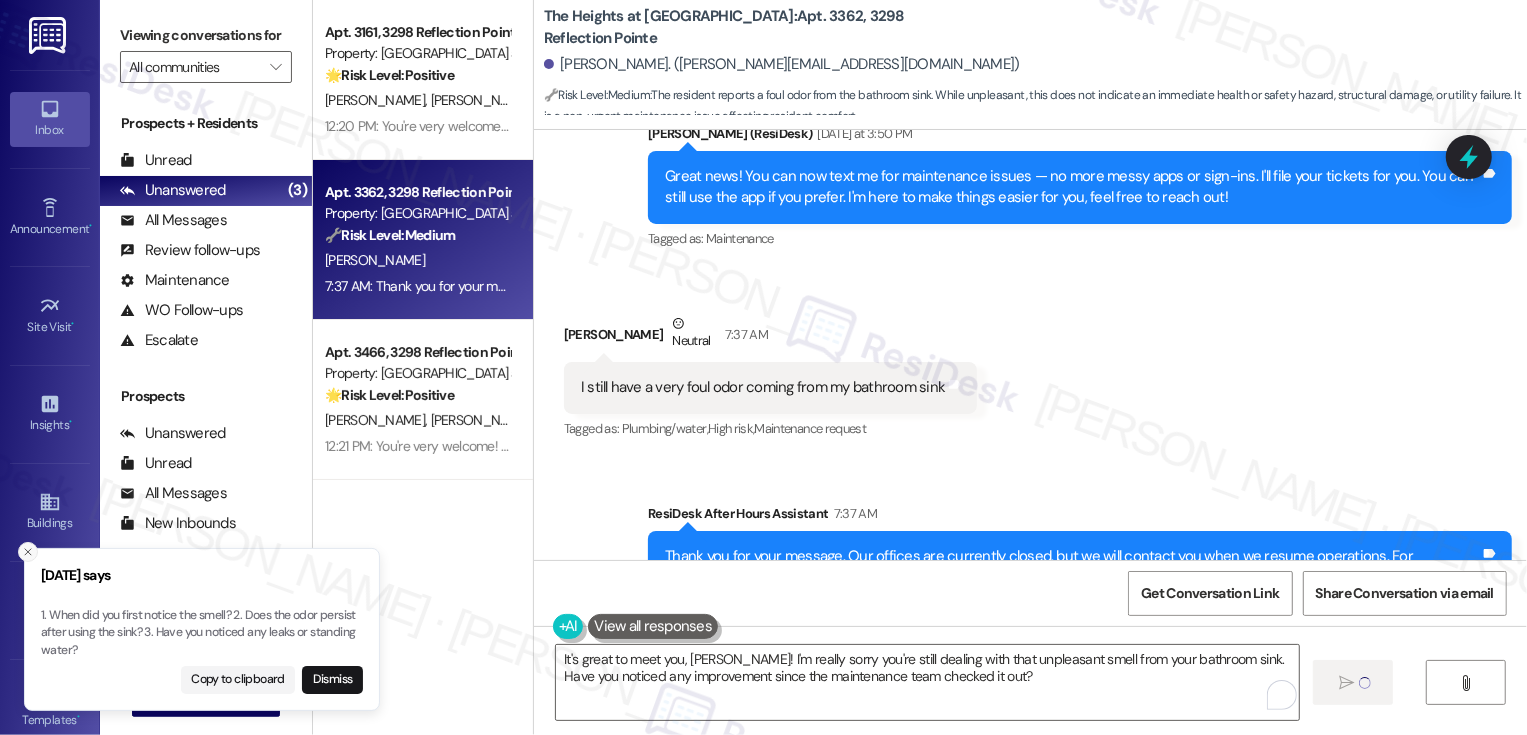 click 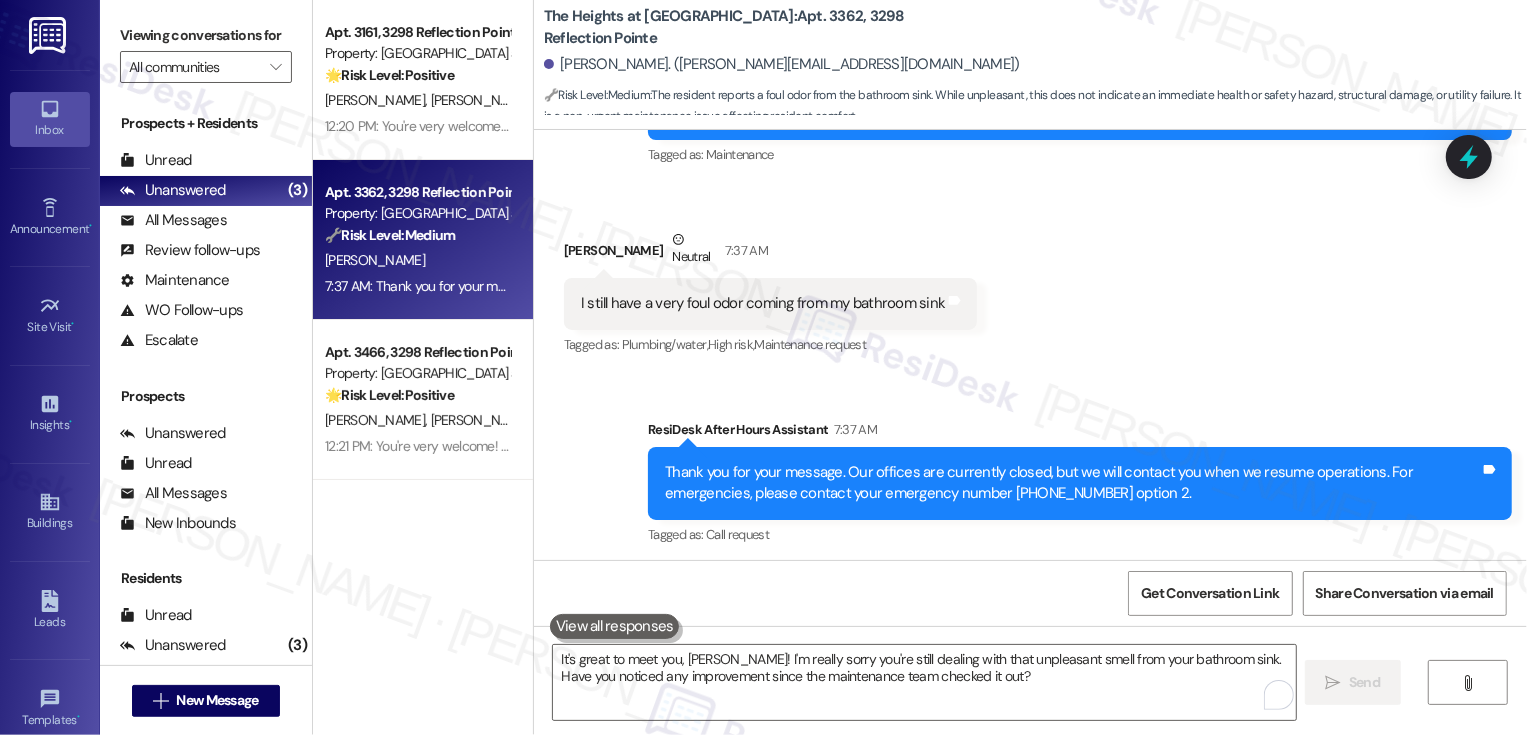 scroll, scrollTop: 919, scrollLeft: 0, axis: vertical 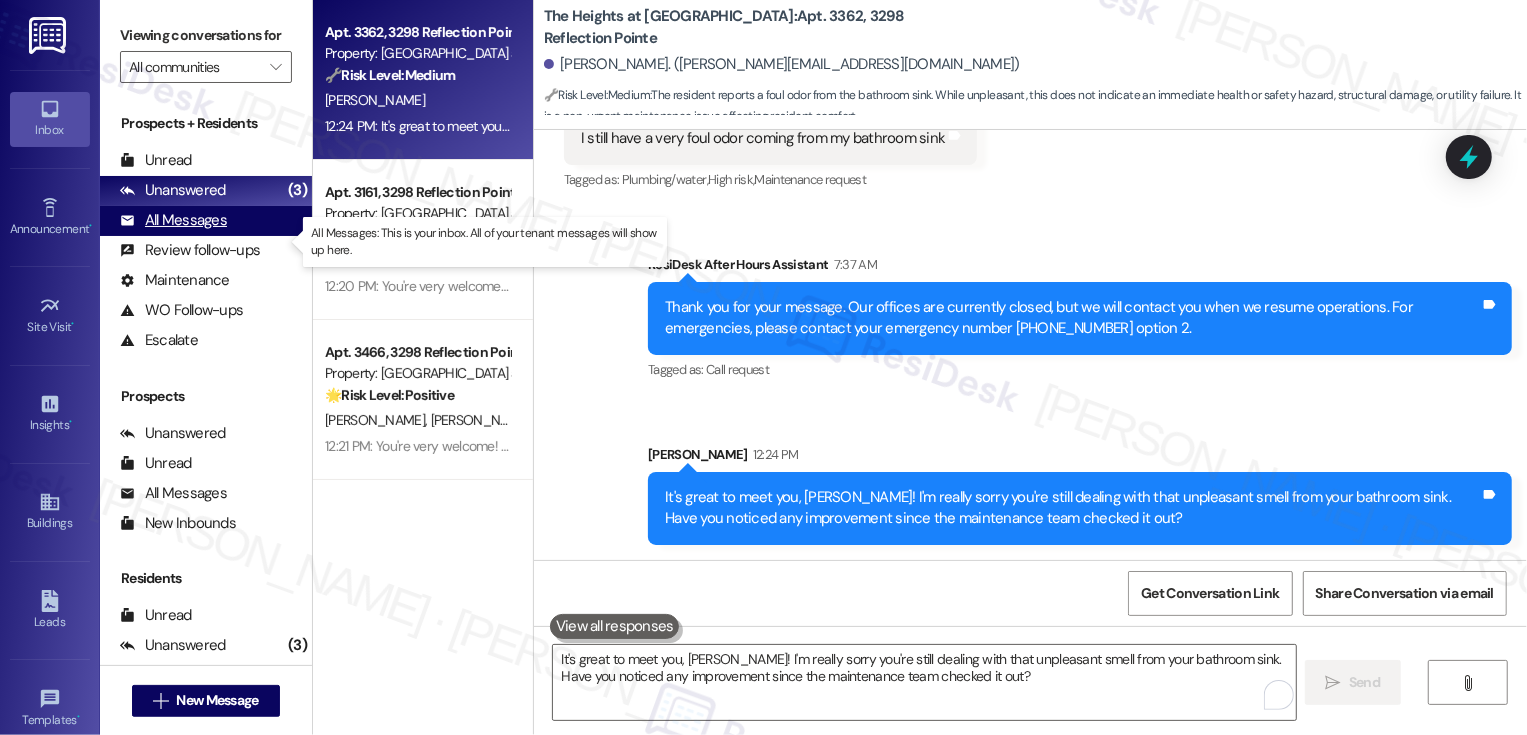 click on "All Messages" at bounding box center [173, 220] 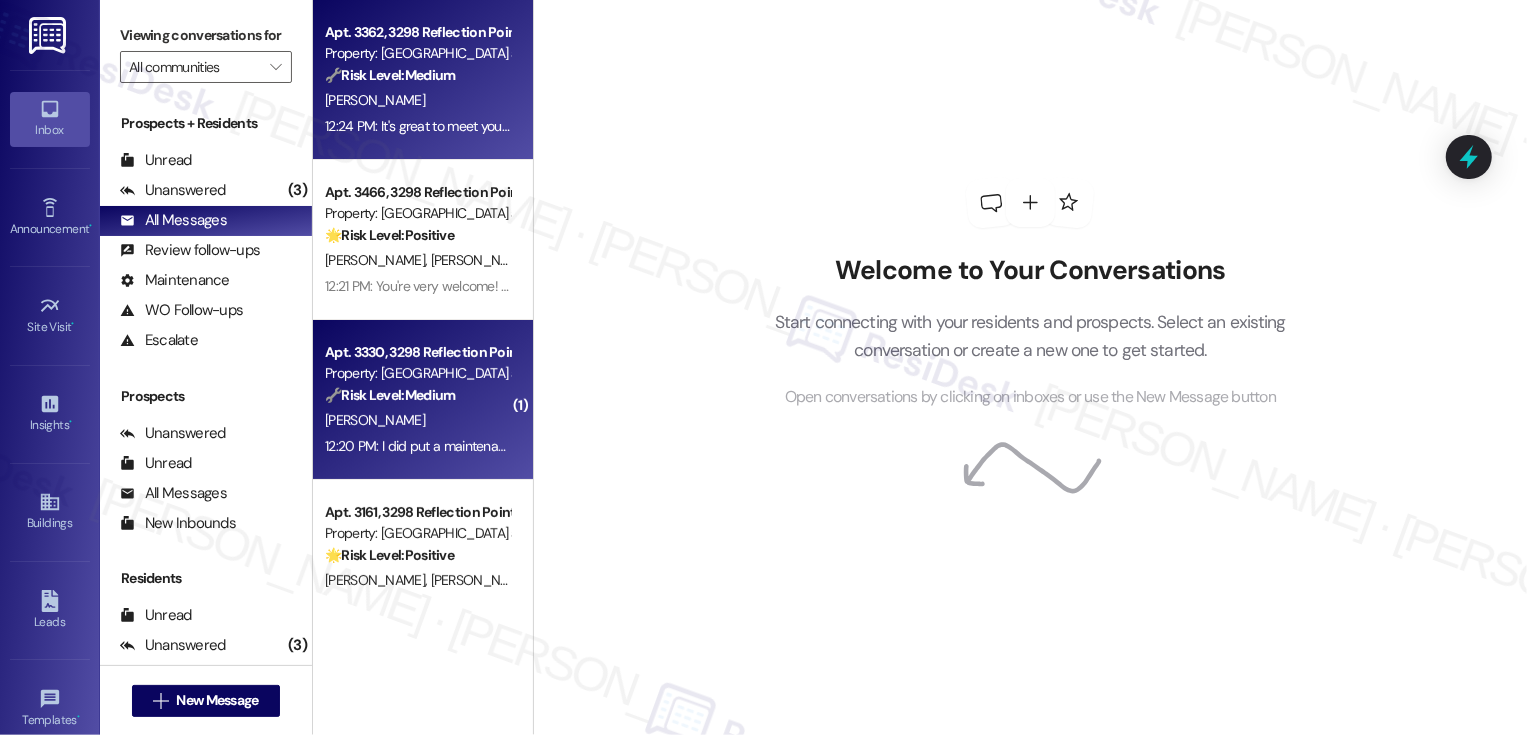 click on "Apt. 3330, 3298 Reflection Pointe Property: The Heights at Bridgewater 🔧  Risk Level:  Medium The resident is inquiring about a maintenance request they submitted a couple of days ago. This suggests a possible delay or lack of confirmation, but does not indicate an urgent issue. It warrants a follow-up to ensure the request is being processed. R. Robinson 12:20 PM: I did put a maintenance order in a couple of days ago
Should I put it in again with you? 12:20 PM: I did put a maintenance order in a couple of days ago
Should I put it in again with you?" at bounding box center [423, 400] 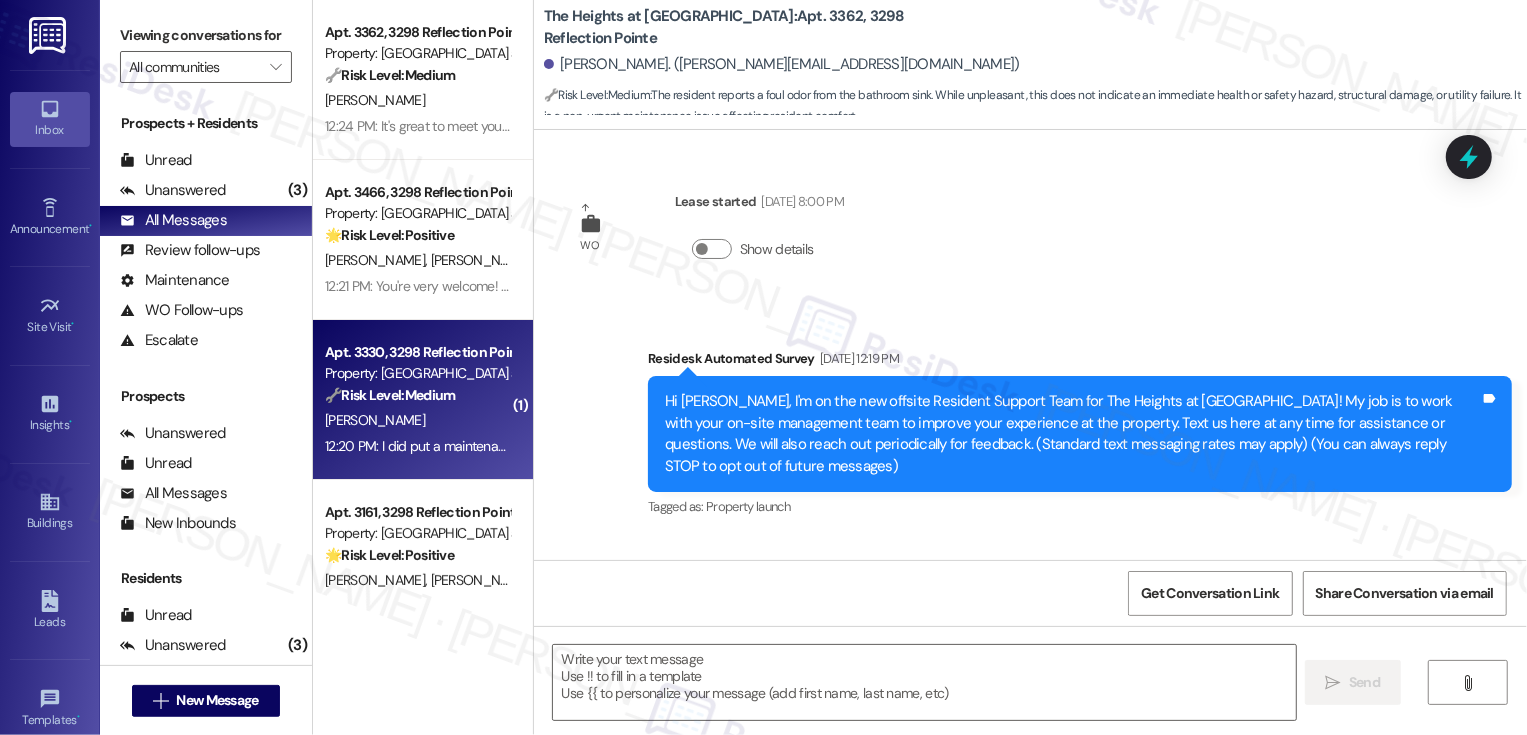 click on "Apt. 3330, 3298 Reflection Pointe Property: The Heights at Bridgewater 🔧  Risk Level:  Medium The resident is inquiring about a maintenance request they submitted a couple of days ago. This suggests a possible delay or lack of confirmation, but does not indicate an urgent issue. It warrants a follow-up to ensure the request is being processed. R. Robinson 12:20 PM: I did put a maintenance order in a couple of days ago
Should I put it in again with you? 12:20 PM: I did put a maintenance order in a couple of days ago
Should I put it in again with you?" at bounding box center [423, 400] 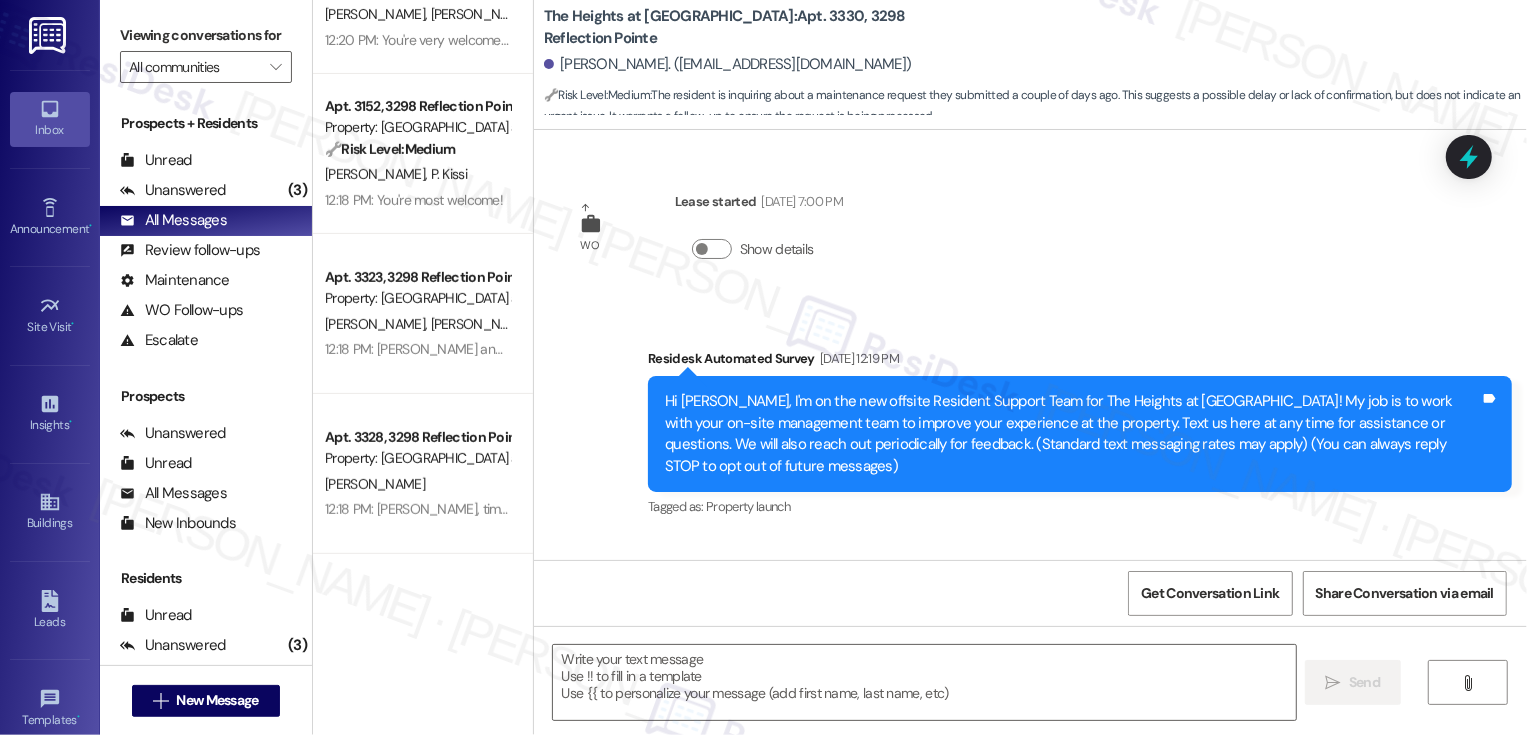 scroll, scrollTop: 222, scrollLeft: 0, axis: vertical 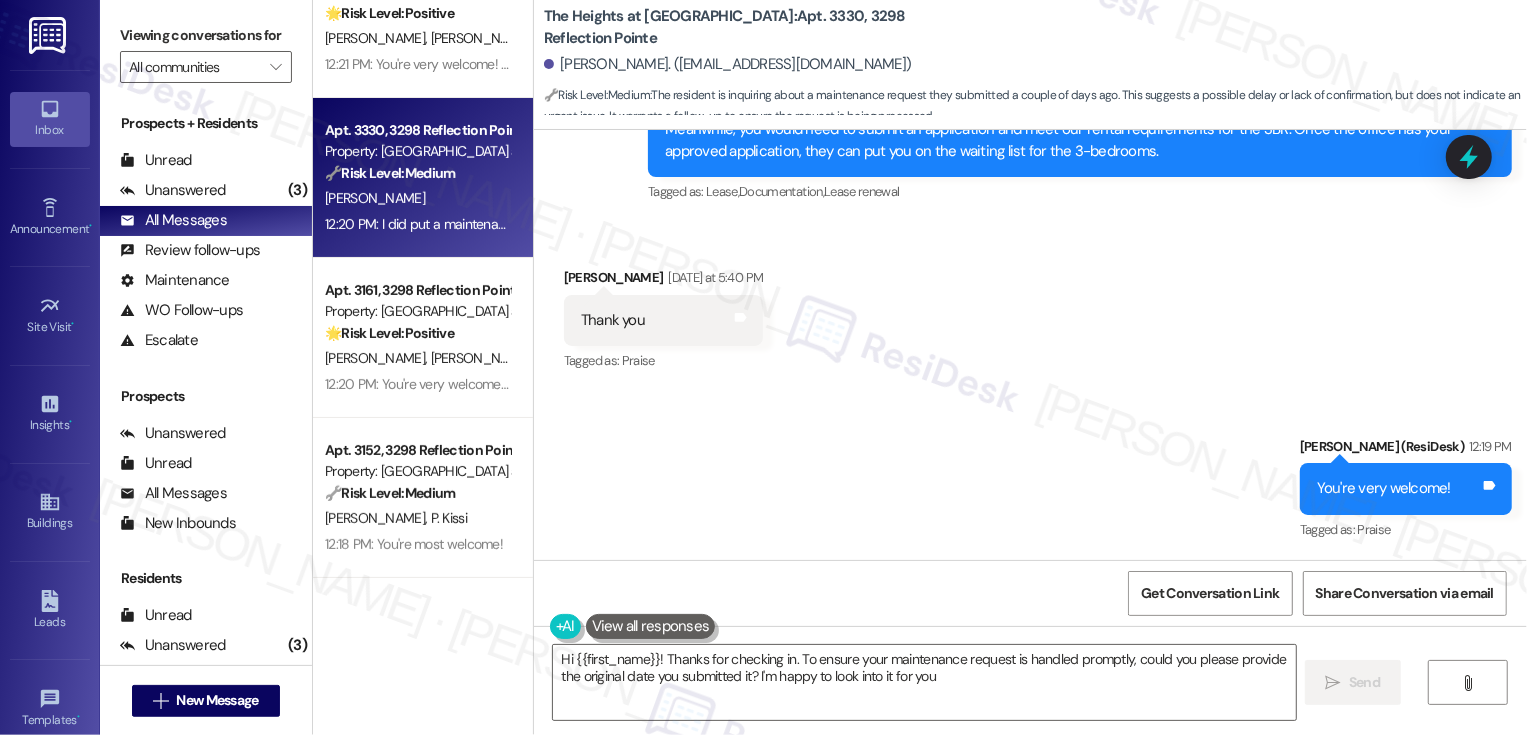 type on "Hi {{first_name}}! Thanks for checking in. To ensure your maintenance request is handled promptly, could you please provide the original date you submitted it? I'm happy to look into it for you!" 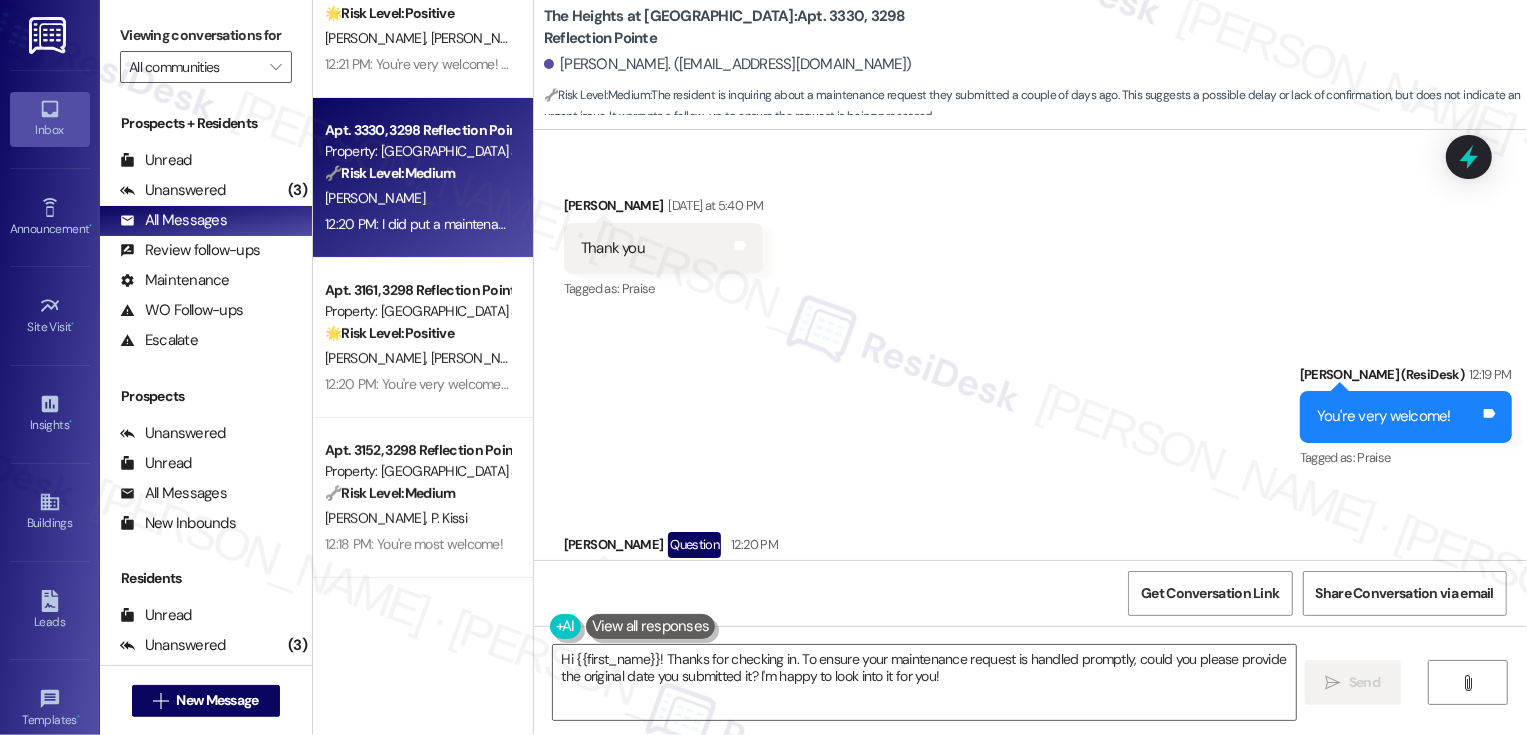 scroll, scrollTop: 4596, scrollLeft: 0, axis: vertical 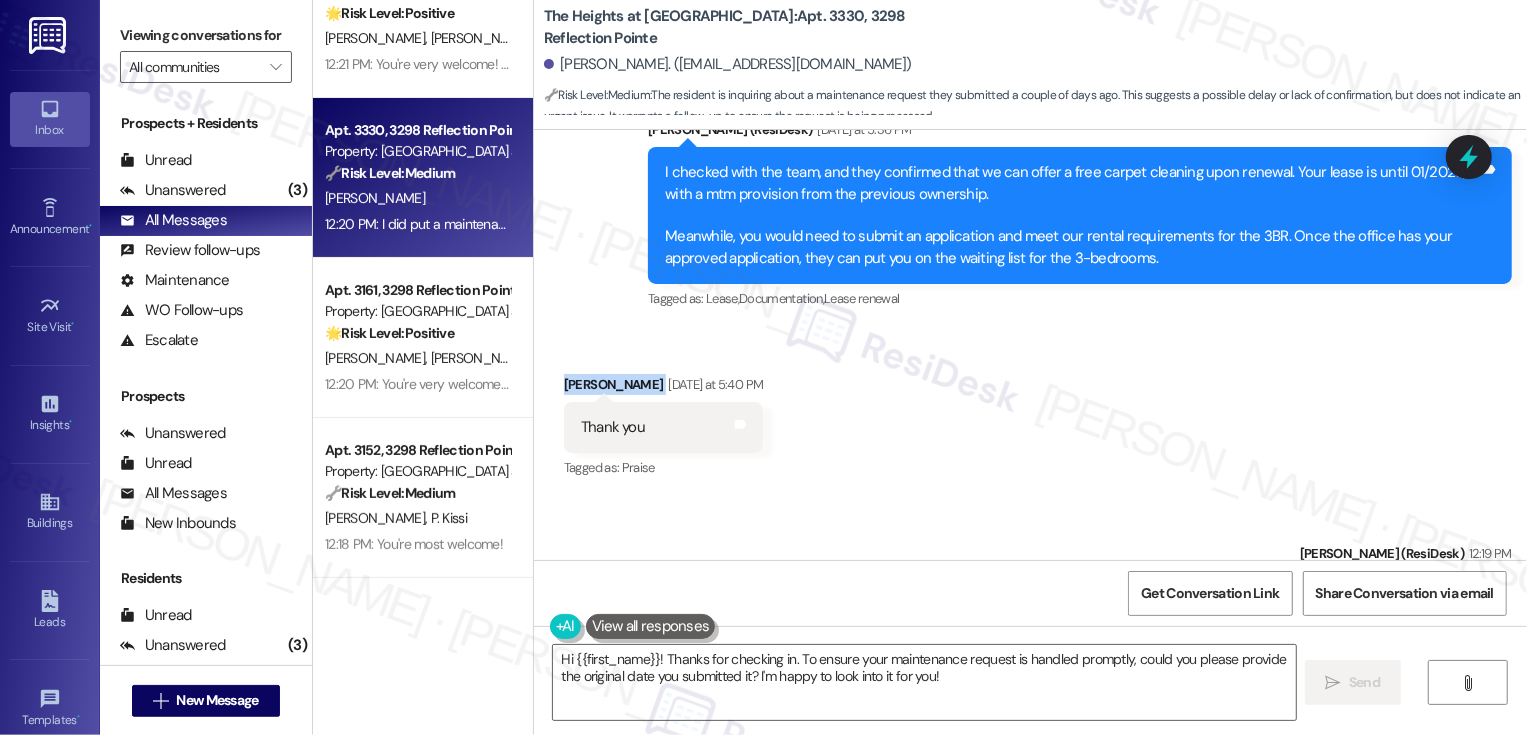drag, startPoint x: 553, startPoint y: 379, endPoint x: 642, endPoint y: 380, distance: 89.005615 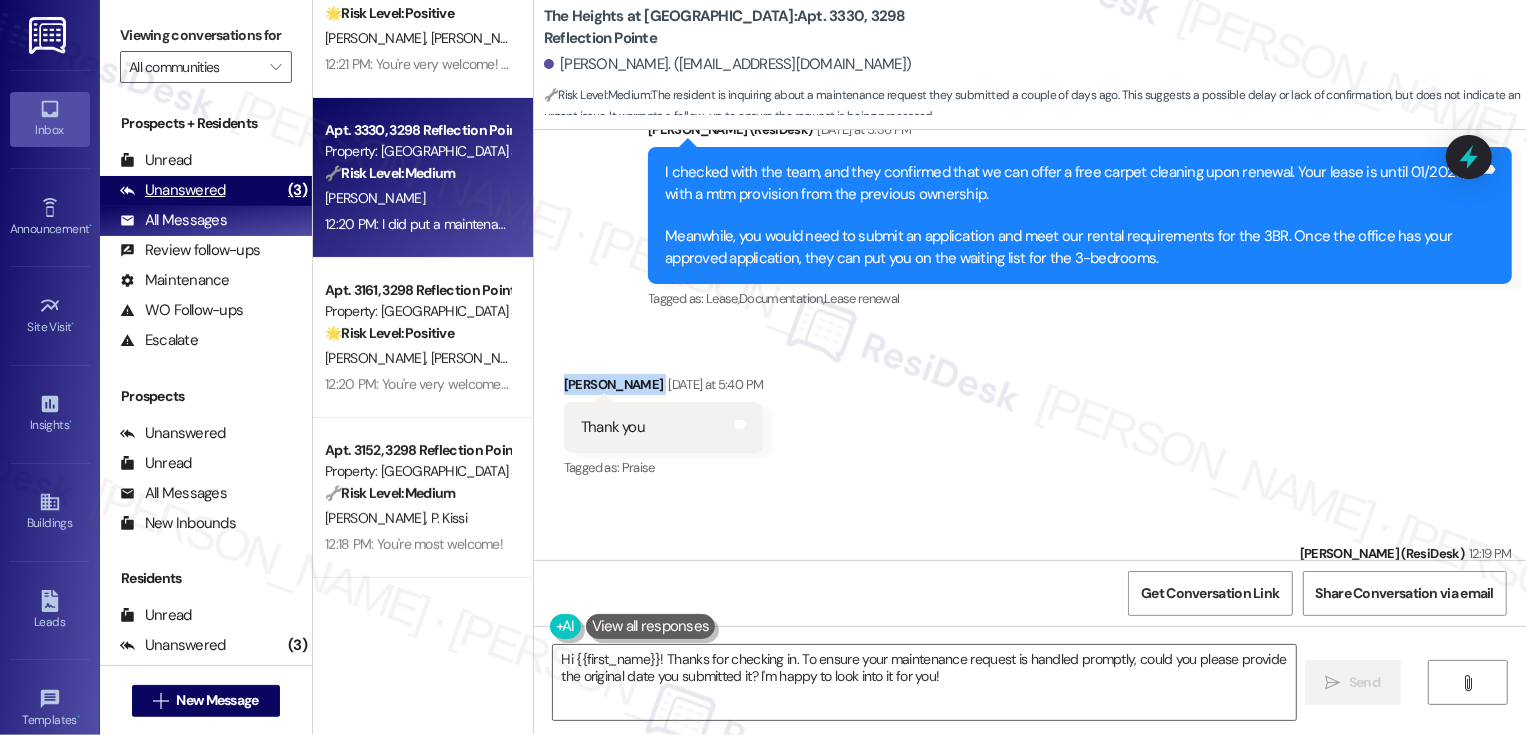 click on "Unanswered (3)" at bounding box center [206, 191] 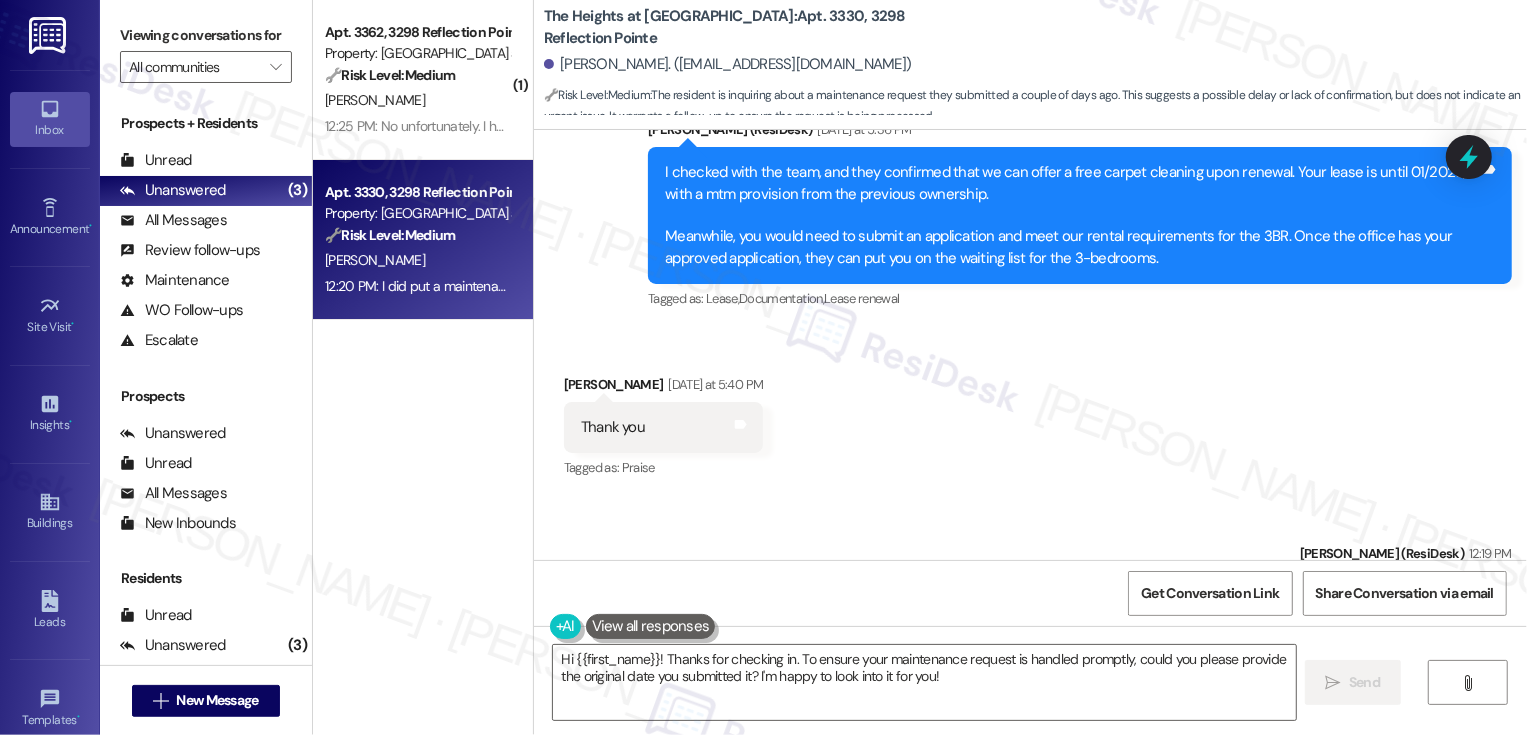 scroll, scrollTop: 0, scrollLeft: 0, axis: both 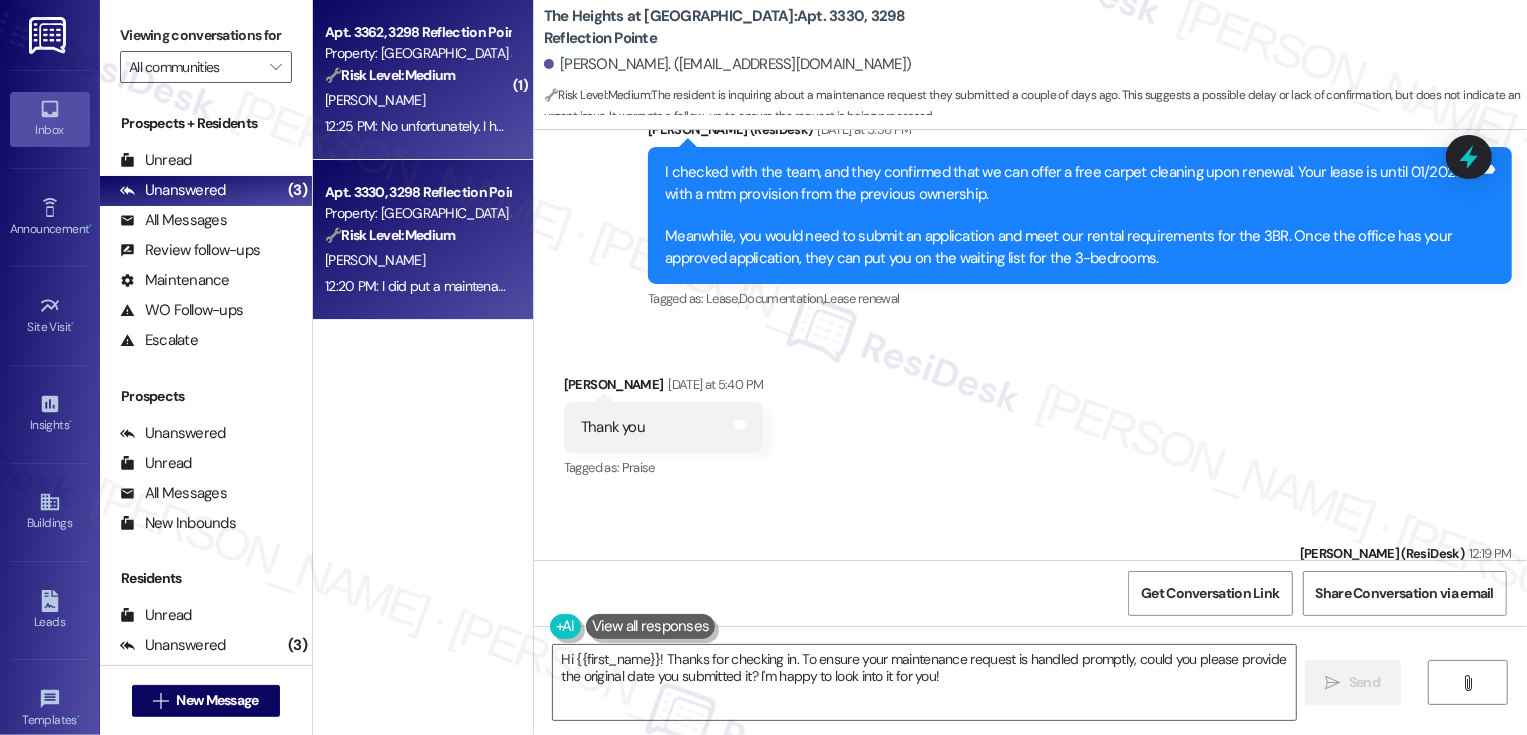 click on "( 1 ) Apt. 3362, 3298 Reflection Pointe Property: The Heights at Bridgewater 🔧  Risk Level:  Medium The resident reports a foul odor from the bathroom sink that persists after maintenance. While unpleasant, it doesn't present an immediate health or safety risk. The resident is attempting a DIY solution, suggesting it's not perceived as an emergency. This is a non-urgent maintenance issue. E. Melendez 12:25 PM: No unfortunately. I have my girlfriend getting some draino right now  12:25 PM: No unfortunately. I have my girlfriend getting some draino right now  Apt. 3330, 3298 Reflection Pointe Property: The Heights at Bridgewater 🔧  Risk Level:  Medium The resident is inquiring about a maintenance request they submitted a couple of days ago. This suggests a possible delay or lack of confirmation, but does not indicate an urgent issue. It warrants a follow-up to ensure the request is being processed. R. Robinson" at bounding box center [423, 296] 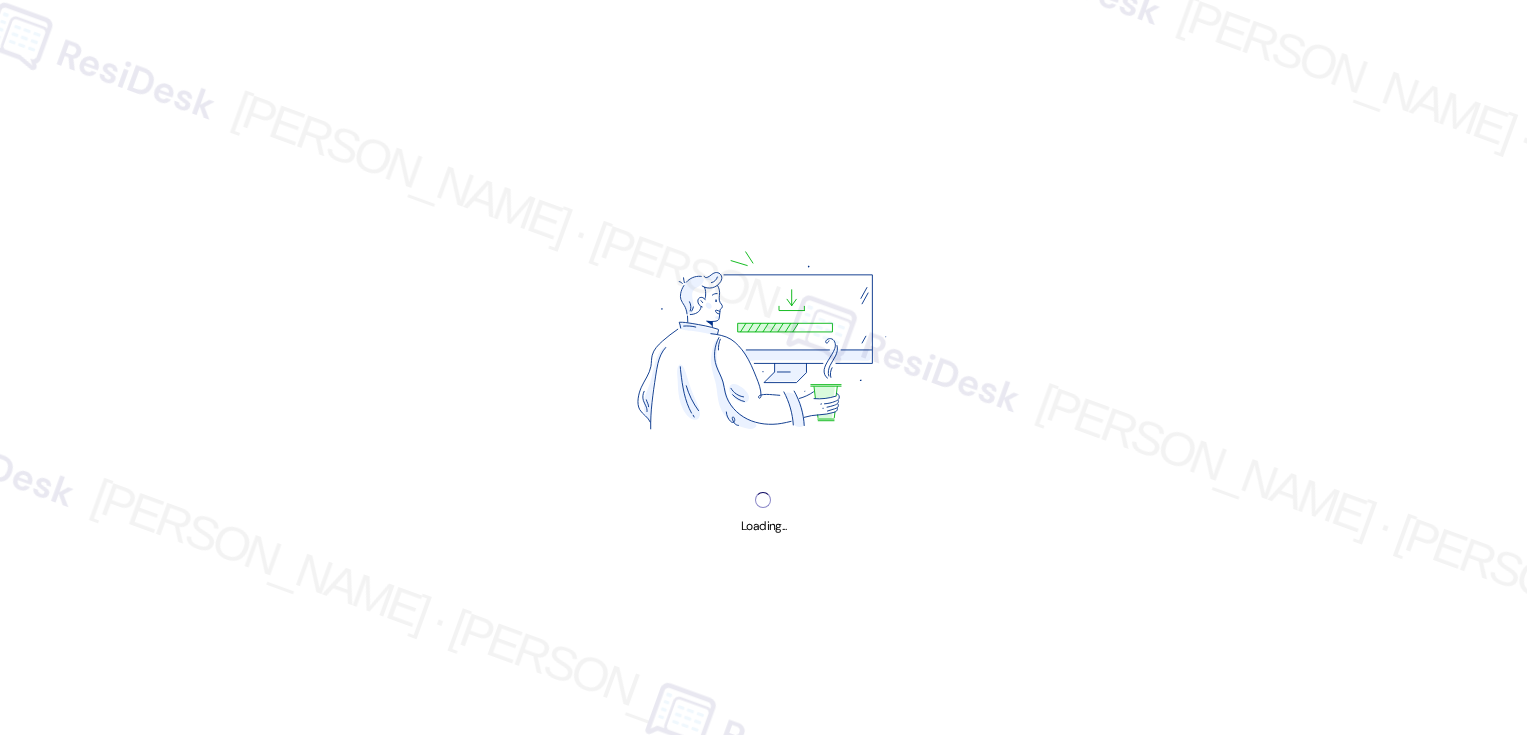 scroll, scrollTop: 0, scrollLeft: 0, axis: both 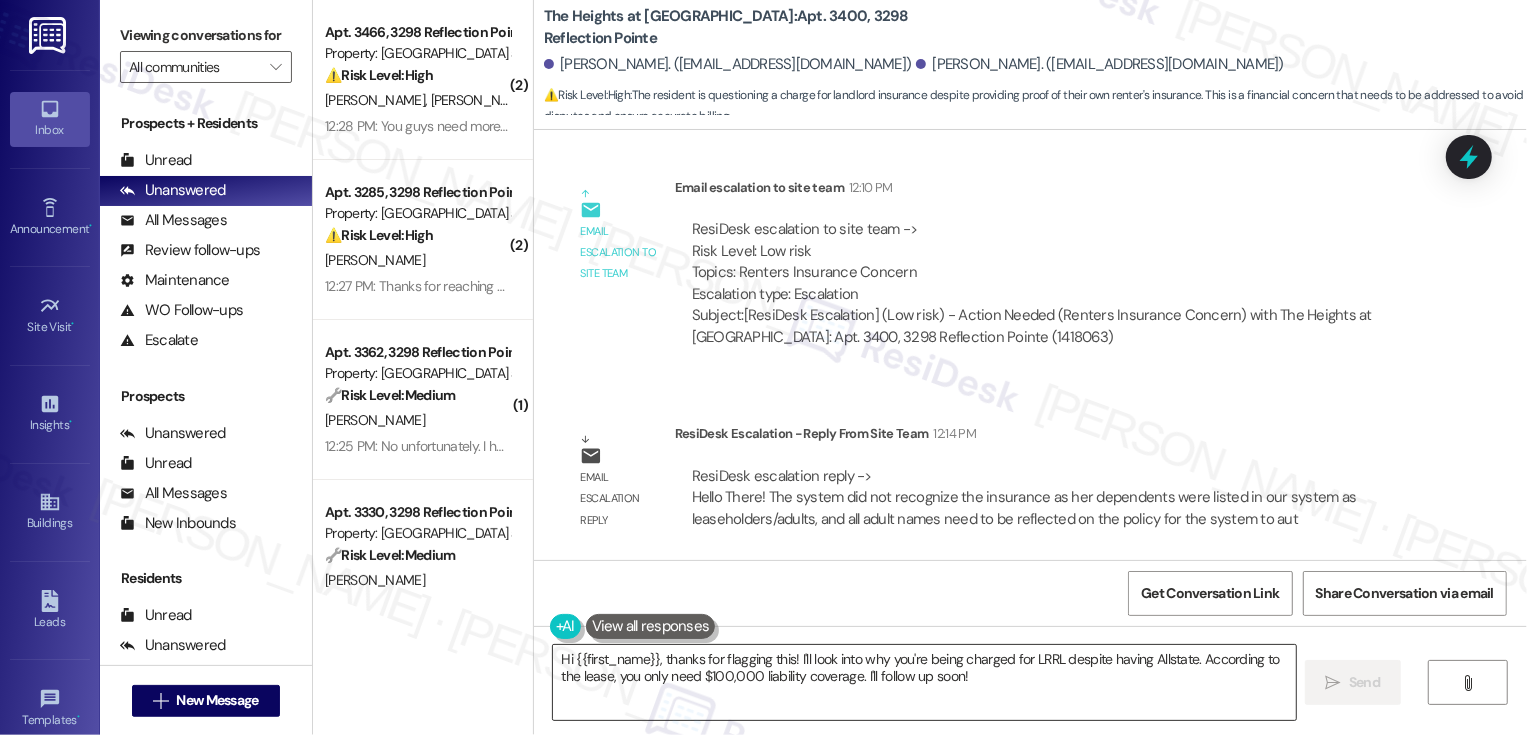 click on "Hi {{first_name}}, thanks for flagging this! I'll look into why you're being charged for LRRL despite having Allstate. According to the lease, you only need $100,000 liability coverage. I'll follow up soon!" at bounding box center (924, 682) 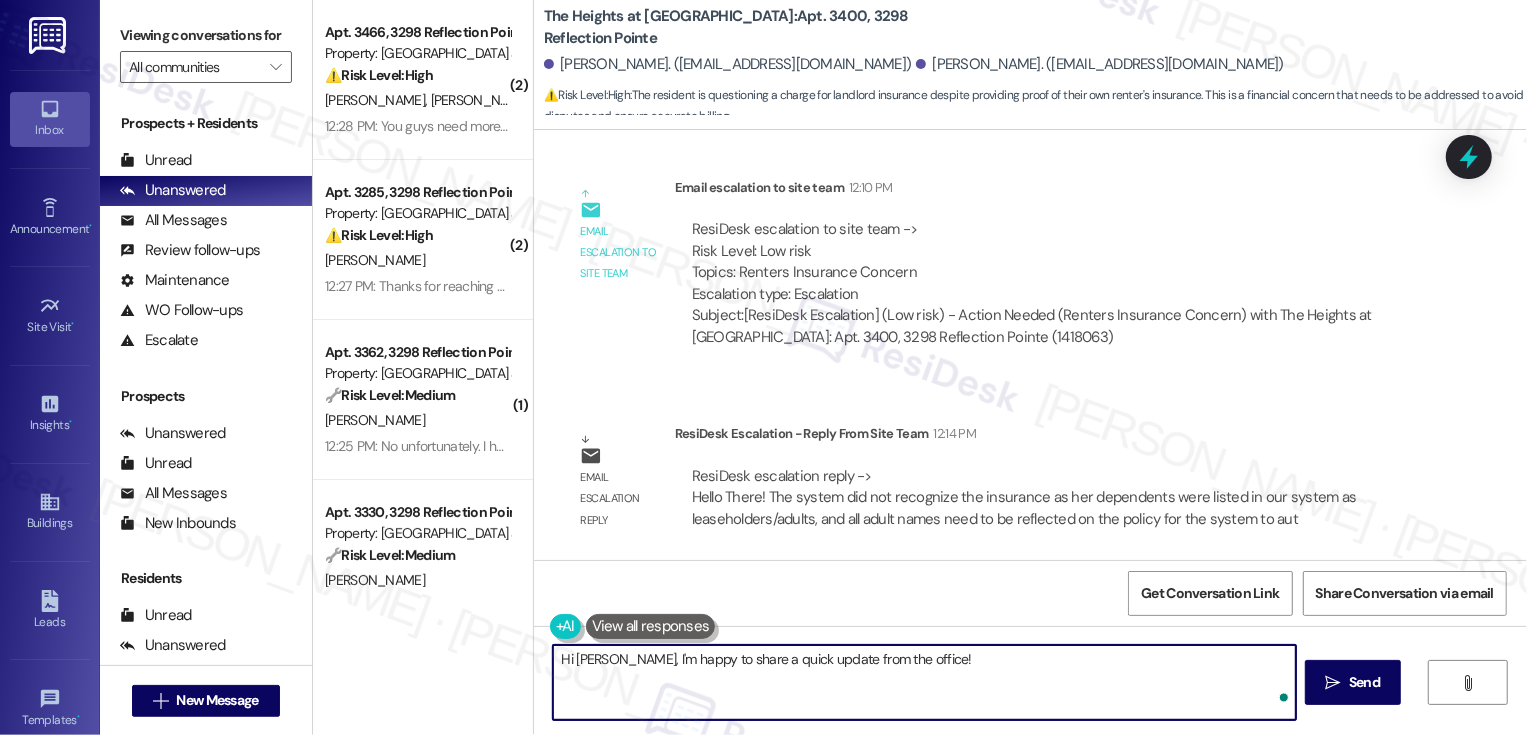 paste on "The system did not recognize the insurance as her dependents were listed in our system as leaseholders/adults, and all adult names need to be reflected on the policy for the system to automatically accept. I have since corrected this and reversed the $13.50." 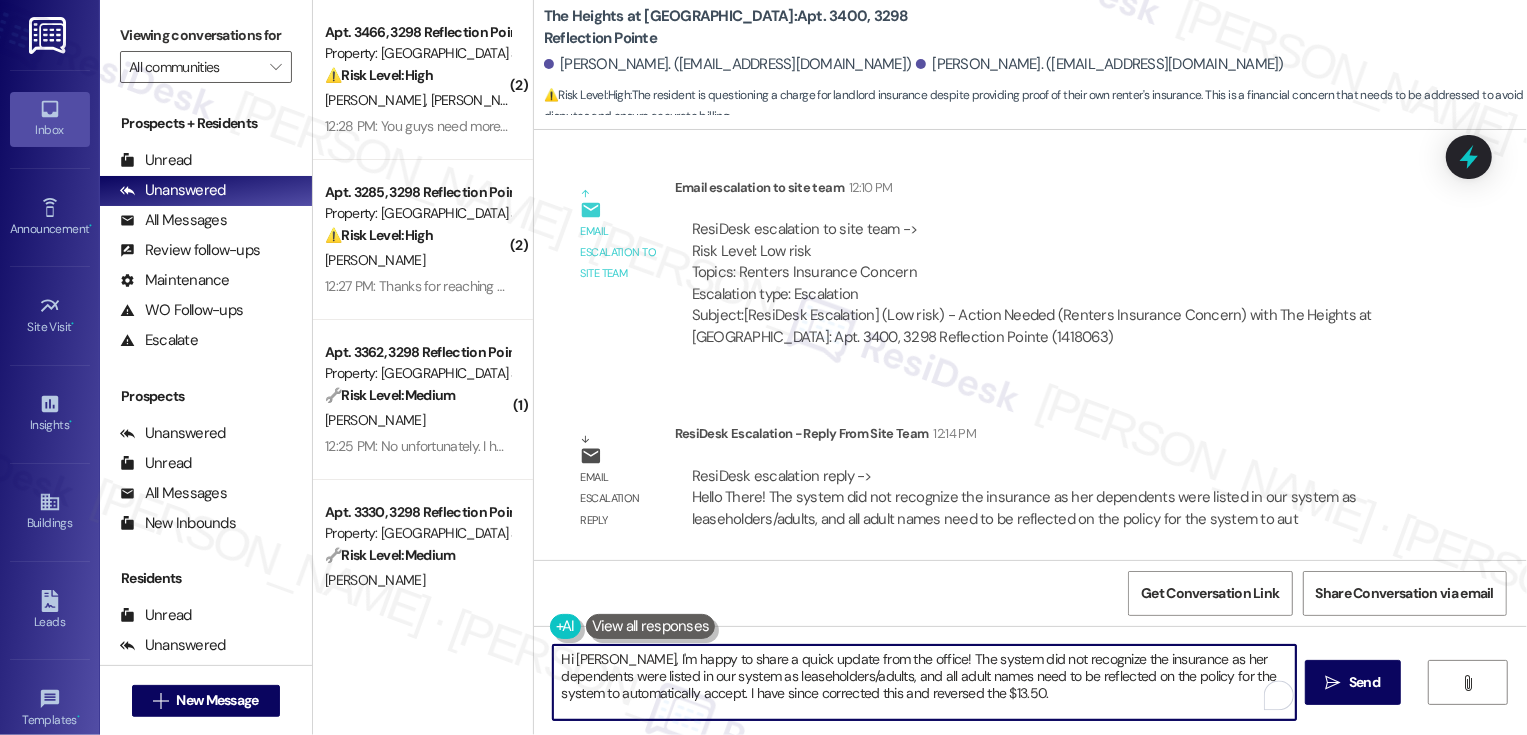click on "Hi [PERSON_NAME], I'm happy to share a quick update from the office! The system did not recognize the insurance as her dependents were listed in our system as leaseholders/adults, and all adult names need to be reflected on the policy for the system to automatically accept. I have since corrected this and reversed the $13.50." at bounding box center [924, 682] 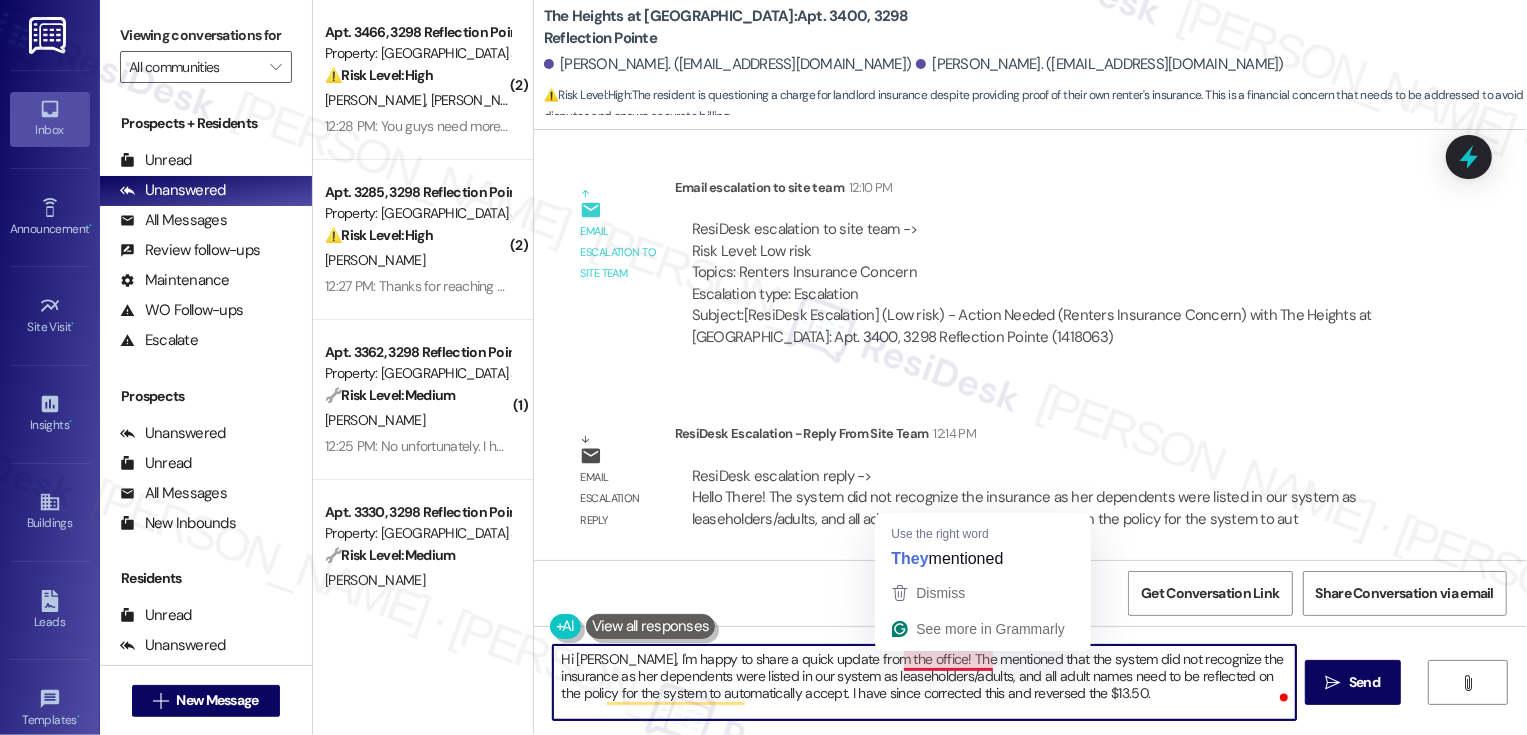 click on "Hi [PERSON_NAME], I'm happy to share a quick update from the office! The mentioned that the system did not recognize the insurance as her dependents were listed in our system as leaseholders/adults, and all adult names need to be reflected on the policy for the system to automatically accept. I have since corrected this and reversed the $13.50." at bounding box center (924, 682) 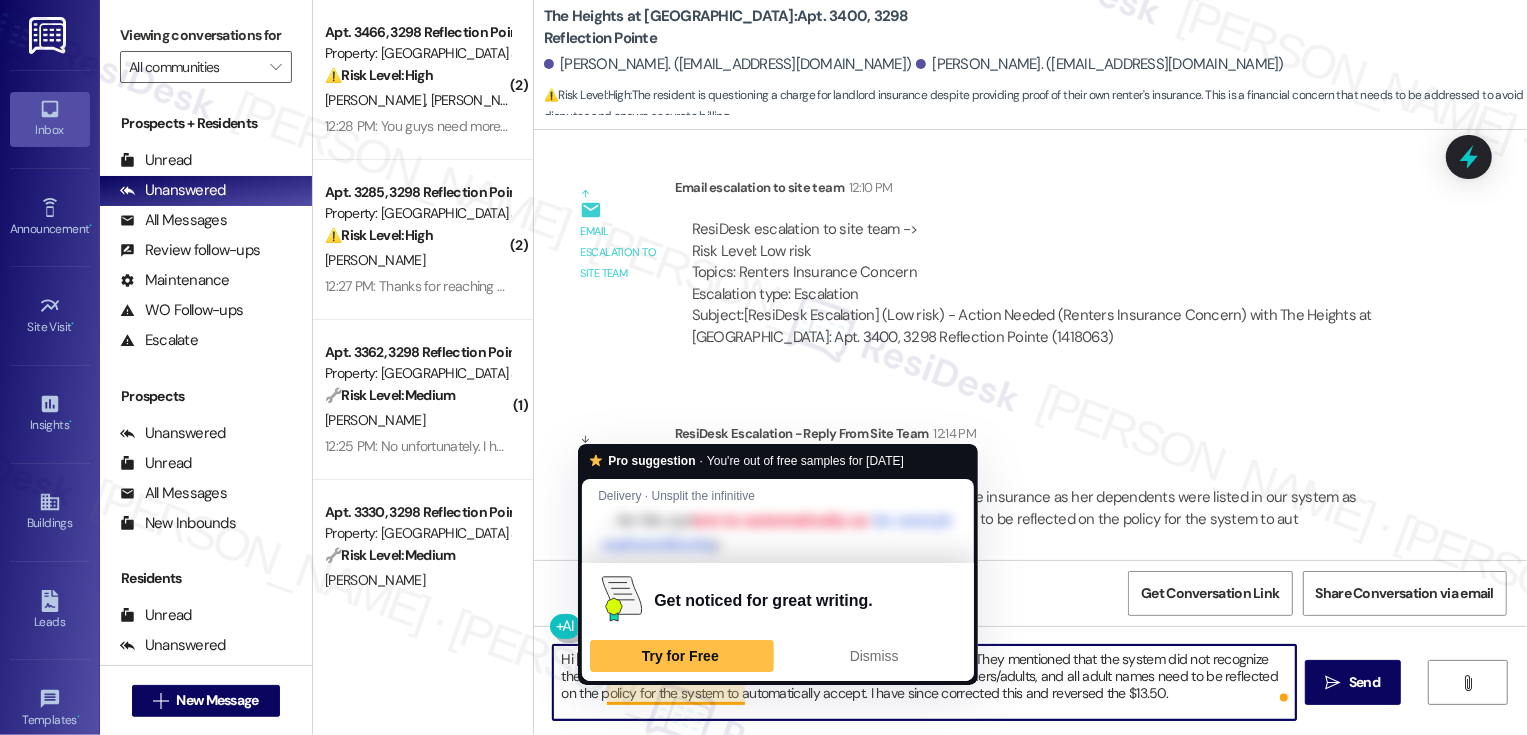 click on "Hi [PERSON_NAME], I'm happy to share a quick update from the office! They mentioned that the system did not recognize the insurance as her dependents were listed in our system as leaseholders/adults, and all adult names need to be reflected on the policy for the system to automatically accept. I have since corrected this and reversed the $13.50." at bounding box center [924, 682] 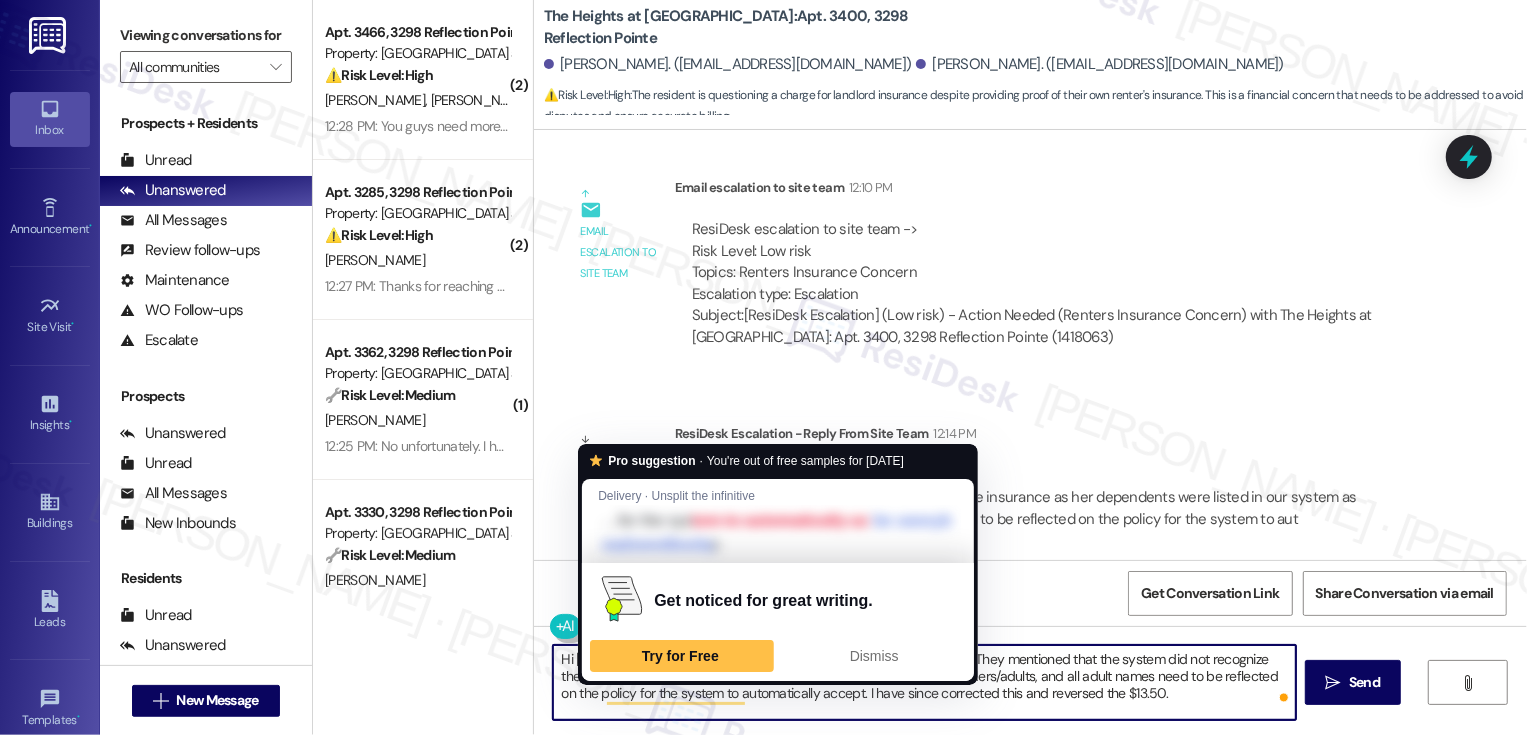 click on "Hi [PERSON_NAME], I'm happy to share a quick update from the office! They mentioned that the system did not recognize the insurance as her dependents were listed in our system as leaseholders/adults, and all adult names need to be reflected on the policy for the system to automatically accept. I have since corrected this and reversed the $13.50." at bounding box center (924, 682) 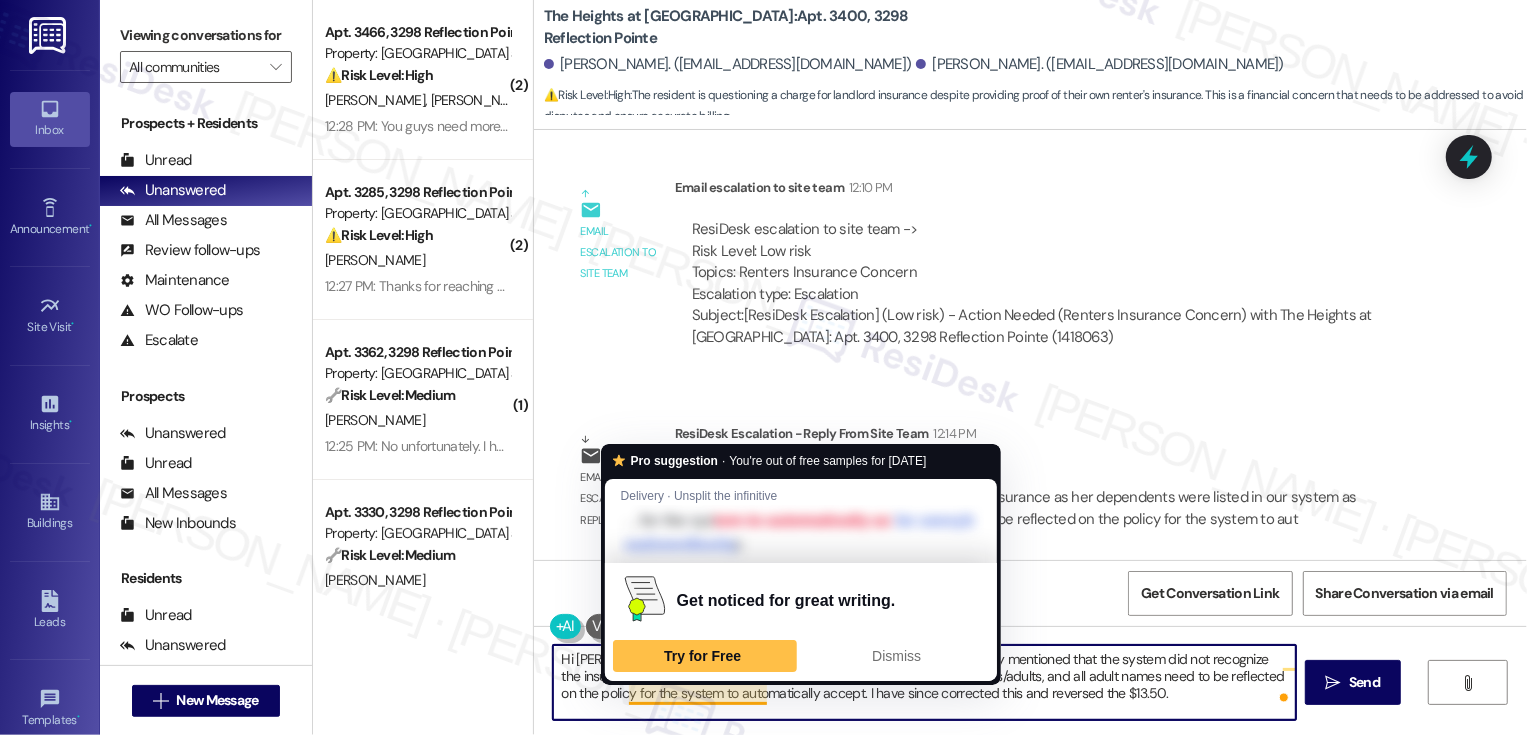 click on "Hi [PERSON_NAME], I'm happy to share a quick update from the office! They mentioned that the system did not recognize the insurance as your dependents were listed in our system as leaseholders/adults, and all adult names need to be reflected on the policy for the system to automatically accept. I have since corrected this and reversed the $13.50." at bounding box center (924, 682) 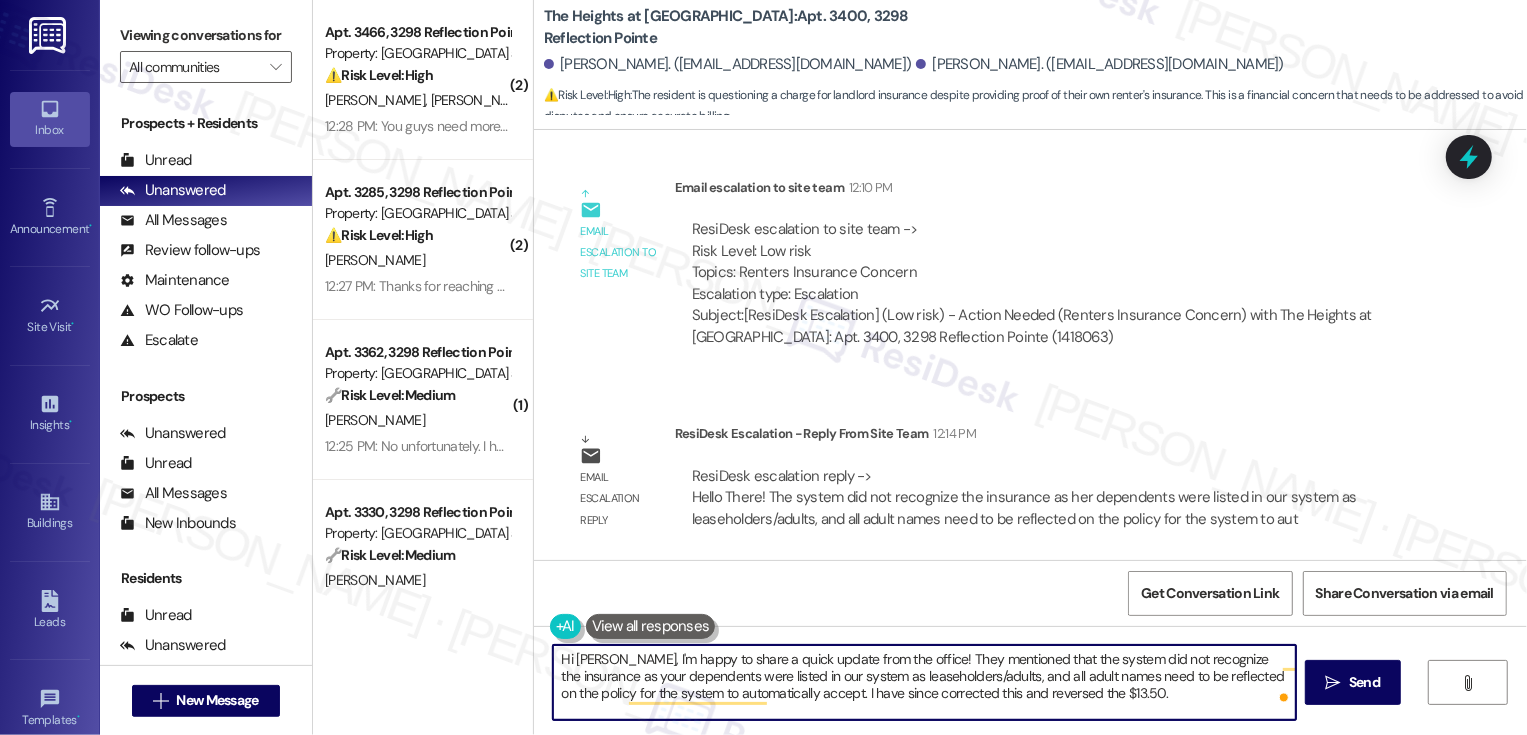 click on "Hi [PERSON_NAME], I'm happy to share a quick update from the office! They mentioned that the system did not recognize the insurance as your dependents were listed in our system as leaseholders/adults, and all adult names need to be reflected on the policy for the system to automatically accept. I have since corrected this and reversed the $13.50." at bounding box center [924, 682] 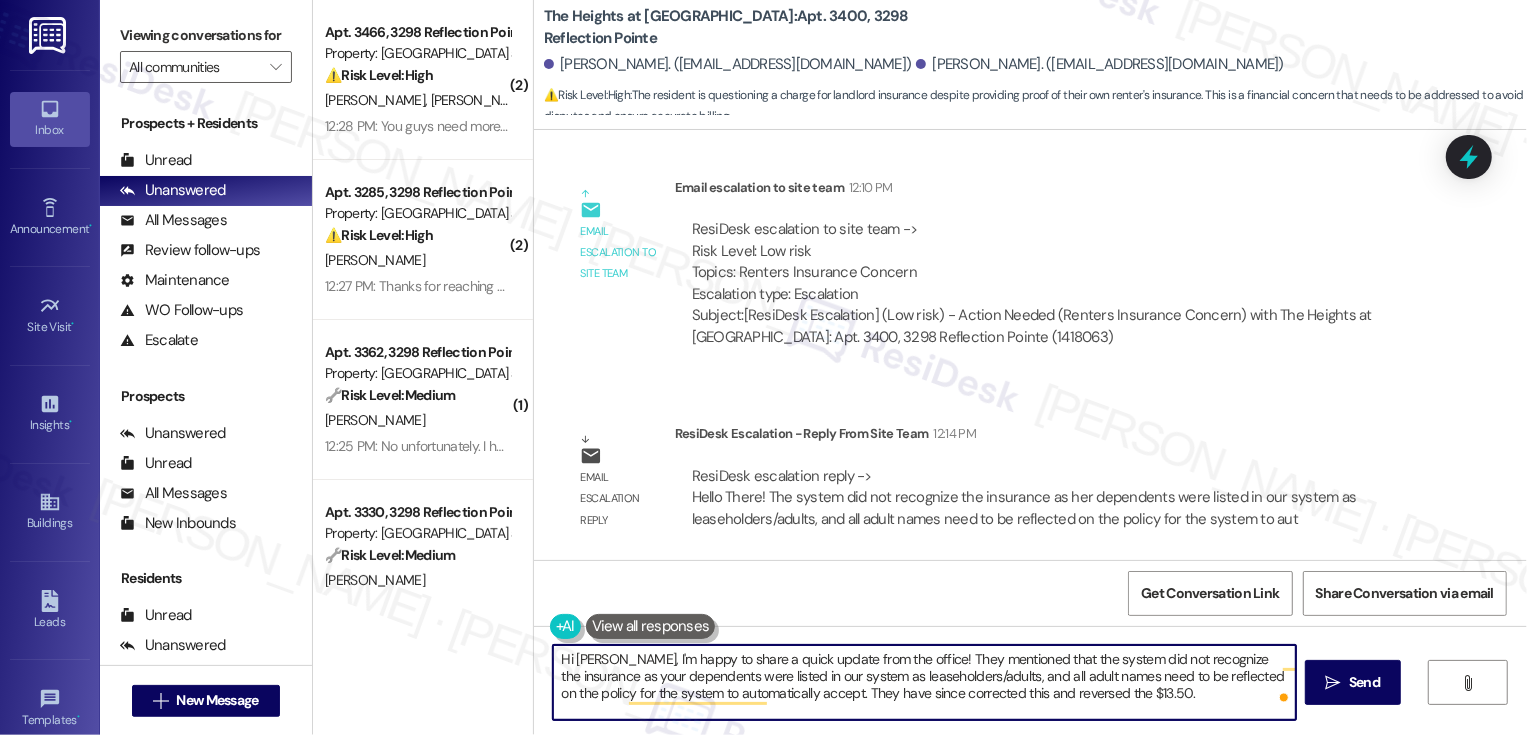 click on "Hi [PERSON_NAME], I'm happy to share a quick update from the office! They mentioned that the system did not recognize the insurance as your dependents were listed in our system as leaseholders/adults, and all adult names need to be reflected on the policy for the system to automatically accept. They have since corrected this and reversed the $13.50." at bounding box center [924, 682] 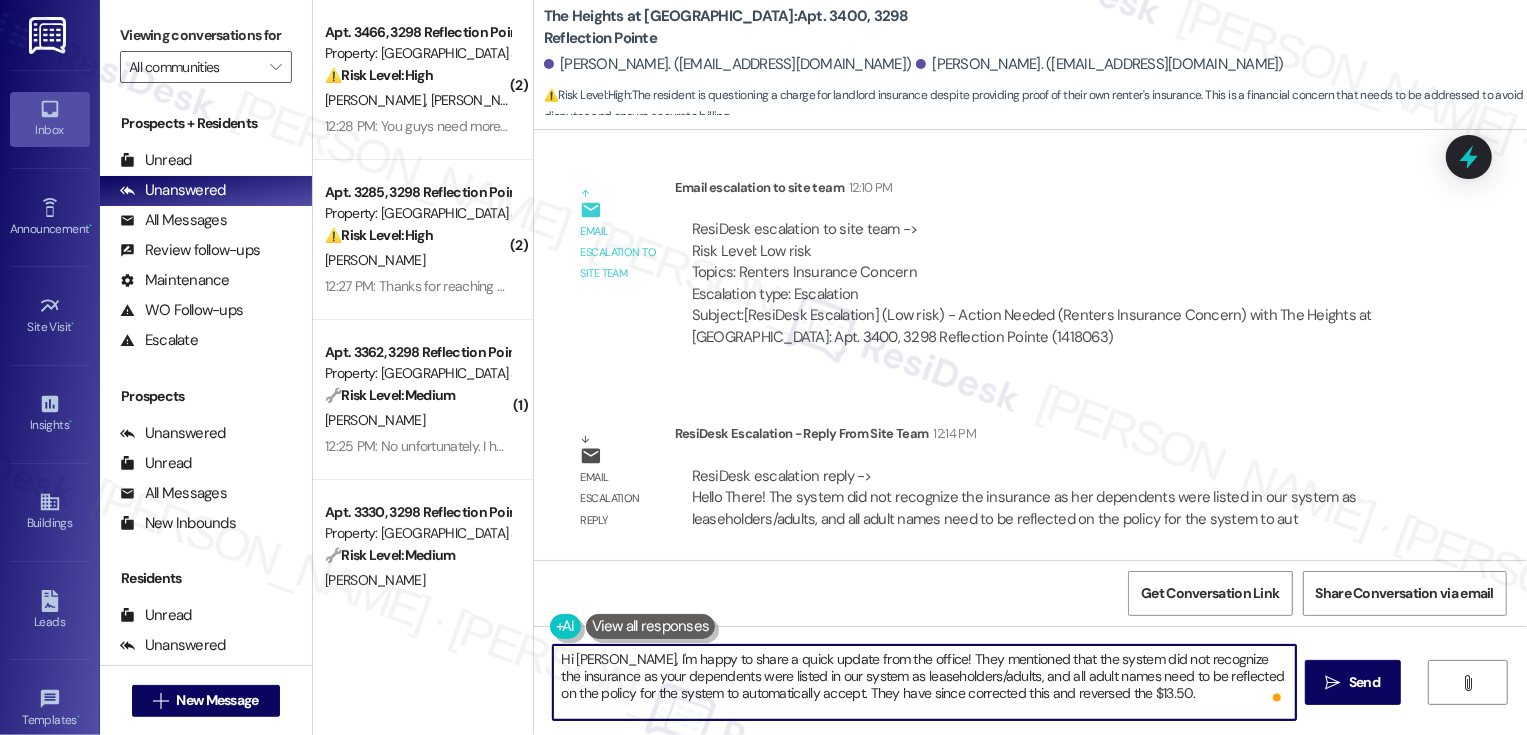 scroll, scrollTop: 17, scrollLeft: 0, axis: vertical 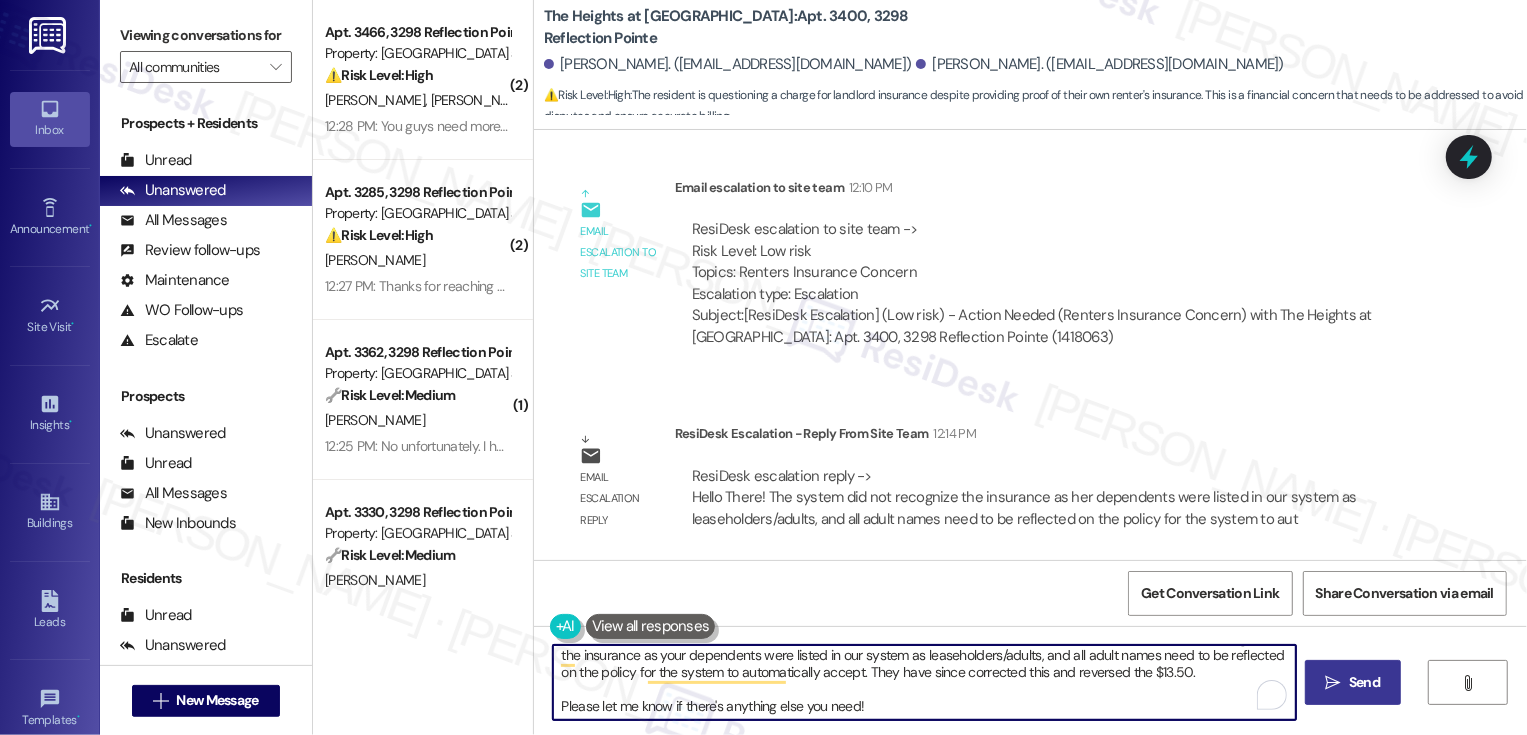type on "Hi [PERSON_NAME], I'm happy to share a quick update from the office! They mentioned that the system did not recognize the insurance as your dependents were listed in our system as leaseholders/adults, and all adult names need to be reflected on the policy for the system to automatically accept. They have since corrected this and reversed the $13.50.
Please let me know if there's anything else you need!" 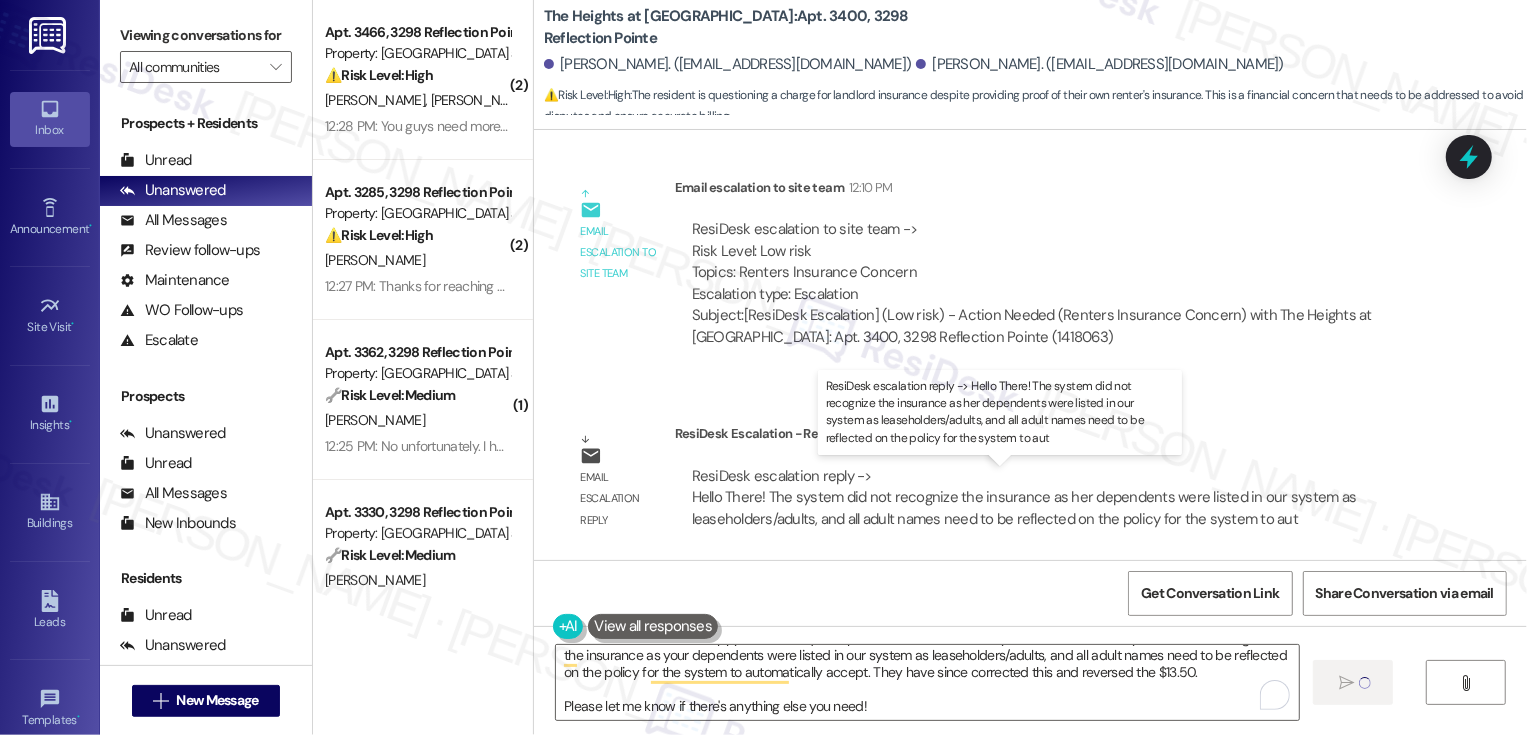 type 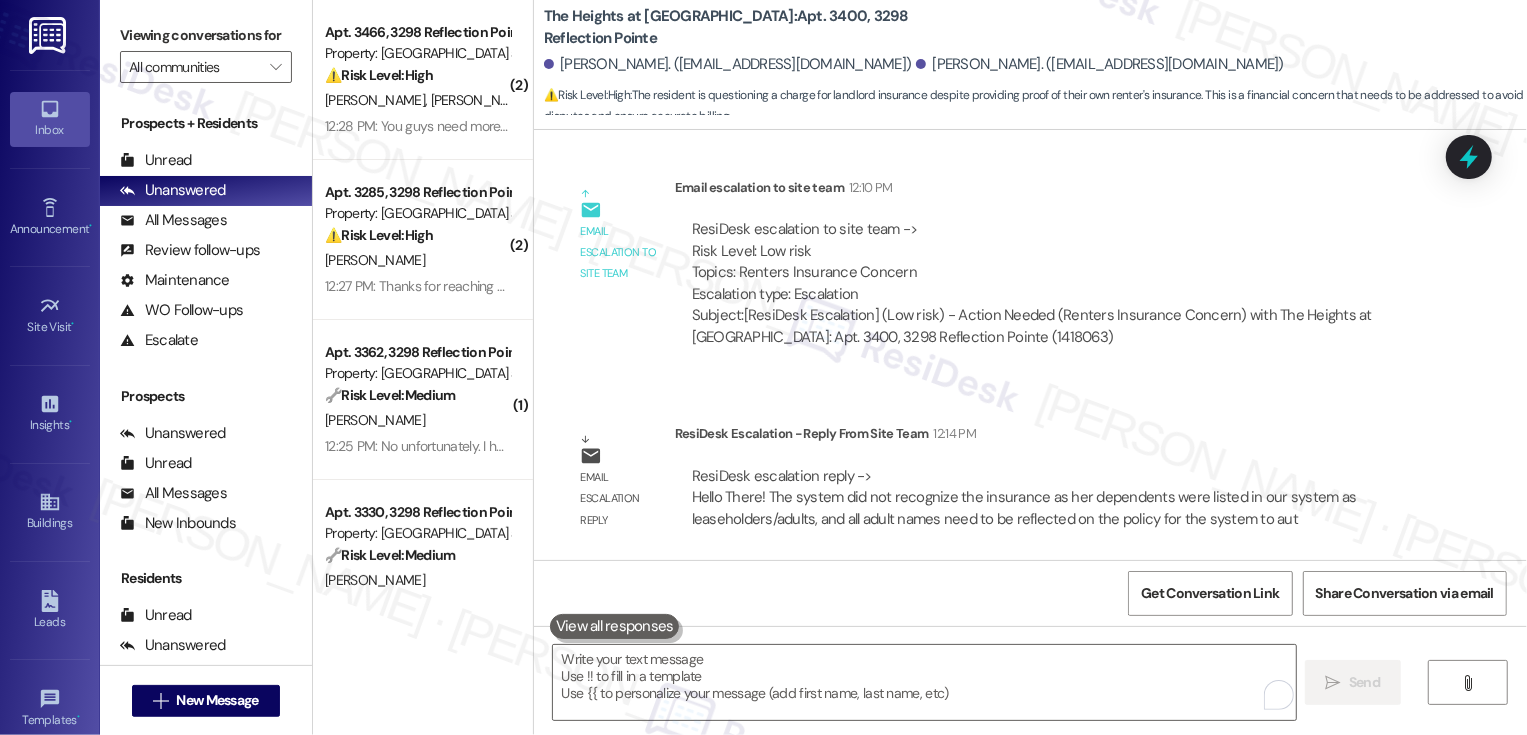 scroll, scrollTop: 0, scrollLeft: 0, axis: both 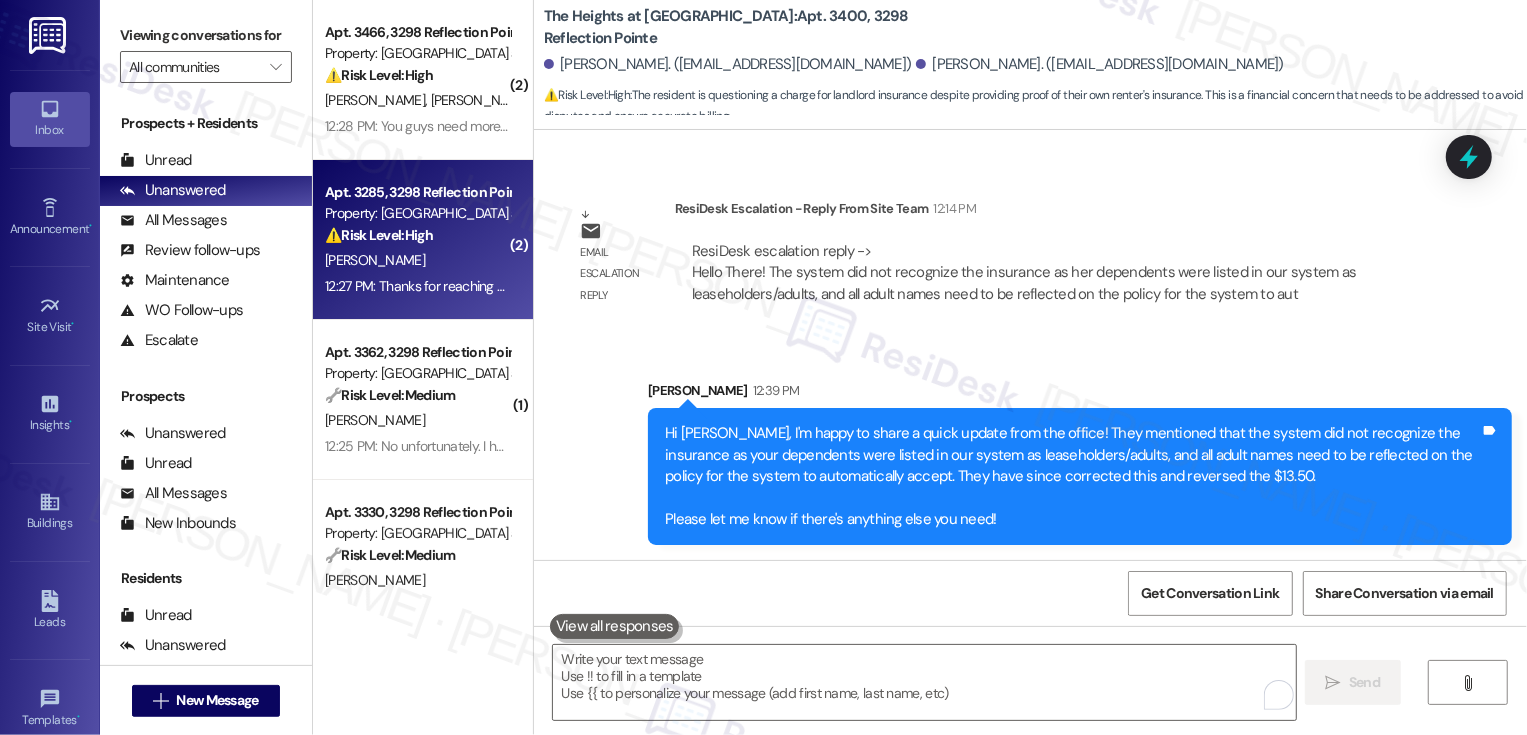 click on "[PERSON_NAME]" at bounding box center (417, 260) 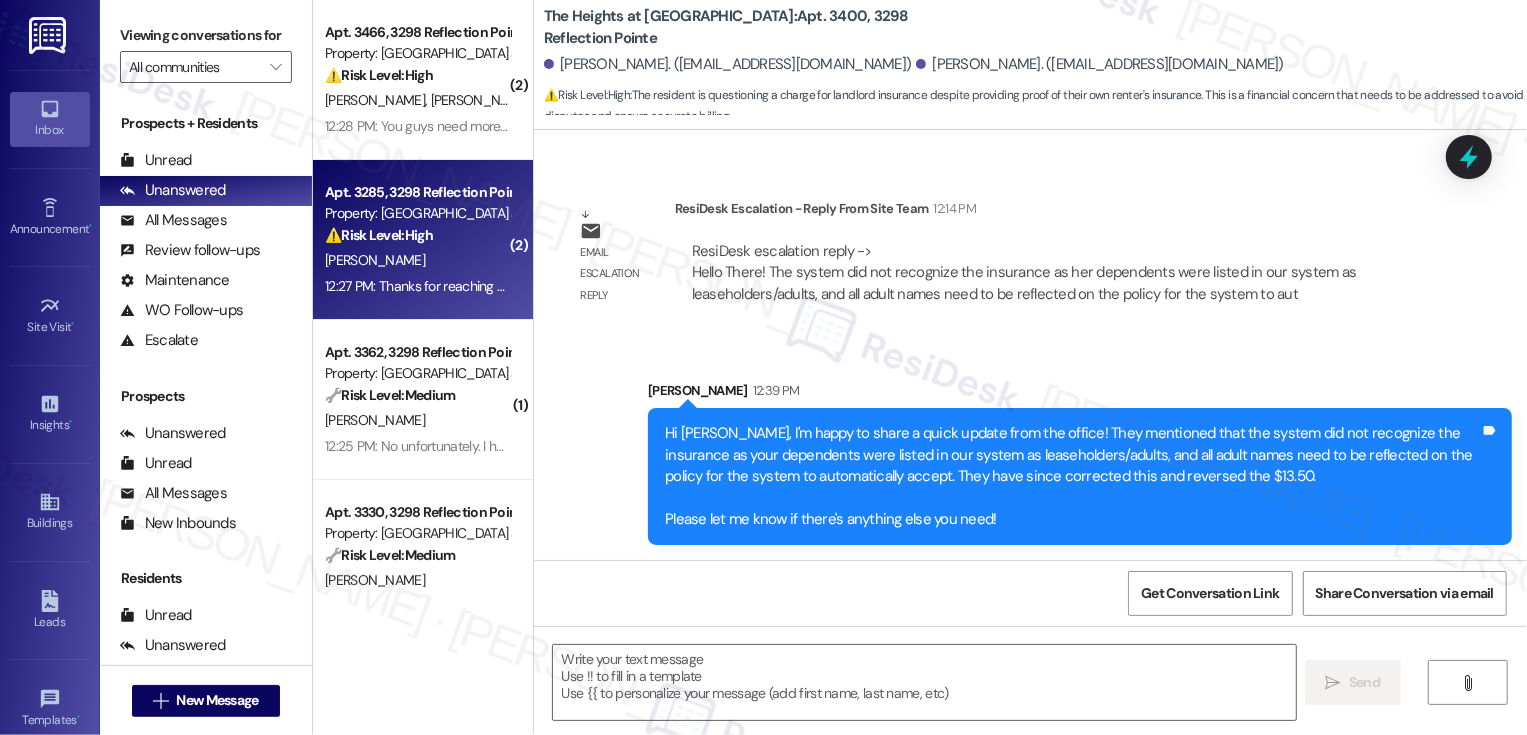 click on "[PERSON_NAME]" at bounding box center [417, 260] 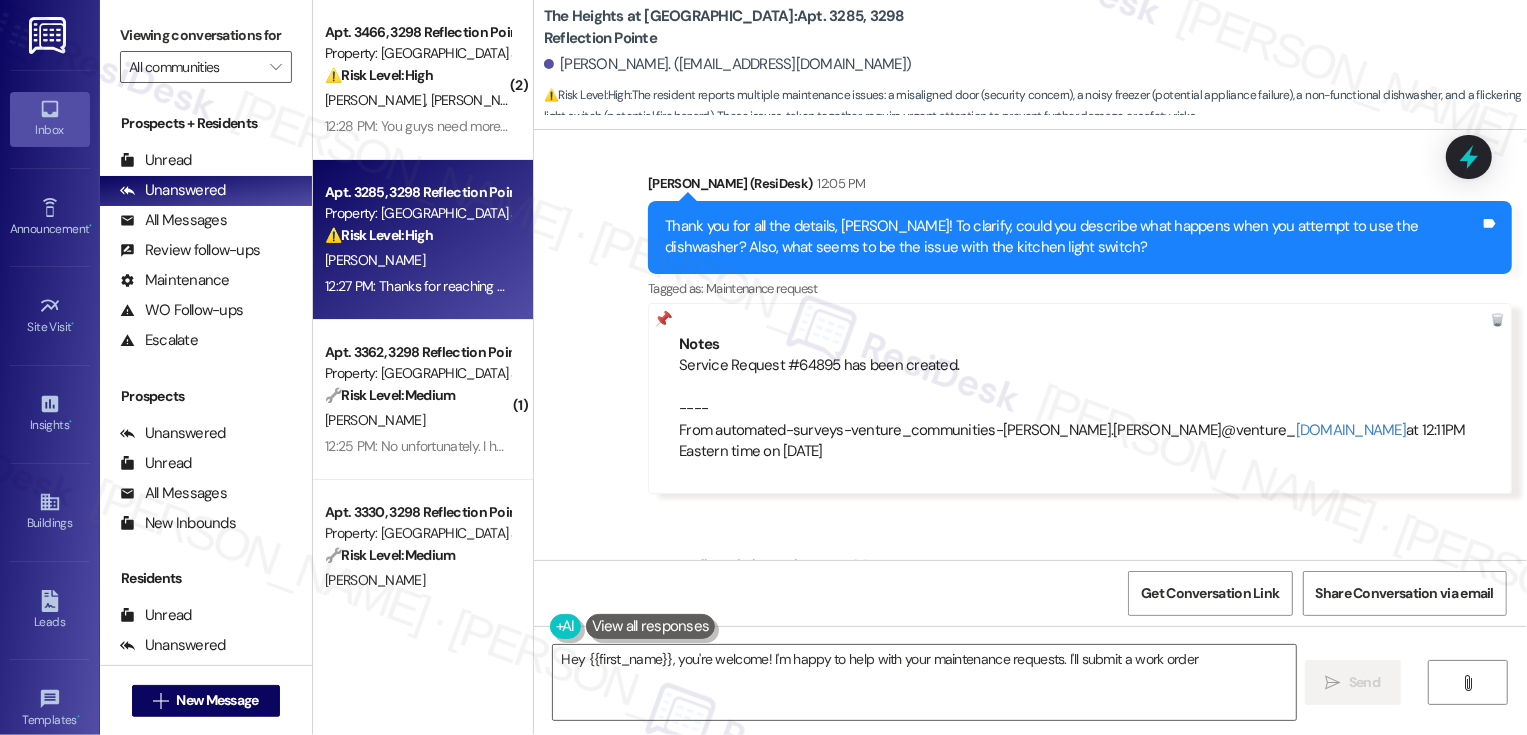scroll, scrollTop: 5817, scrollLeft: 0, axis: vertical 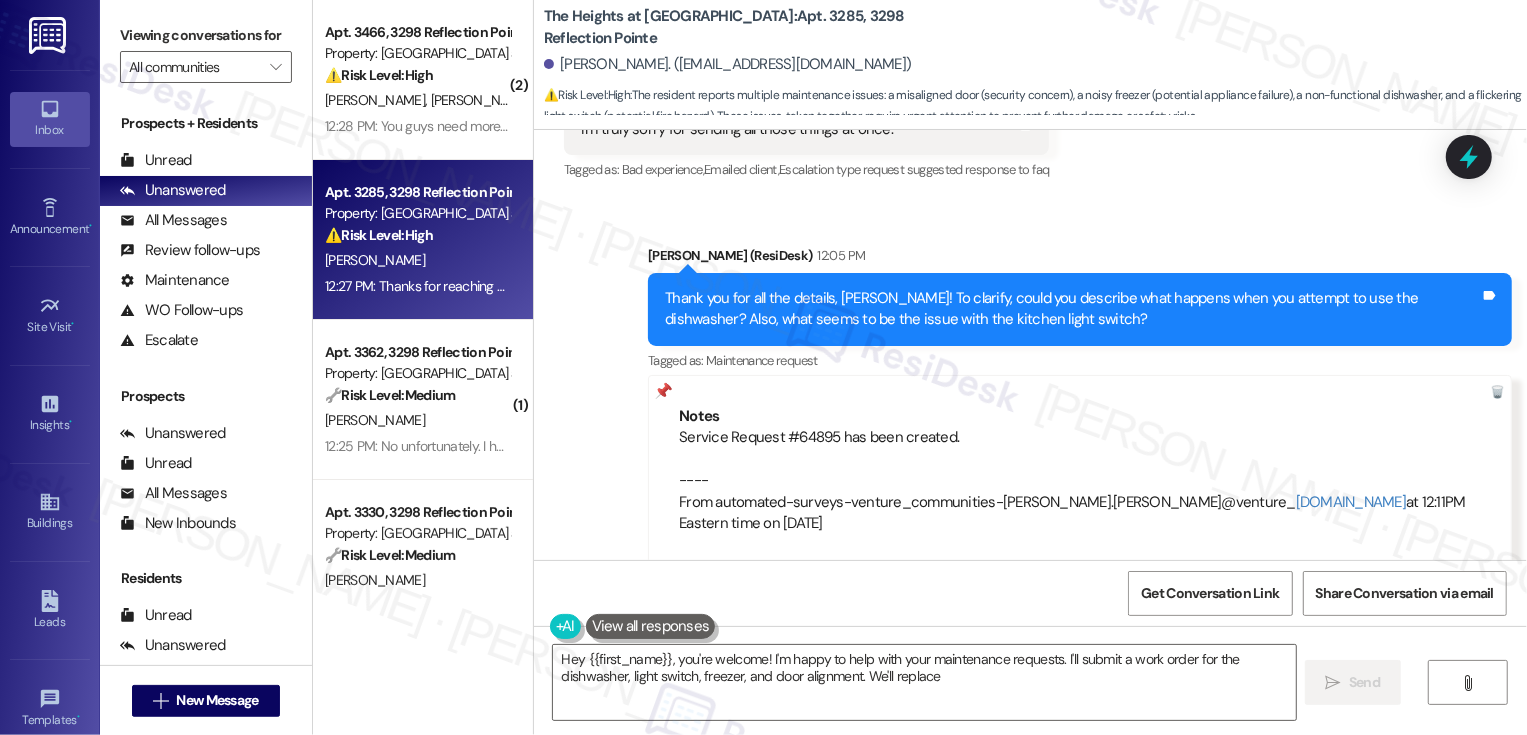 click on "Service Request #64895 has been created.
----
From automated-surveys-venture_communities-[PERSON_NAME].[PERSON_NAME]@venture_ [DOMAIN_NAME]  at 12:11PM Eastern time on [DATE]" at bounding box center [1080, 480] 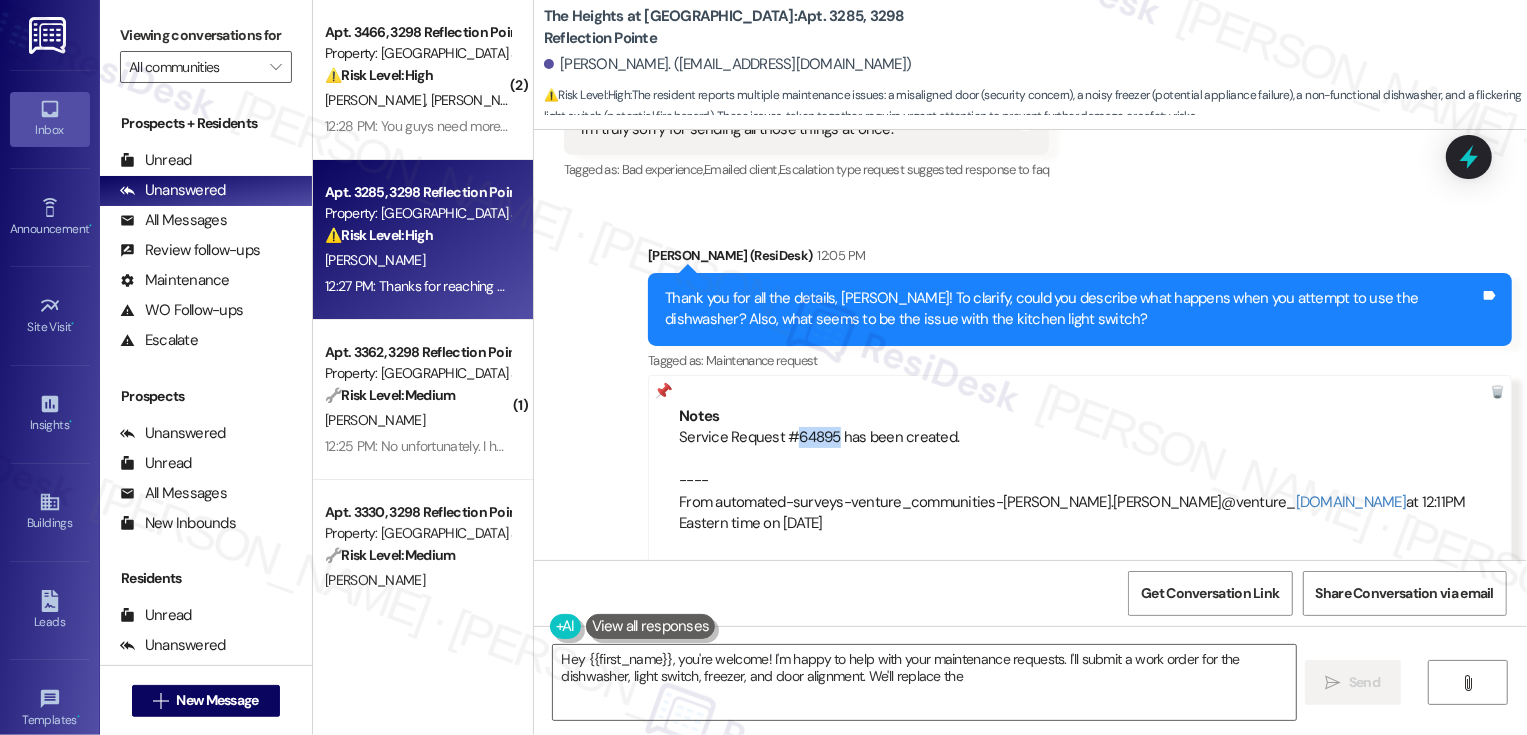 copy on "64895" 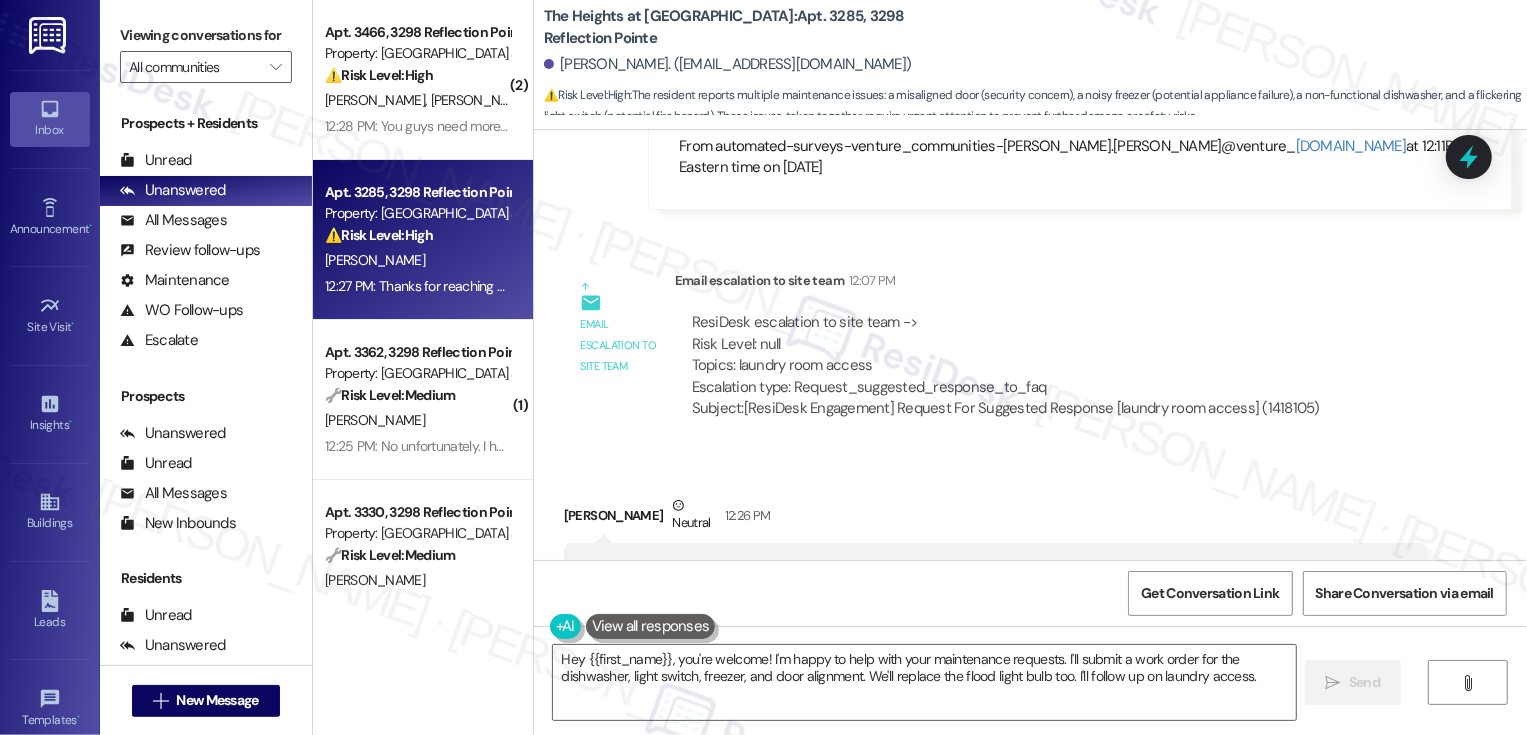 scroll, scrollTop: 6270, scrollLeft: 0, axis: vertical 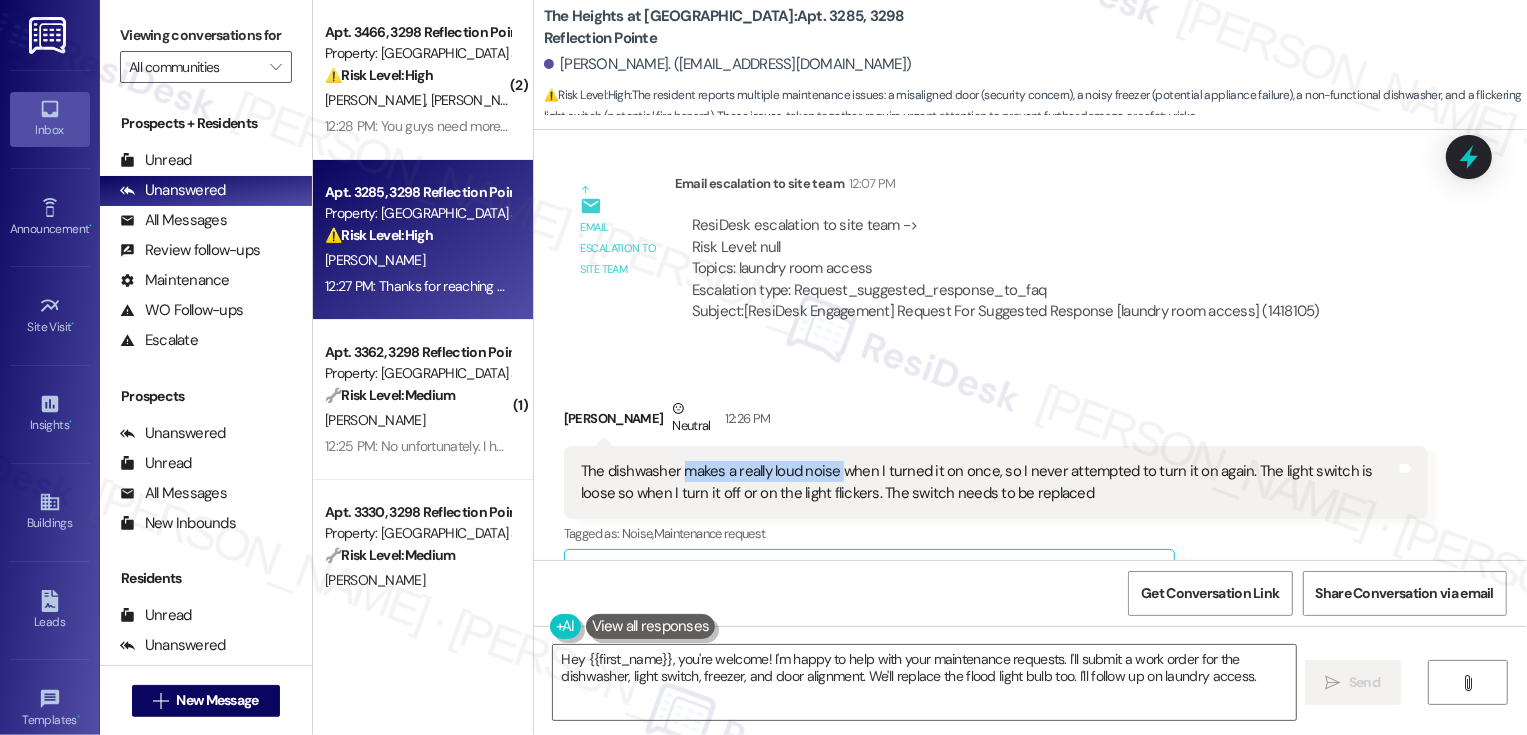 drag, startPoint x: 673, startPoint y: 426, endPoint x: 824, endPoint y: 432, distance: 151.11916 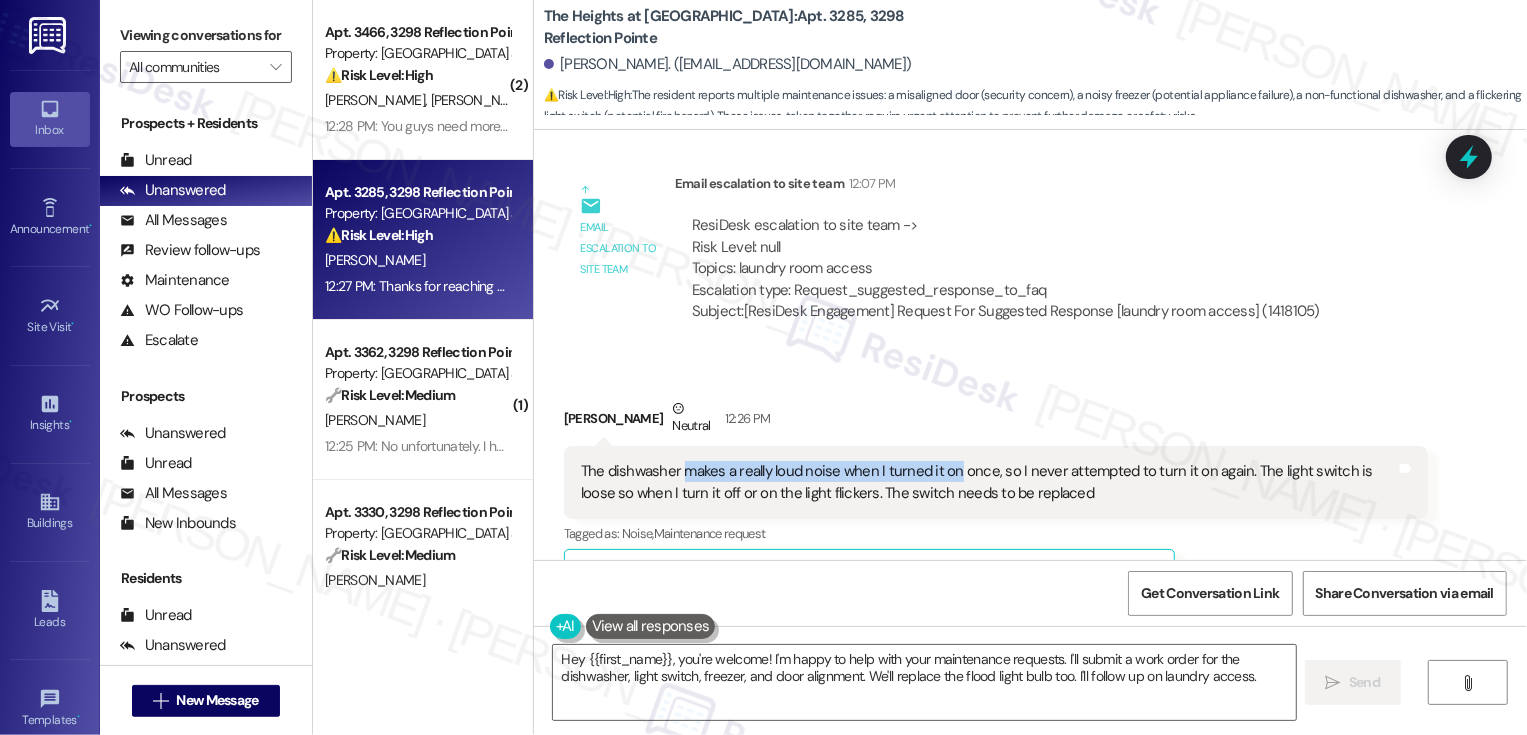 drag, startPoint x: 940, startPoint y: 428, endPoint x: 672, endPoint y: 425, distance: 268.01678 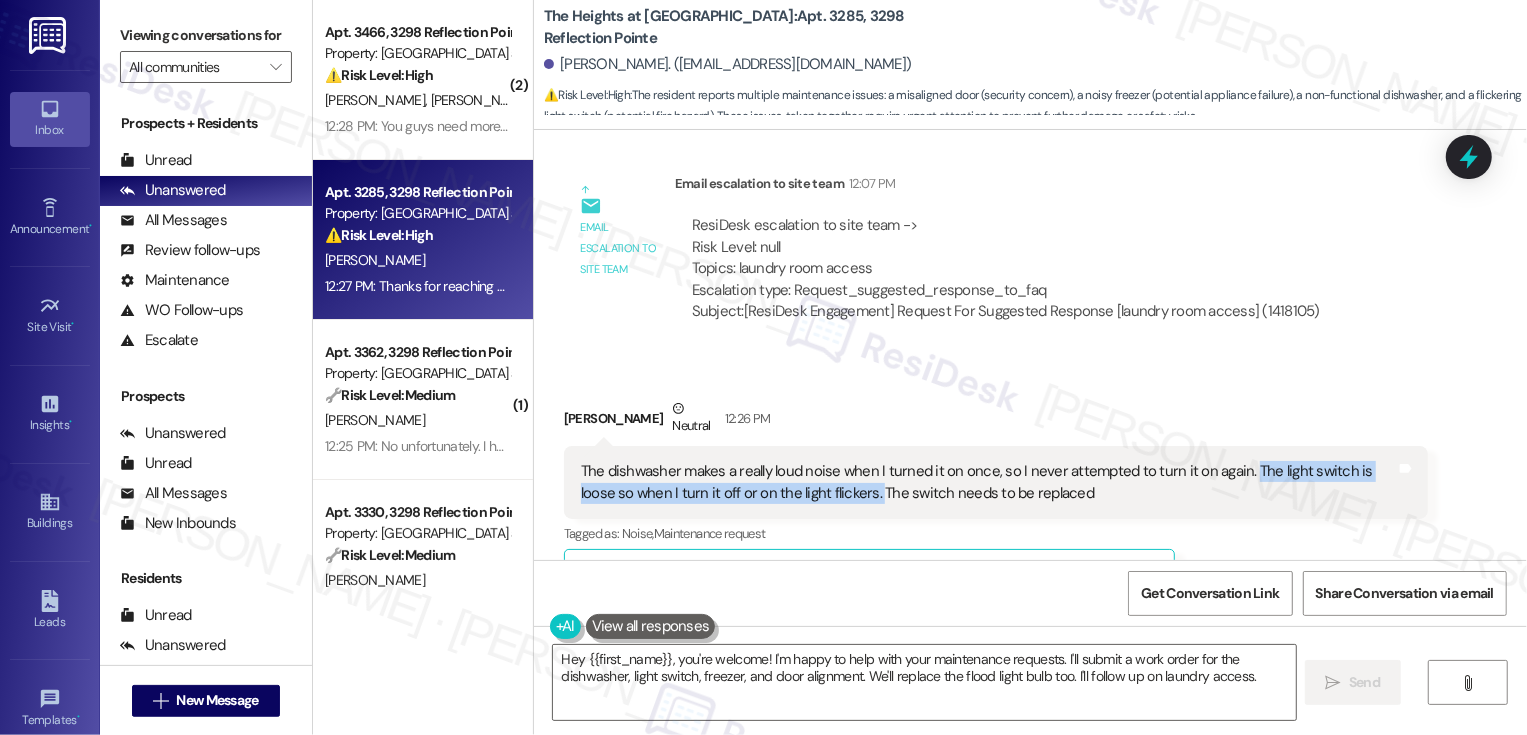 drag, startPoint x: 1230, startPoint y: 423, endPoint x: 828, endPoint y: 454, distance: 403.1935 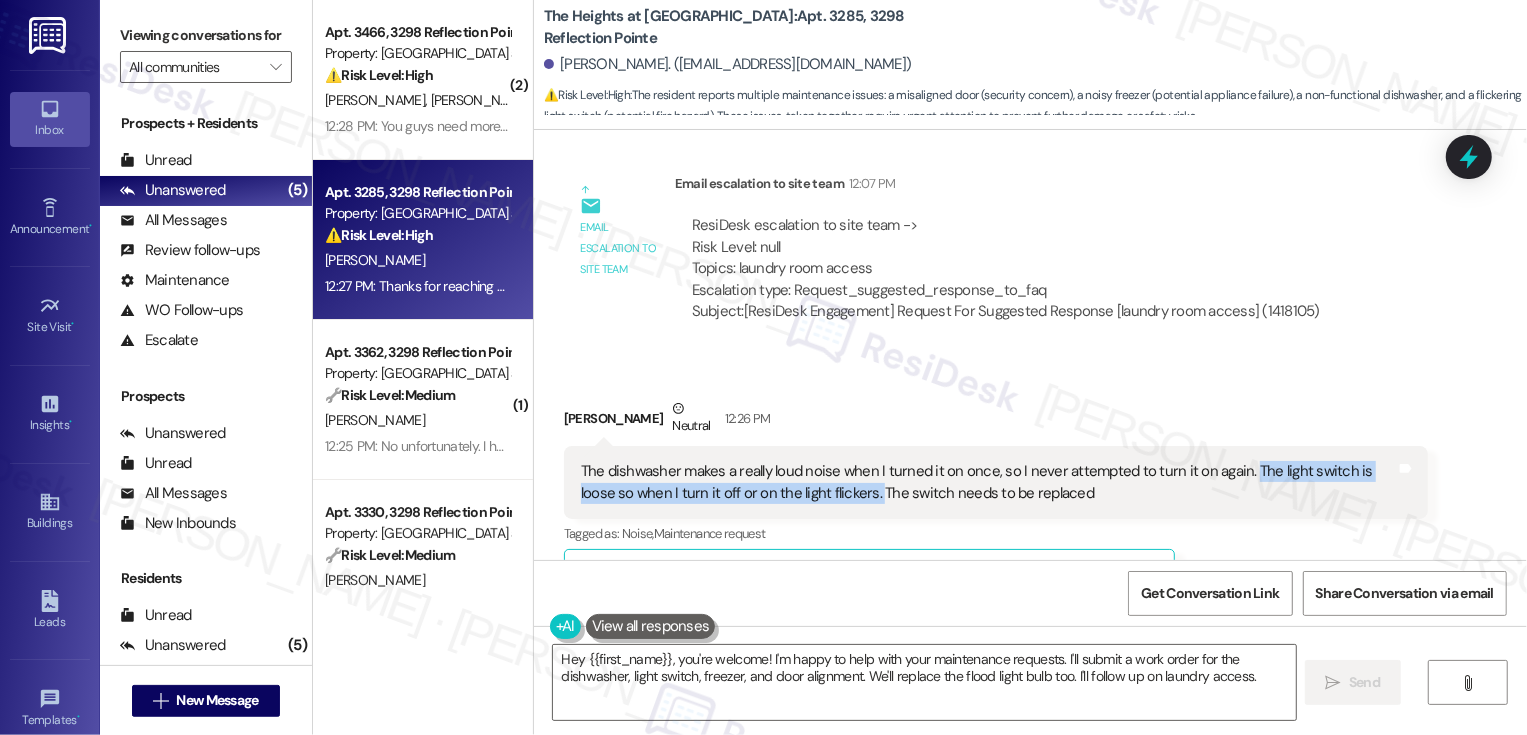 click on "The dishwasher makes a really loud noise when I turned it on once, so I never attempted to turn it on again. The light switch is loose so when I turn it off or on the light flickers. The switch needs to be replaced" at bounding box center [988, 482] 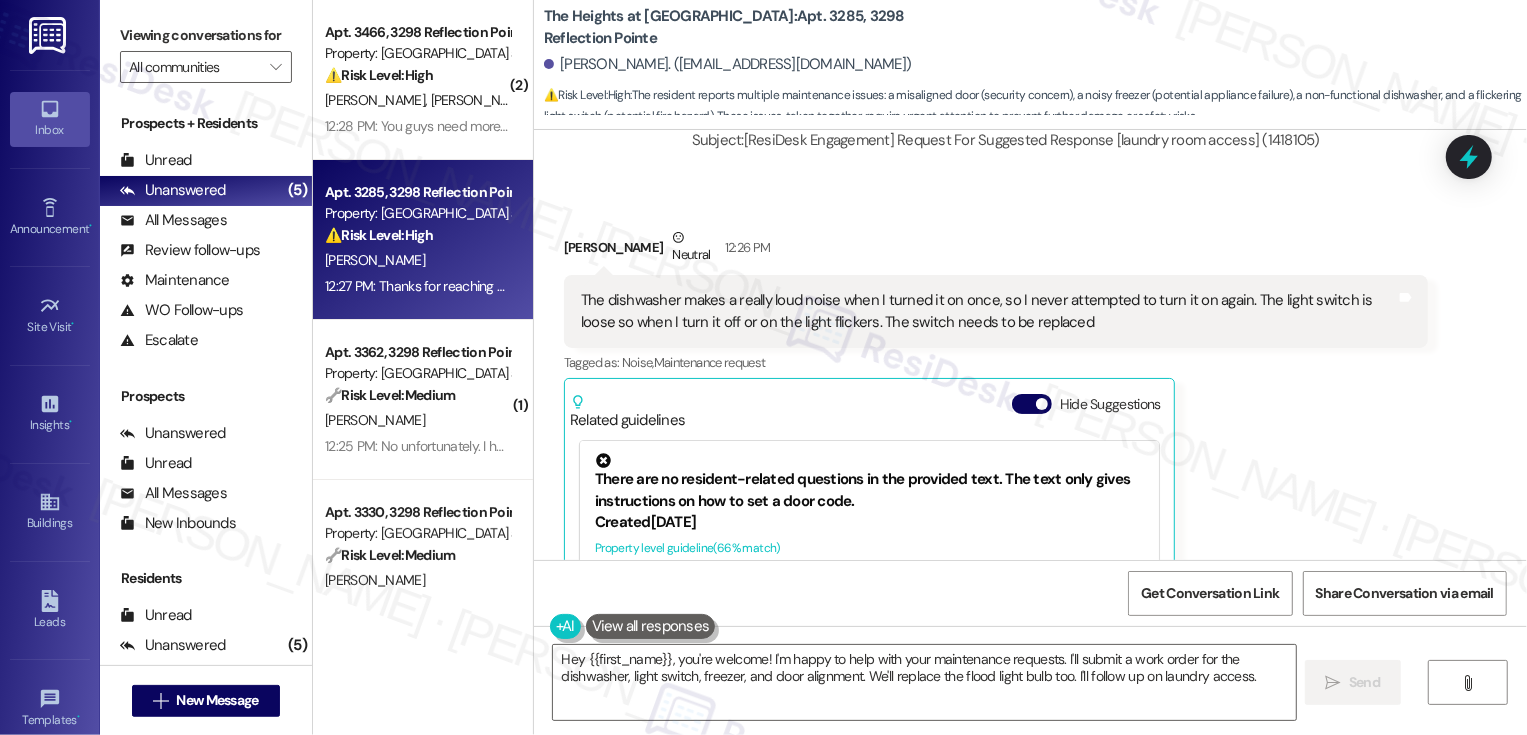 scroll, scrollTop: 6655, scrollLeft: 0, axis: vertical 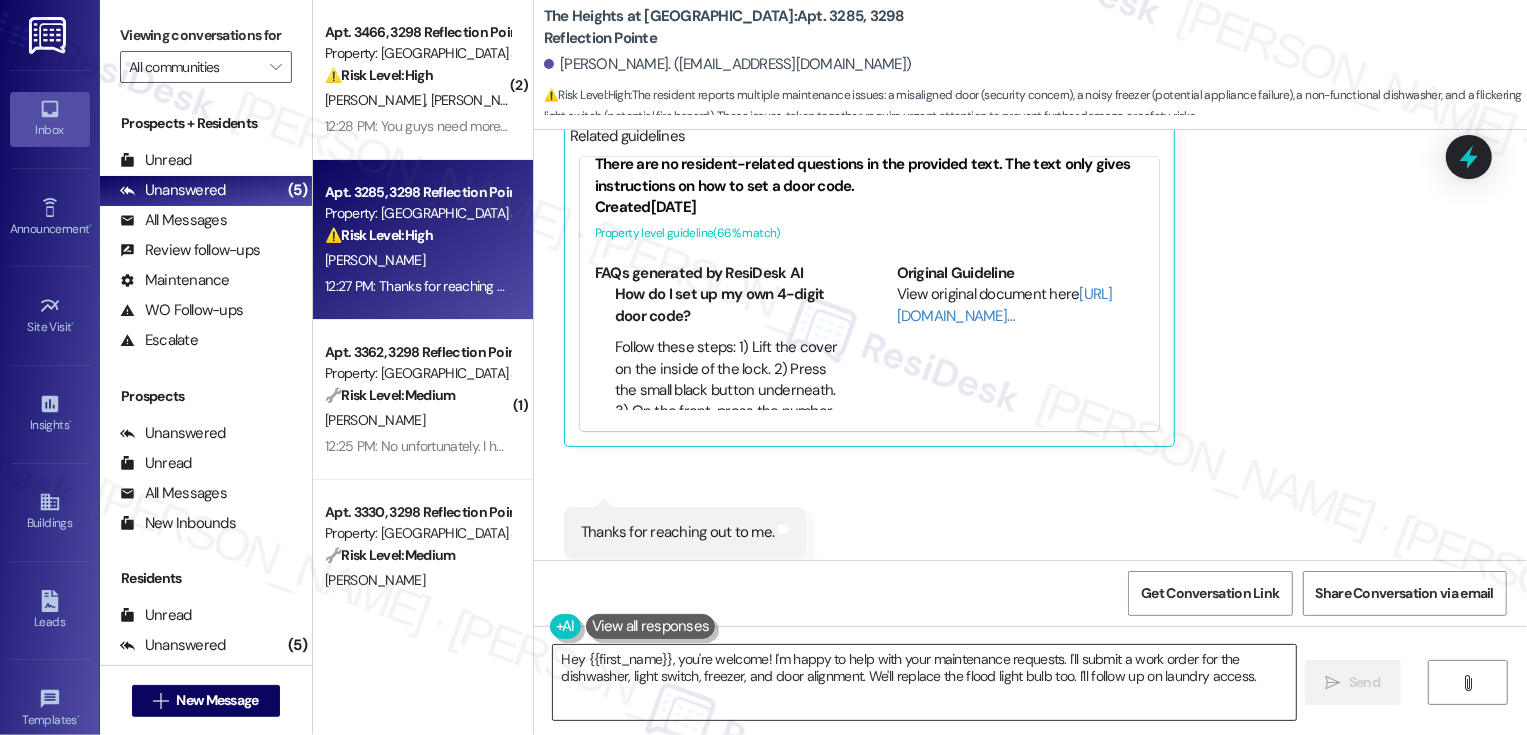 click on "Hey {{first_name}}, you're welcome! I'm happy to help with your maintenance requests. I'll submit a work order for the dishwasher, light switch, freezer, and door alignment. We'll replace the flood light bulb too. I'll follow up on laundry access." at bounding box center (924, 682) 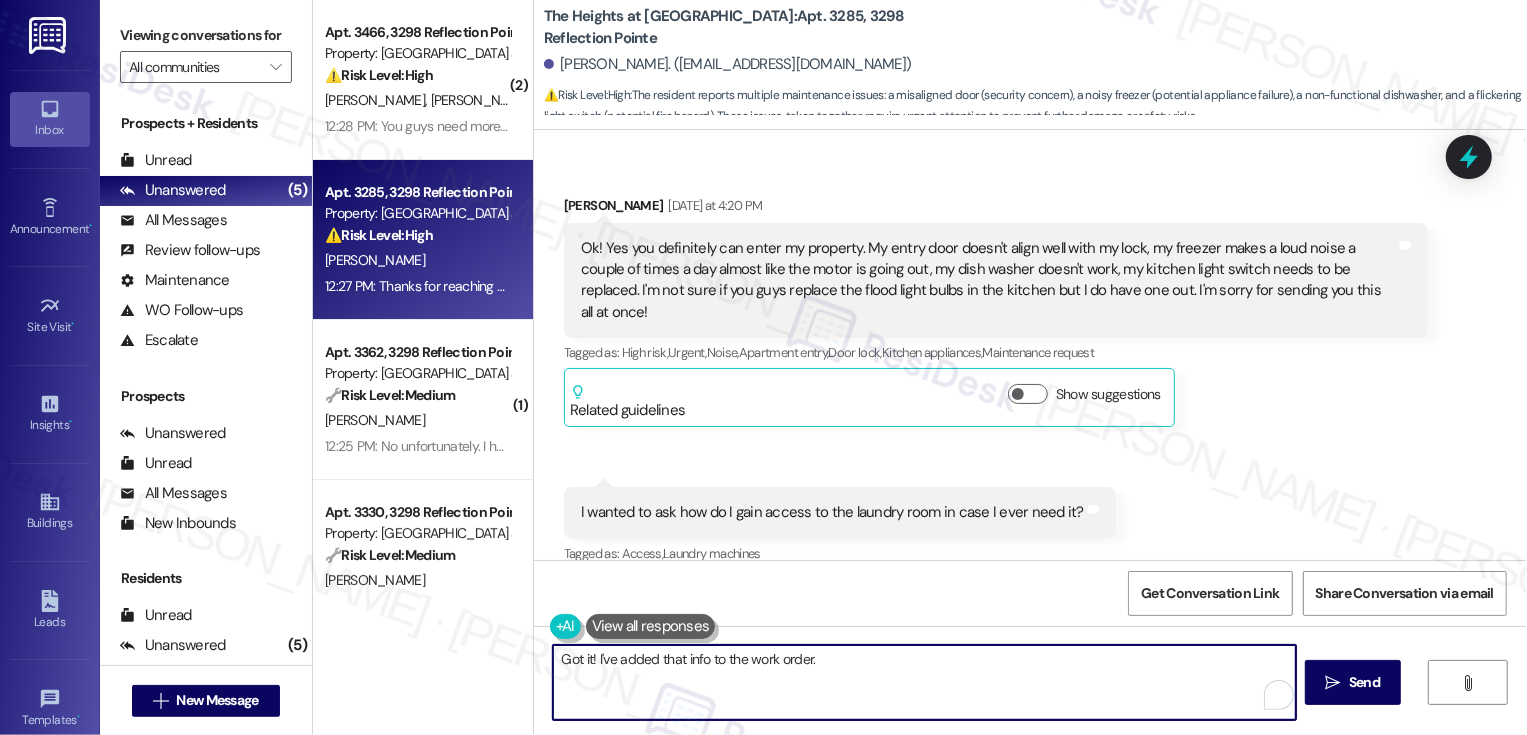 scroll, scrollTop: 5320, scrollLeft: 0, axis: vertical 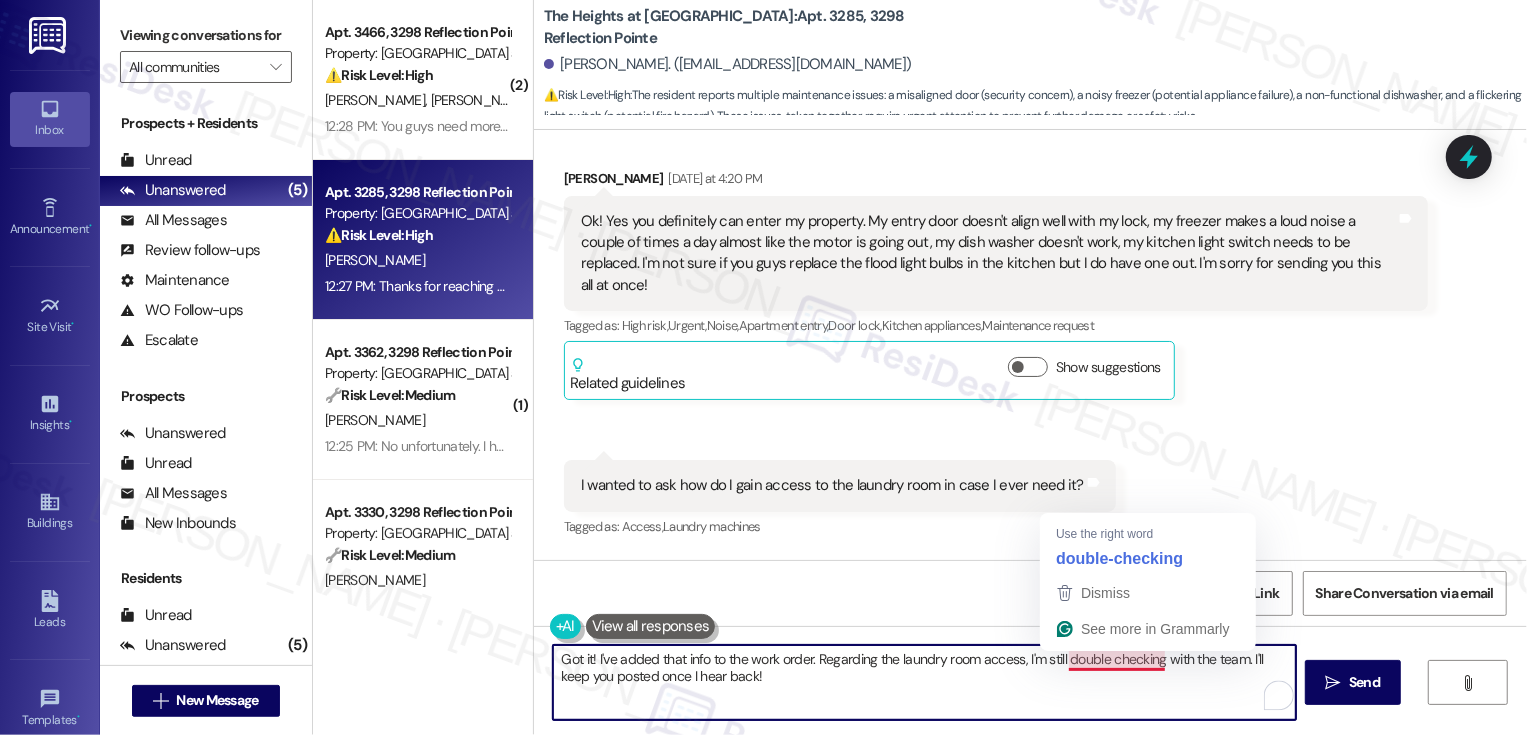 click on "Got it! I've added that info to the work order. Regarding the laundry room access, I'm still double checking with the team. I'll keep you posted once I hear back!" at bounding box center [924, 682] 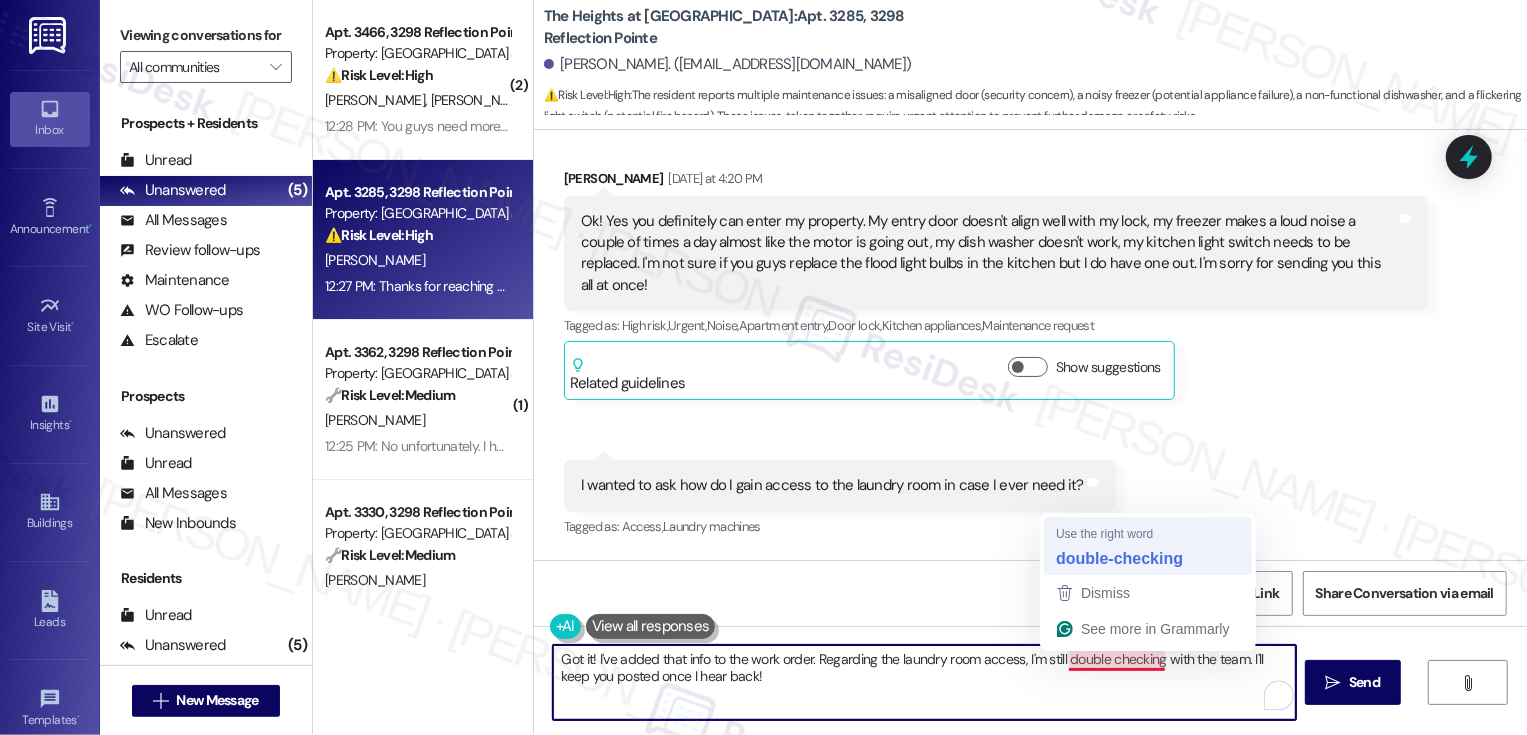 type on "Got it! I've added that info to the work order. Regarding the laundry room access, I'm still double-checking with the team. I'll keep you posted once I hear back!" 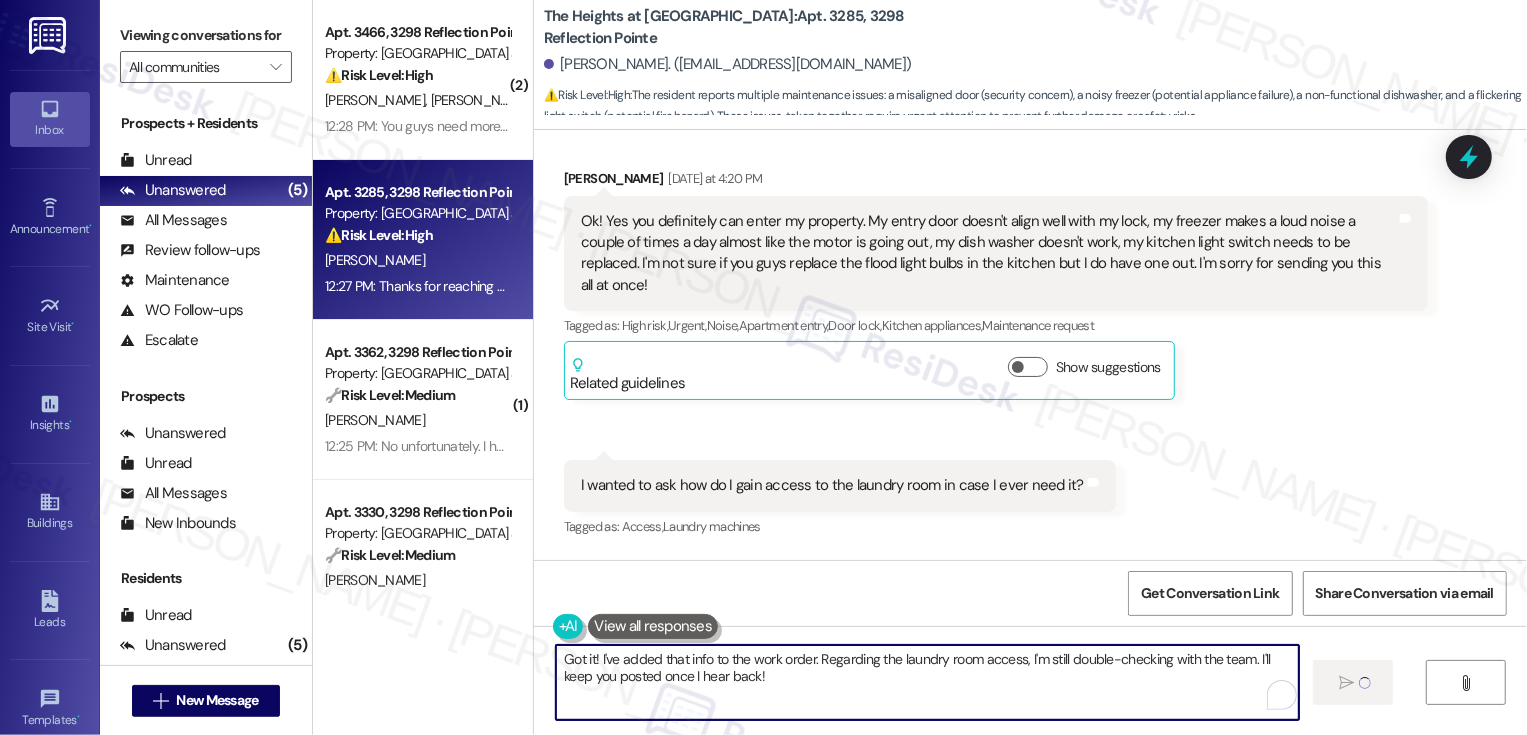 type 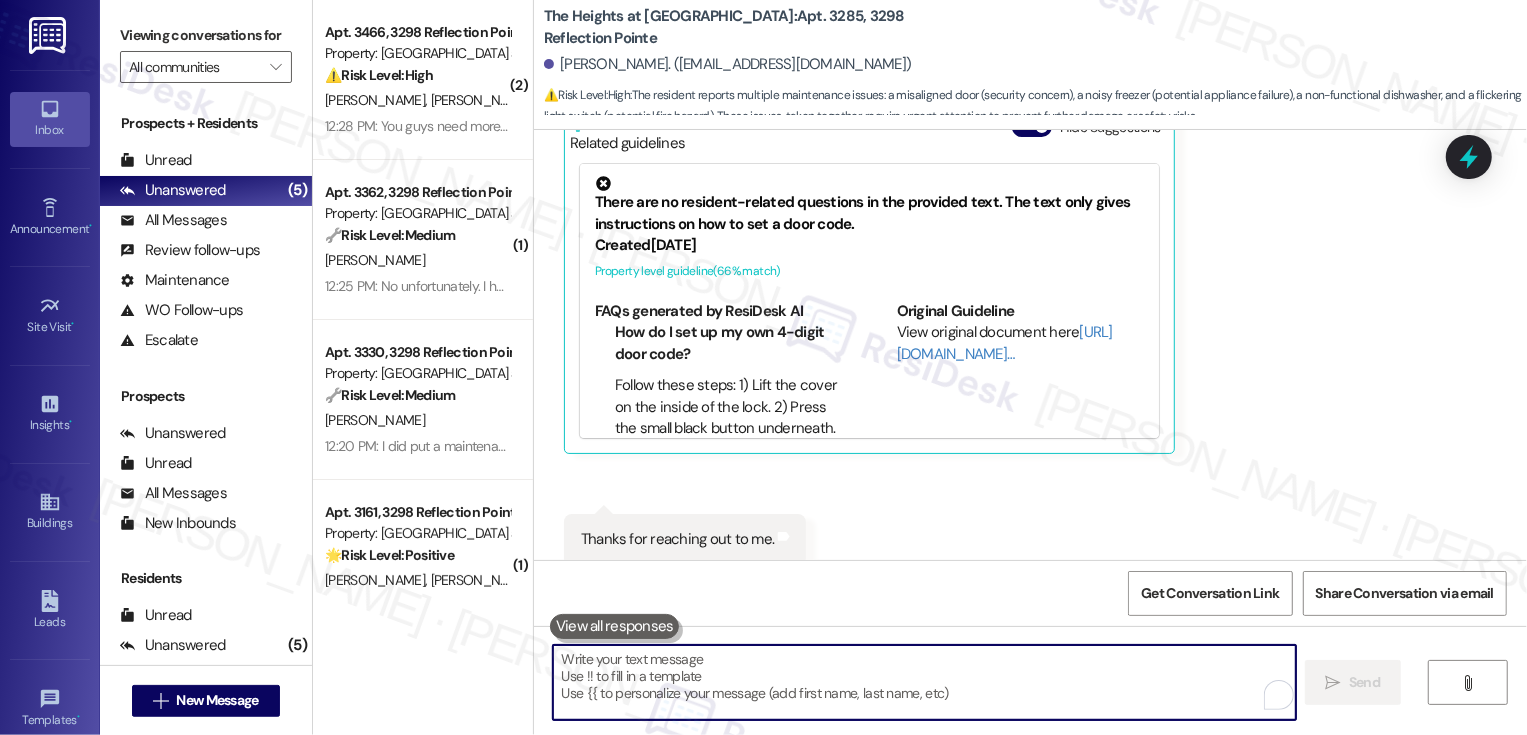 scroll, scrollTop: 6724, scrollLeft: 0, axis: vertical 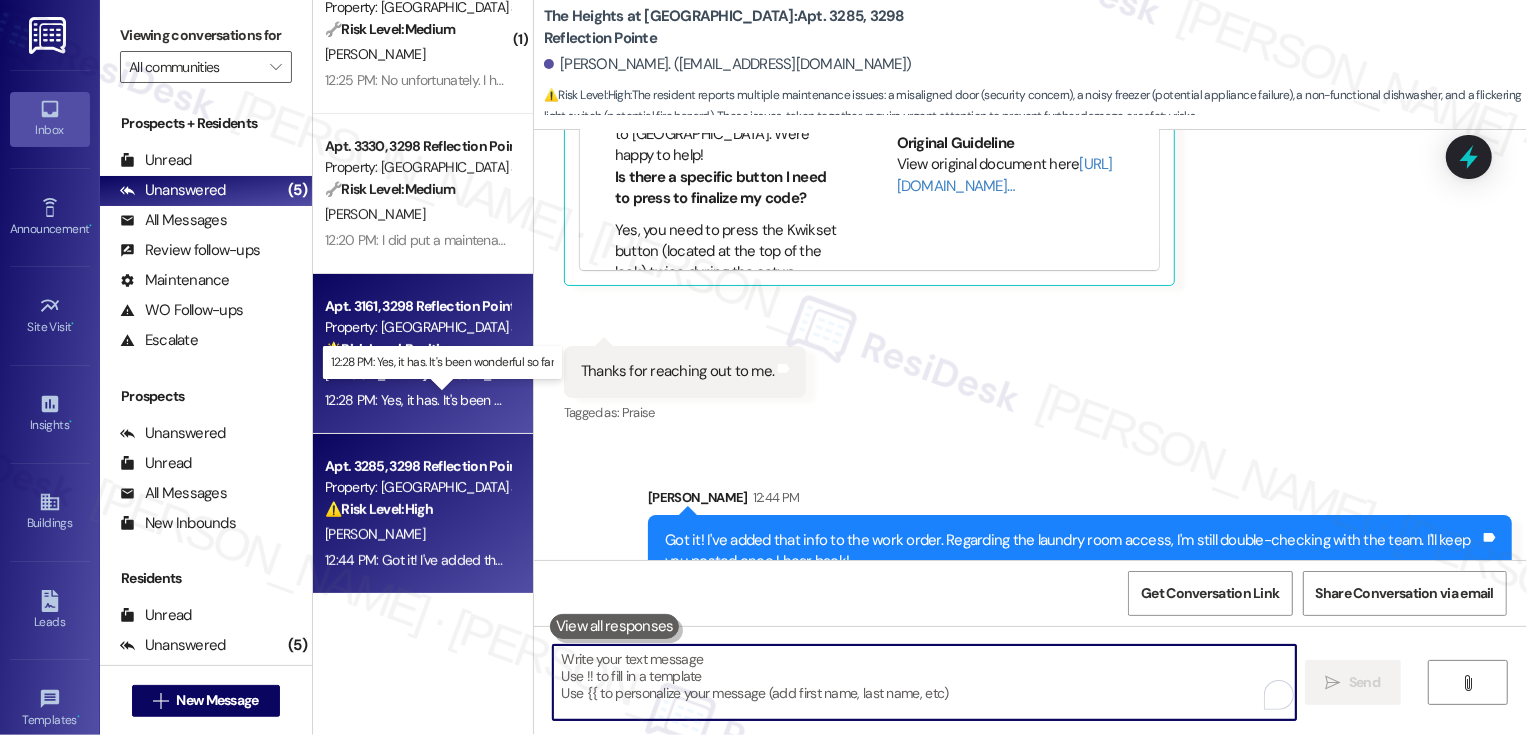 click on "12:28 PM: Yes, it has. It's been wonderful so far 12:28 PM: Yes, it has. It's been wonderful so far" at bounding box center [457, 400] 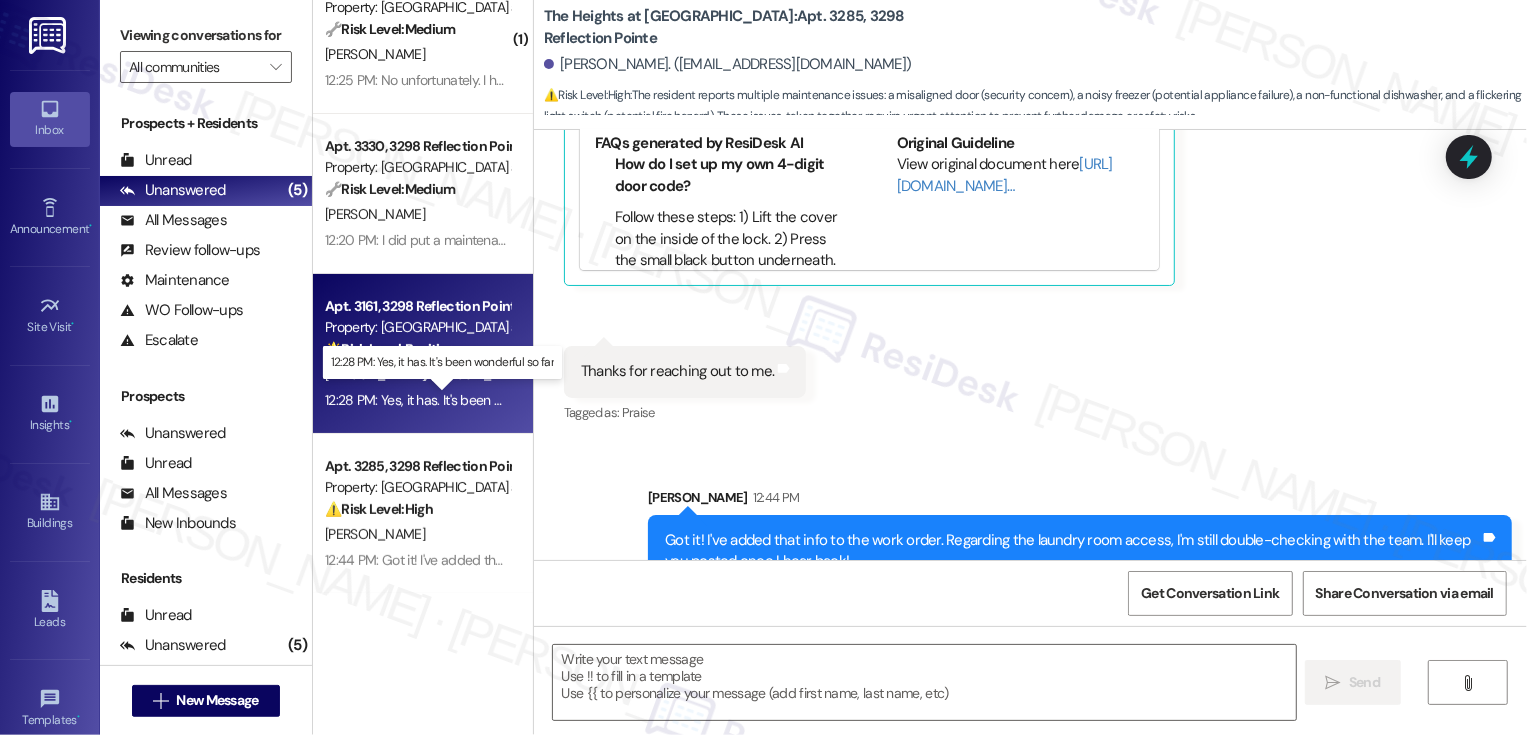 click on "12:28 PM: Yes, it has. It's been wonderful so far 12:28 PM: Yes, it has. It's been wonderful so far" at bounding box center [457, 400] 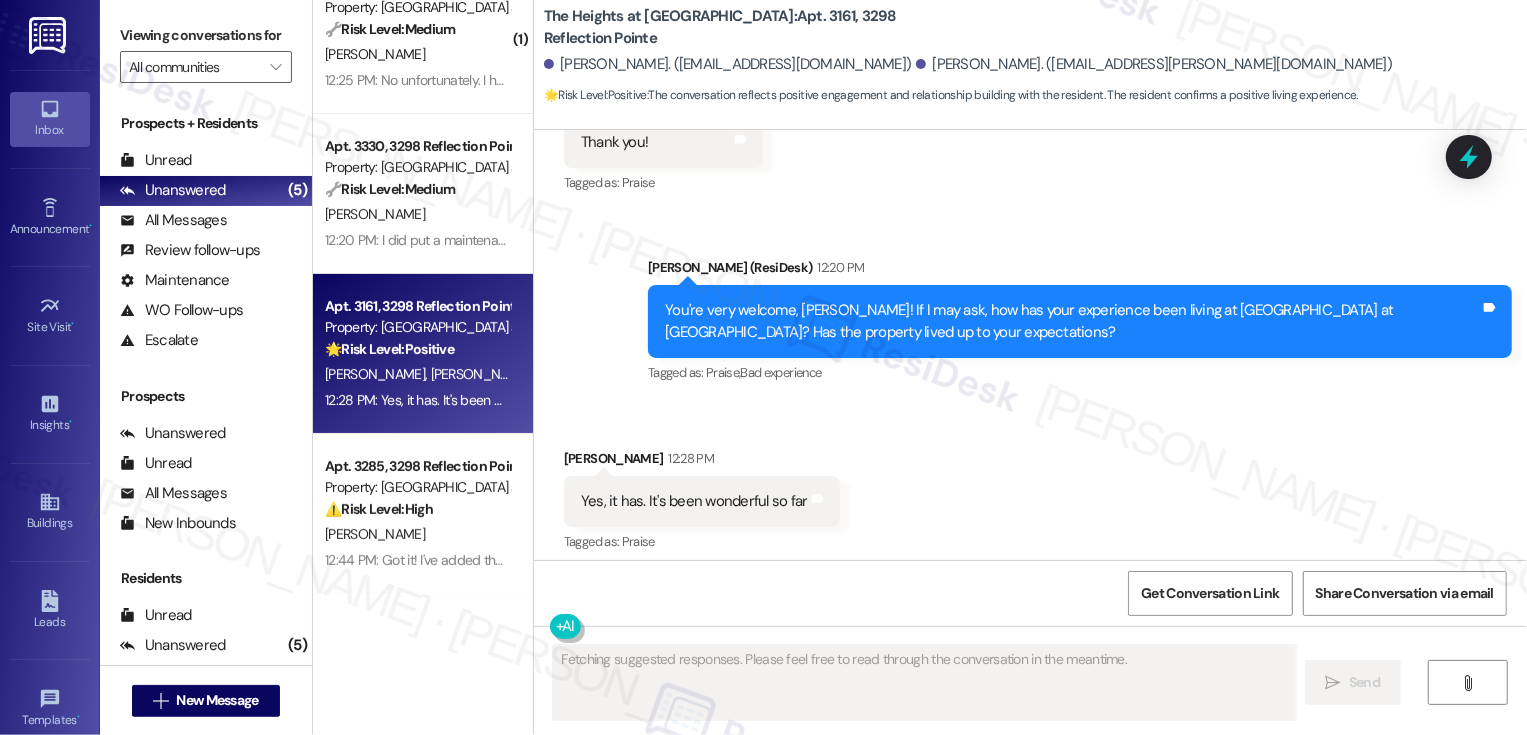 scroll, scrollTop: 1212, scrollLeft: 0, axis: vertical 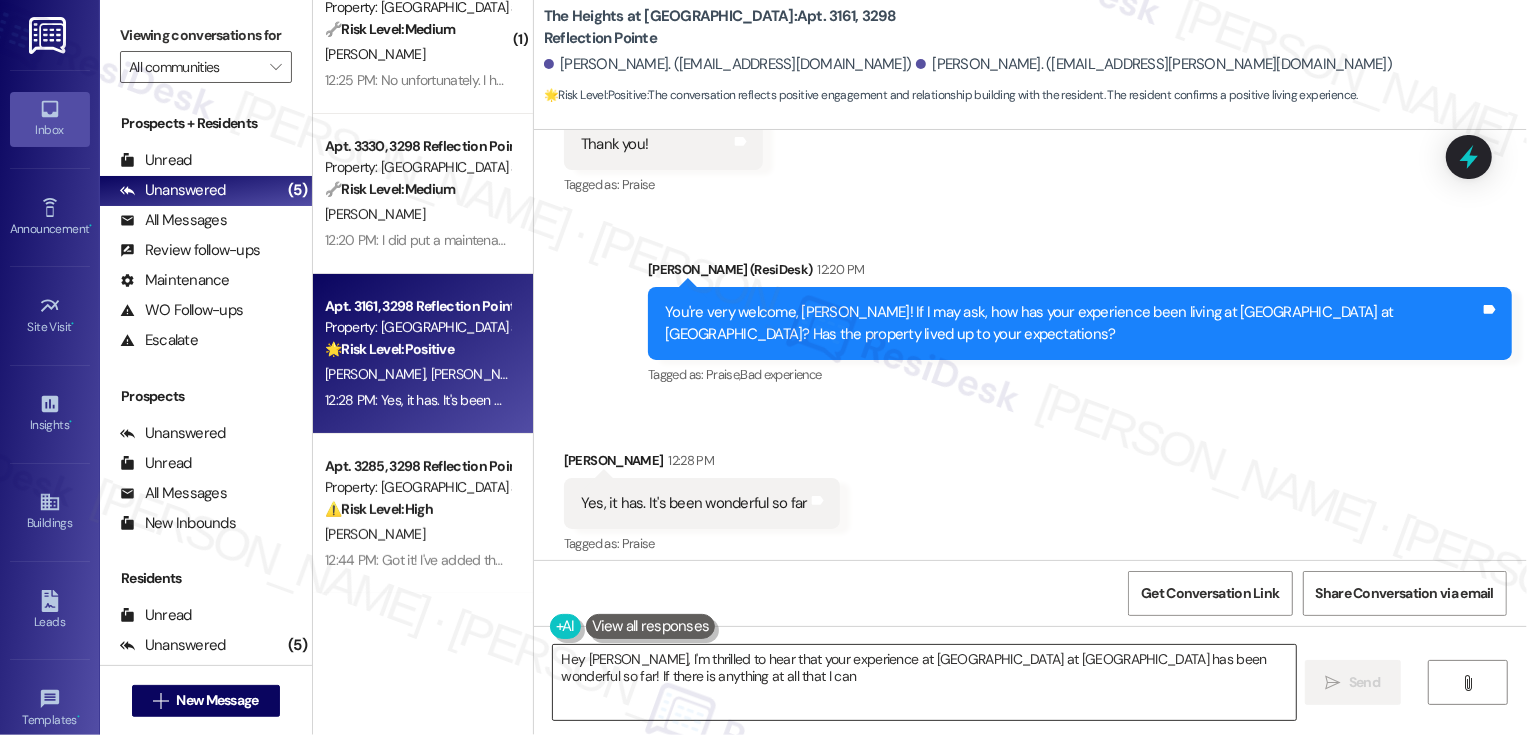 click on "Hey [PERSON_NAME], I'm thrilled to hear that your experience at [GEOGRAPHIC_DATA] at [GEOGRAPHIC_DATA] has been wonderful so far! If there is anything at" at bounding box center [924, 682] 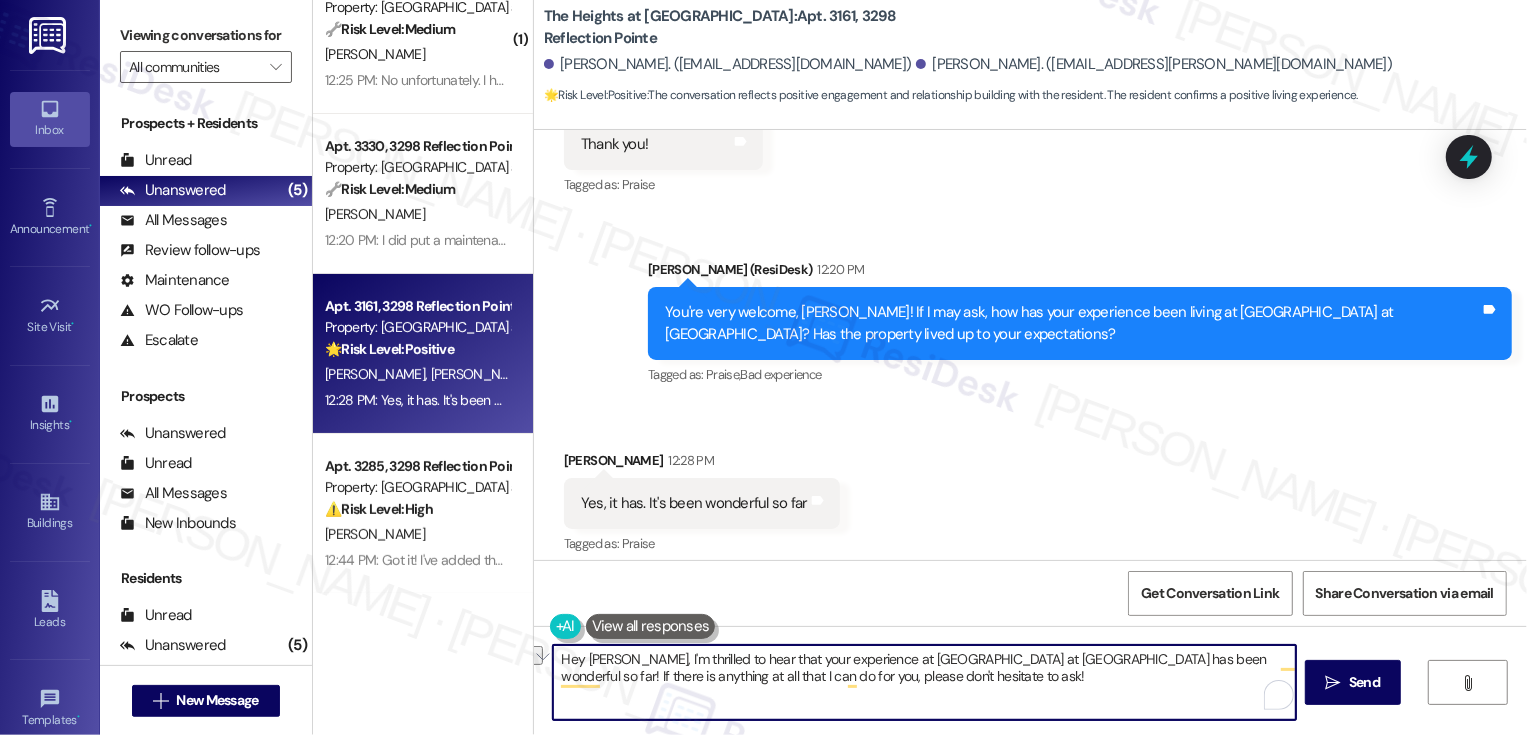 drag, startPoint x: 1158, startPoint y: 659, endPoint x: 538, endPoint y: 652, distance: 620.0395 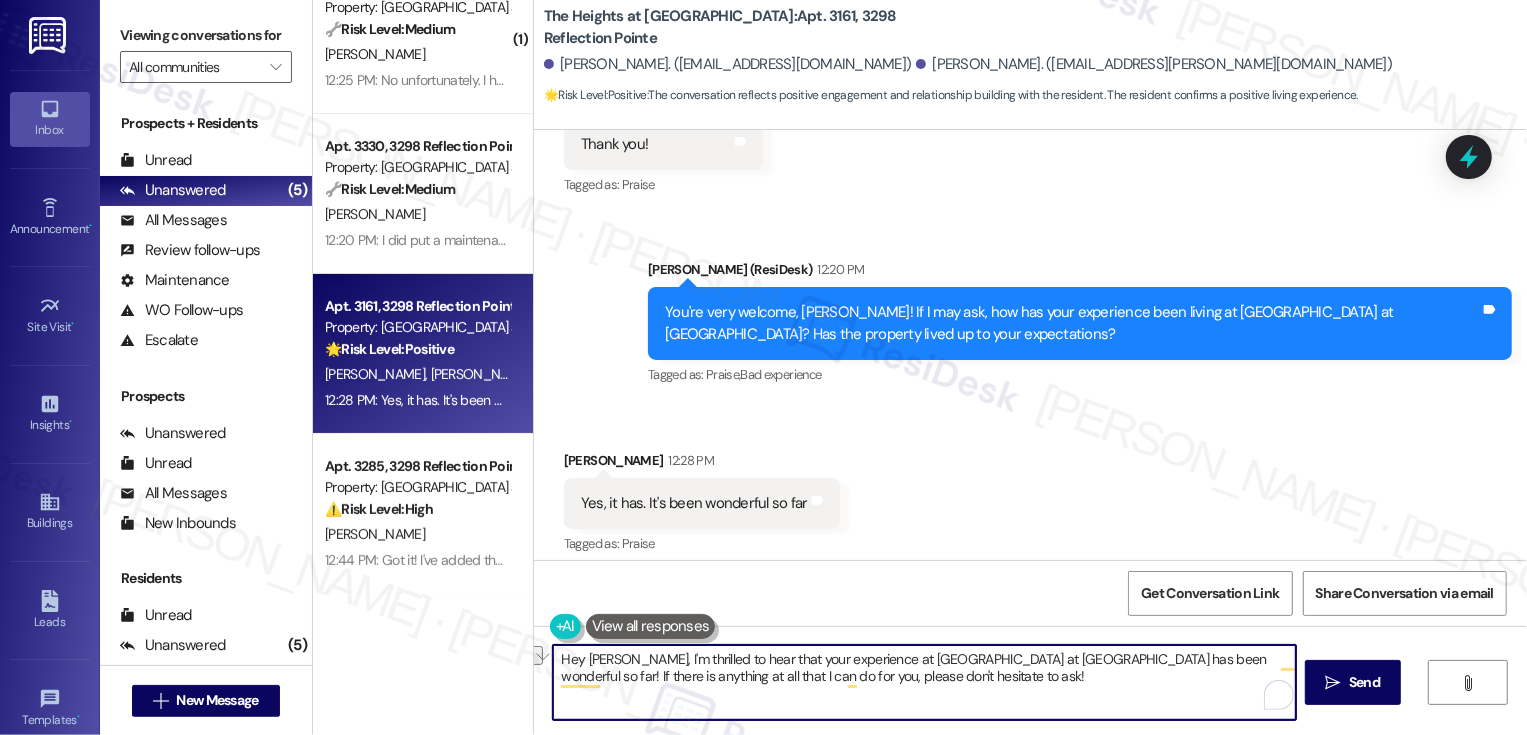 click on "Hey [PERSON_NAME], I'm thrilled to hear that your experience at [GEOGRAPHIC_DATA] at [GEOGRAPHIC_DATA] has been wonderful so far! If there is anything at all that I can do for you, please don't hesitate to ask!  Send " at bounding box center (1030, 701) 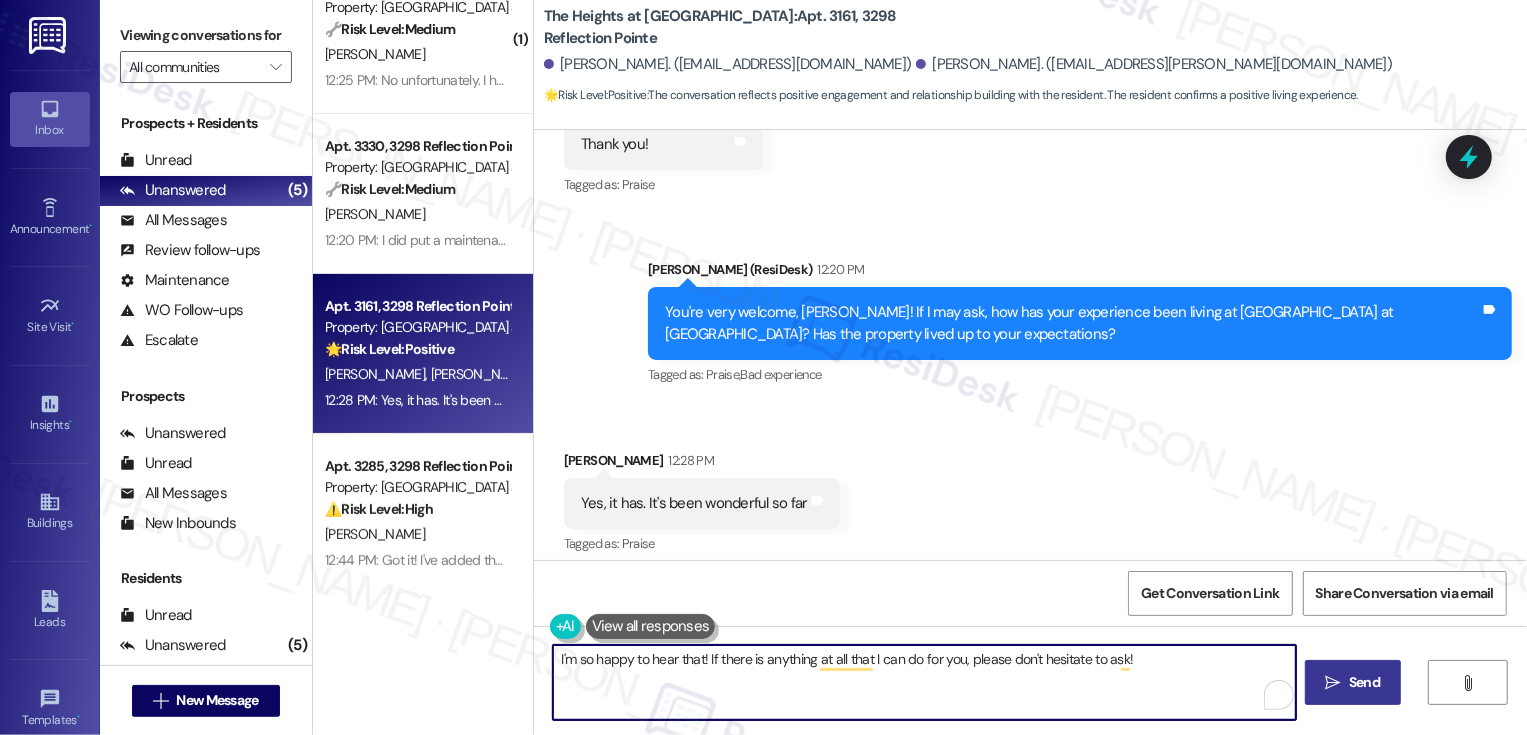 type on "I'm so happy to hear that! If there is anything at all that I can do for you, please don't hesitate to ask!" 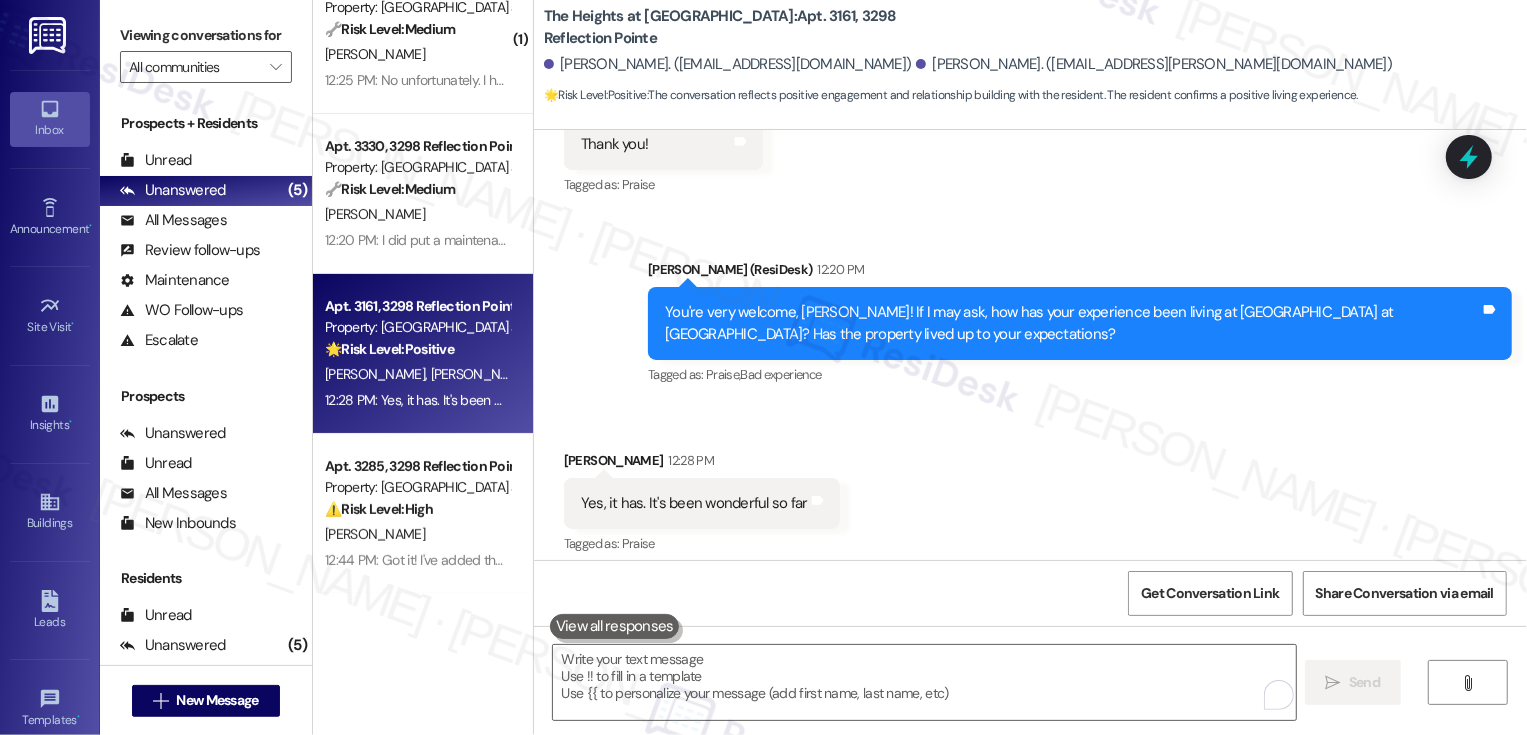 scroll, scrollTop: 1225, scrollLeft: 0, axis: vertical 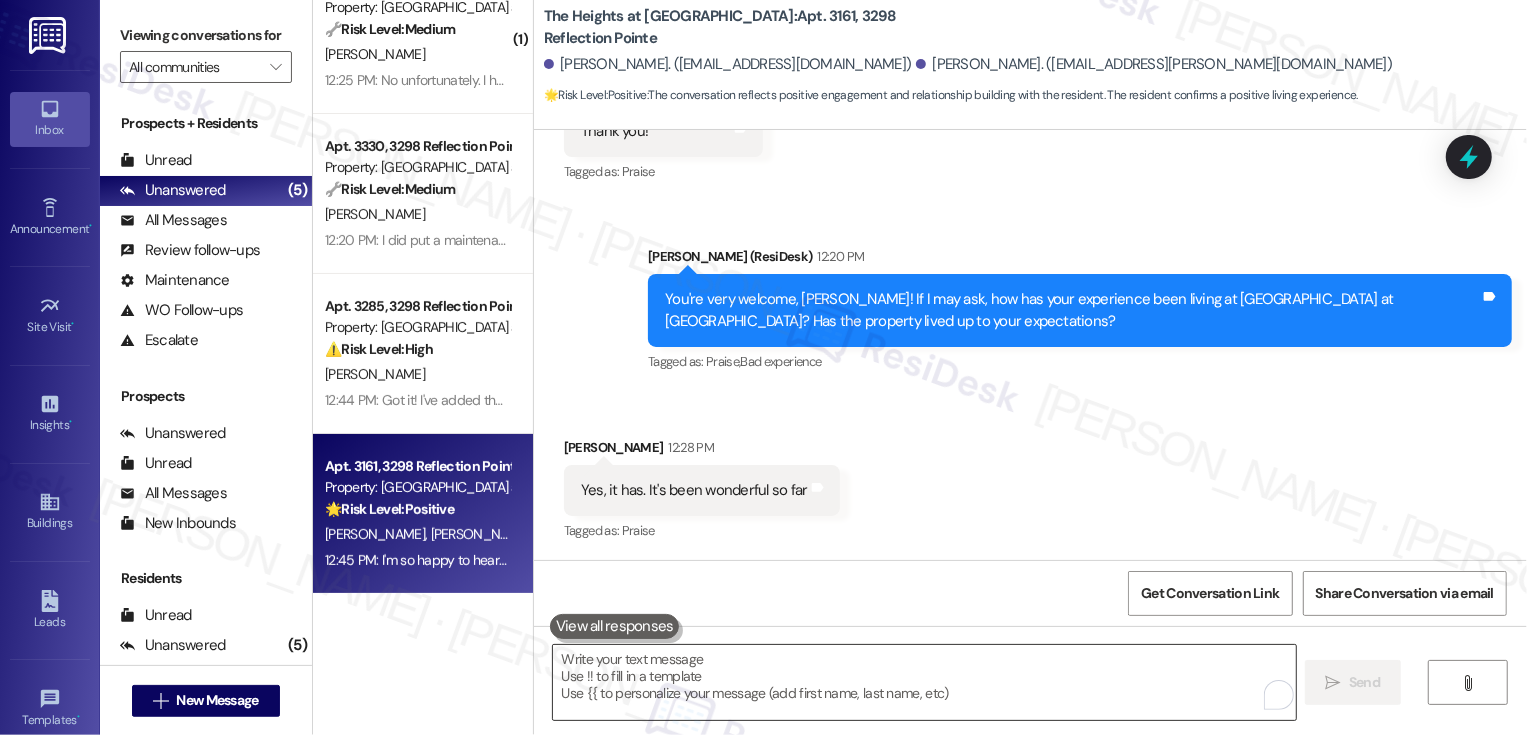 click at bounding box center (924, 682) 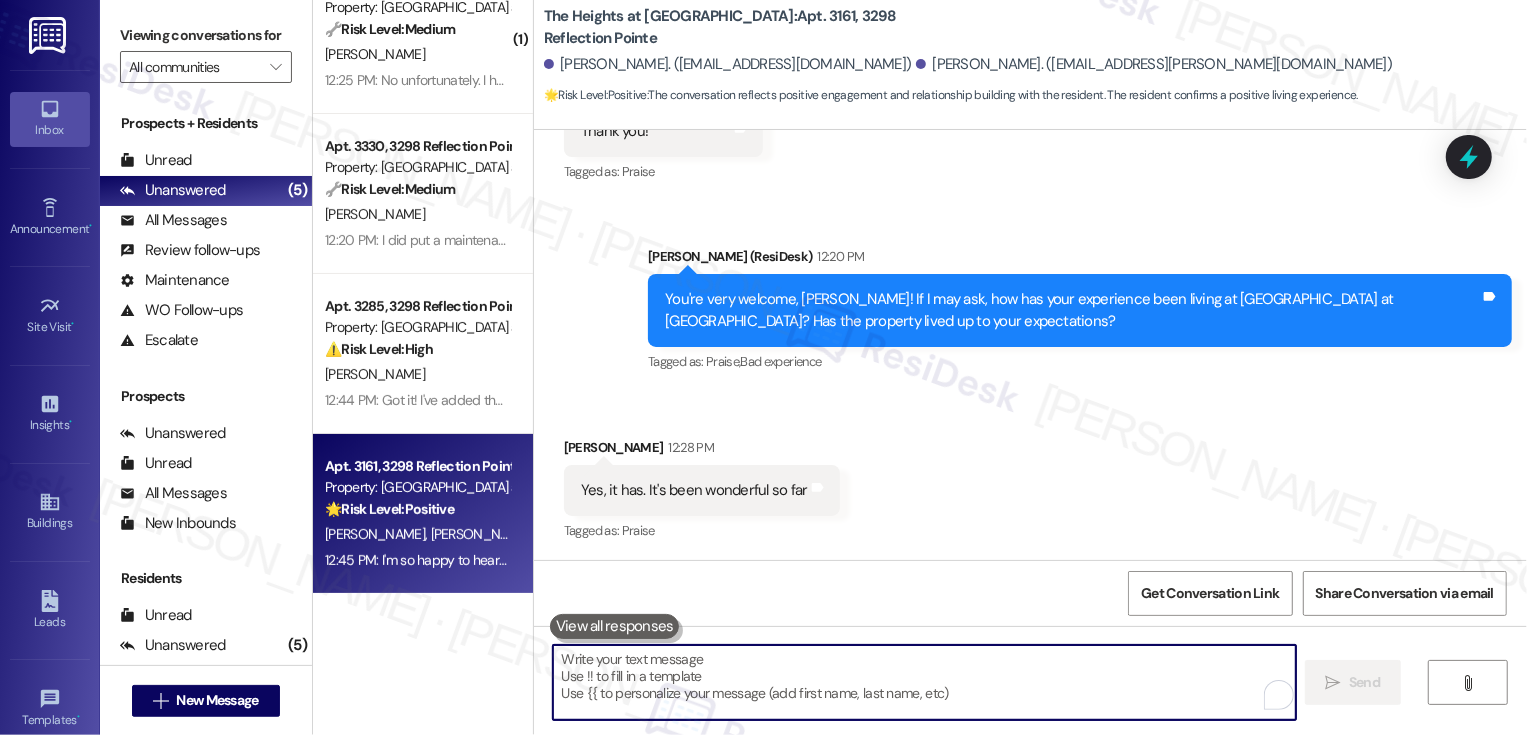paste on "If you have a minute, could I ask a quick favor? Would you mind leaving us a Google review? It would mean so much to us! Of course, no pressure at all if it’s not convenient. Here is a quick link: {{google_review_link}}. Thank you so much! 😊" 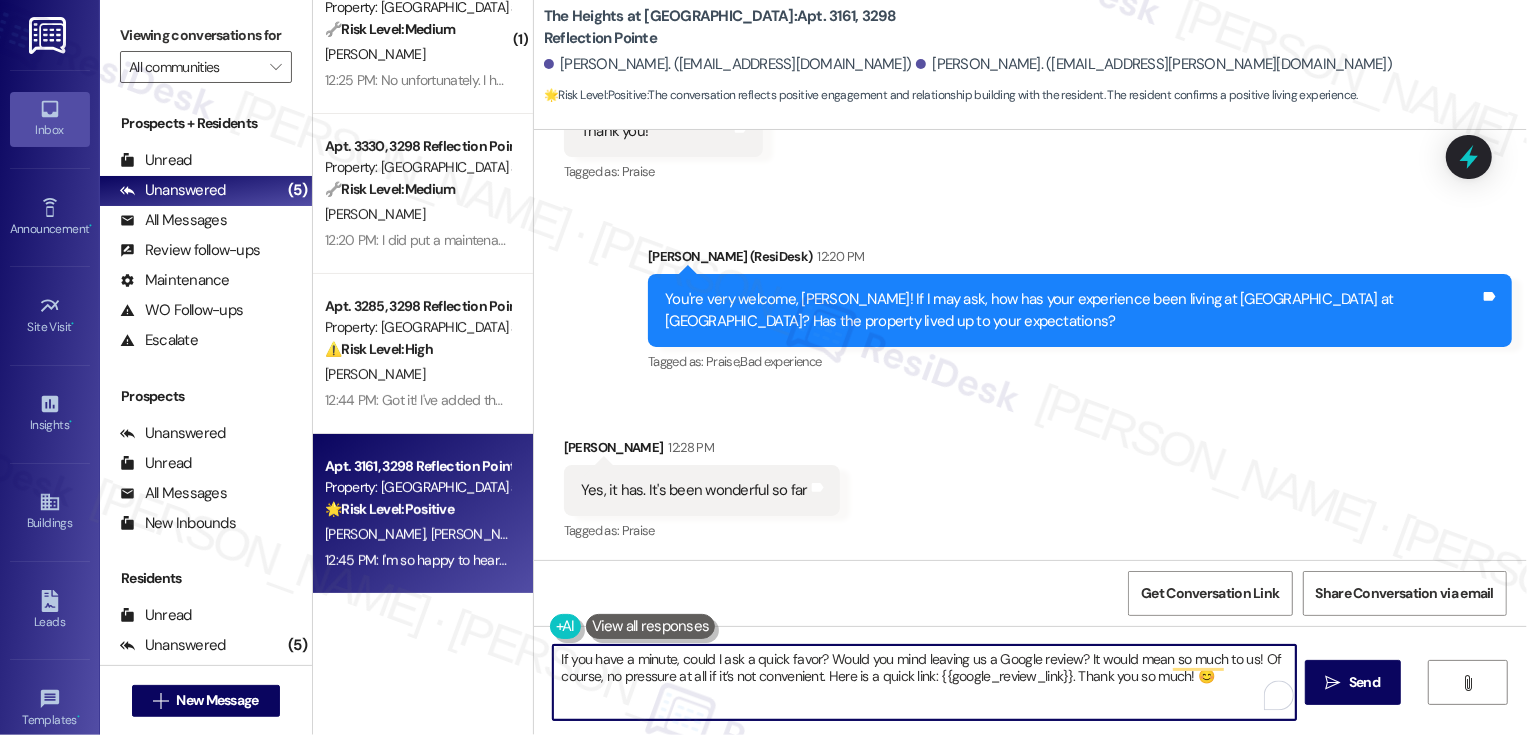 click on "If you have a minute, could I ask a quick favor? Would you mind leaving us a Google review? It would mean so much to us! Of course, no pressure at all if it’s not convenient. Here is a quick link: {{google_review_link}}. Thank you so much! 😊" at bounding box center [924, 682] 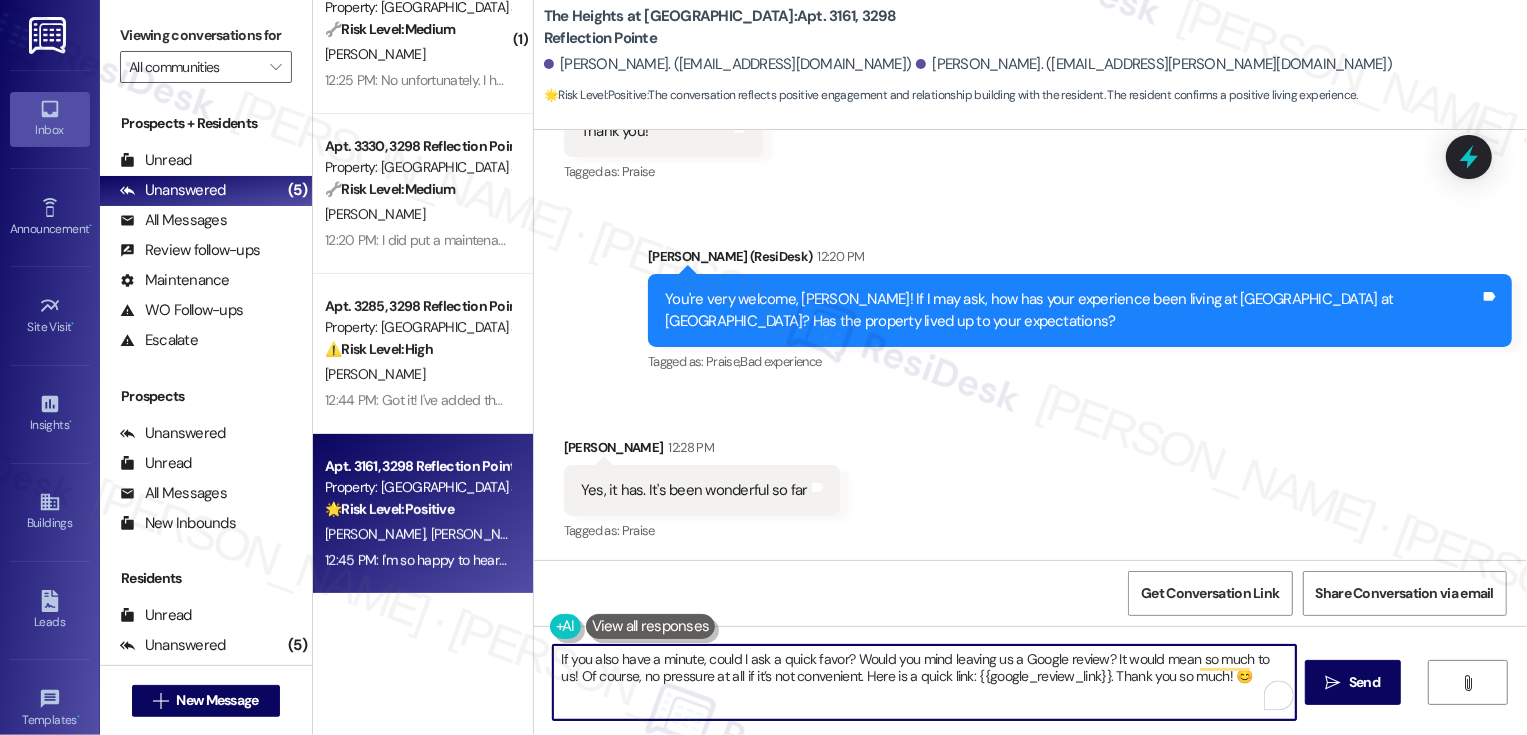 scroll, scrollTop: 1365, scrollLeft: 0, axis: vertical 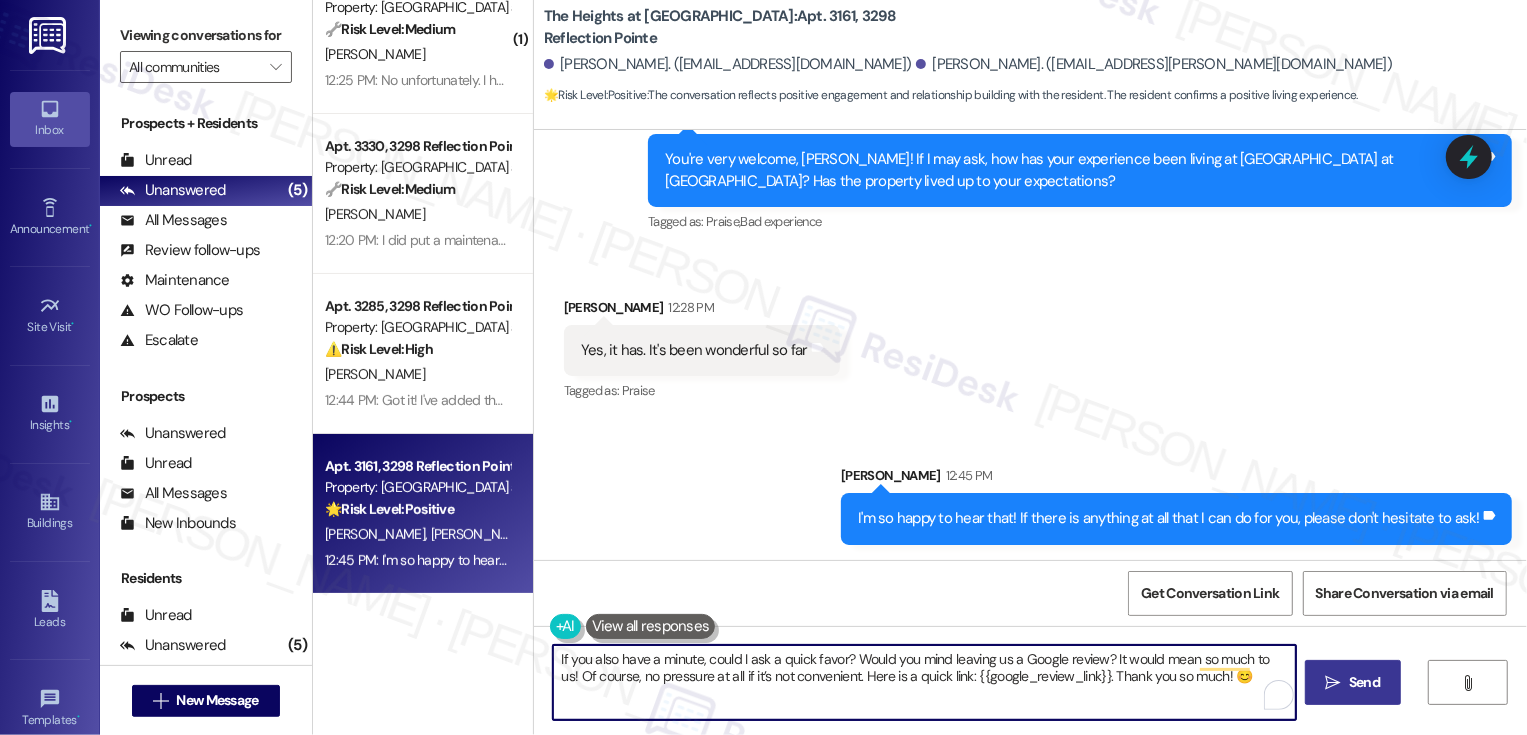 type on "If you also have a minute, could I ask a quick favor? Would you mind leaving us a Google review? It would mean so much to us! Of course, no pressure at all if it’s not convenient. Here is a quick link: {{google_review_link}}. Thank you so much! 😊" 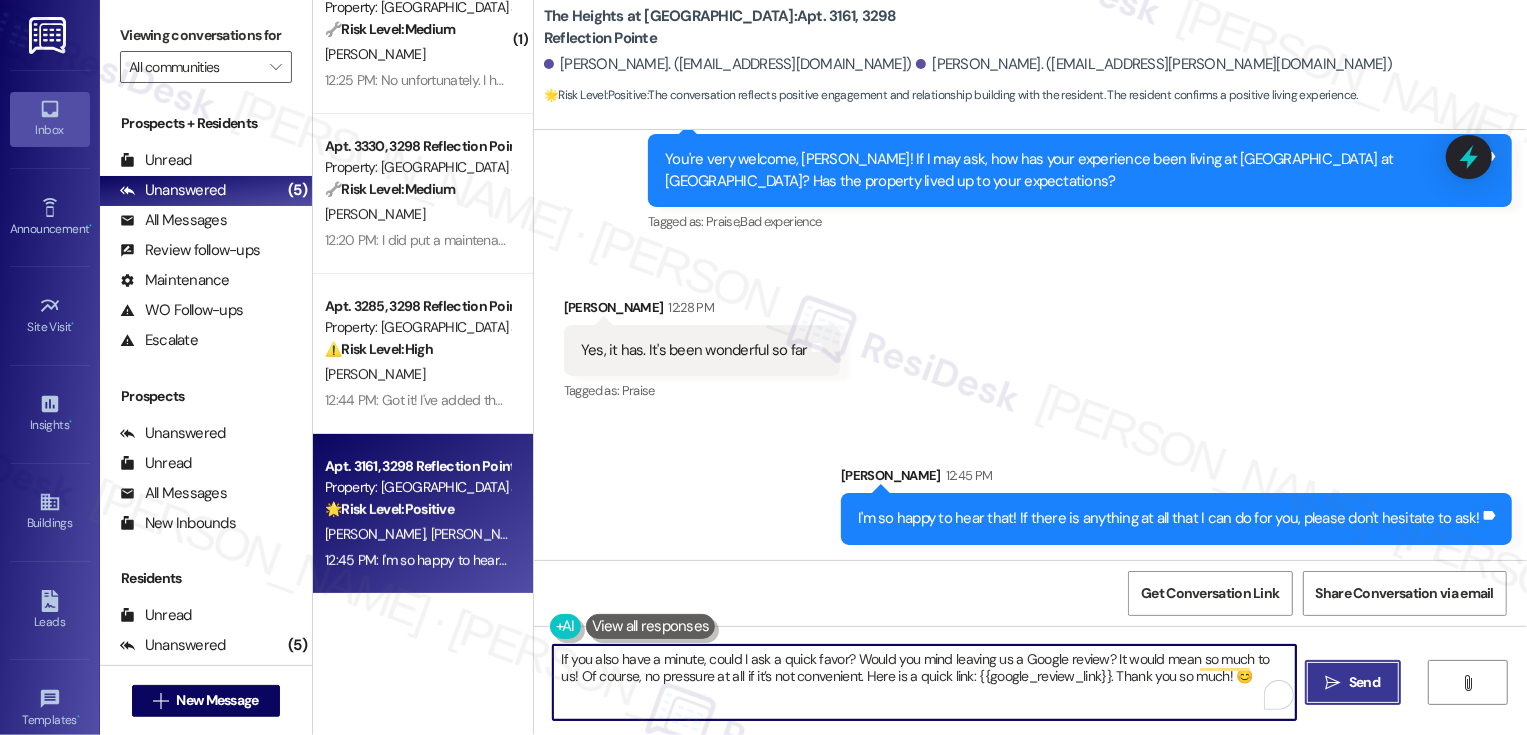 click on "Send" at bounding box center [1364, 682] 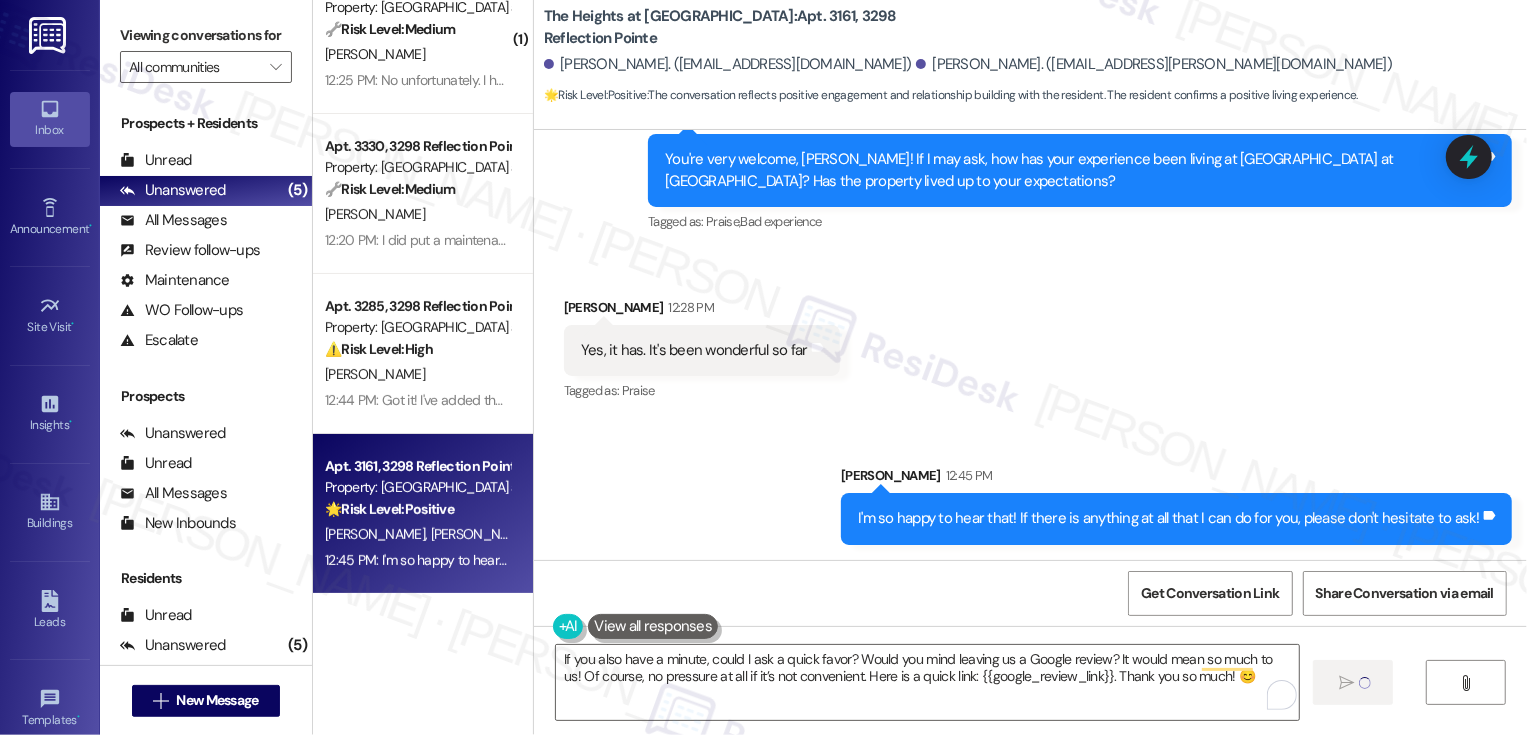 type 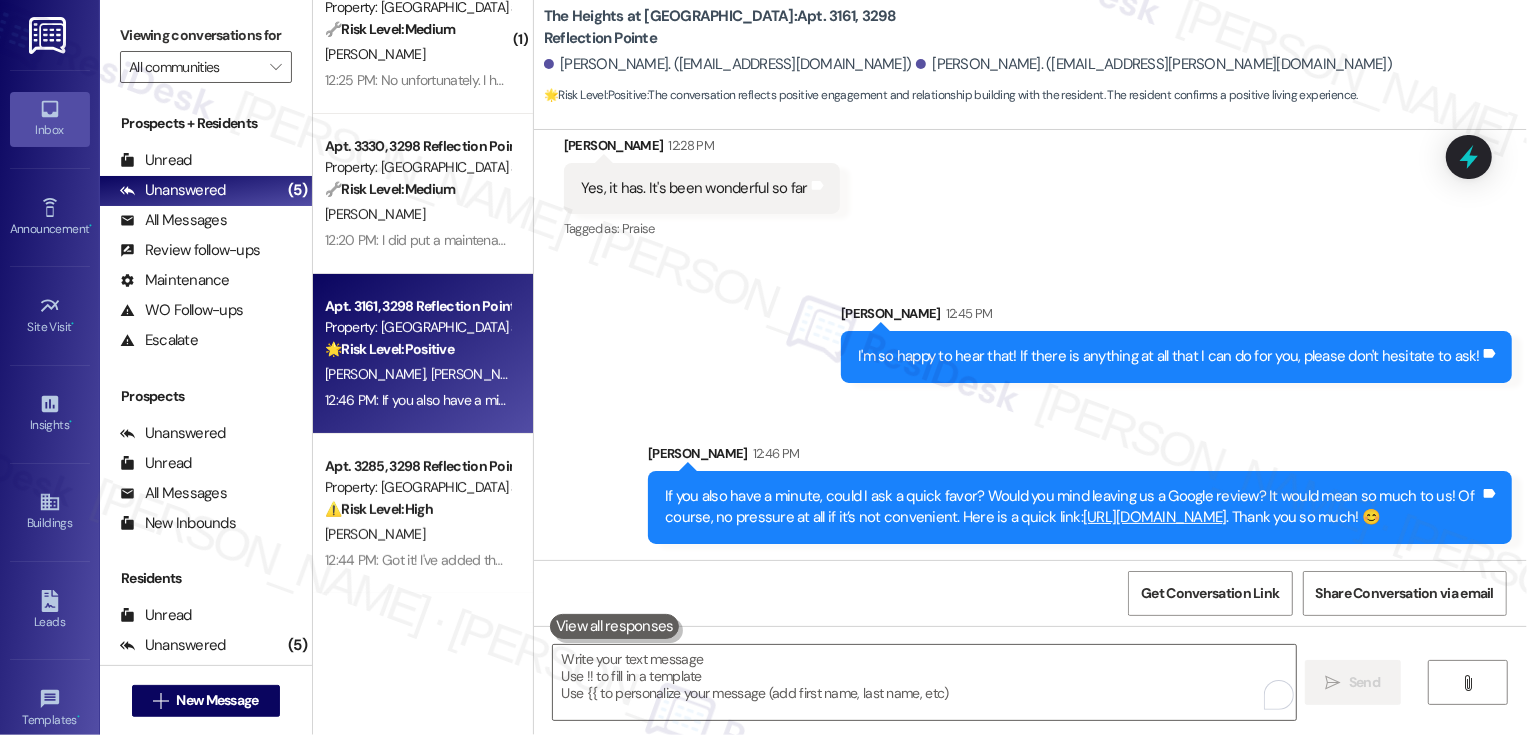 scroll, scrollTop: 1411, scrollLeft: 0, axis: vertical 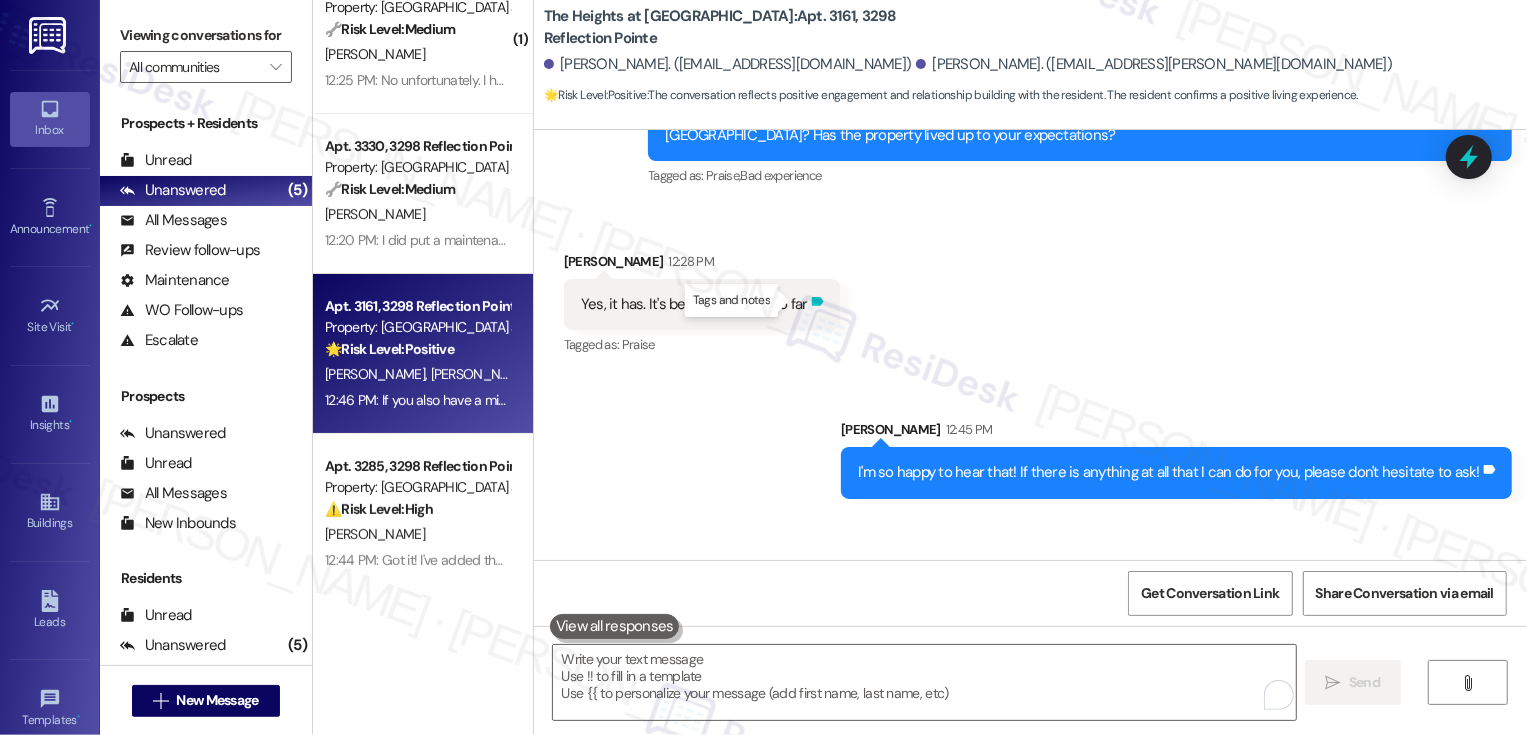 click 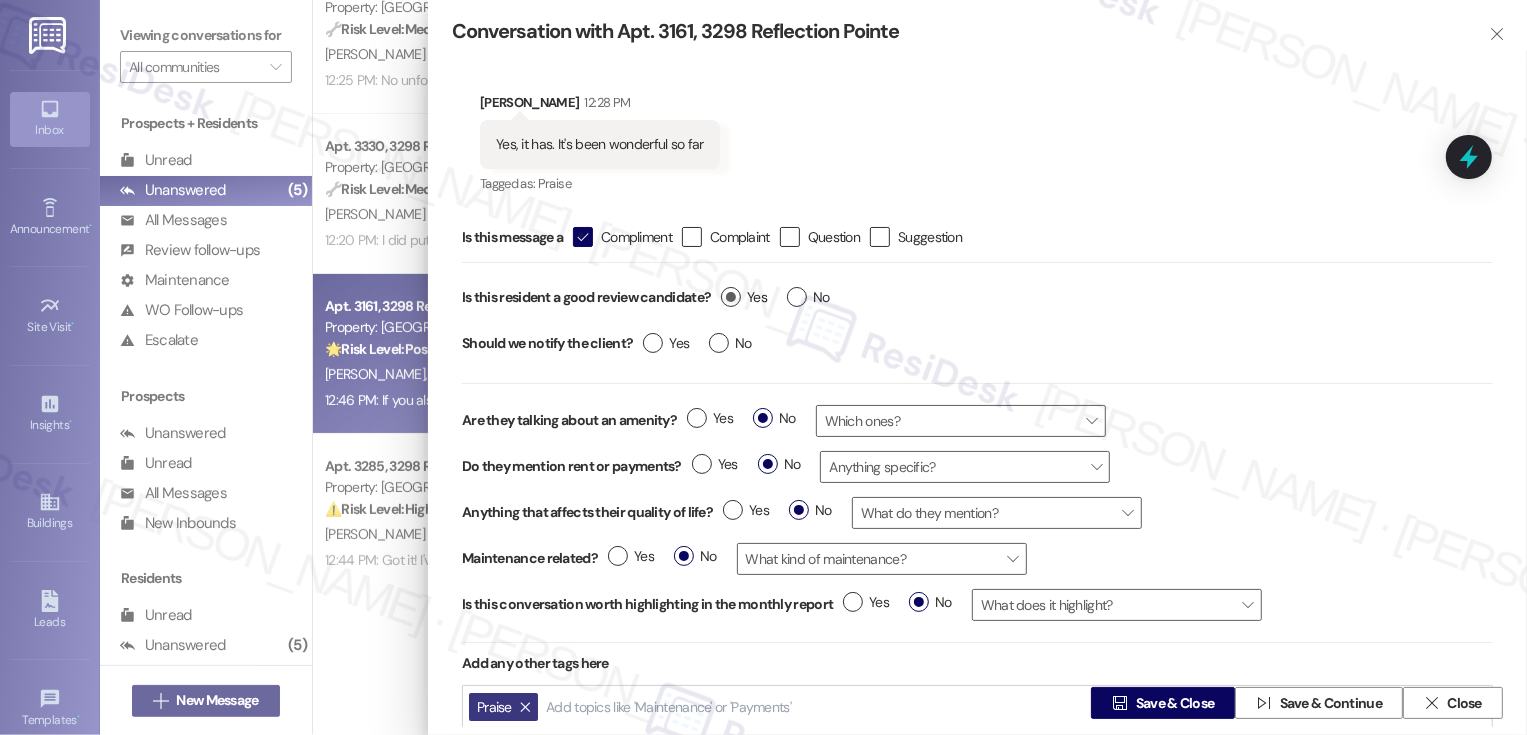 click on "Yes" at bounding box center (744, 297) 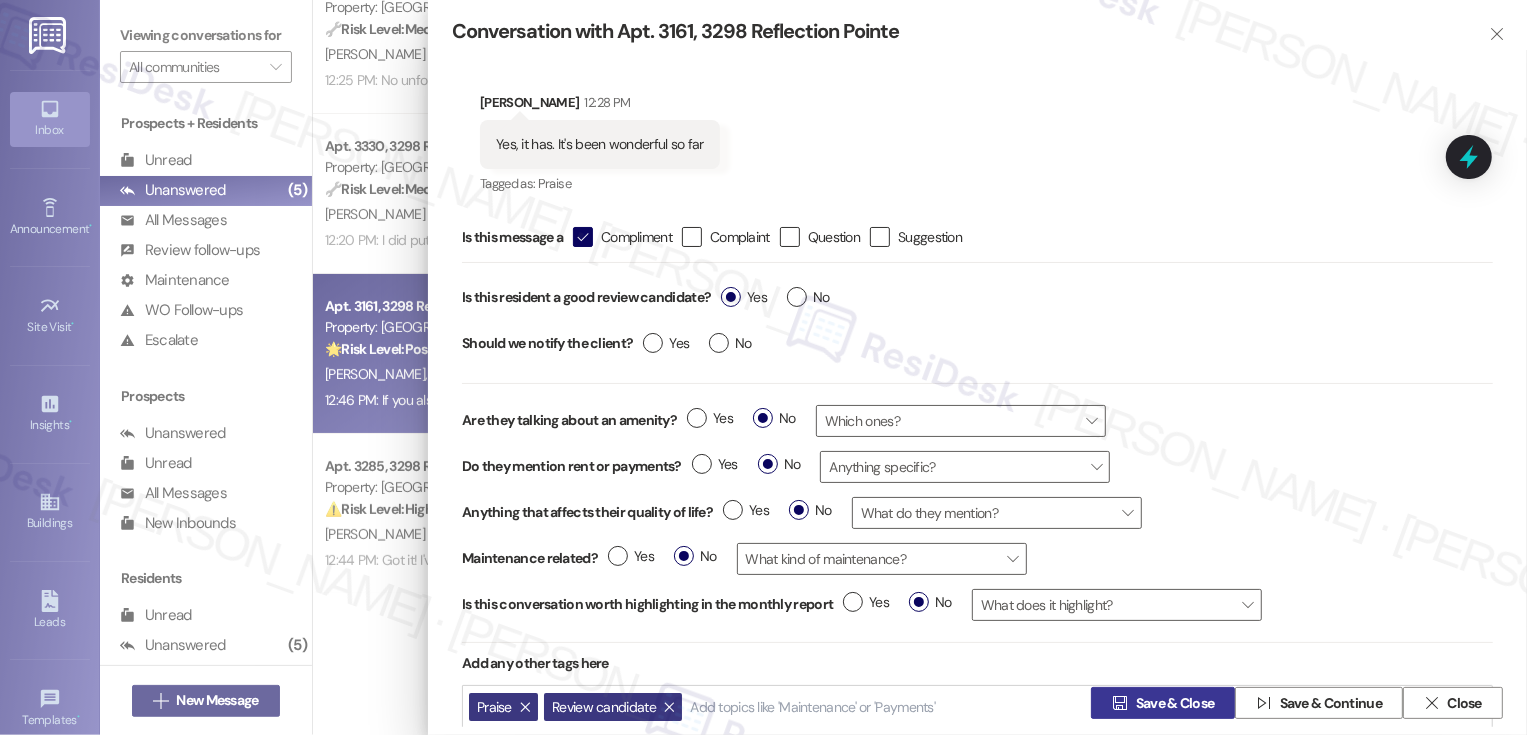 click on " Save & Close" at bounding box center (1163, 703) 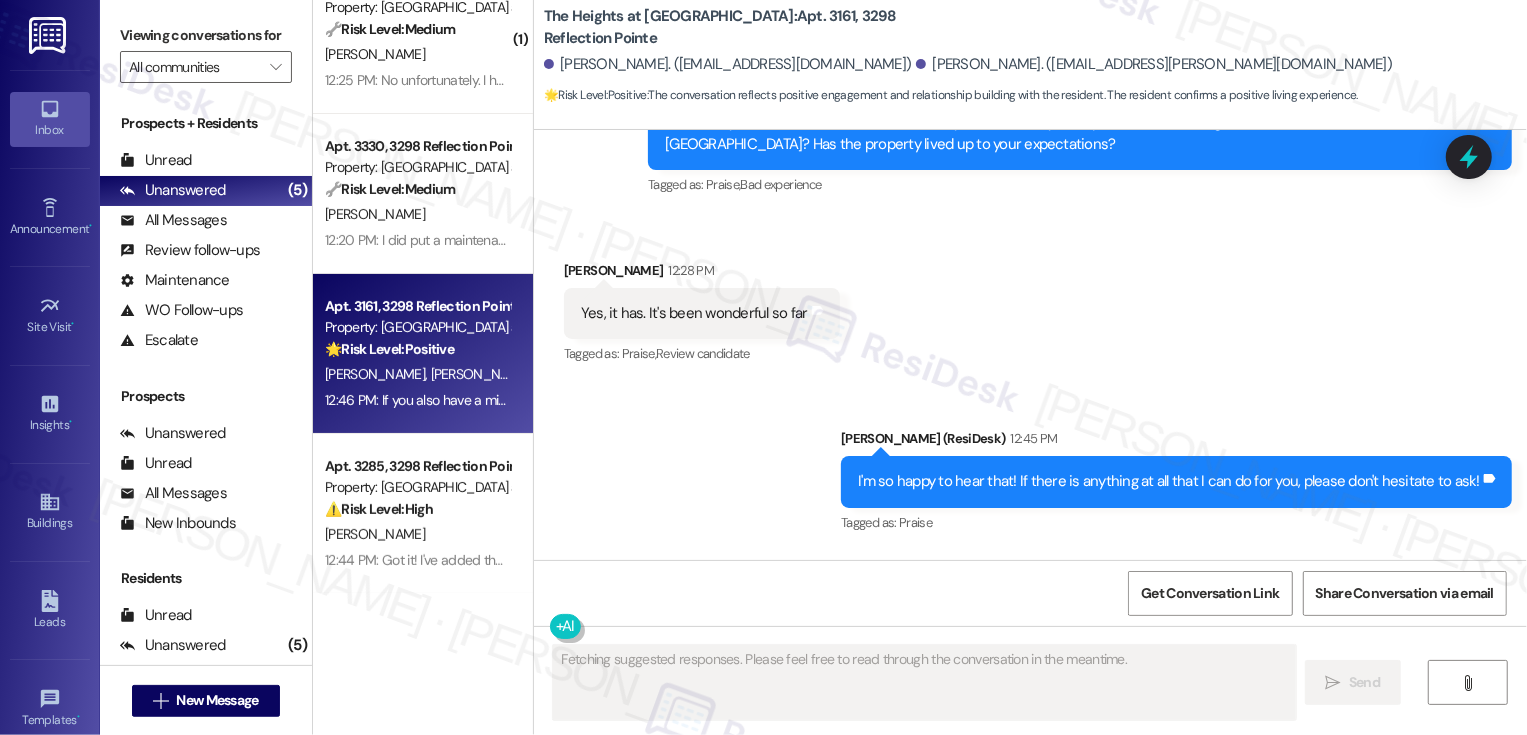 scroll, scrollTop: 1621, scrollLeft: 0, axis: vertical 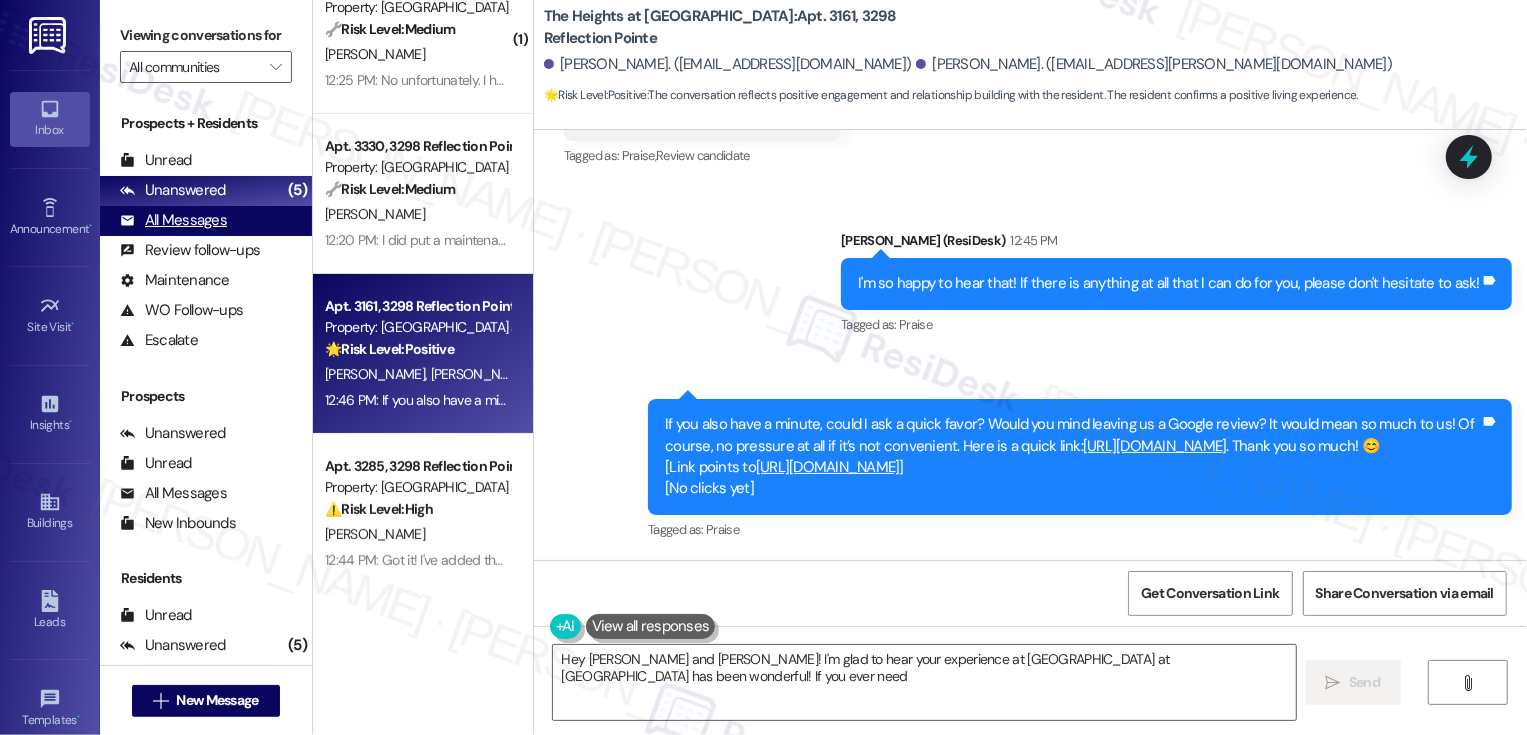 click on "All Messages (undefined)" at bounding box center (206, 221) 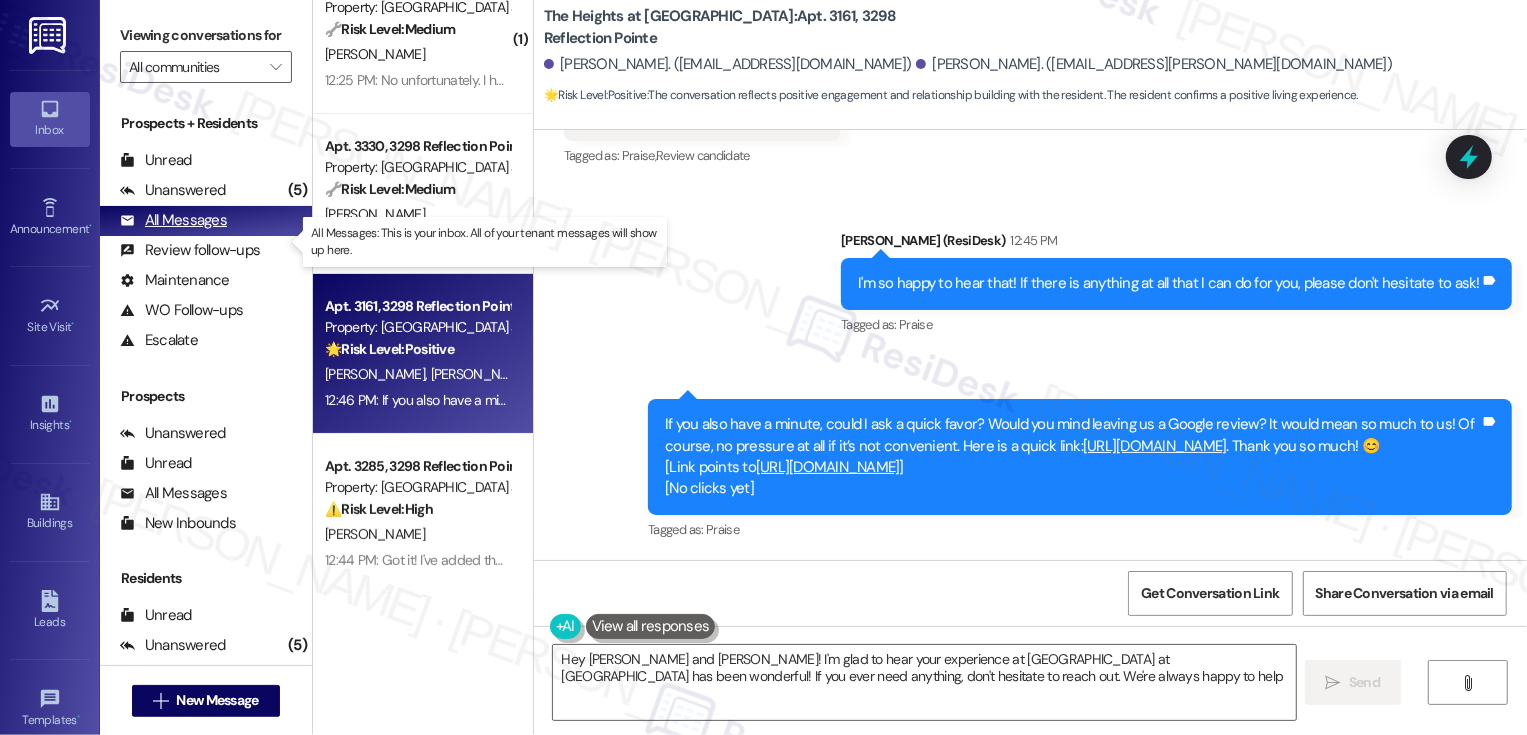 type on "Hey [PERSON_NAME] and [PERSON_NAME]! I'm glad to hear your experience at [GEOGRAPHIC_DATA] at [GEOGRAPHIC_DATA] has been wonderful! If you ever need anything, don't hesitate to reach out. We're always happy to help!" 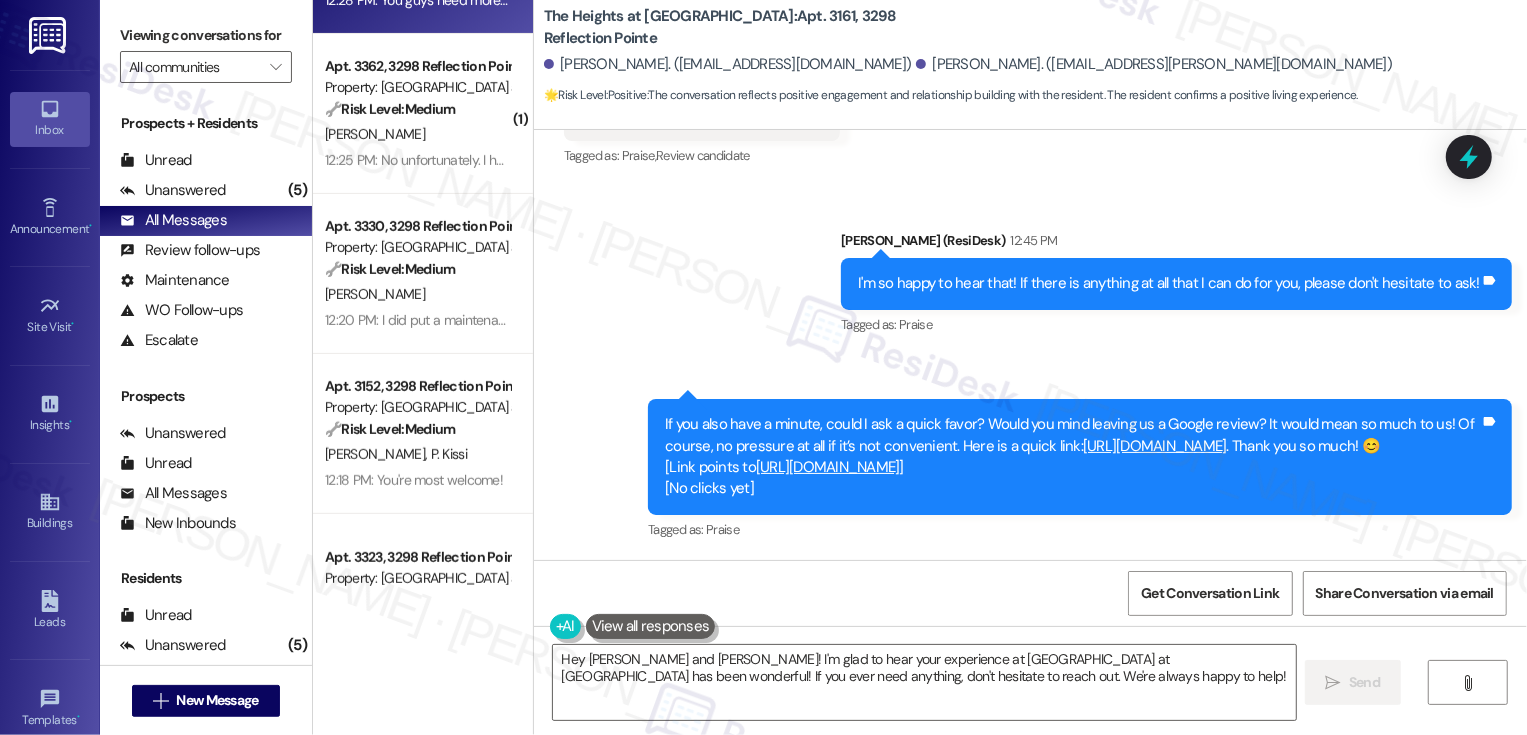 scroll, scrollTop: 425, scrollLeft: 0, axis: vertical 